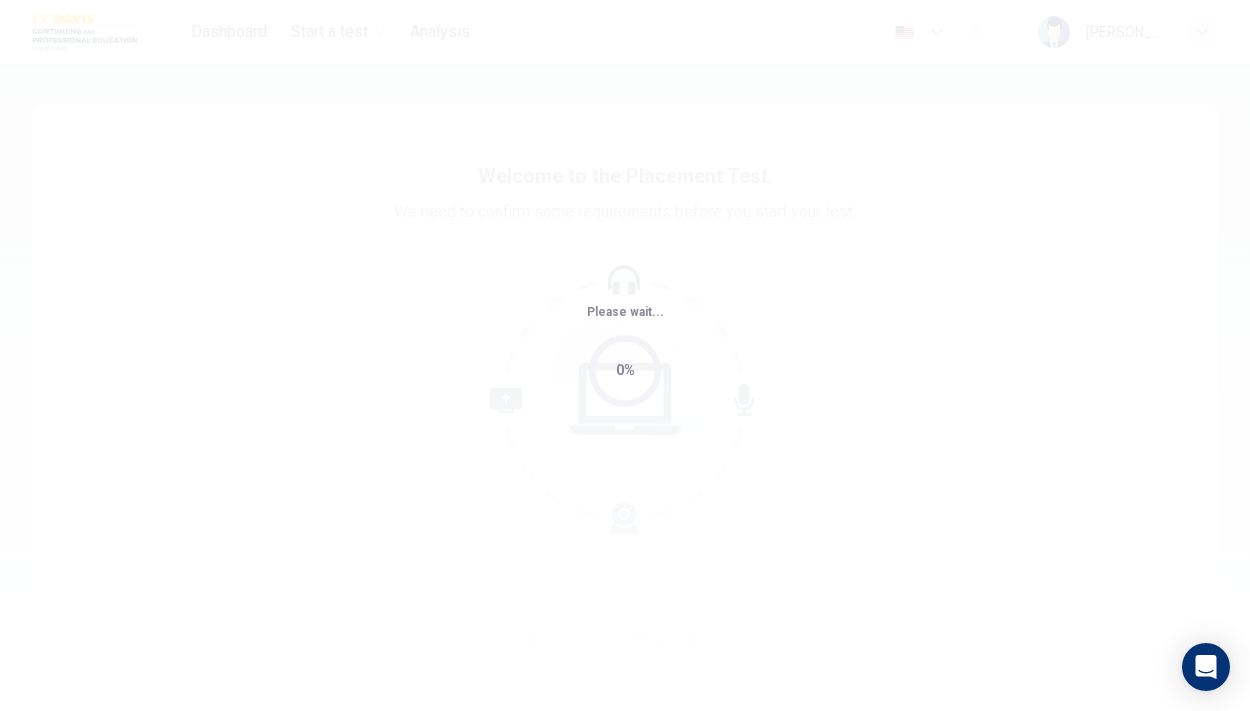 scroll, scrollTop: 0, scrollLeft: 0, axis: both 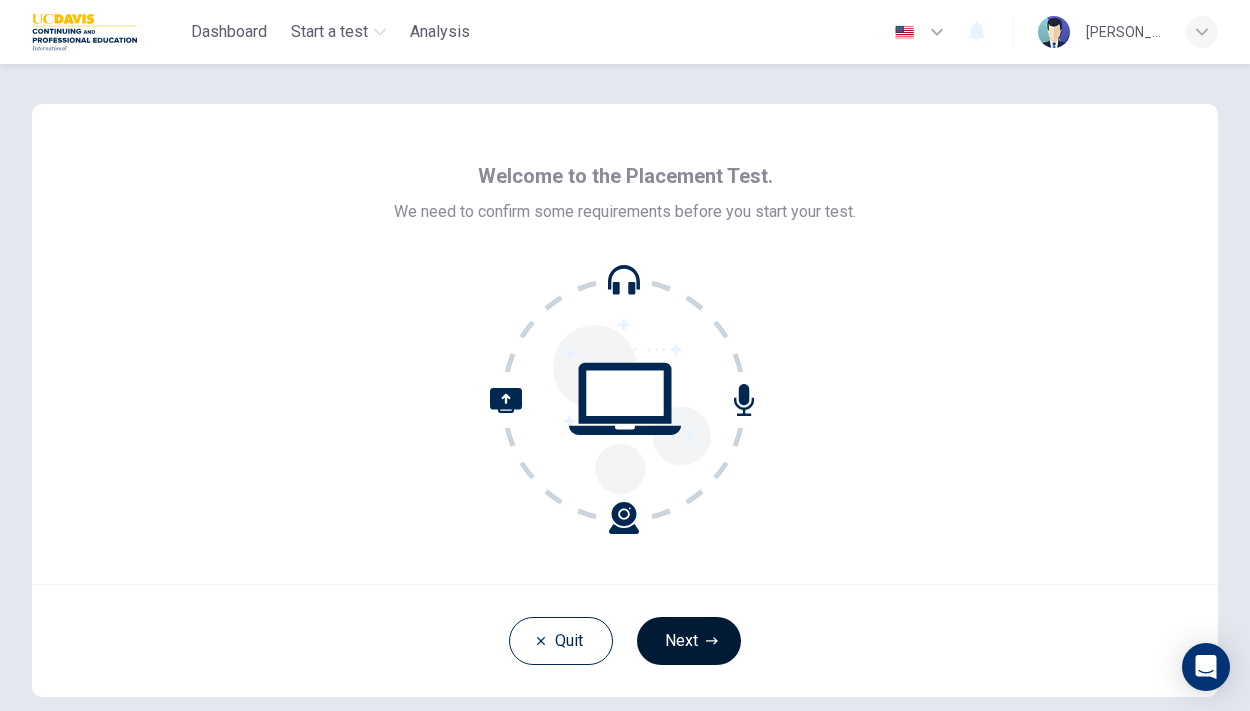click on "Next" at bounding box center (689, 641) 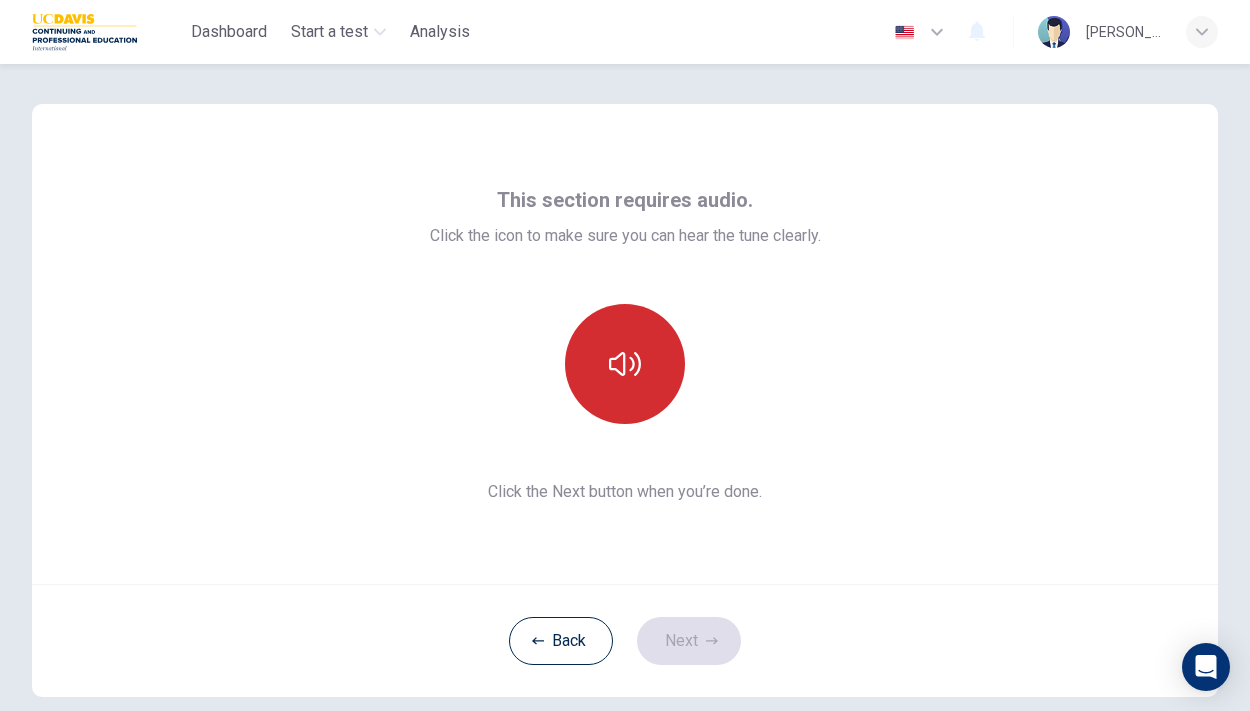 click at bounding box center [625, 364] 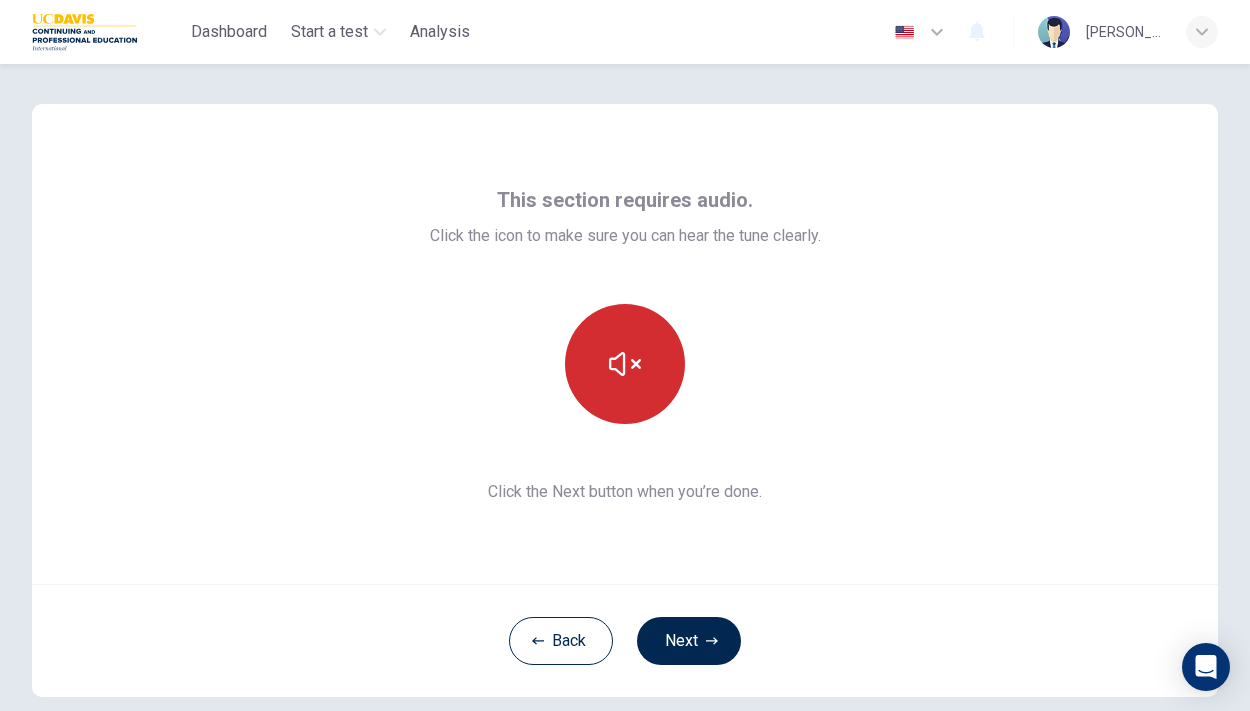 click at bounding box center (625, 364) 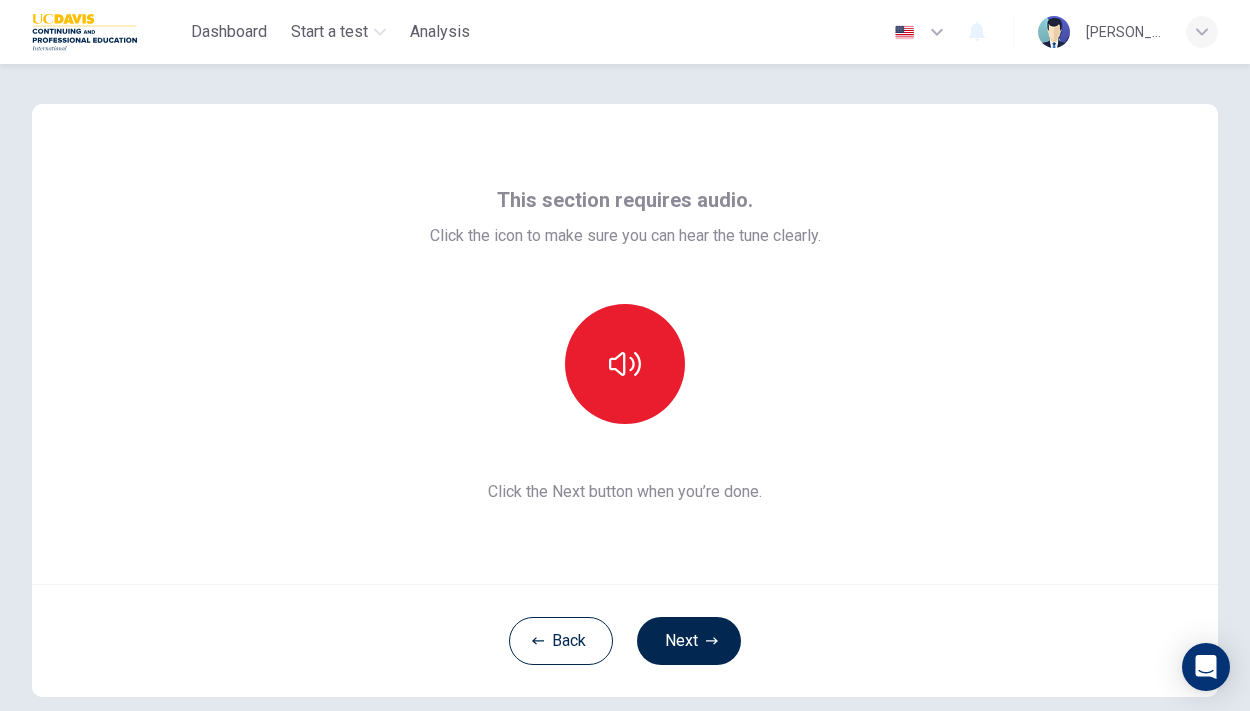 click on "This section requires audio. Click the icon to make sure you can hear the tune clearly. Click the Next button when you’re done." at bounding box center (625, 344) 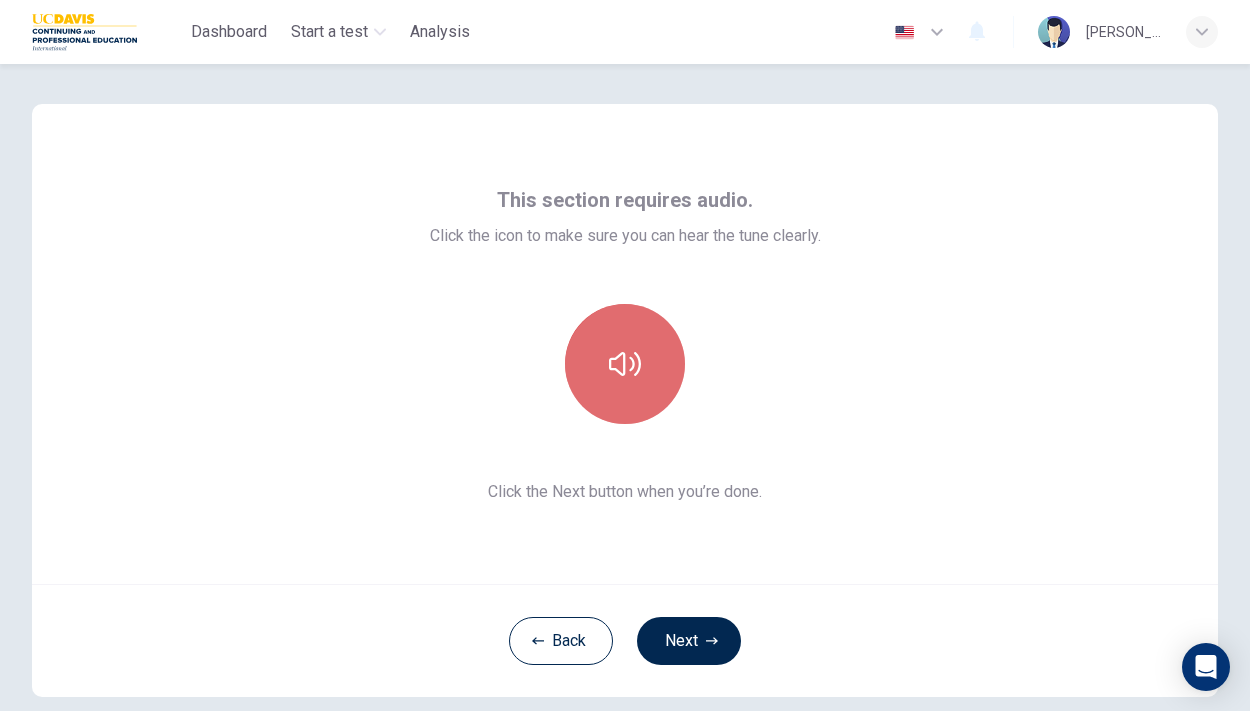 click at bounding box center (625, 364) 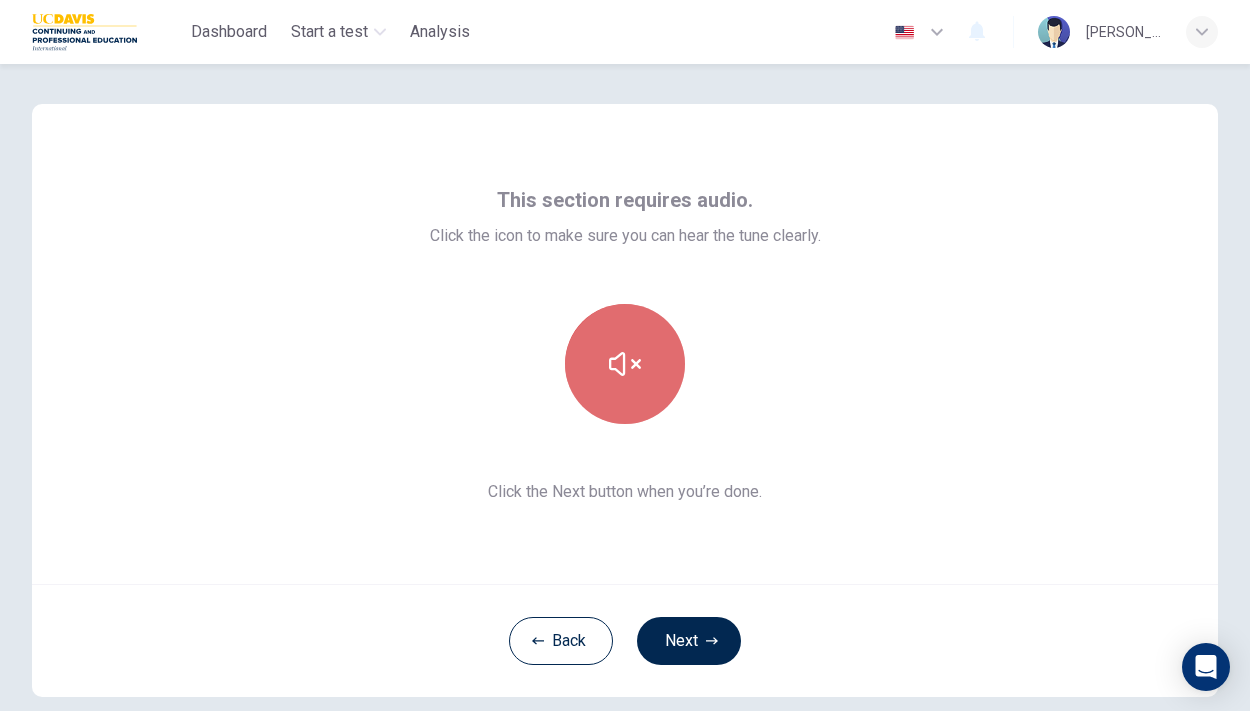 click at bounding box center [625, 364] 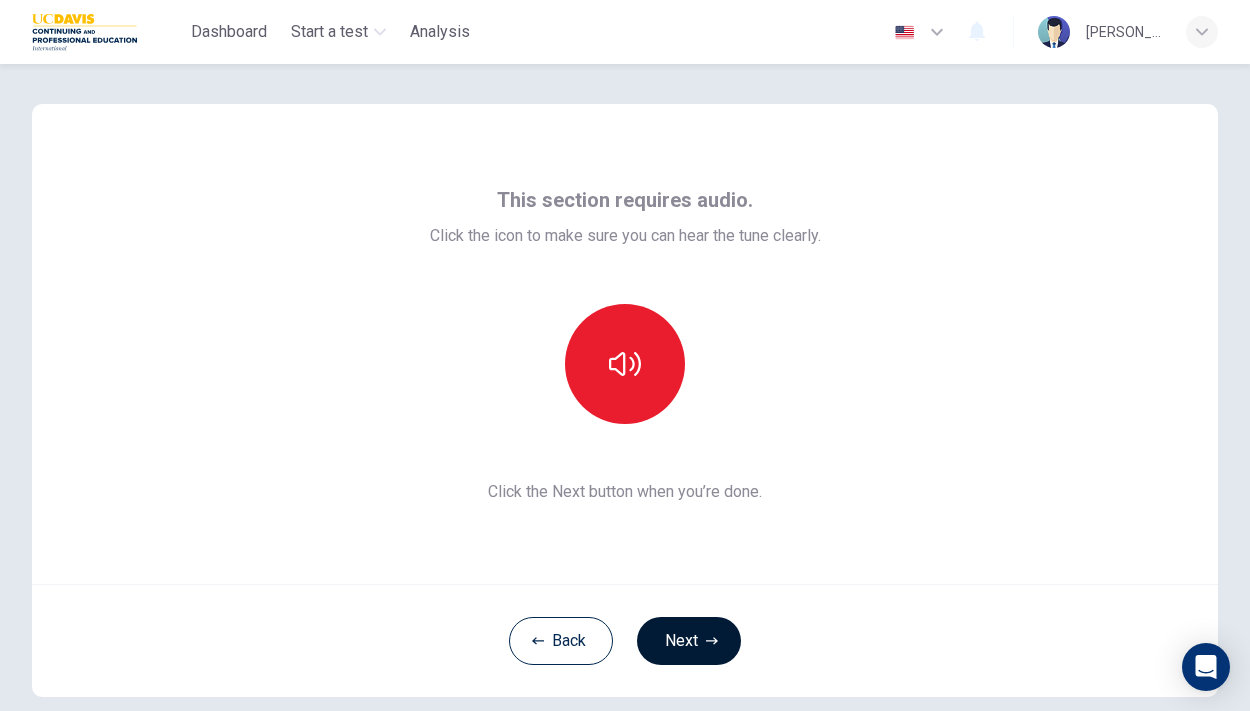 click on "Next" at bounding box center (689, 641) 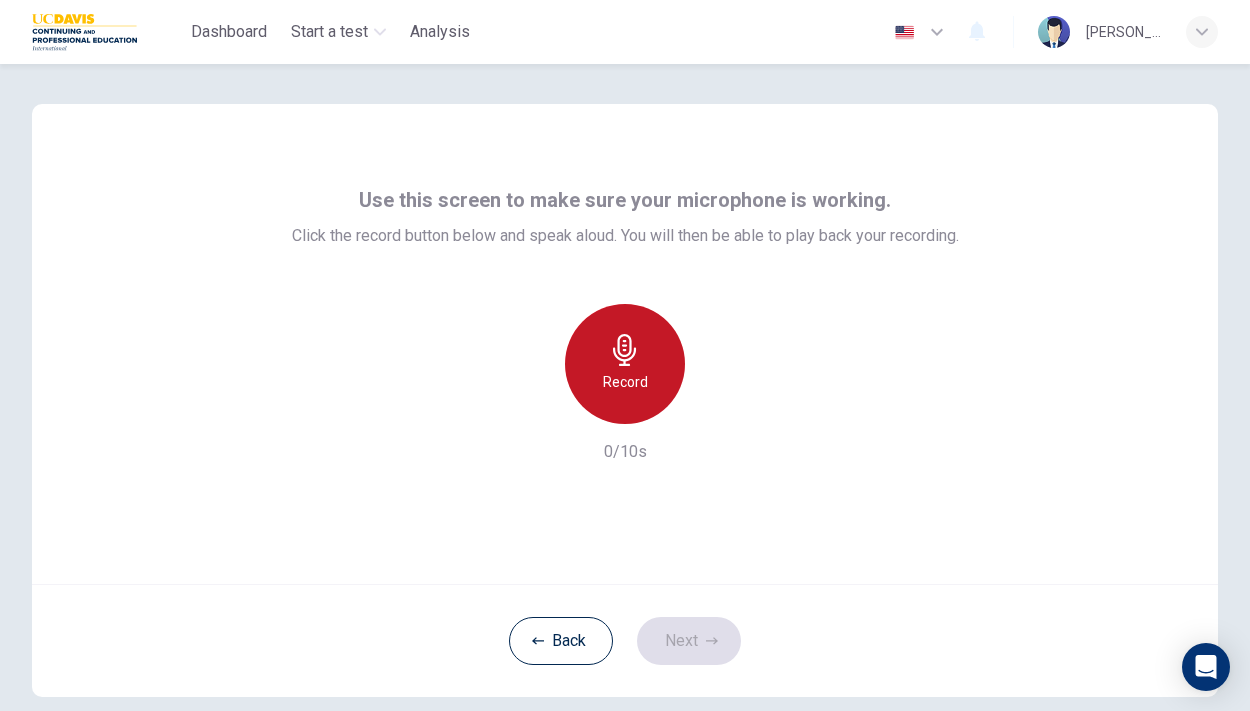 click on "Record" at bounding box center (625, 382) 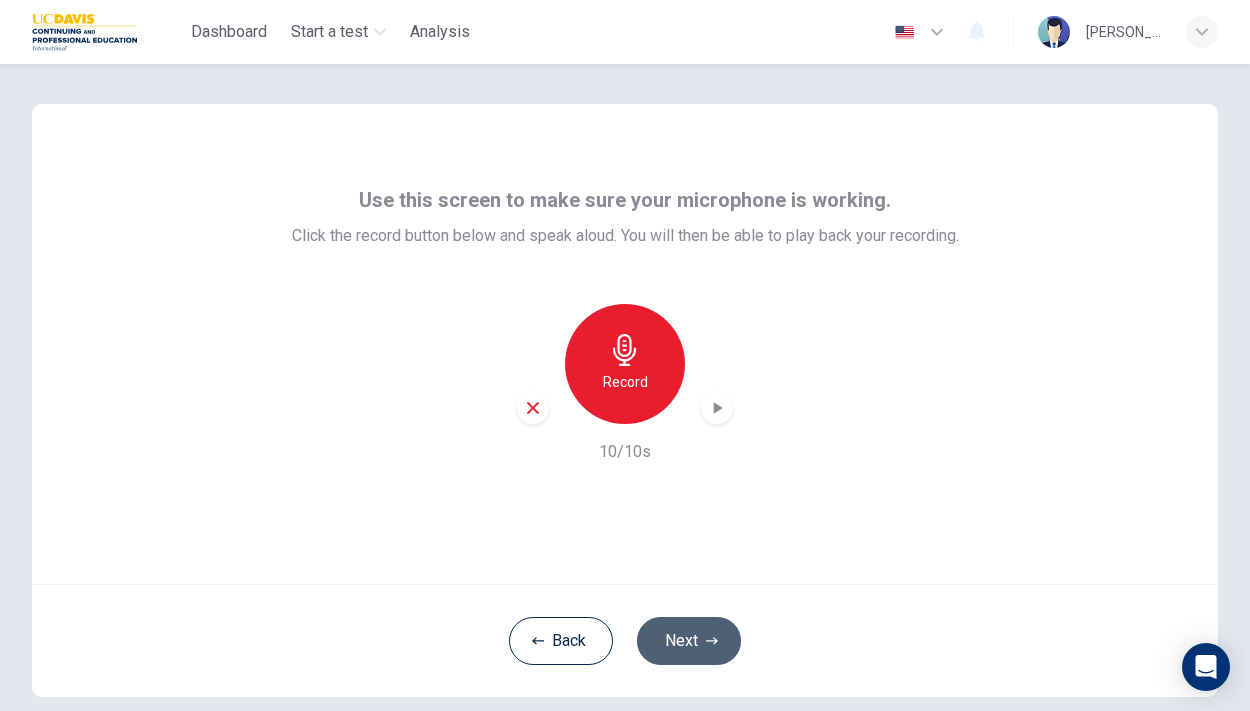 click on "Next" at bounding box center (689, 641) 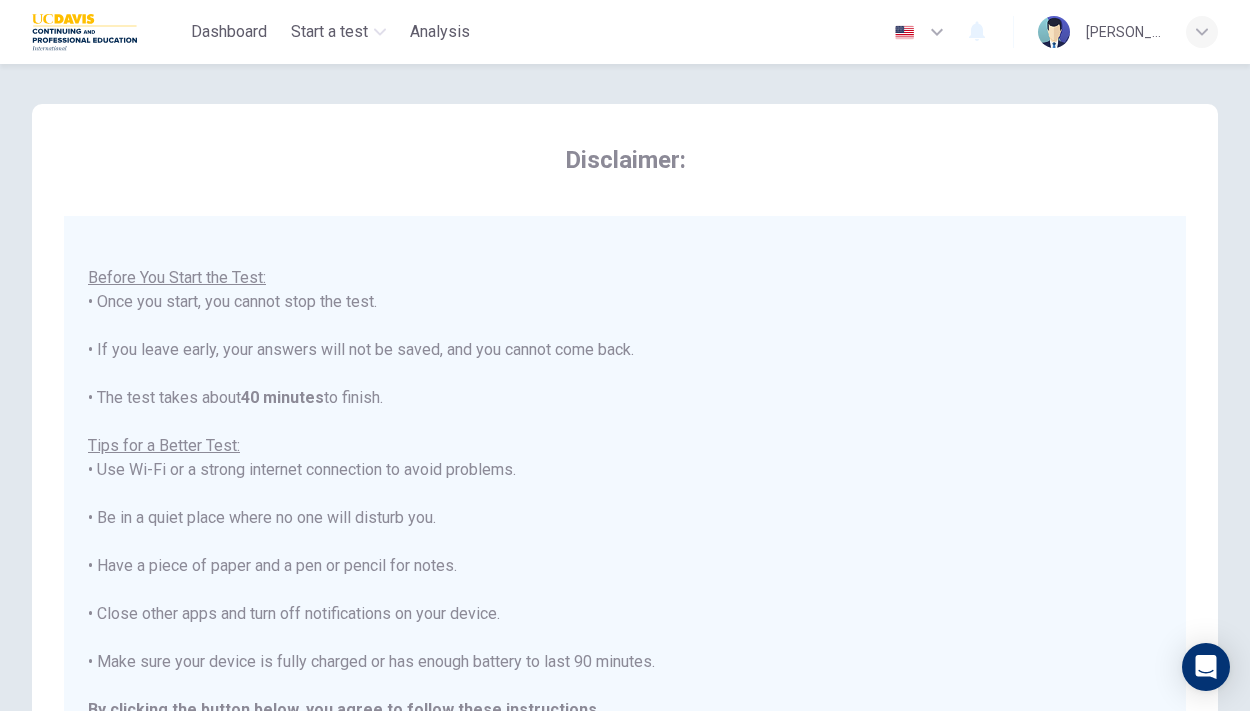 scroll, scrollTop: 21, scrollLeft: 0, axis: vertical 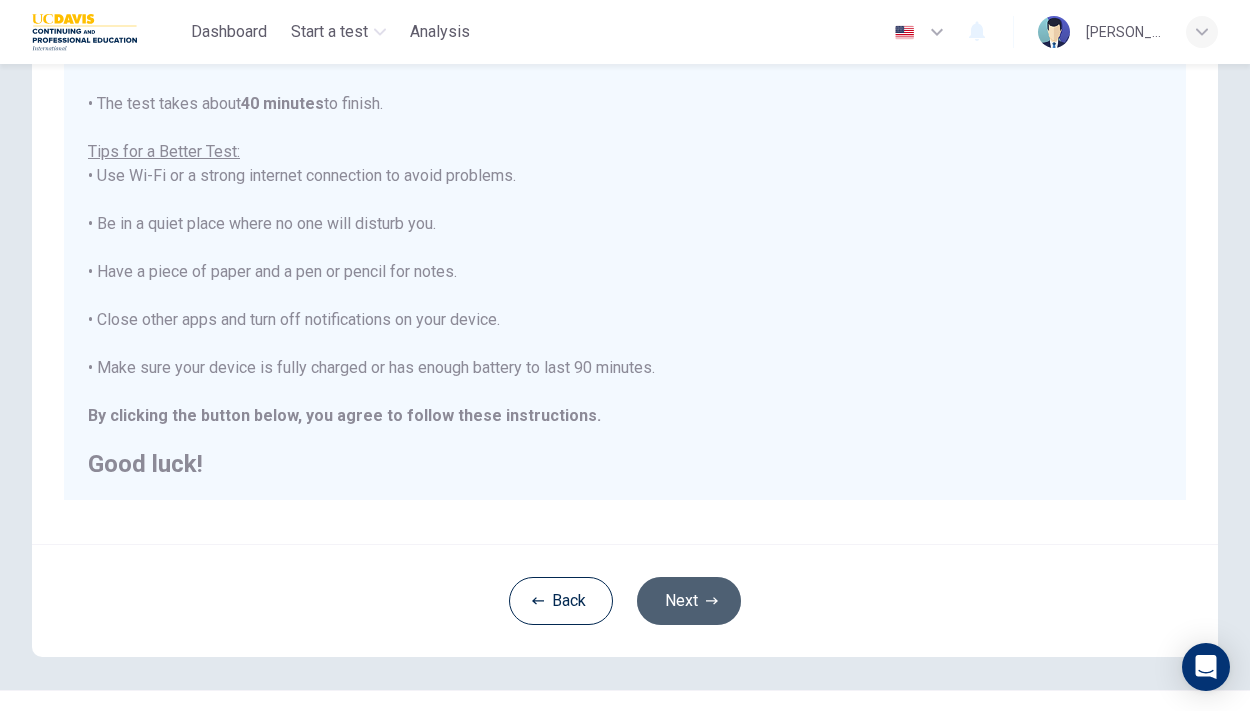click on "Next" at bounding box center [689, 601] 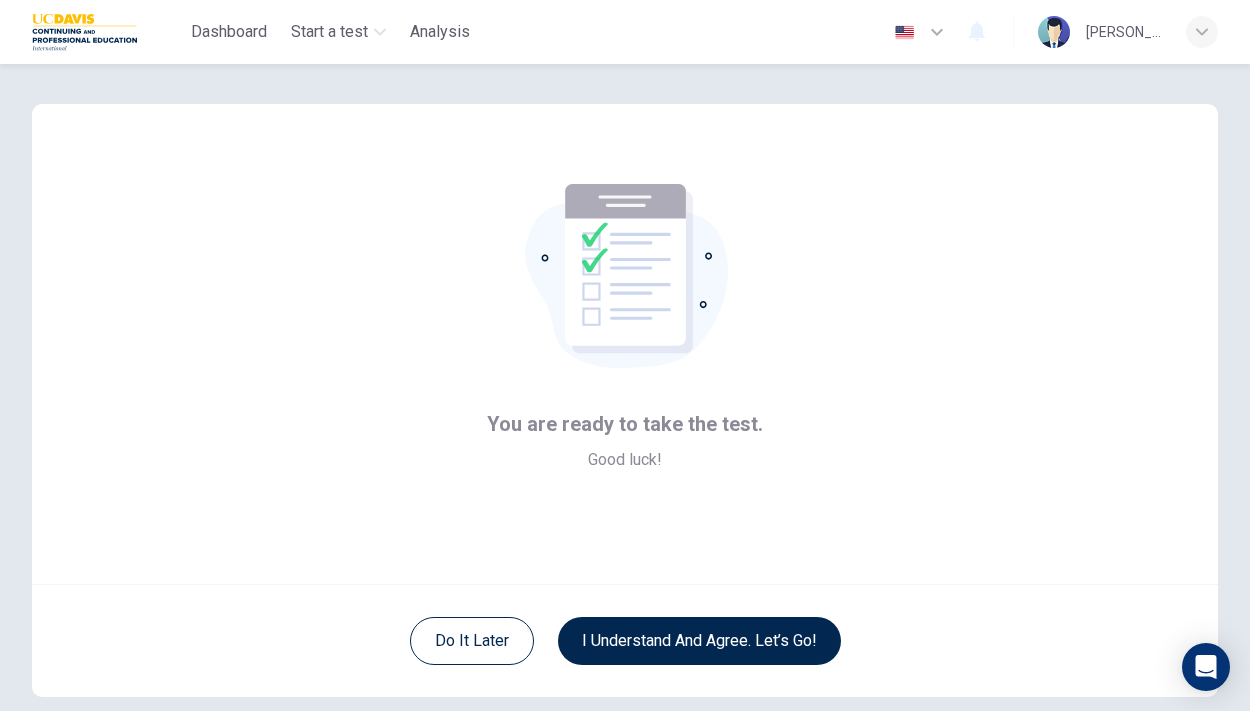 scroll, scrollTop: 0, scrollLeft: 0, axis: both 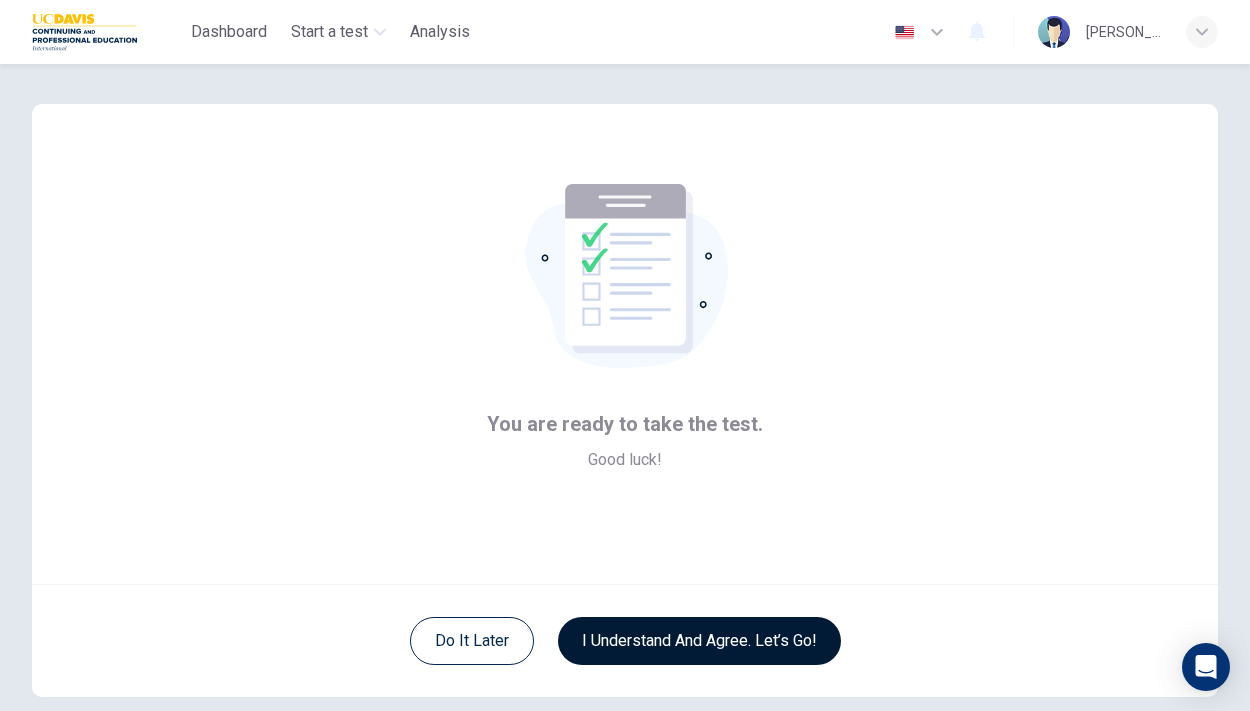 click on "I understand and agree. Let’s go!" at bounding box center [699, 641] 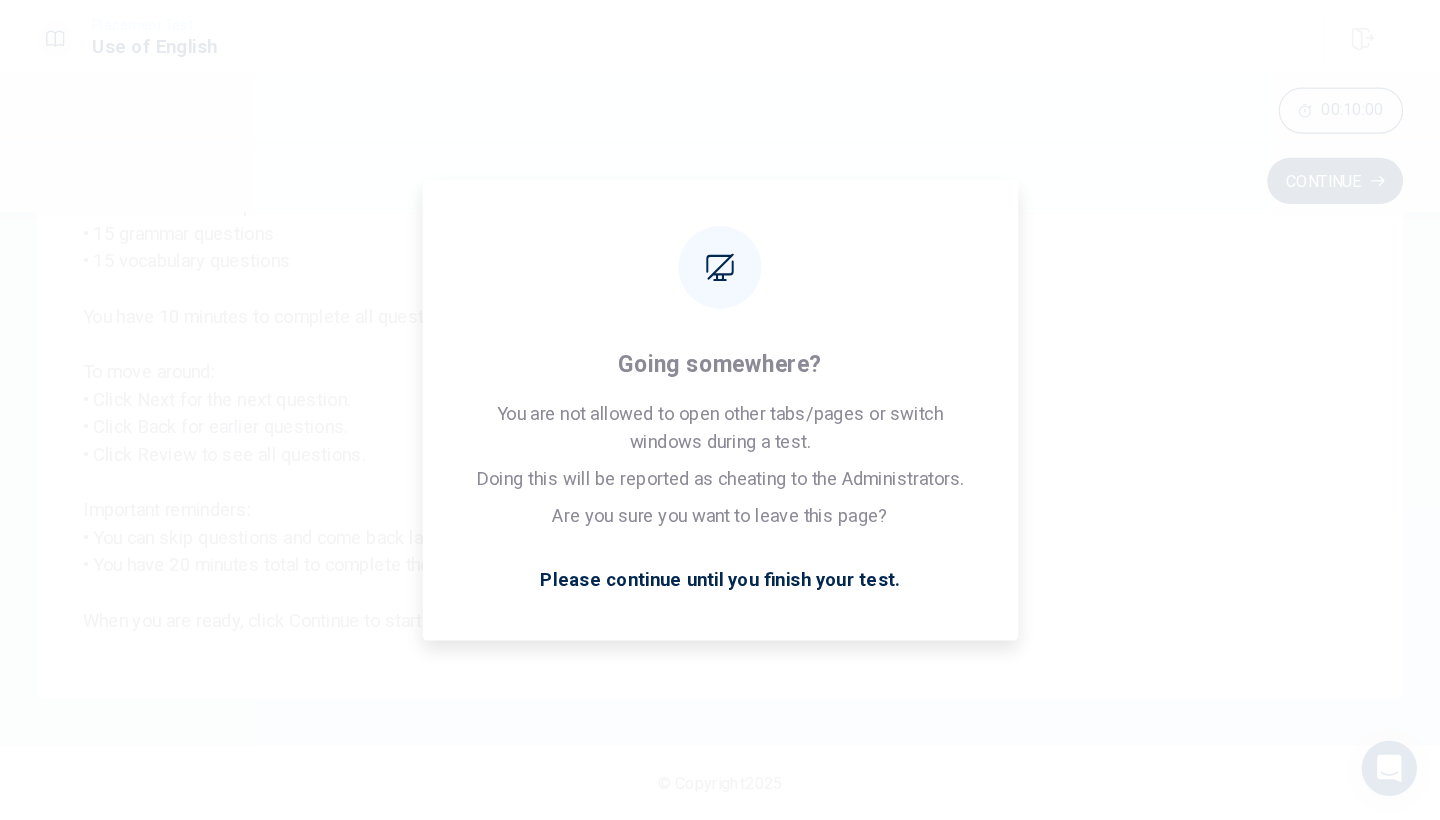 scroll, scrollTop: 0, scrollLeft: 0, axis: both 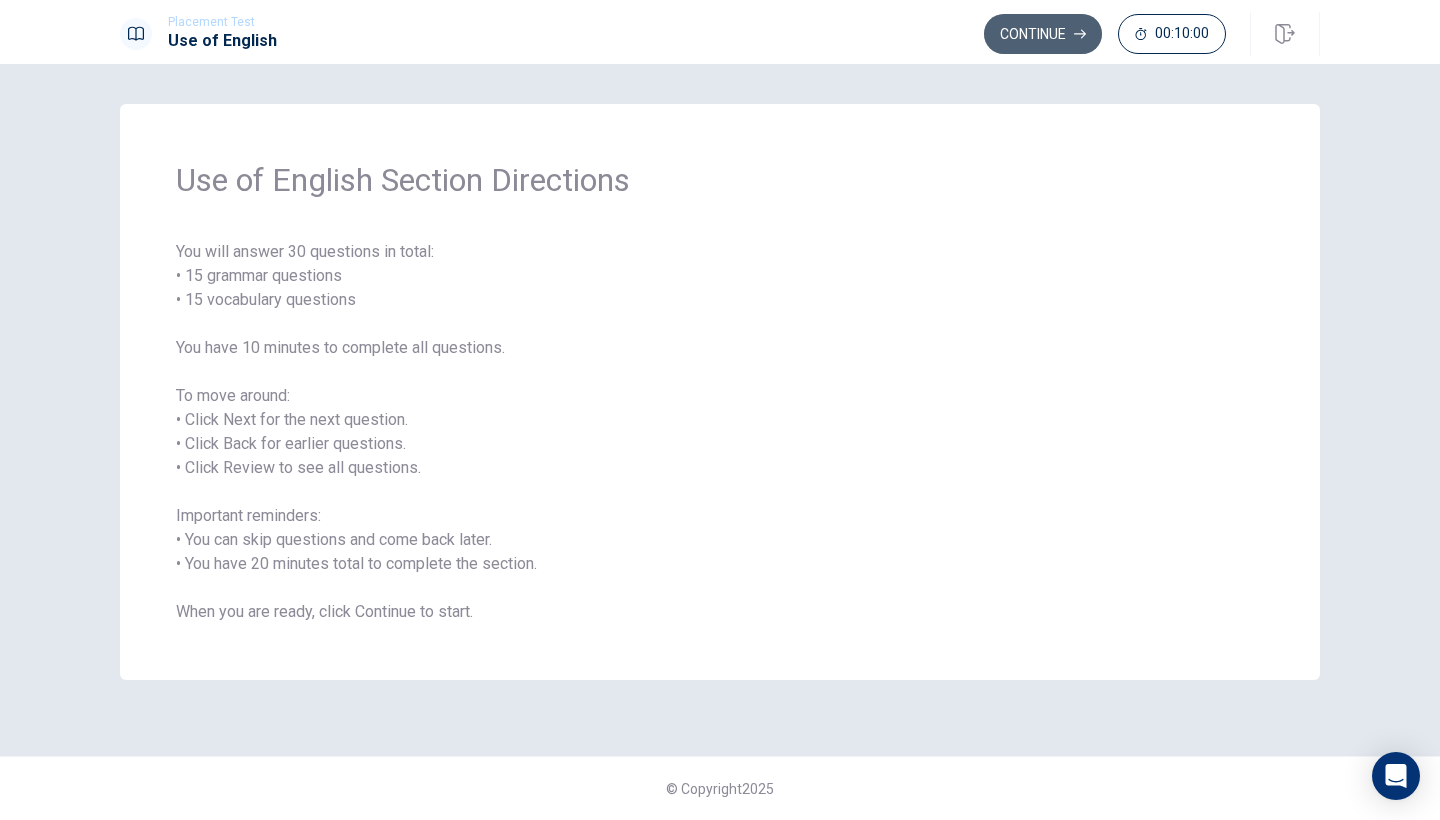 click on "Continue" at bounding box center (1043, 34) 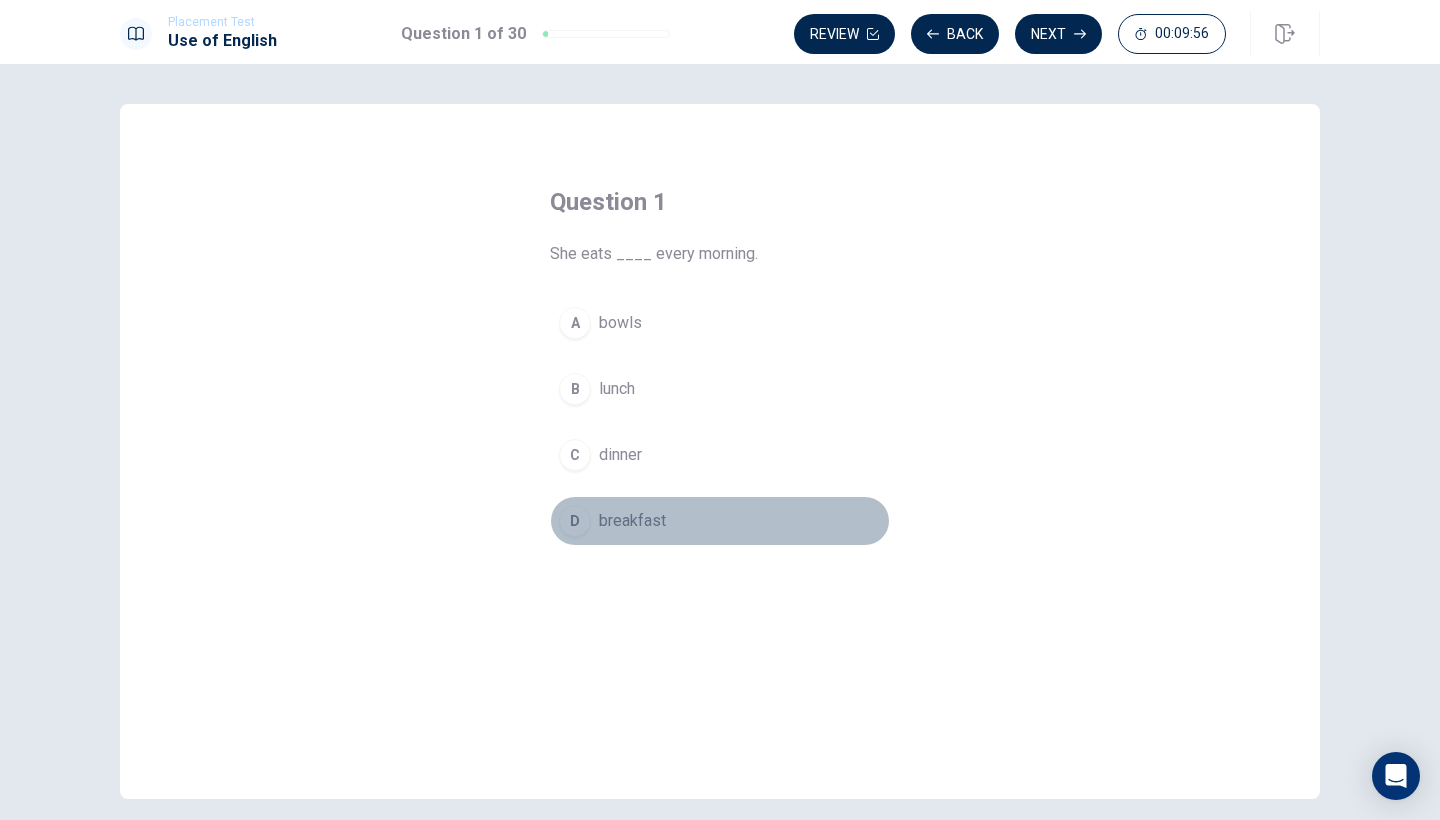 click on "breakfast" at bounding box center [632, 521] 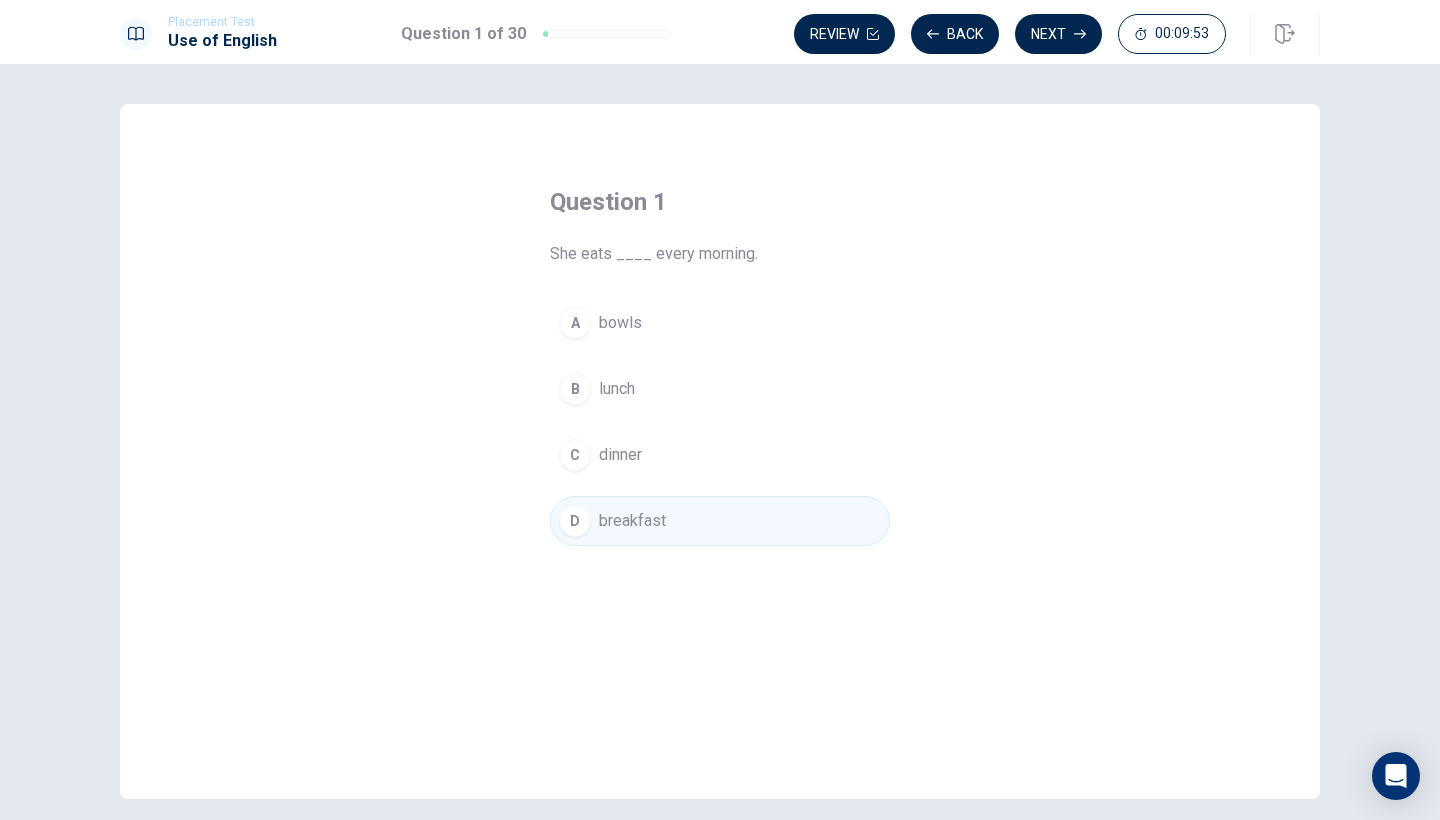 scroll, scrollTop: 0, scrollLeft: 0, axis: both 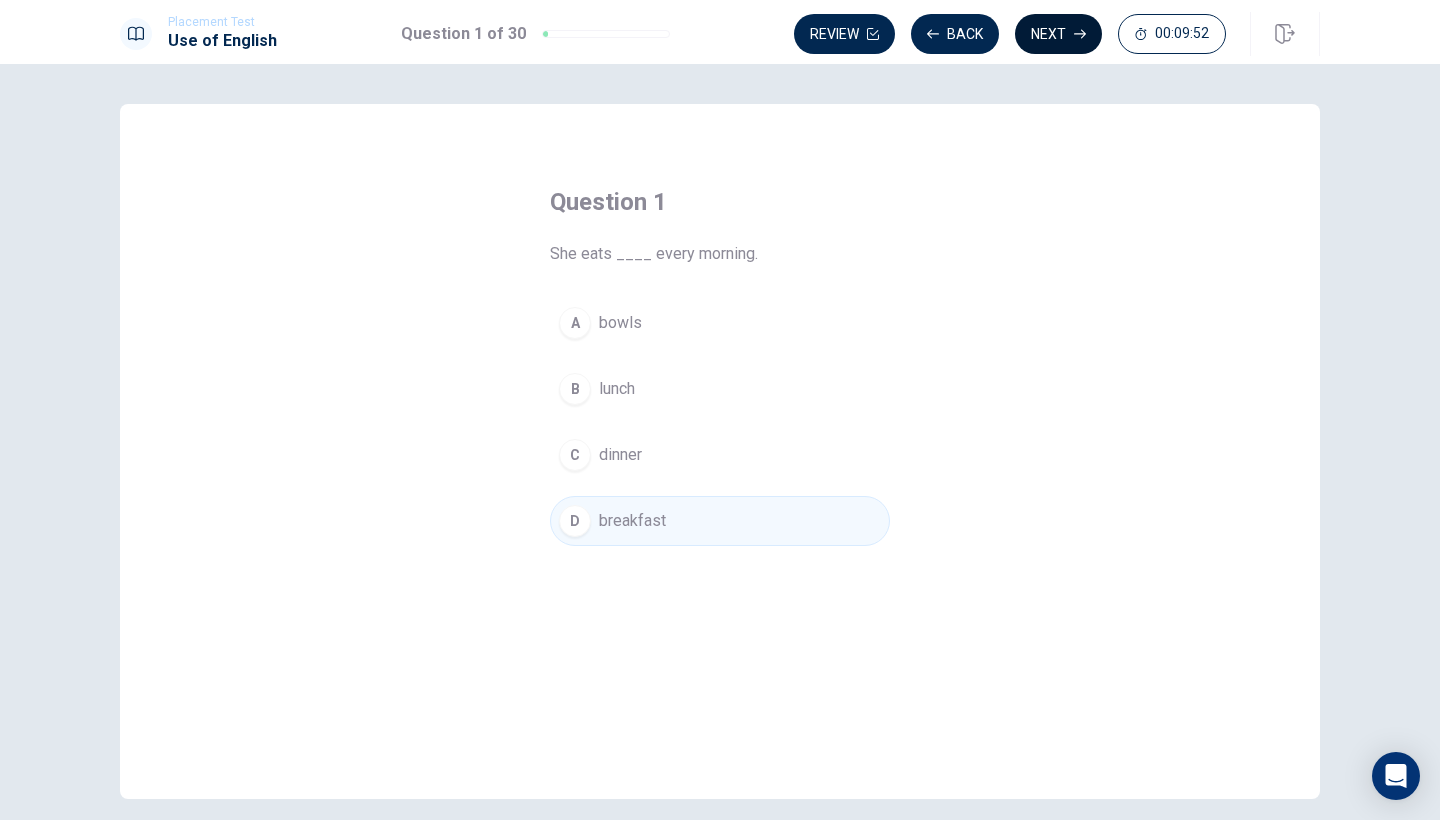 click on "Next" at bounding box center (1058, 34) 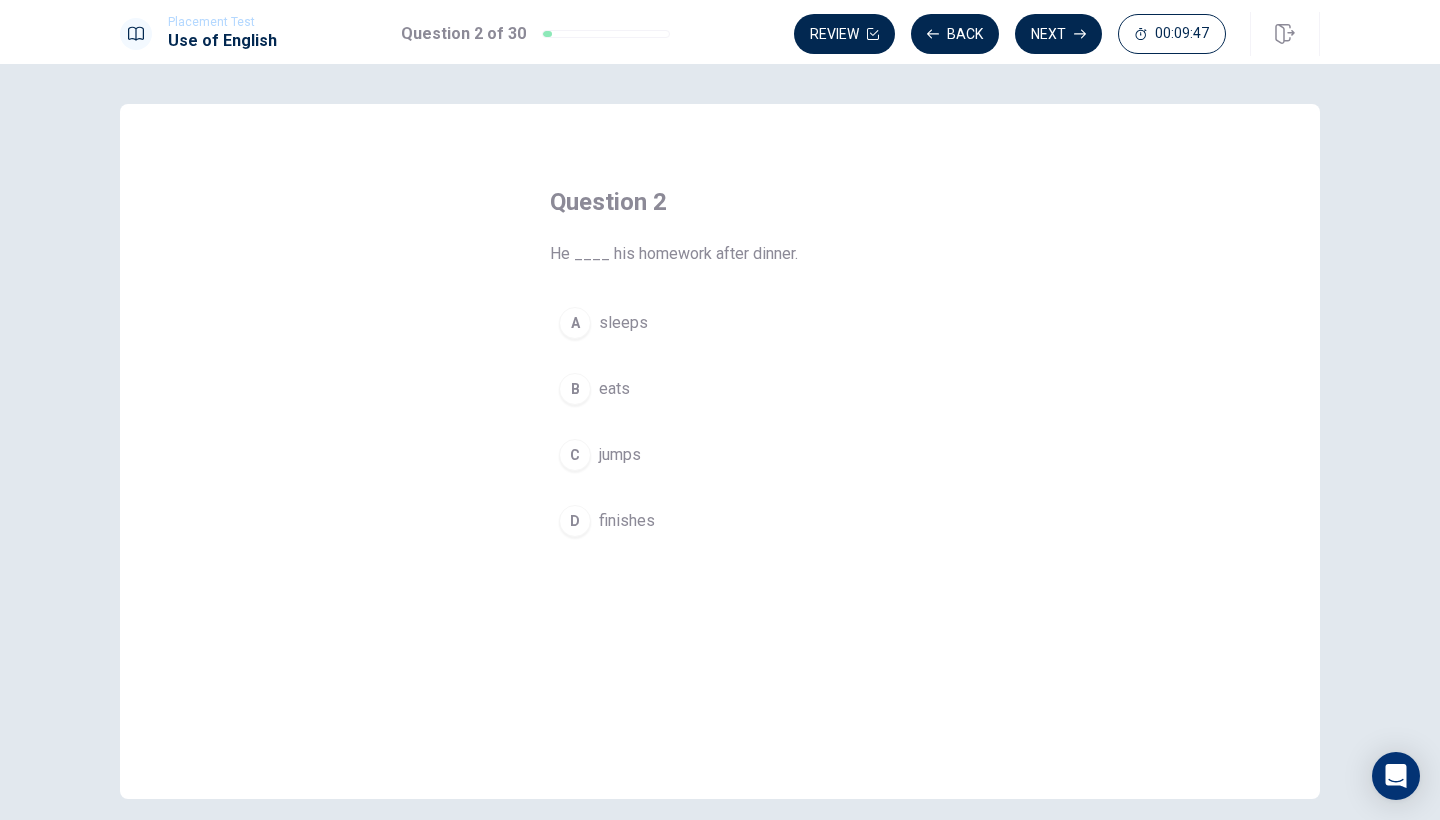 click on "finishes" at bounding box center (627, 521) 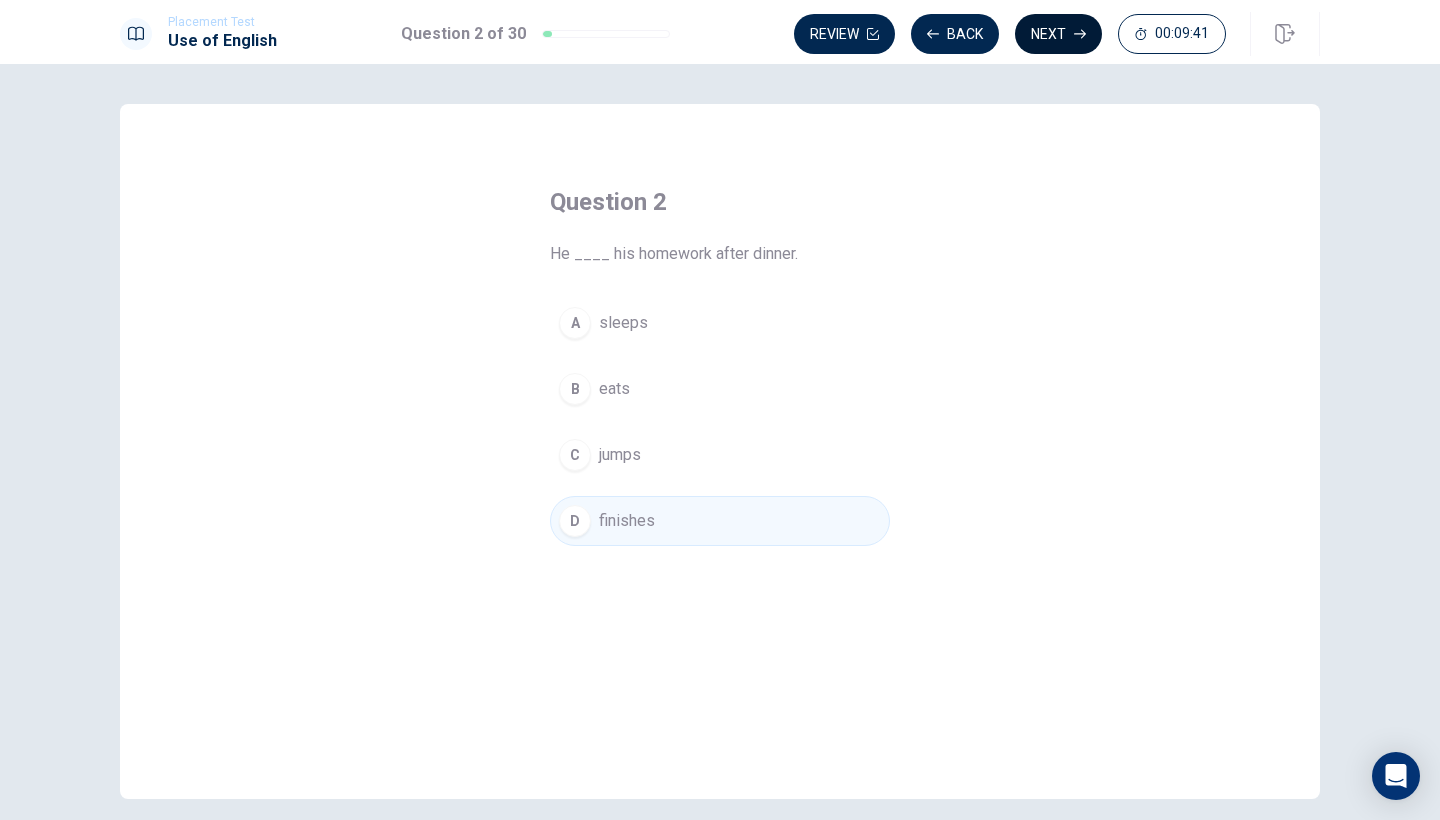 click on "Next" at bounding box center (1058, 34) 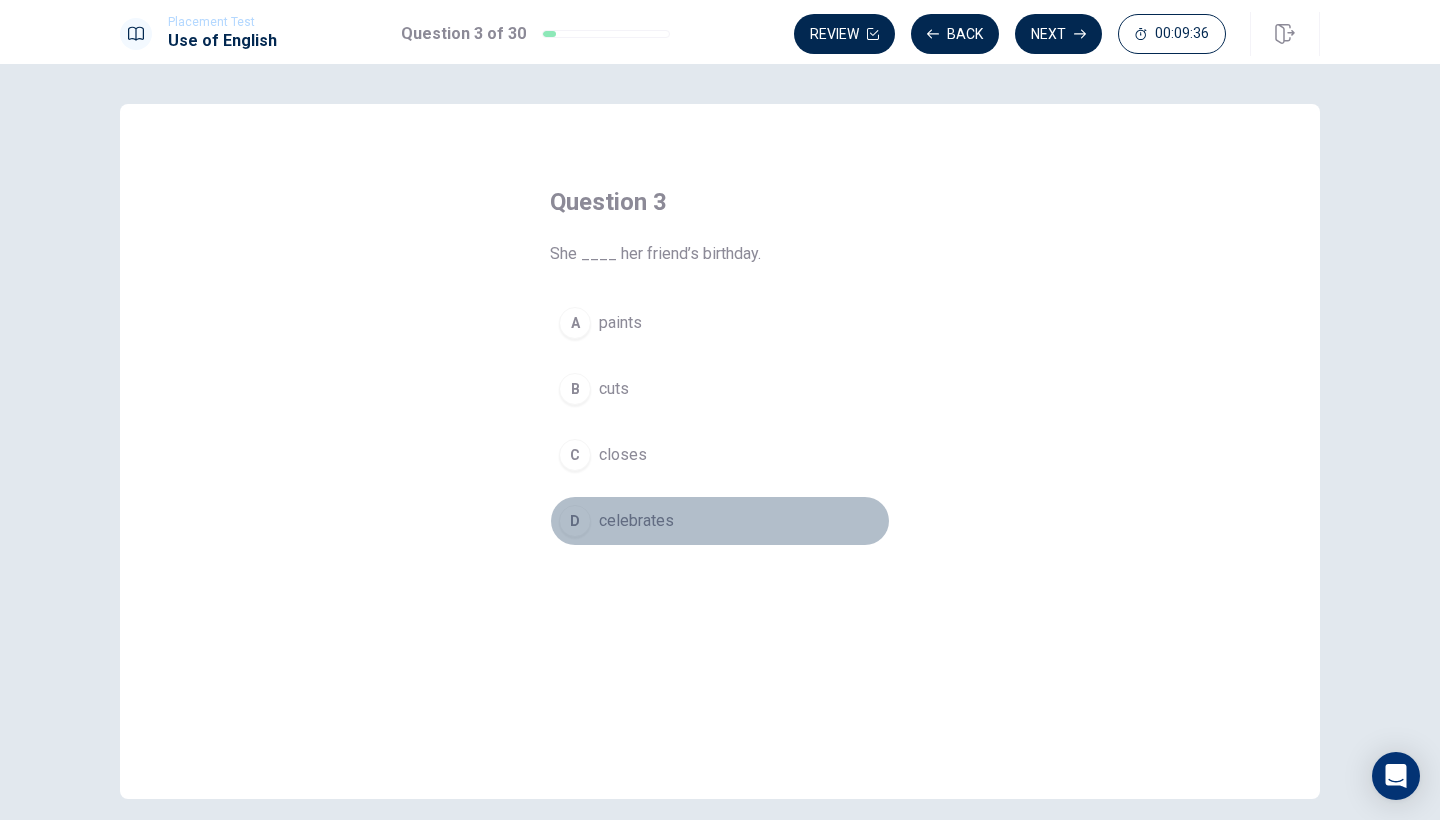 click on "D" at bounding box center [575, 521] 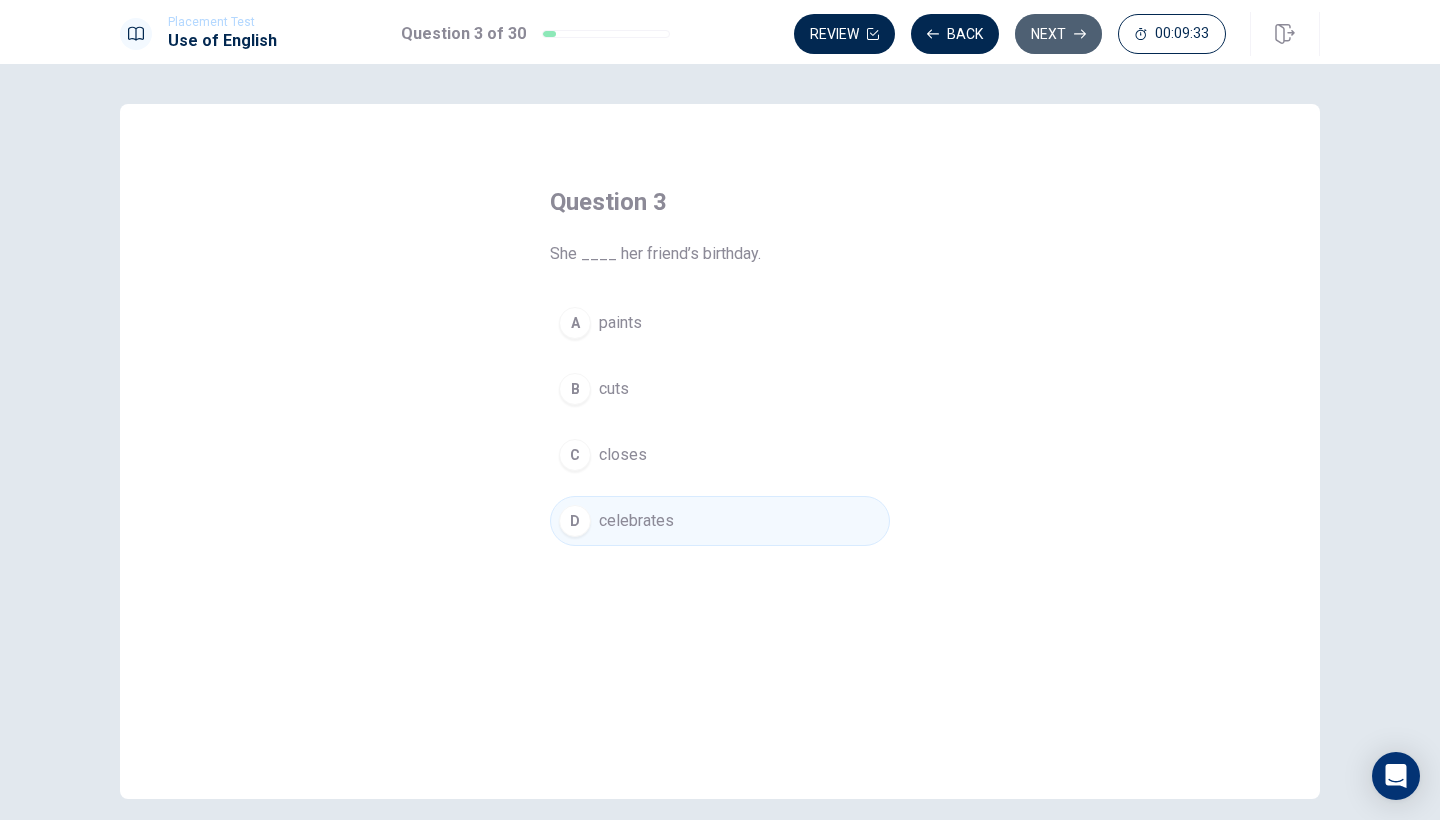 click on "Next" at bounding box center (1058, 34) 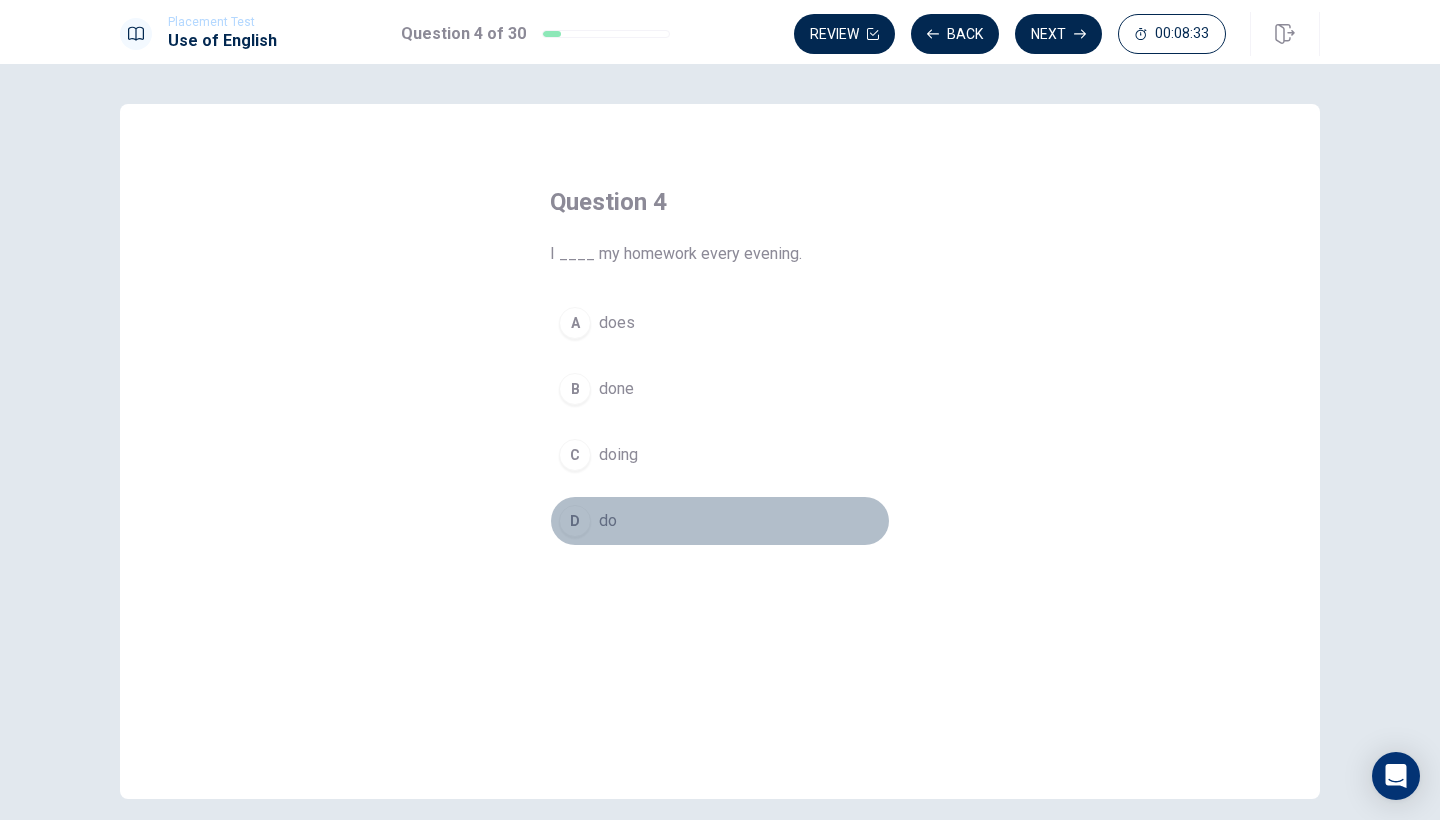 click on "D" at bounding box center [575, 521] 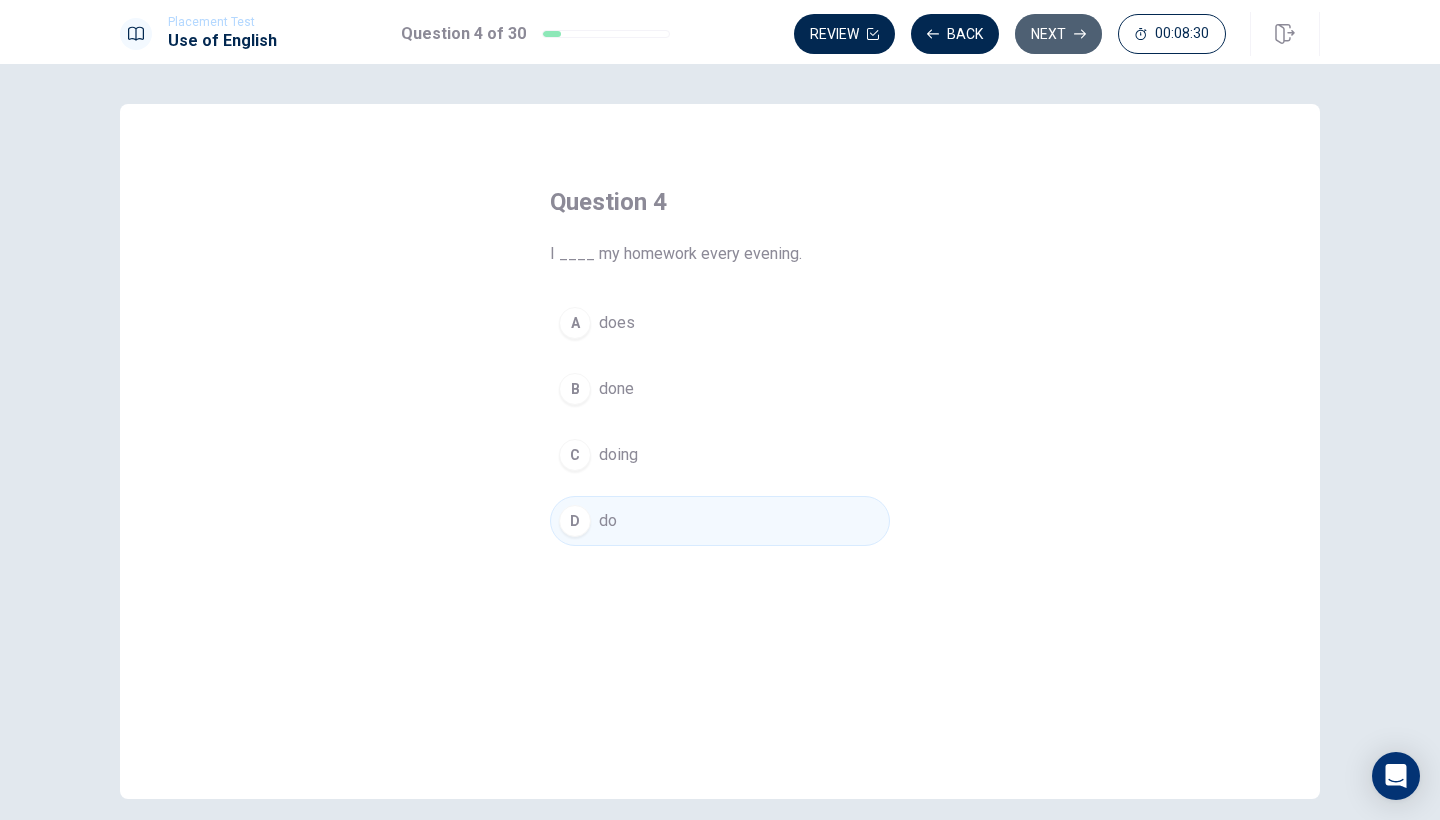 click on "Next" at bounding box center [1058, 34] 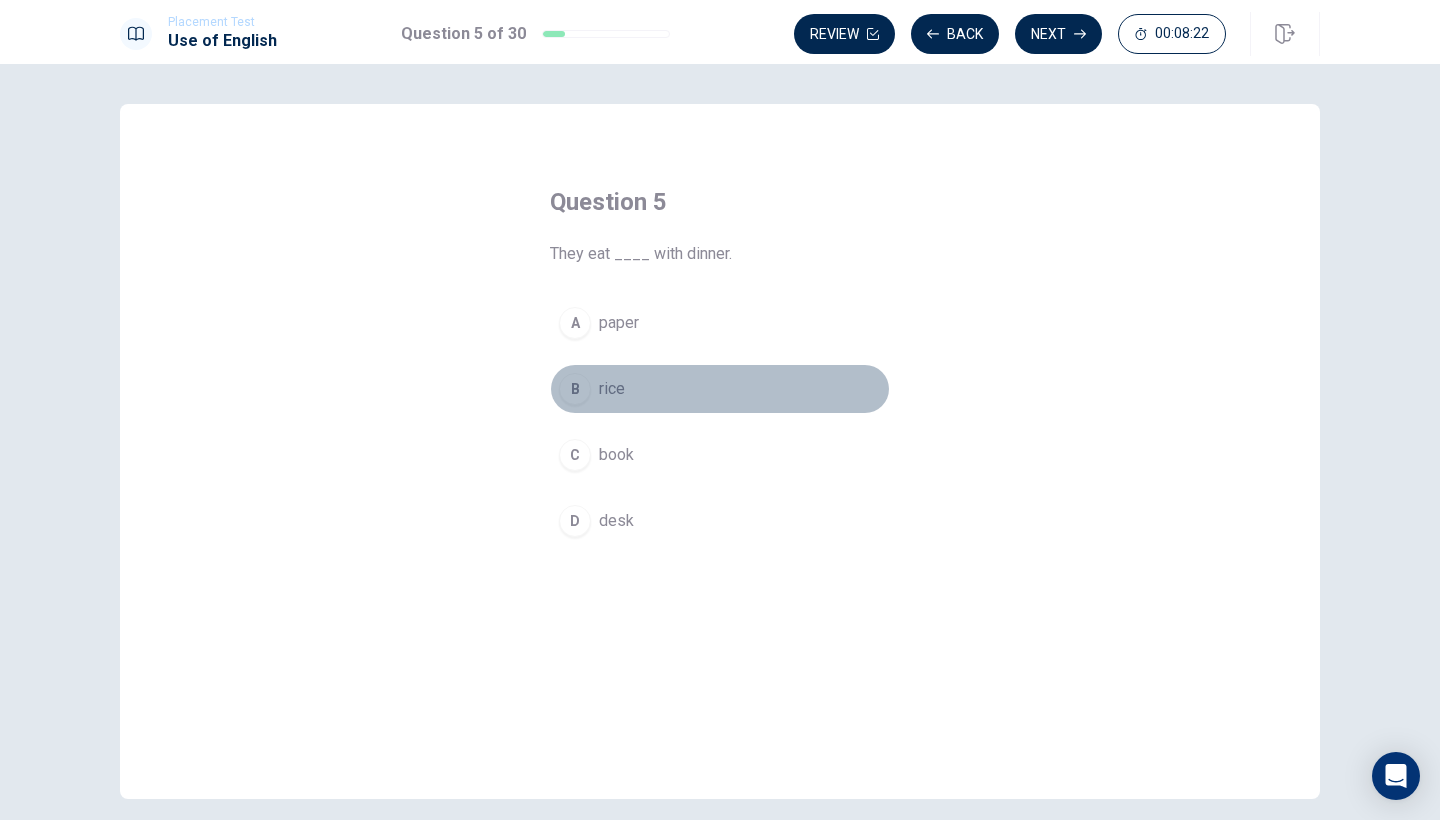 click on "B" at bounding box center [575, 389] 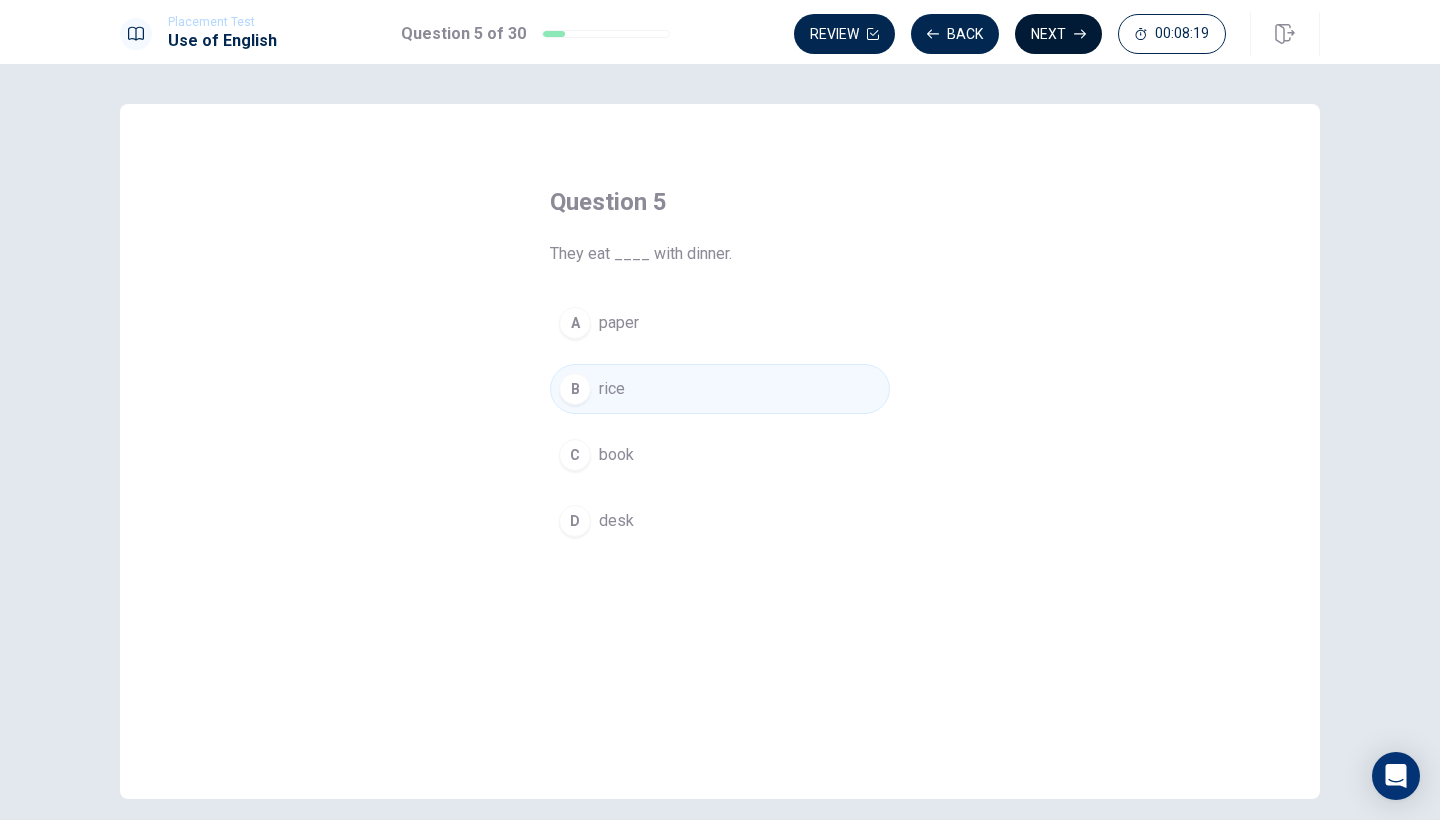 click on "Next" at bounding box center [1058, 34] 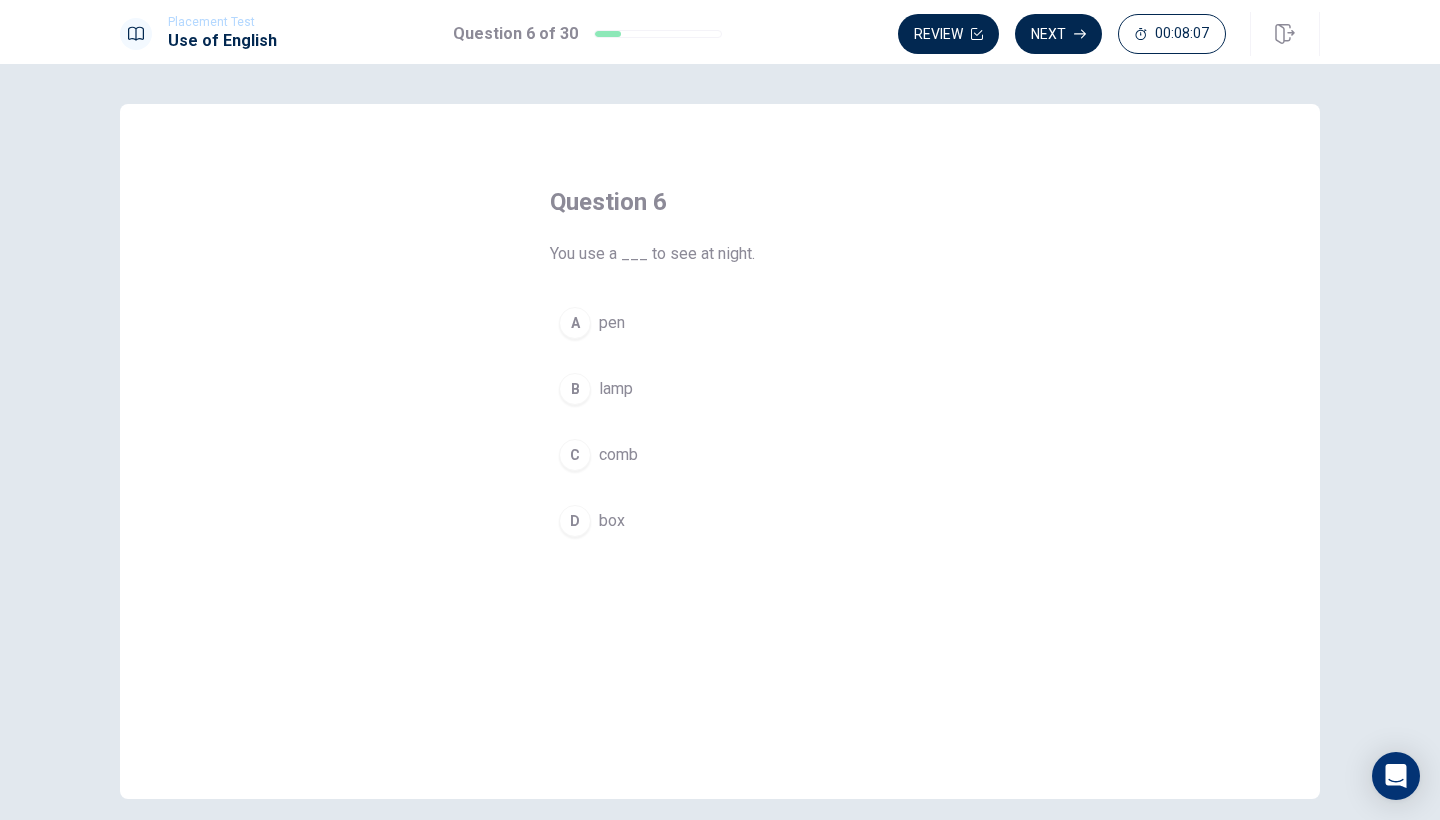 click on "B lamp" at bounding box center [720, 389] 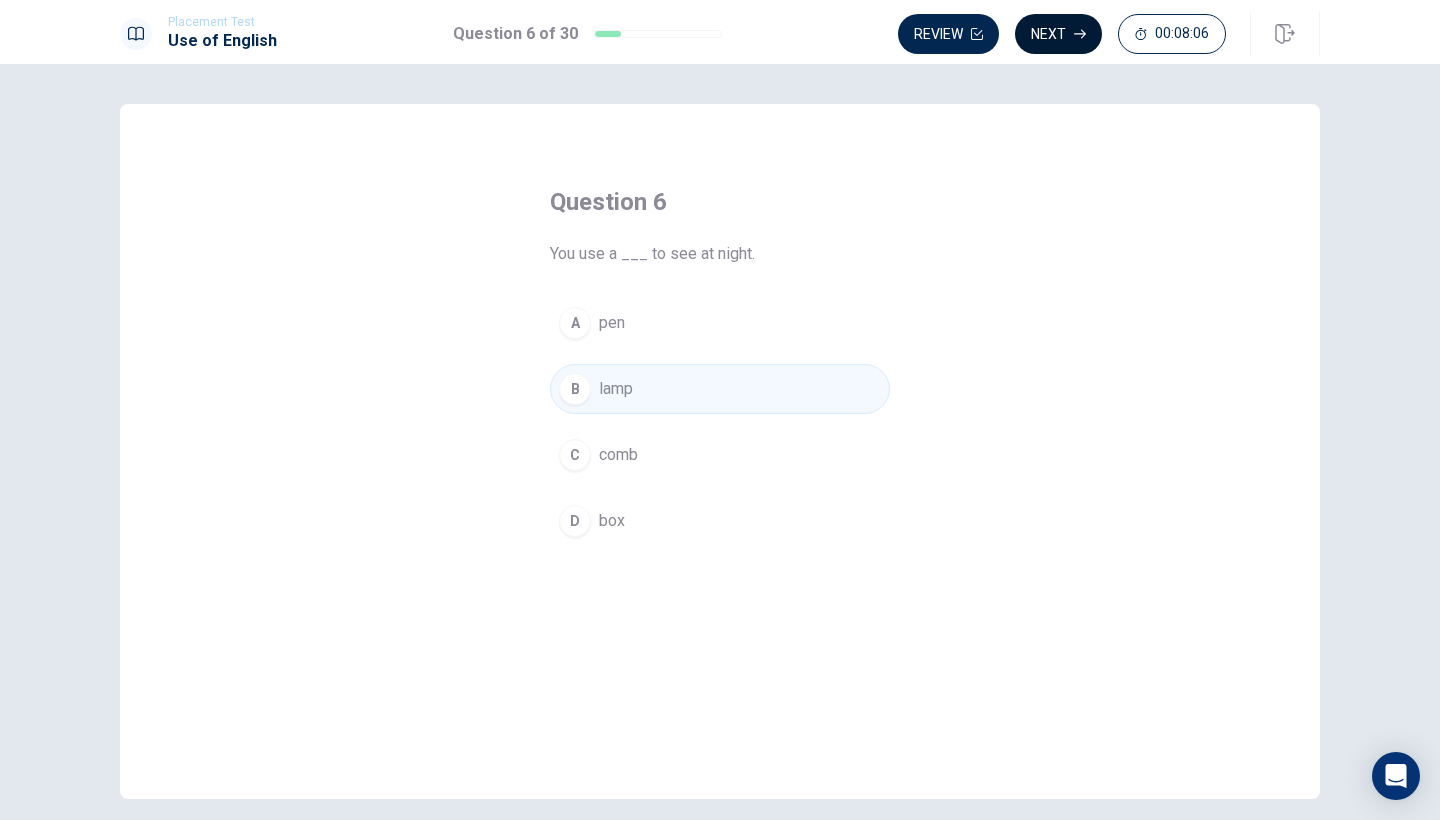 click on "Next" at bounding box center (1058, 34) 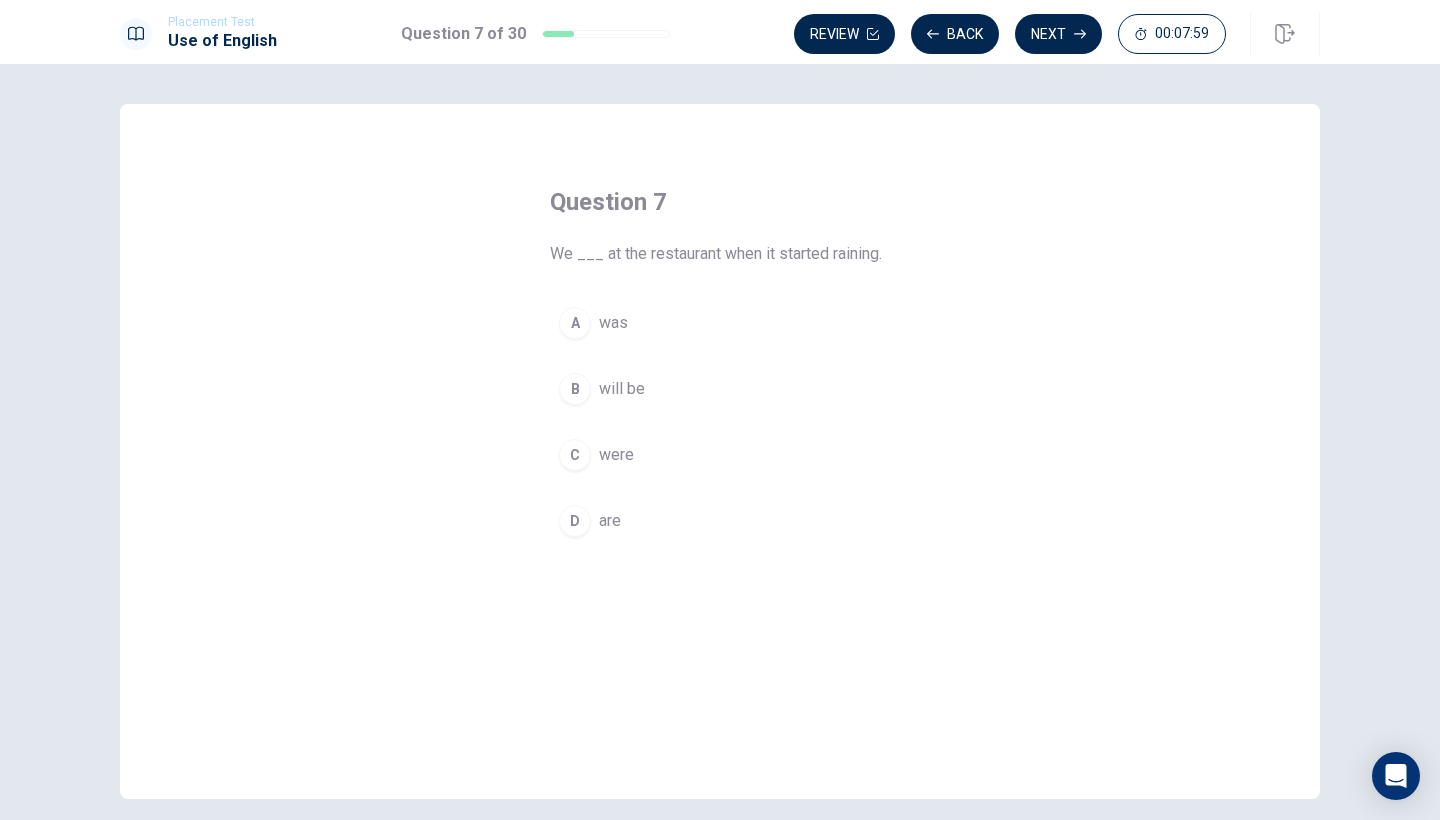 drag, startPoint x: 549, startPoint y: 254, endPoint x: 854, endPoint y: 252, distance: 305.00656 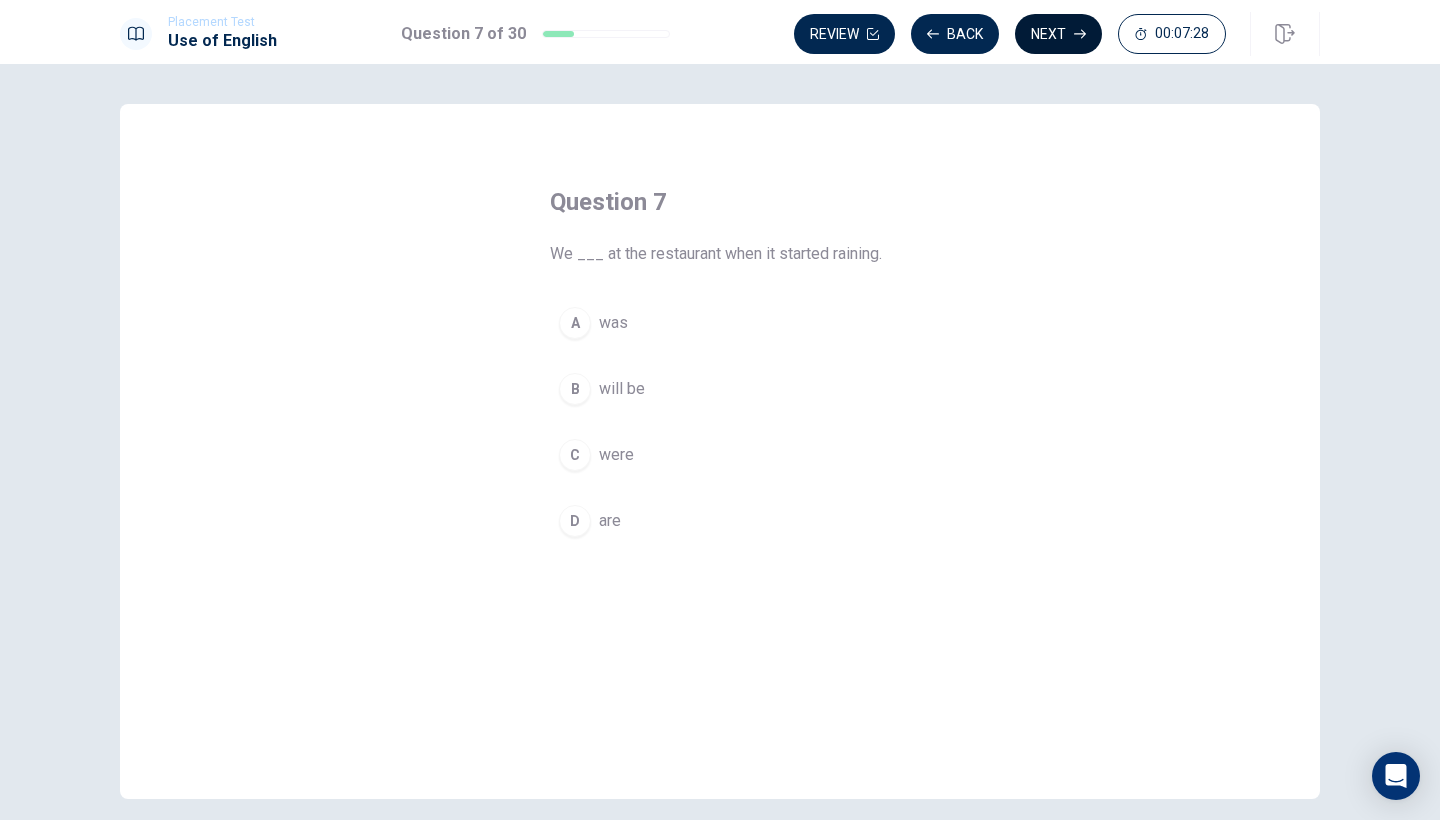 click on "Next" at bounding box center [1058, 34] 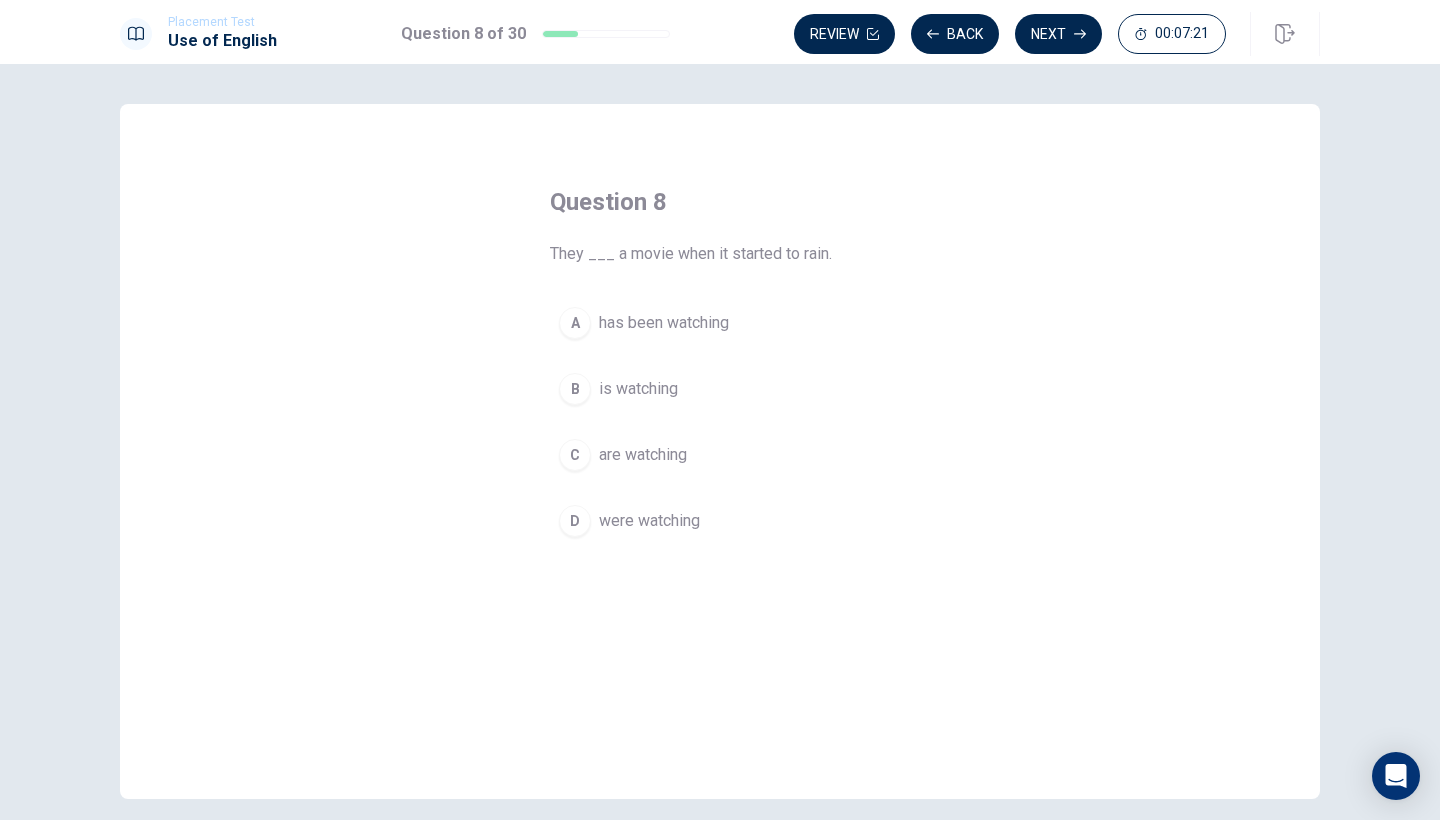click on "were watching" at bounding box center [649, 521] 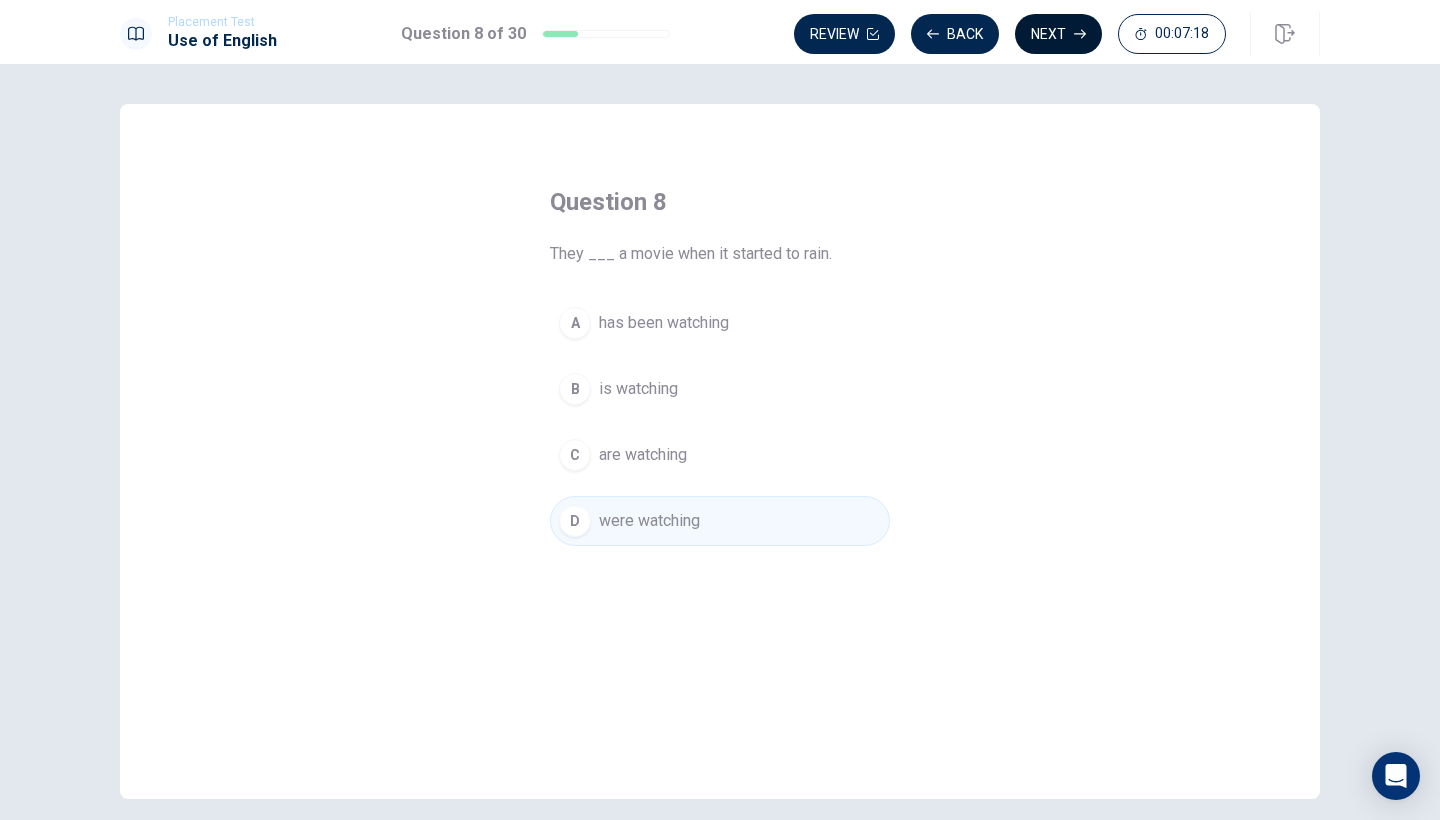 click on "Next" at bounding box center (1058, 34) 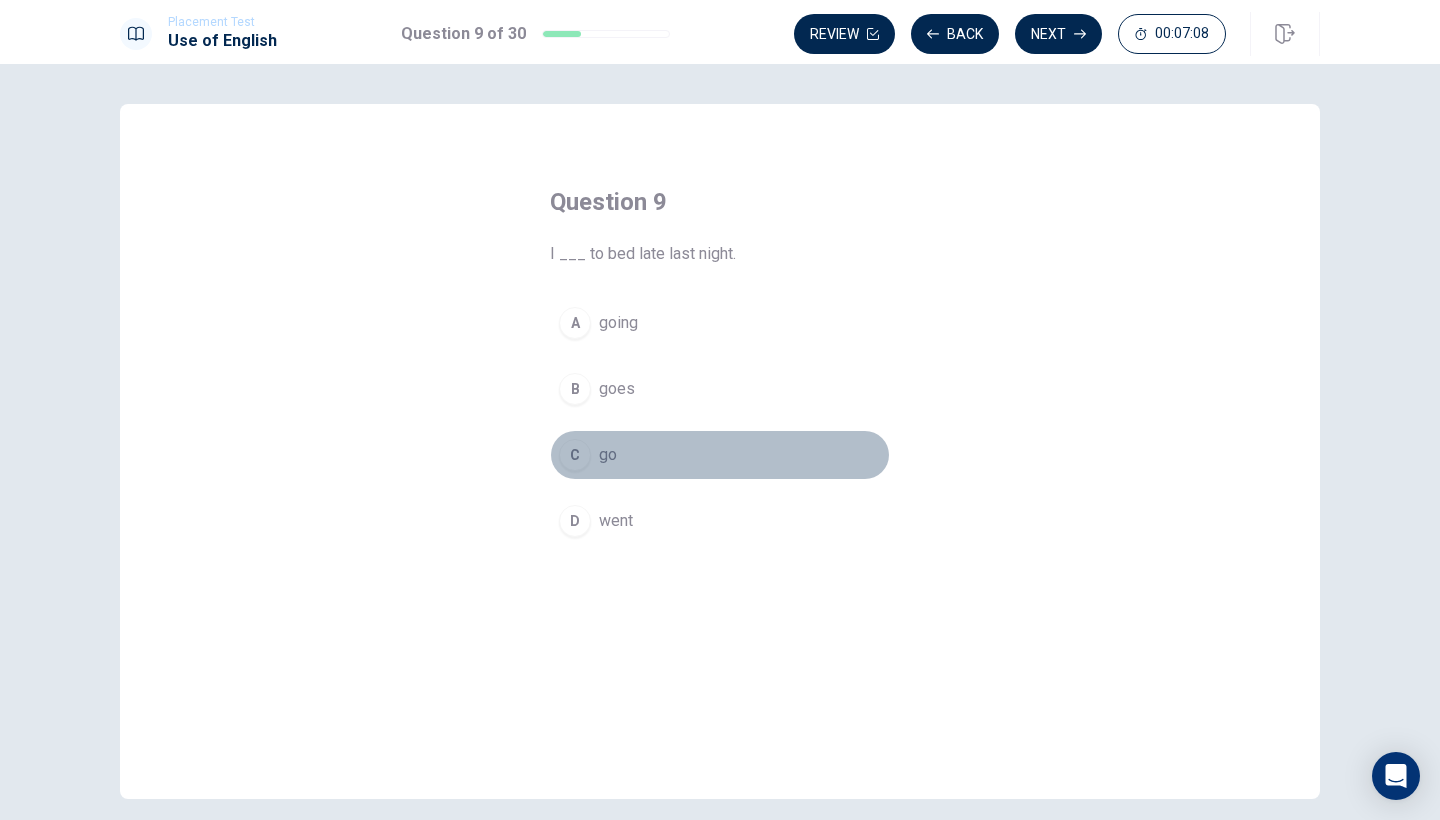 click on "C" at bounding box center [575, 455] 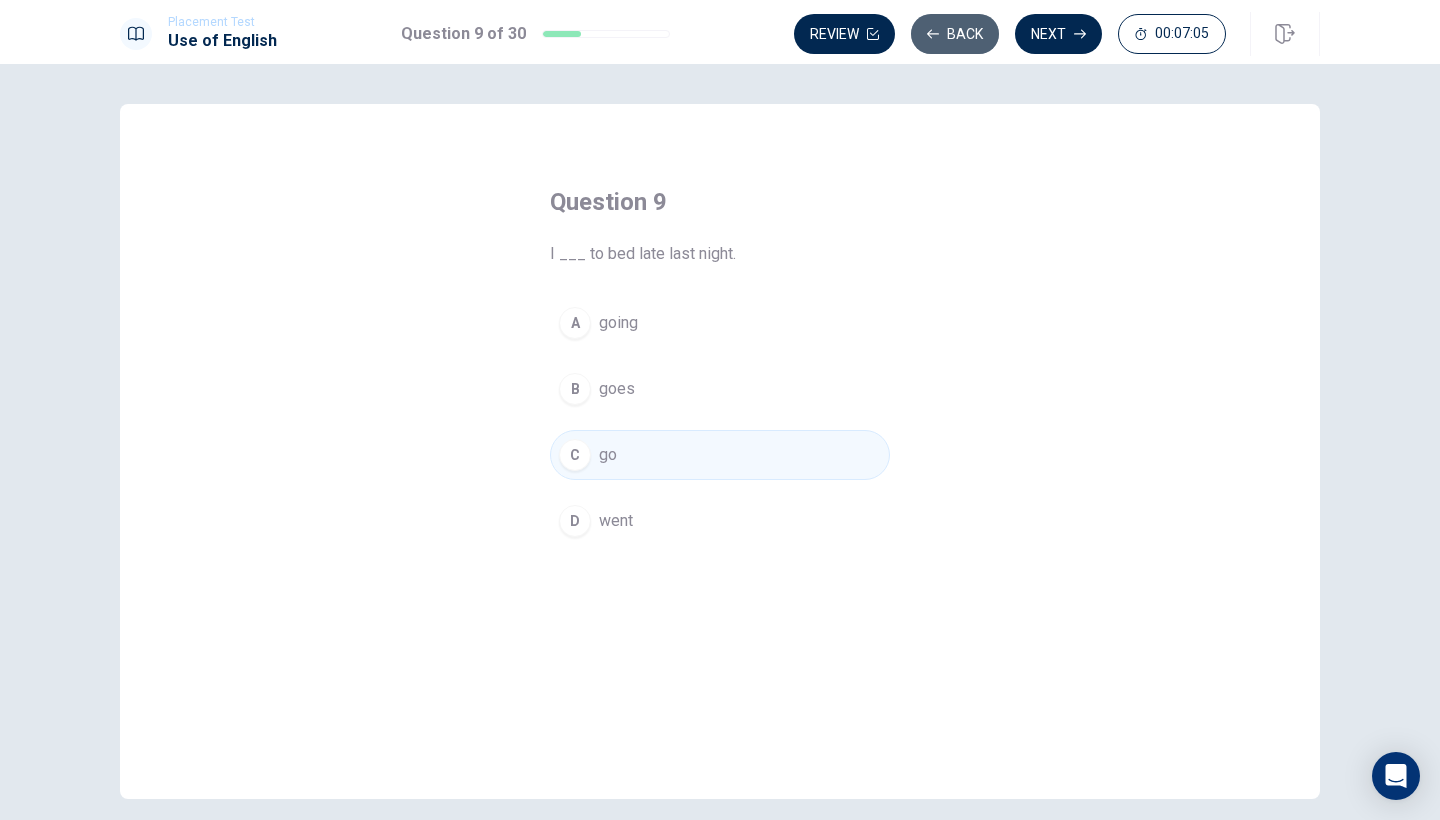 click on "Back" at bounding box center (955, 34) 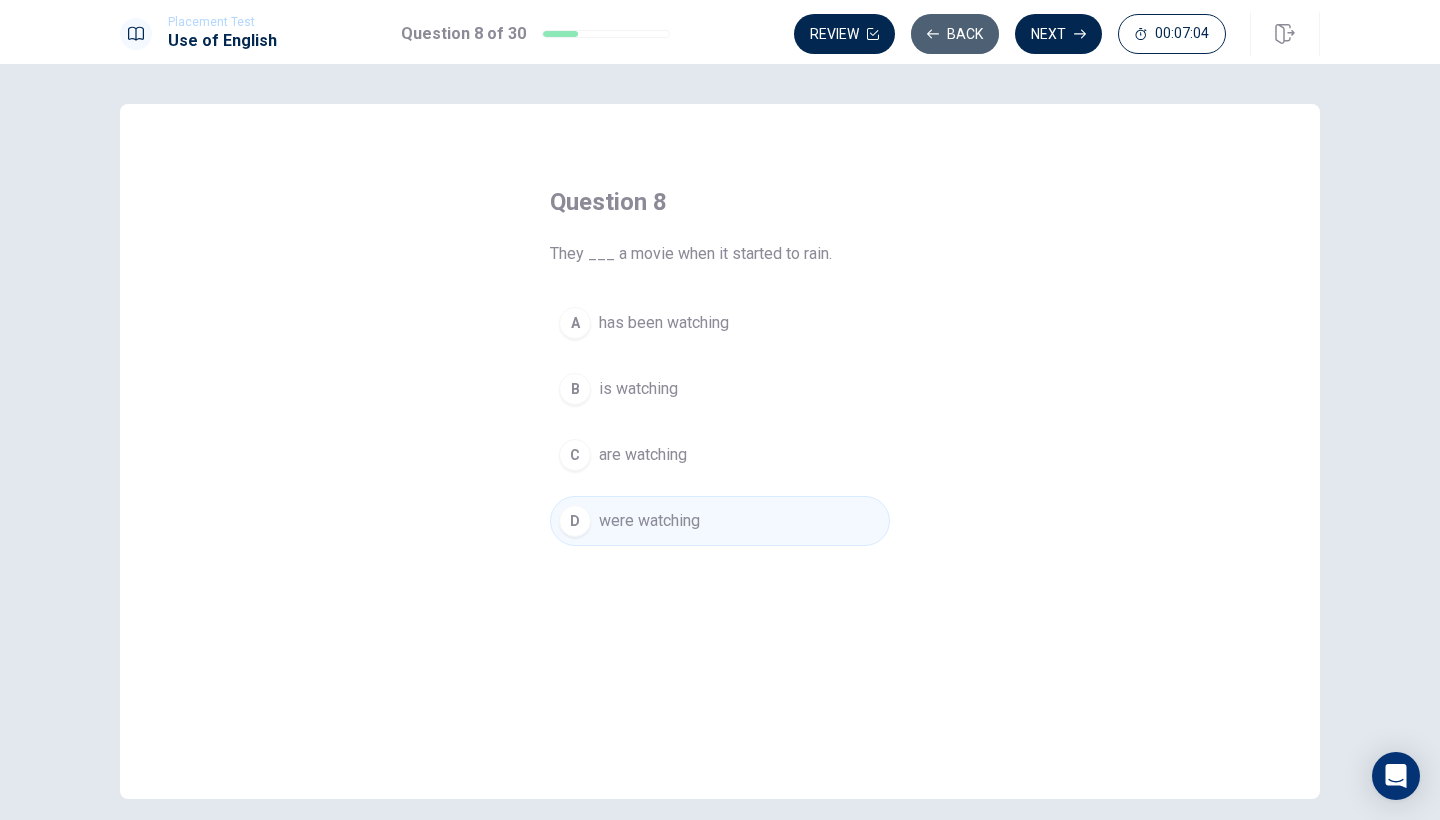 click on "Back" at bounding box center (955, 34) 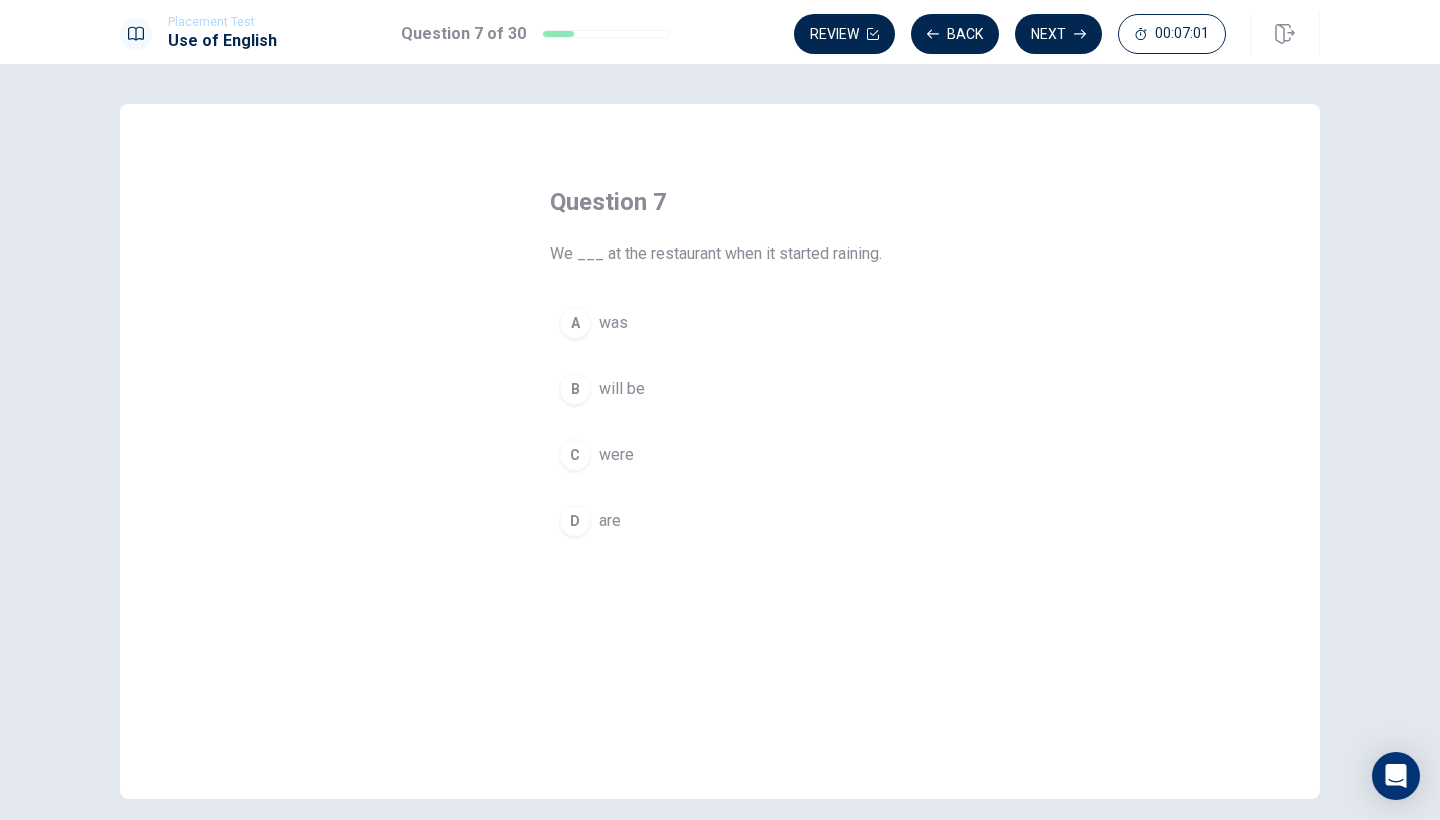 click on "C were" at bounding box center (720, 455) 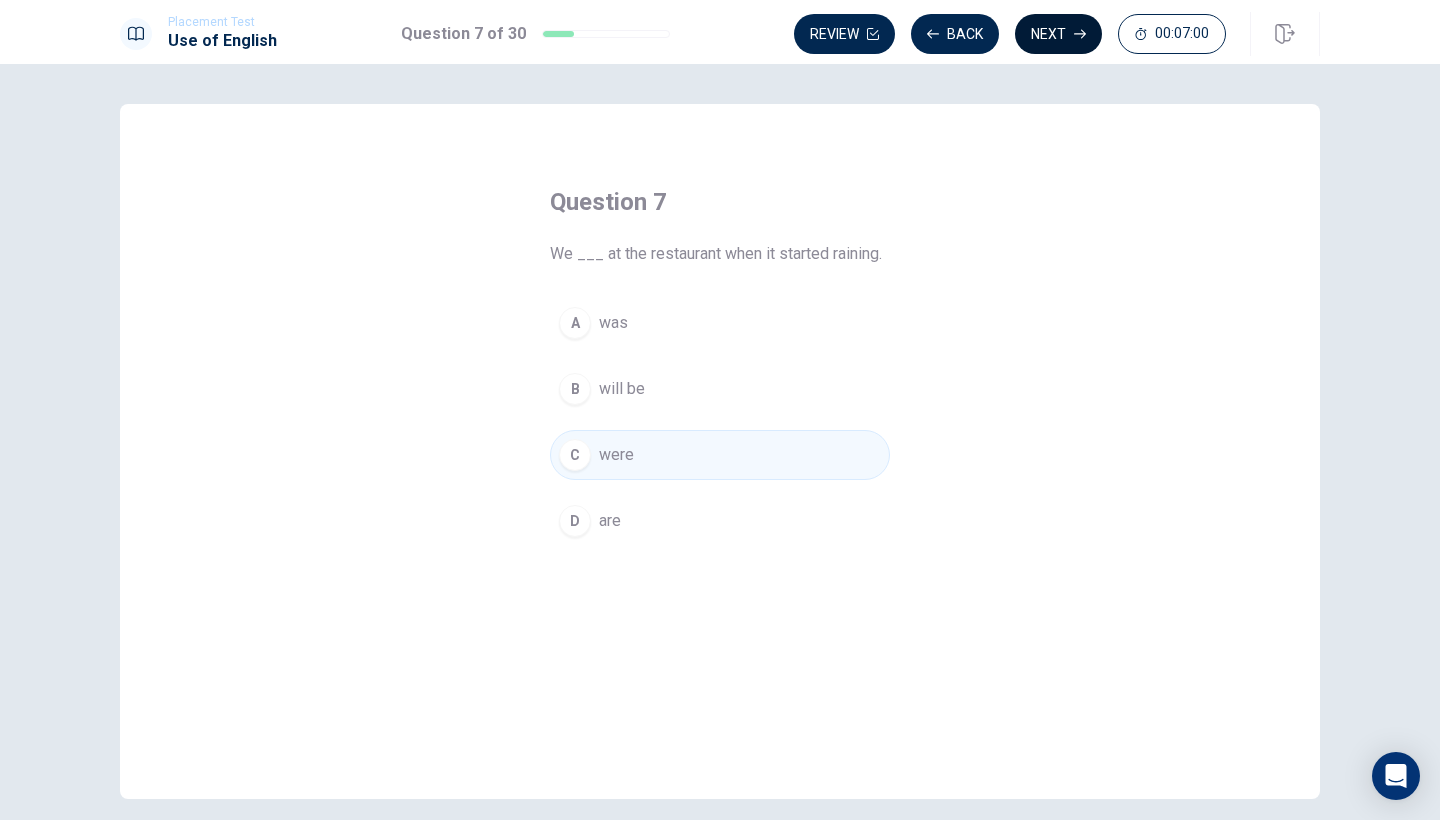 click on "Next" at bounding box center [1058, 34] 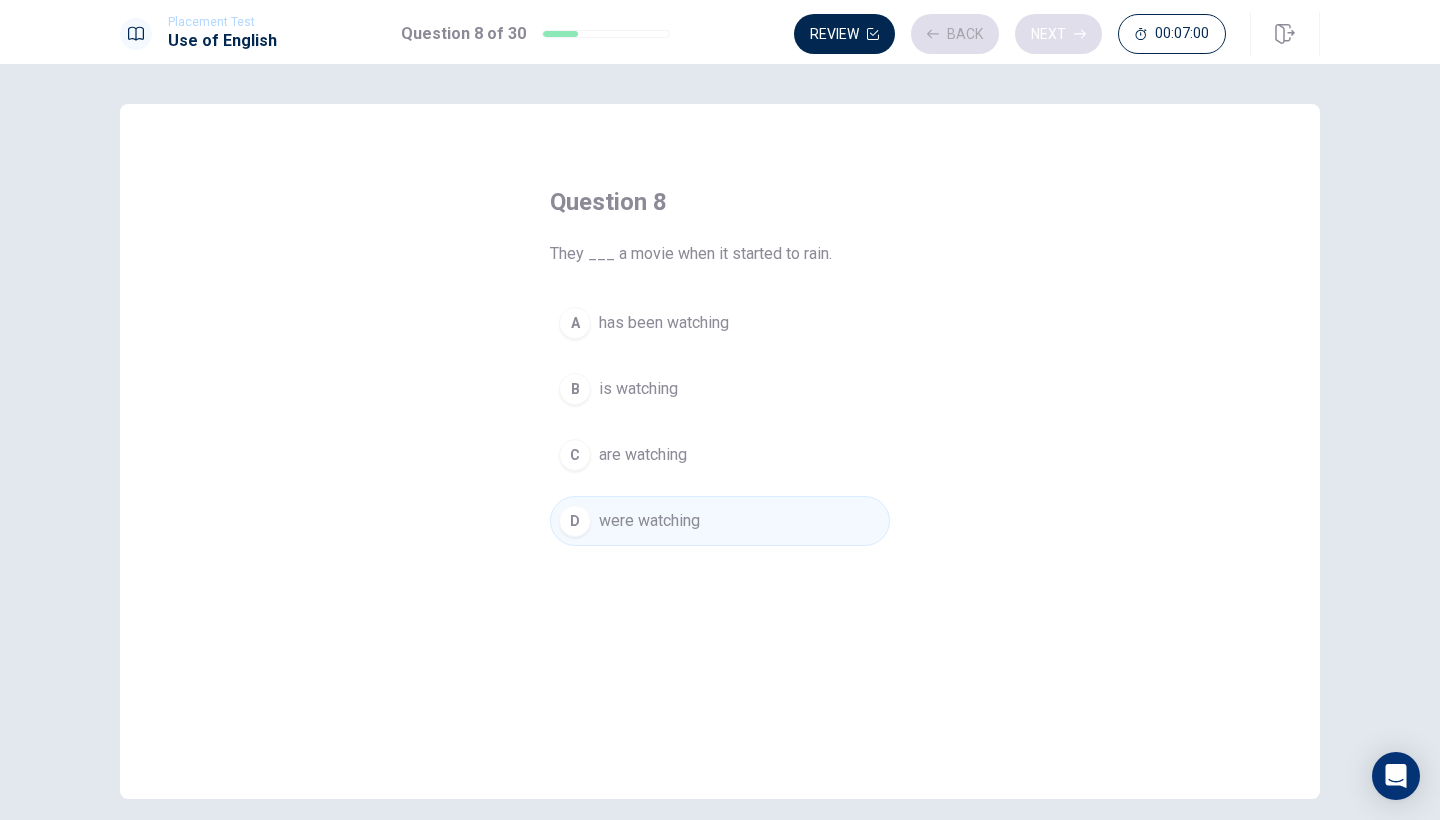 click on "Review Back Next 00:07:00" at bounding box center (1010, 34) 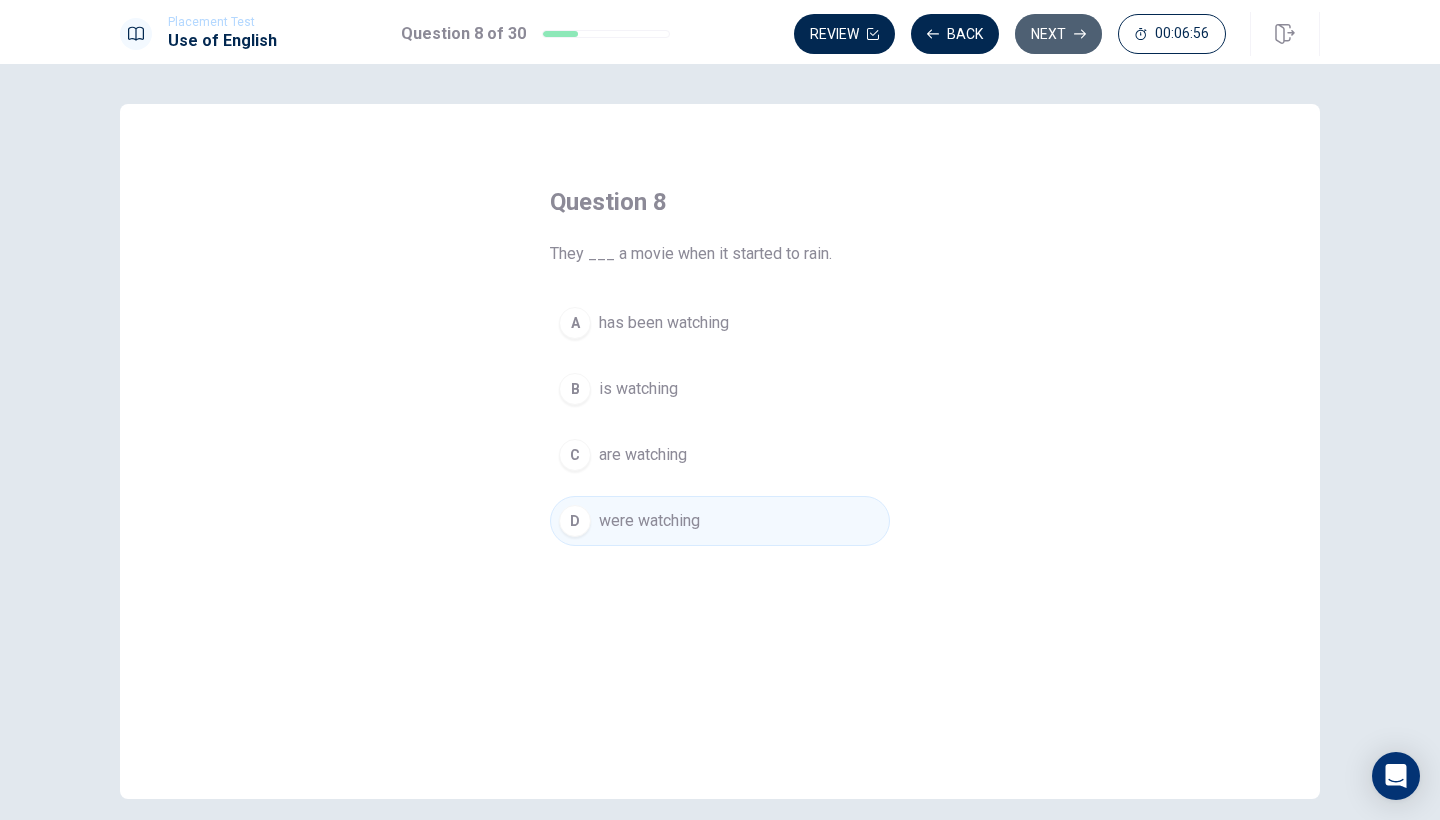 click 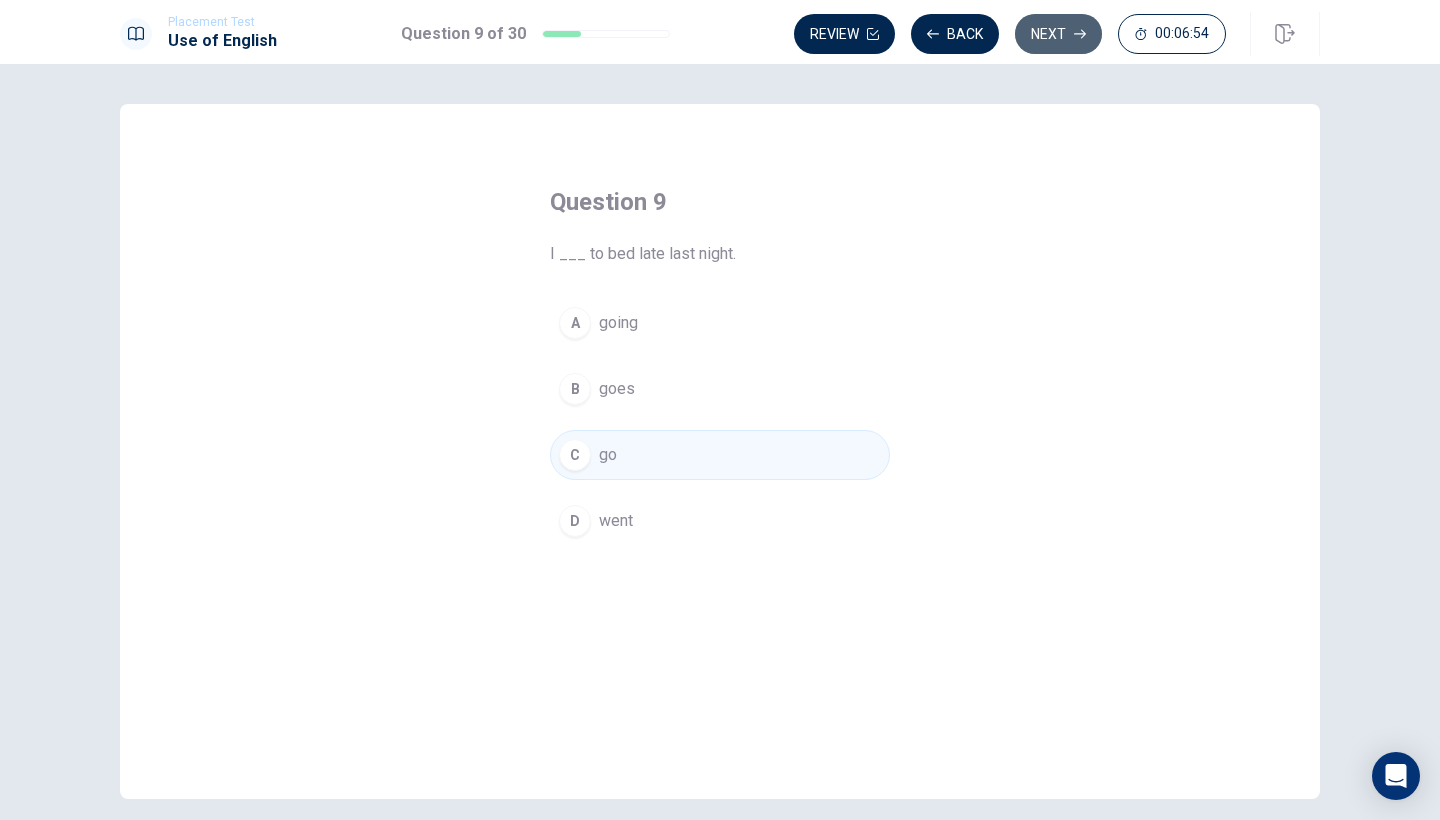 click 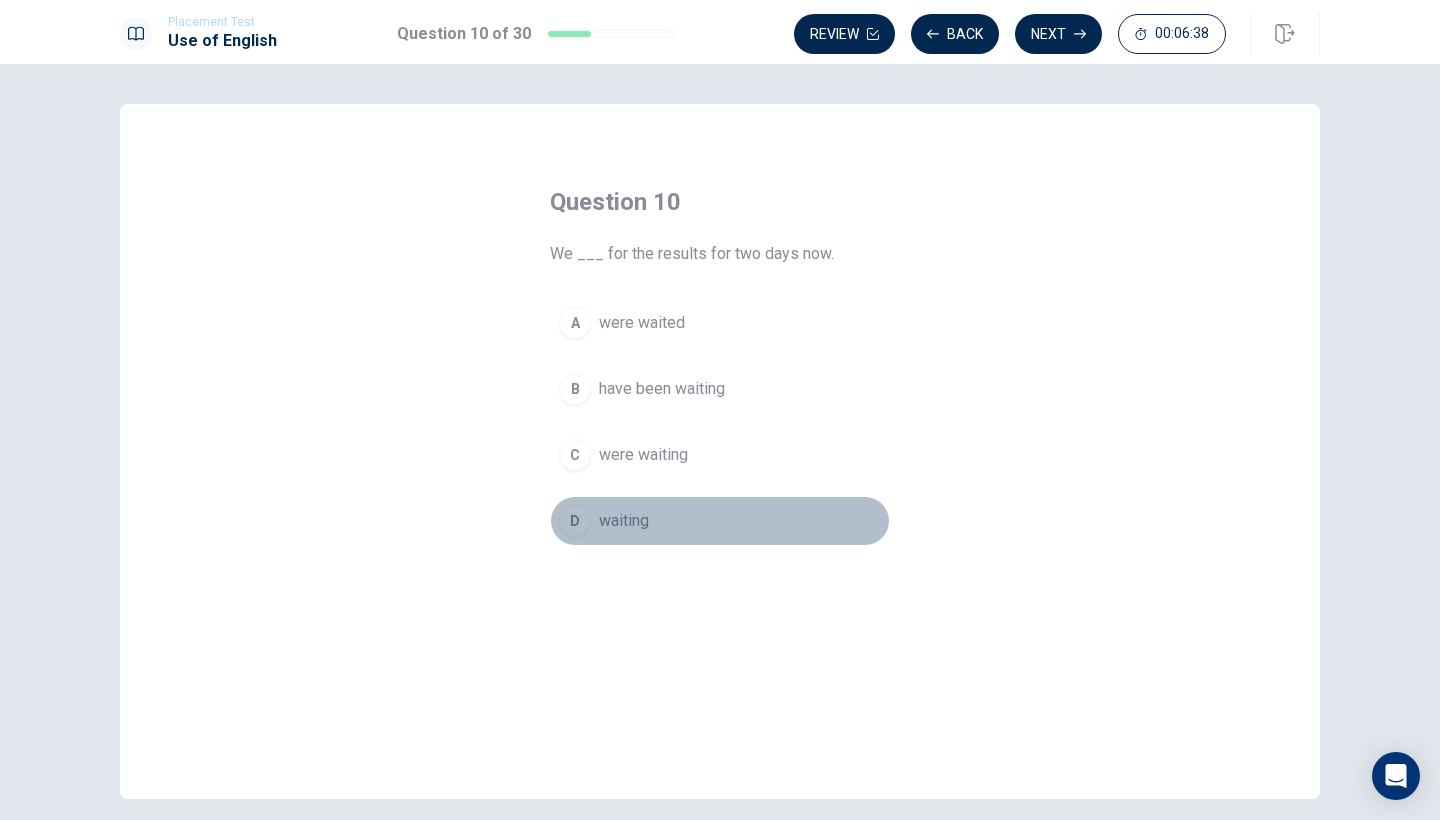 click on "waiting" at bounding box center [624, 521] 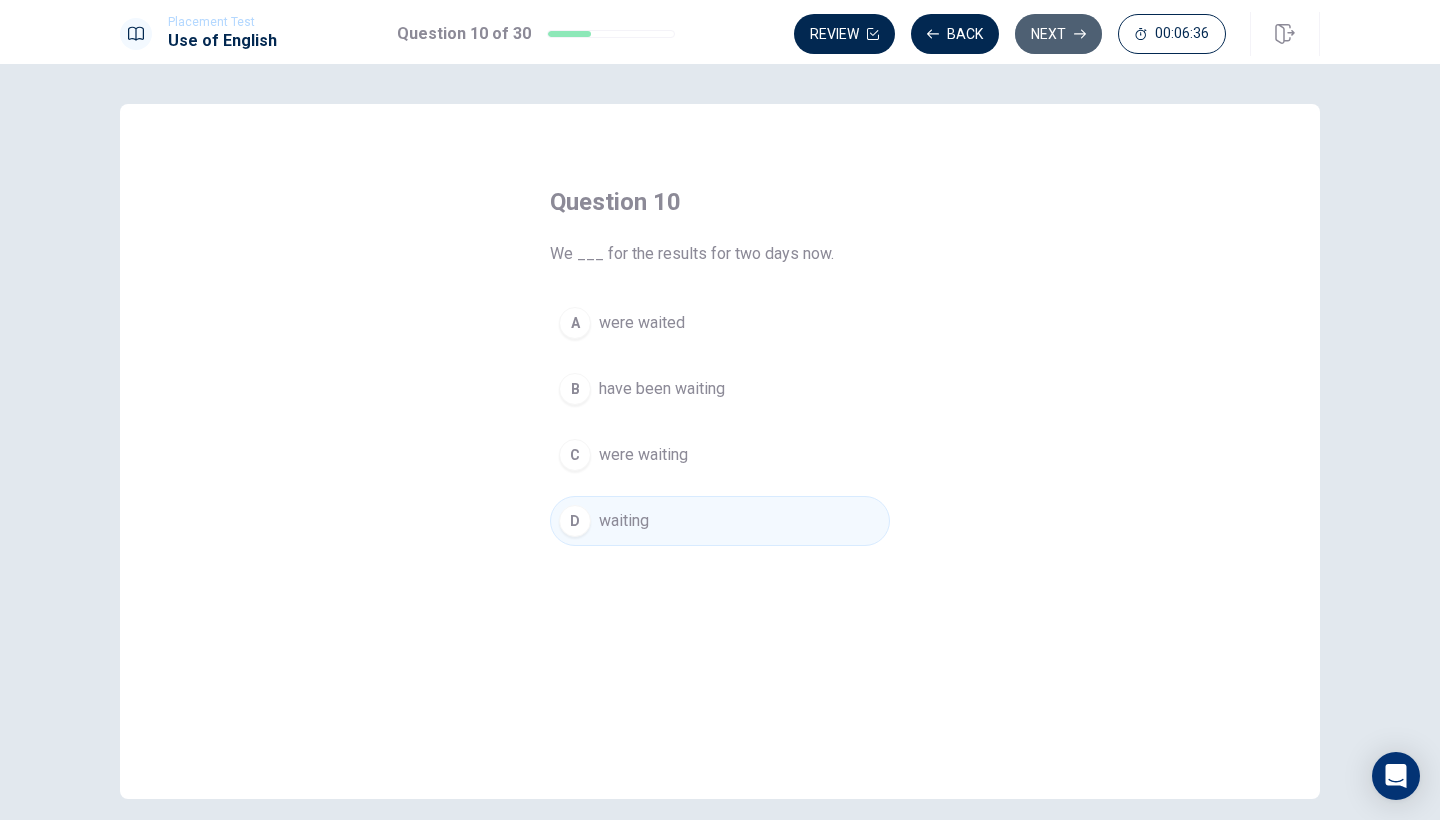 click on "Next" at bounding box center [1058, 34] 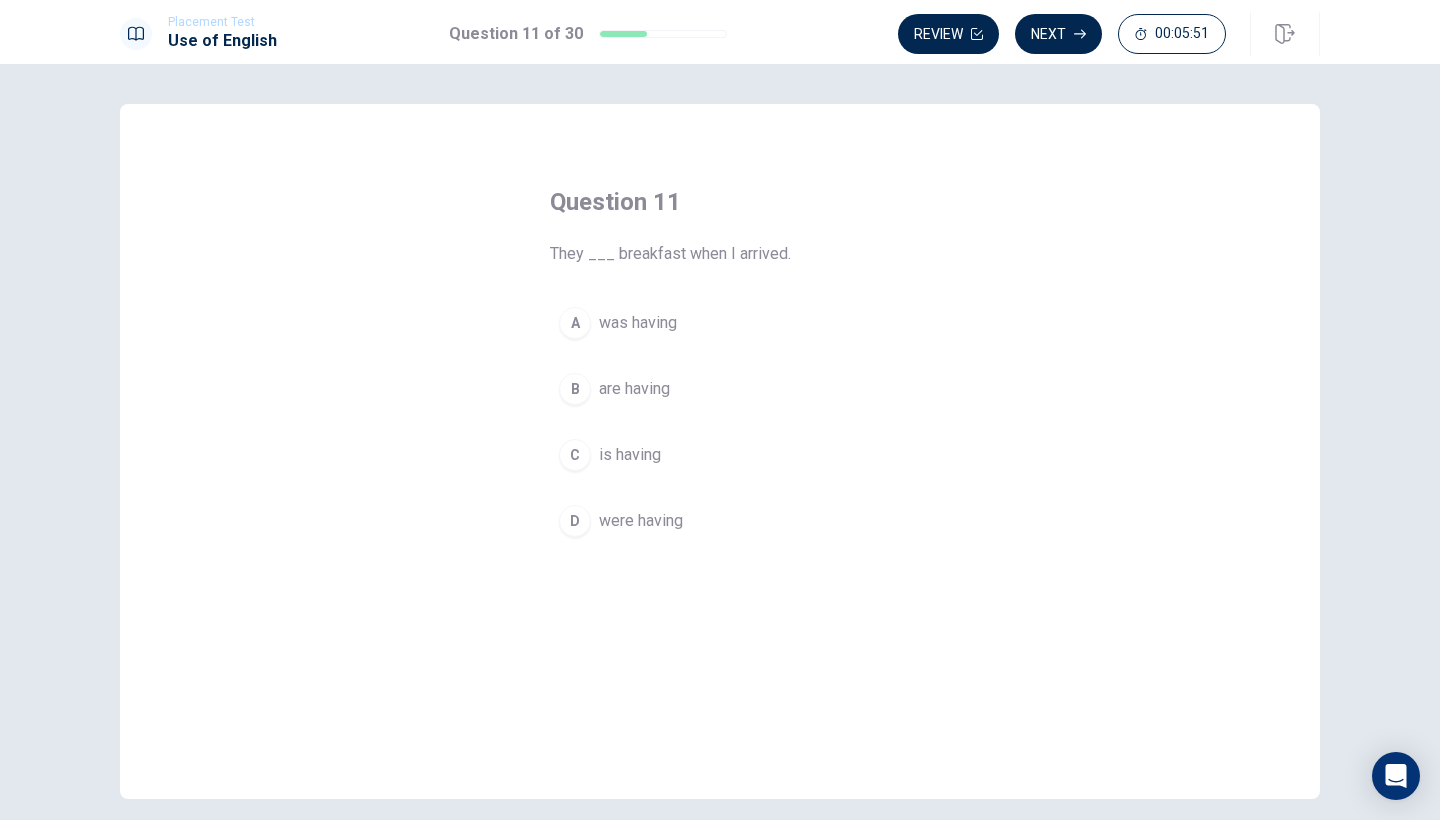 click on "were having" at bounding box center (641, 521) 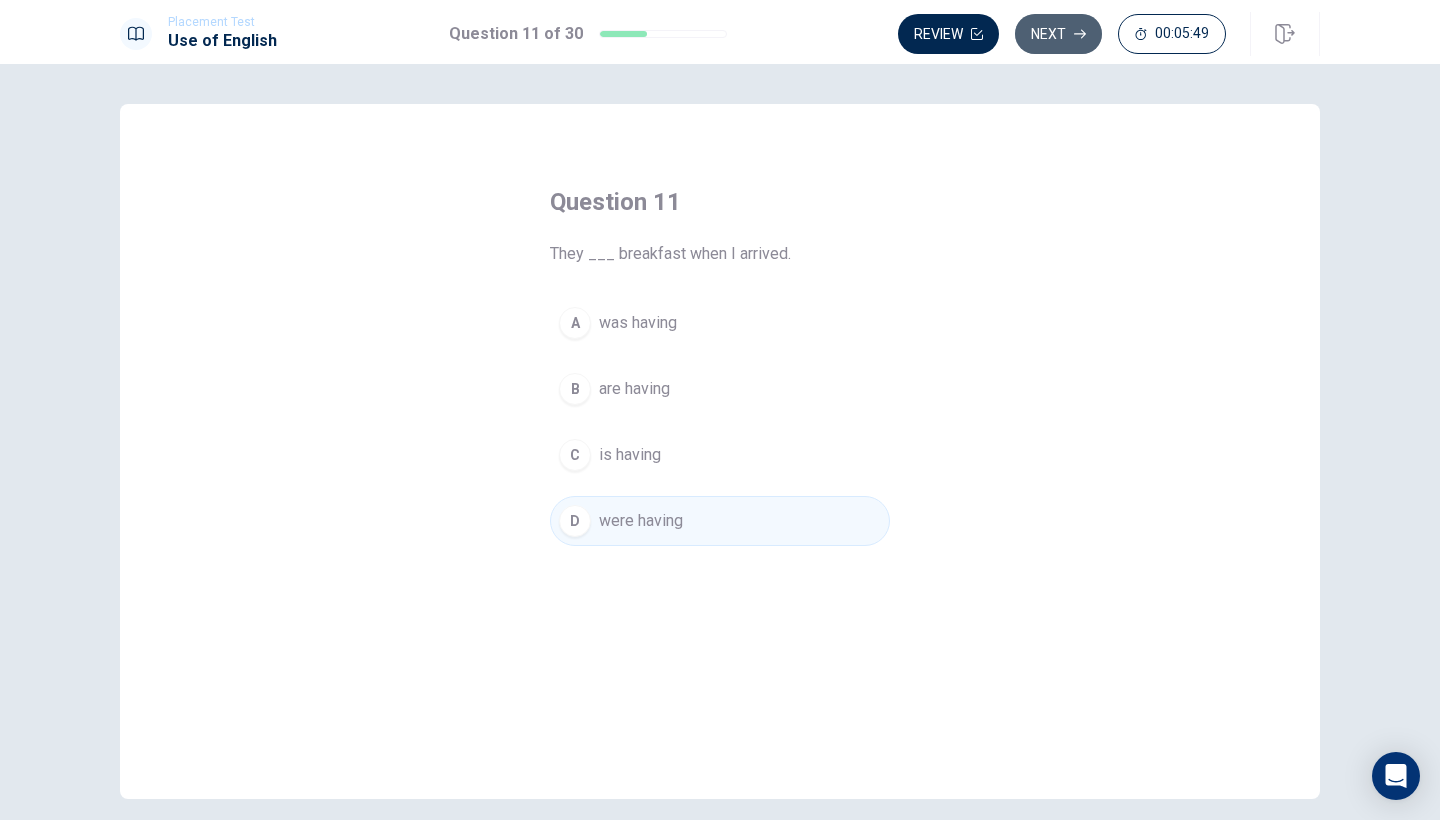 click on "Next" at bounding box center [1058, 34] 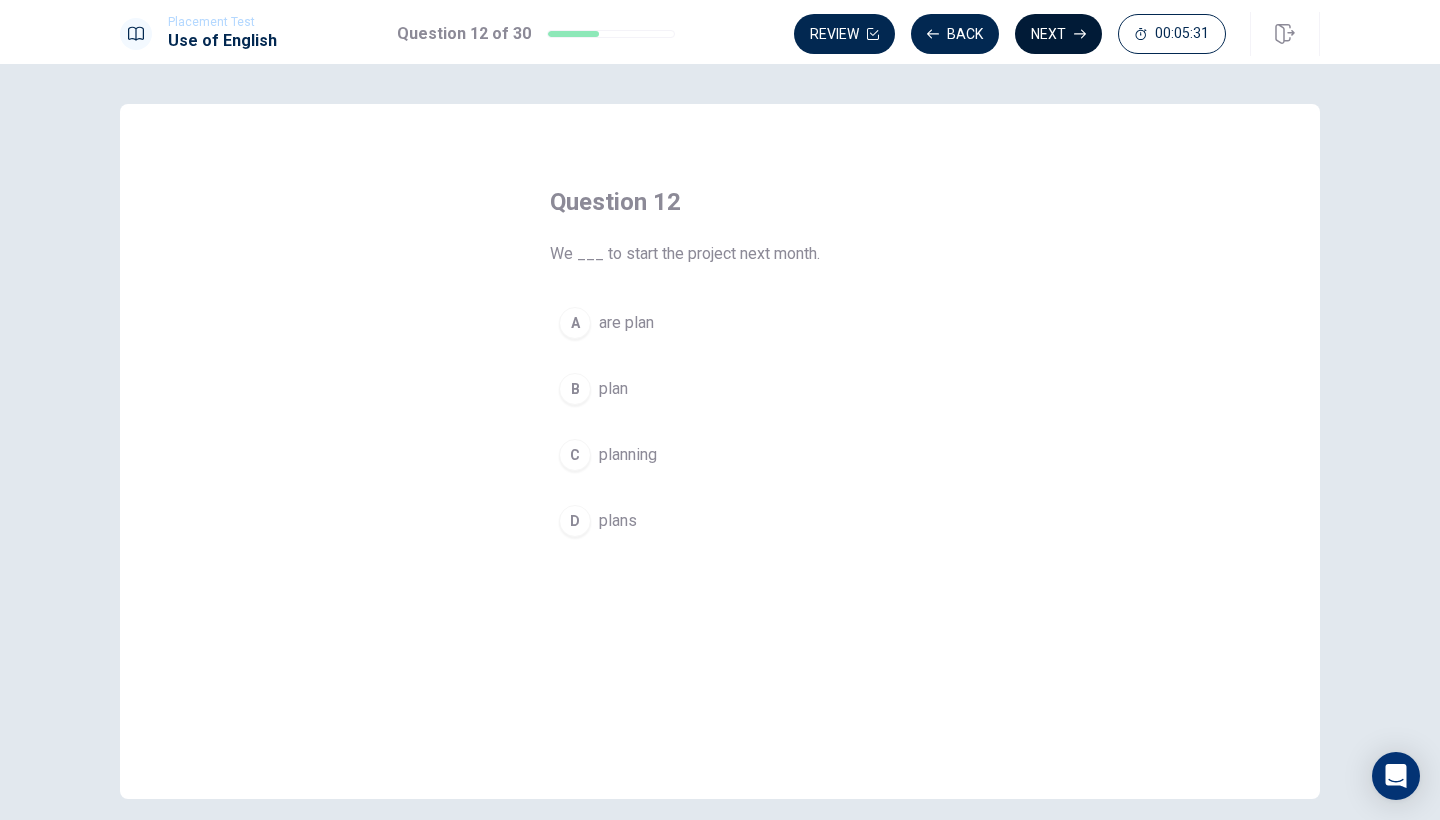 click on "Next" at bounding box center [1058, 34] 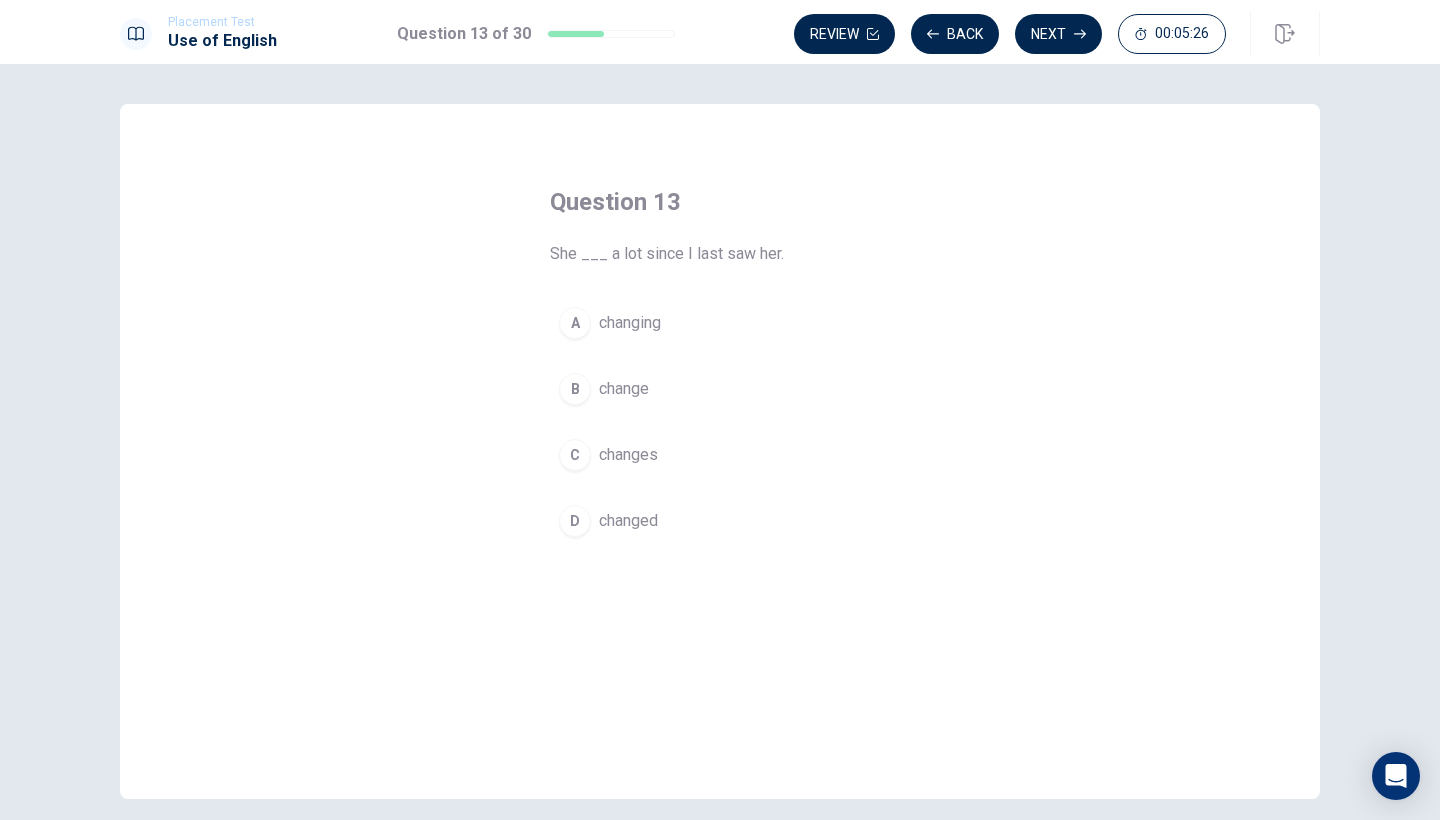 click on "changed" at bounding box center (628, 521) 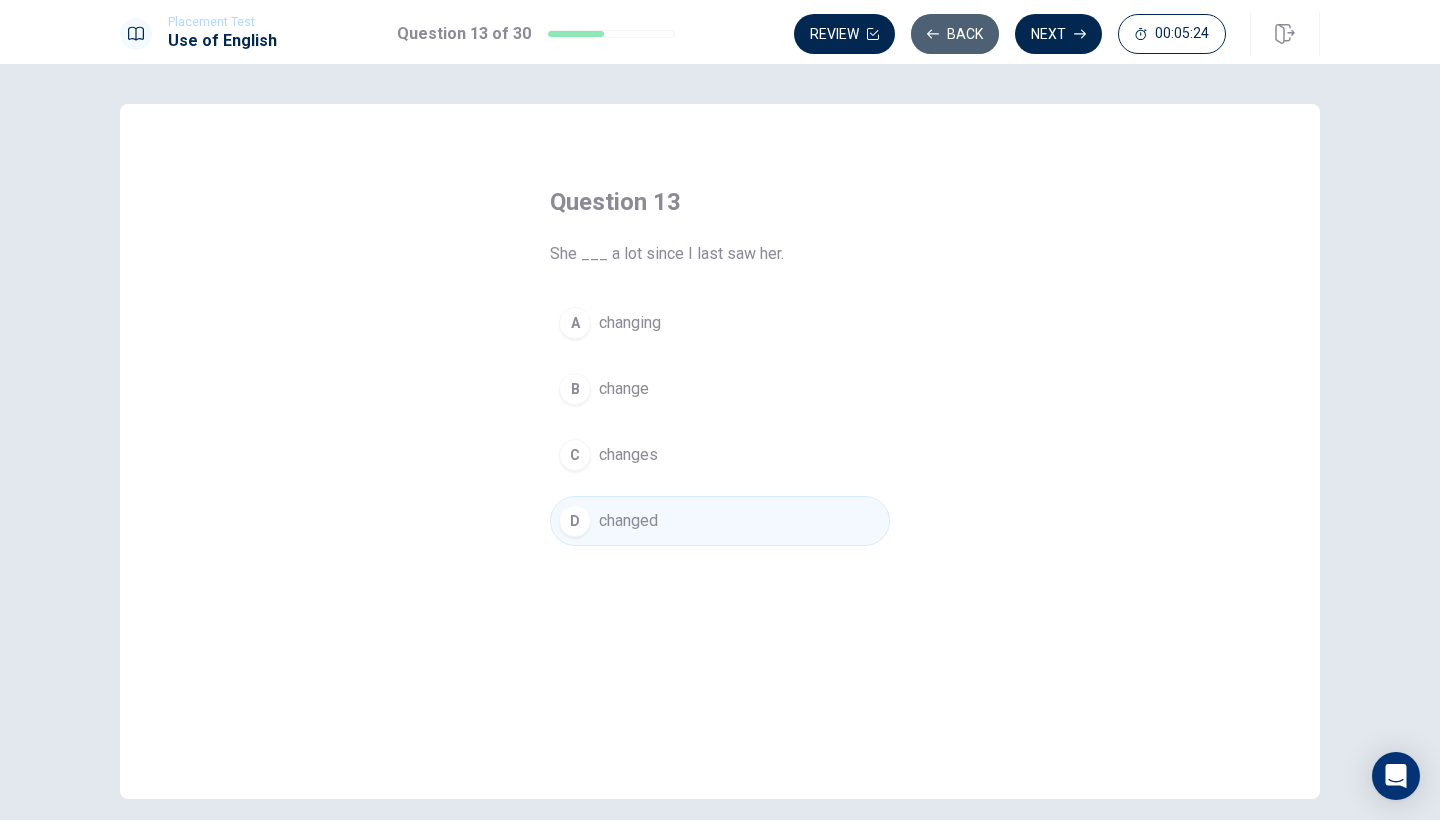click on "Back" at bounding box center (955, 34) 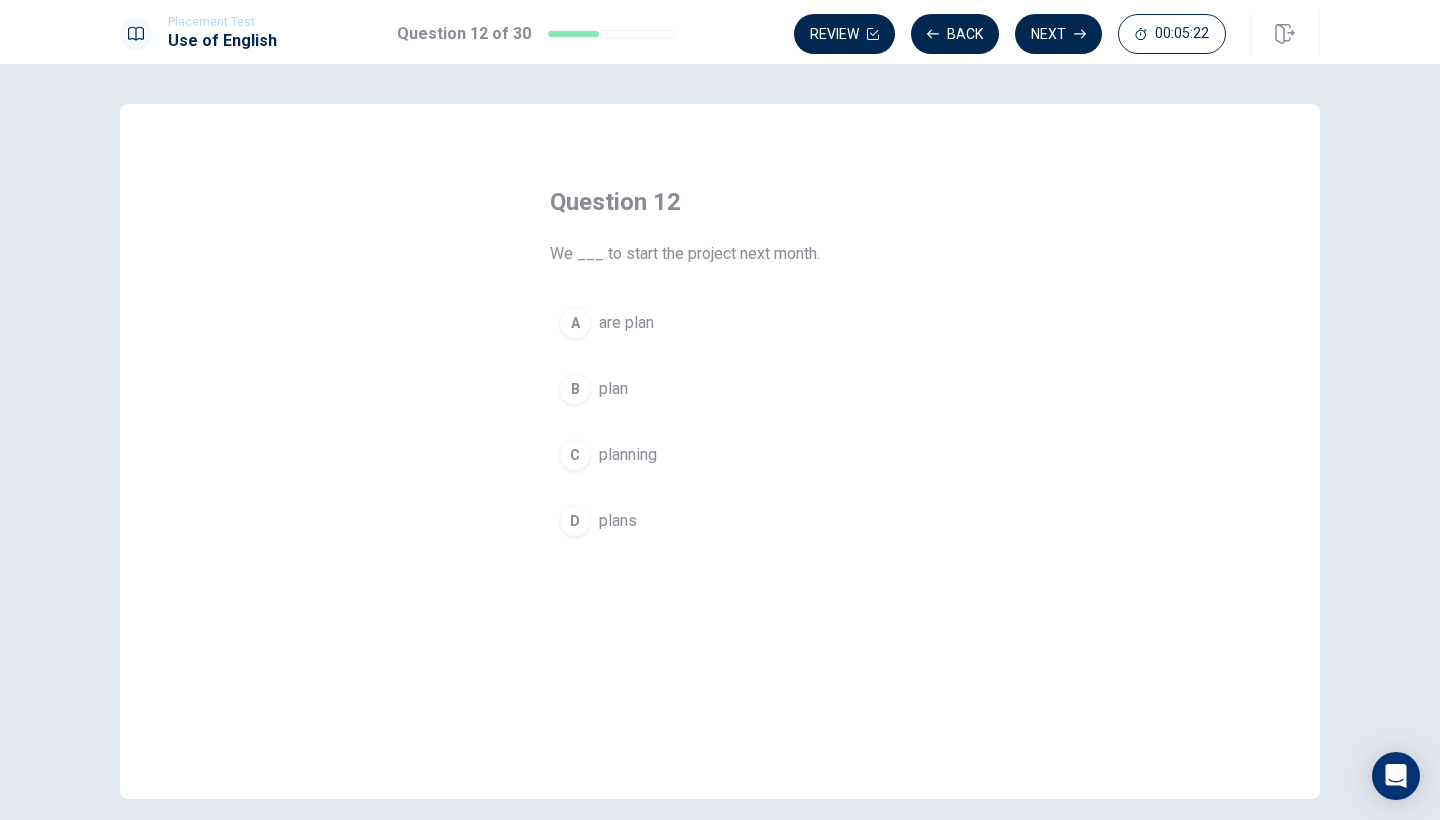 click on "C" at bounding box center (575, 455) 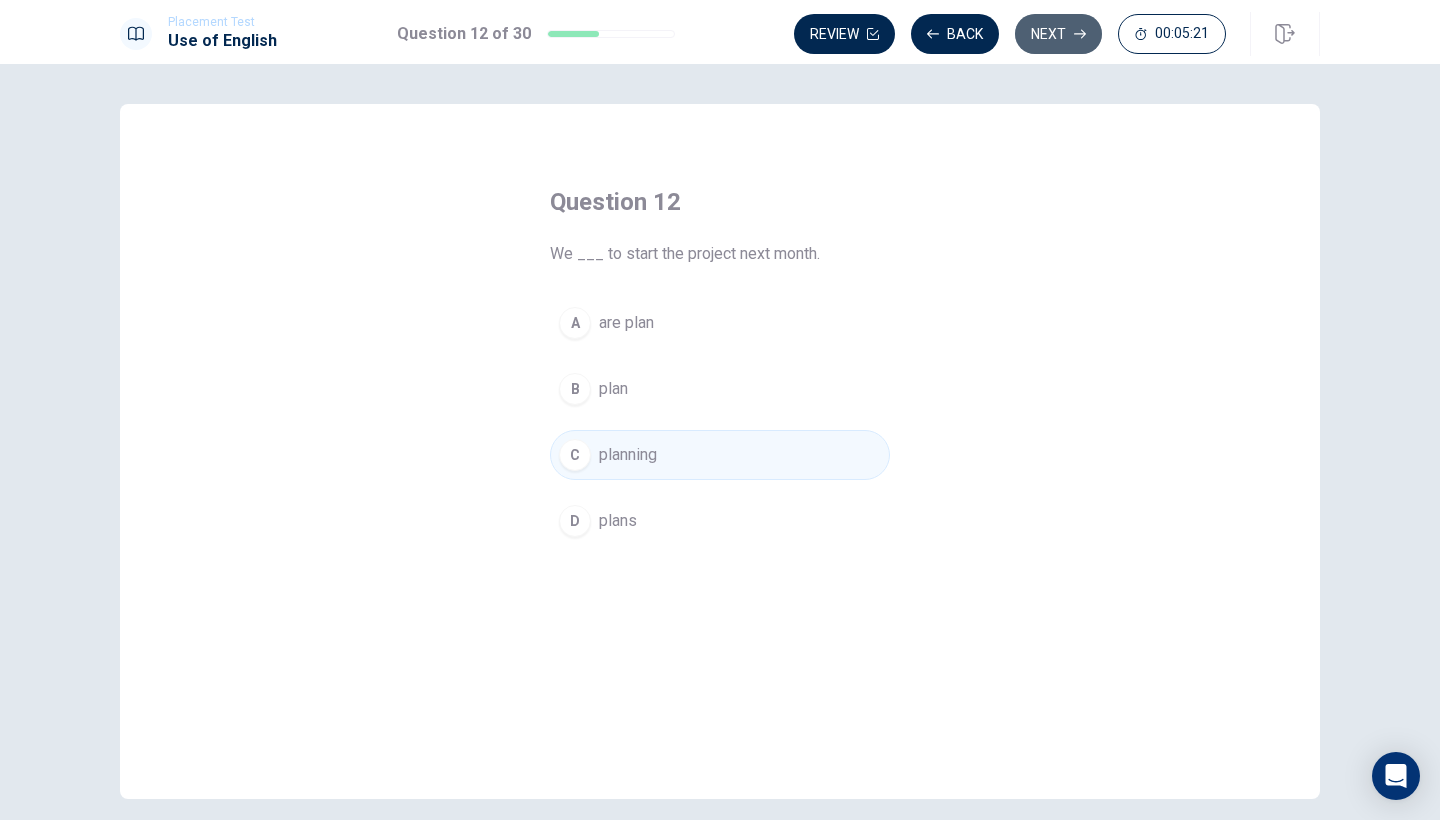 click on "Next" at bounding box center (1058, 34) 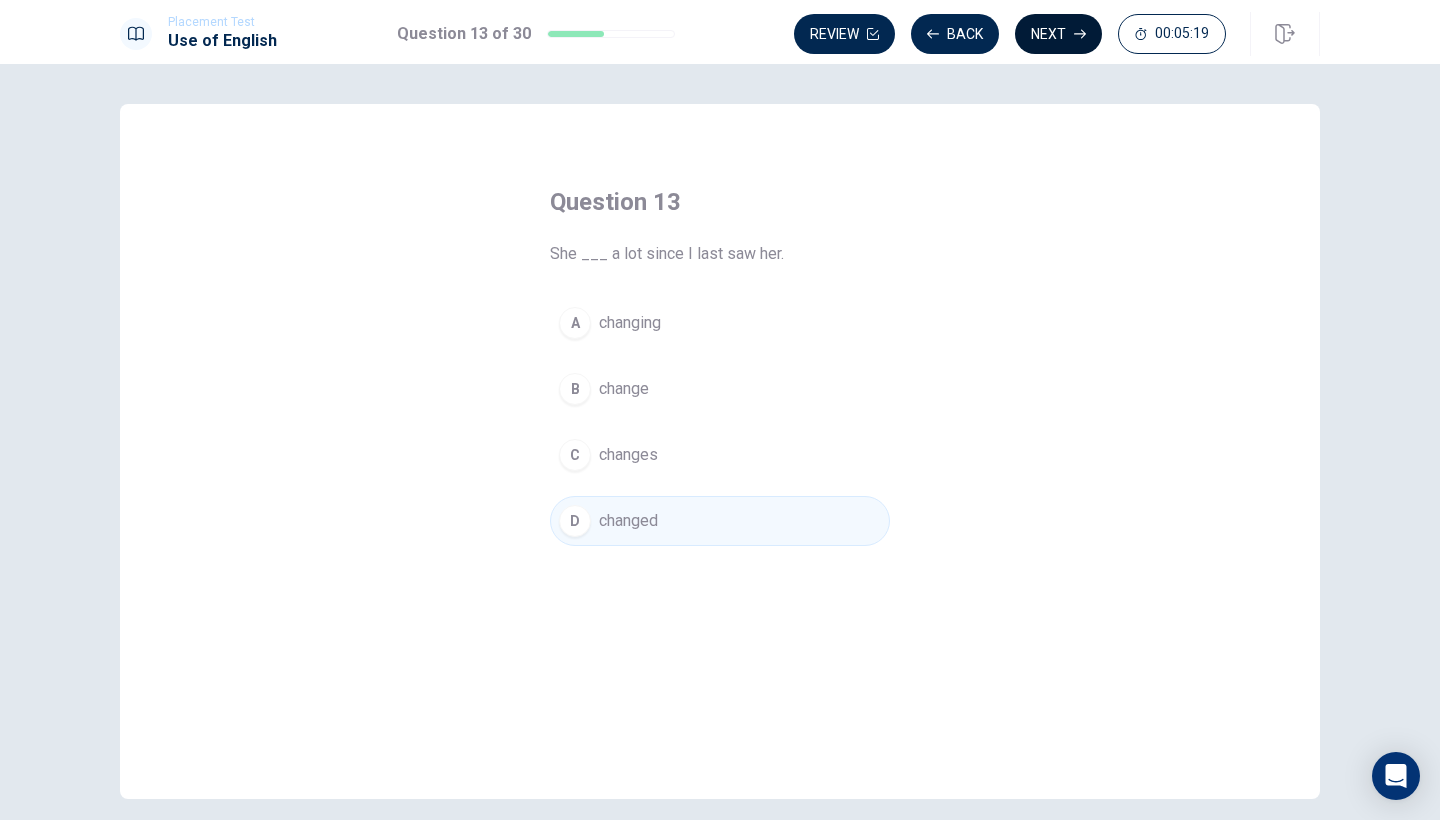 click on "Next" at bounding box center [1058, 34] 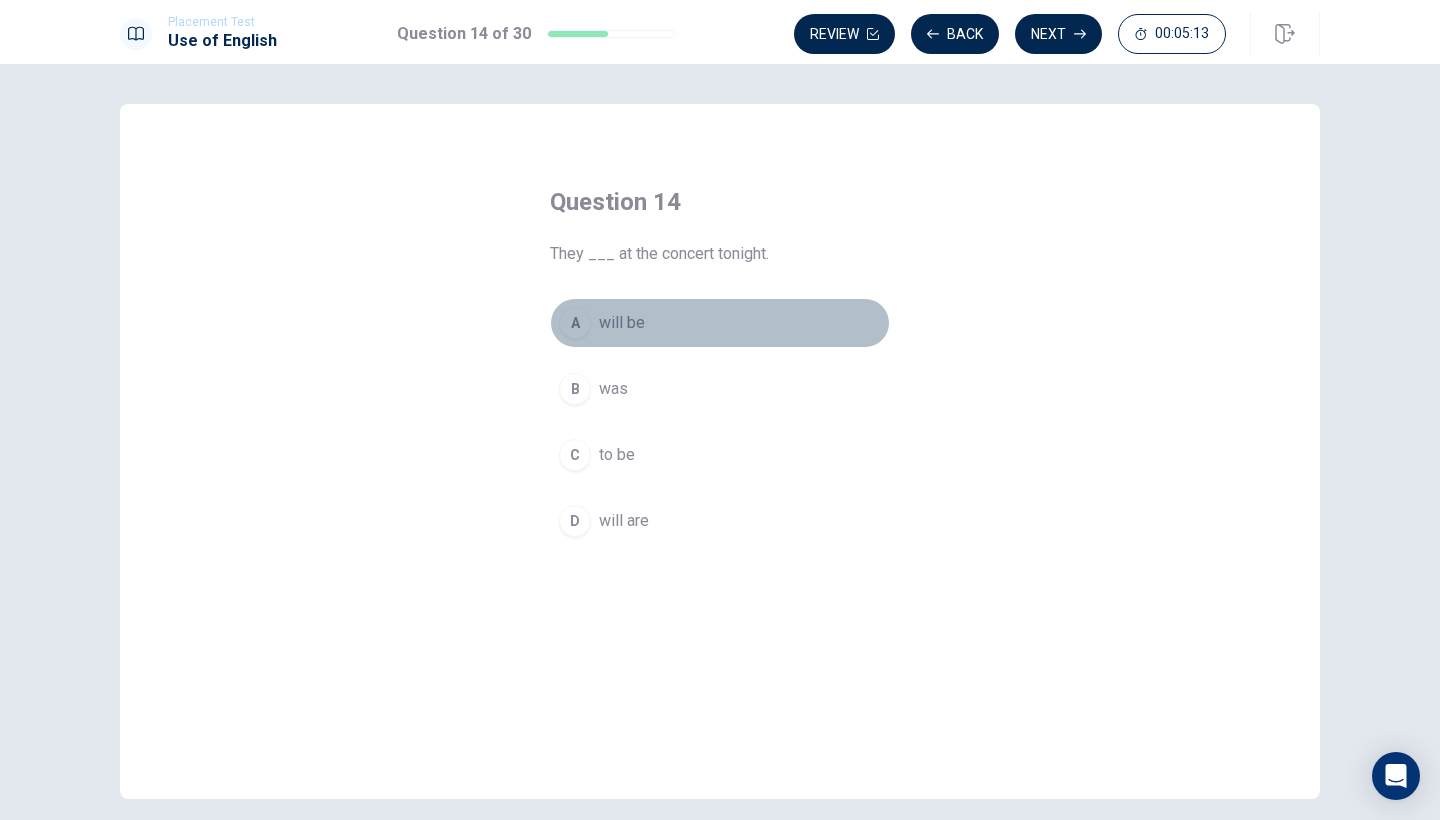 click on "will be" at bounding box center [622, 323] 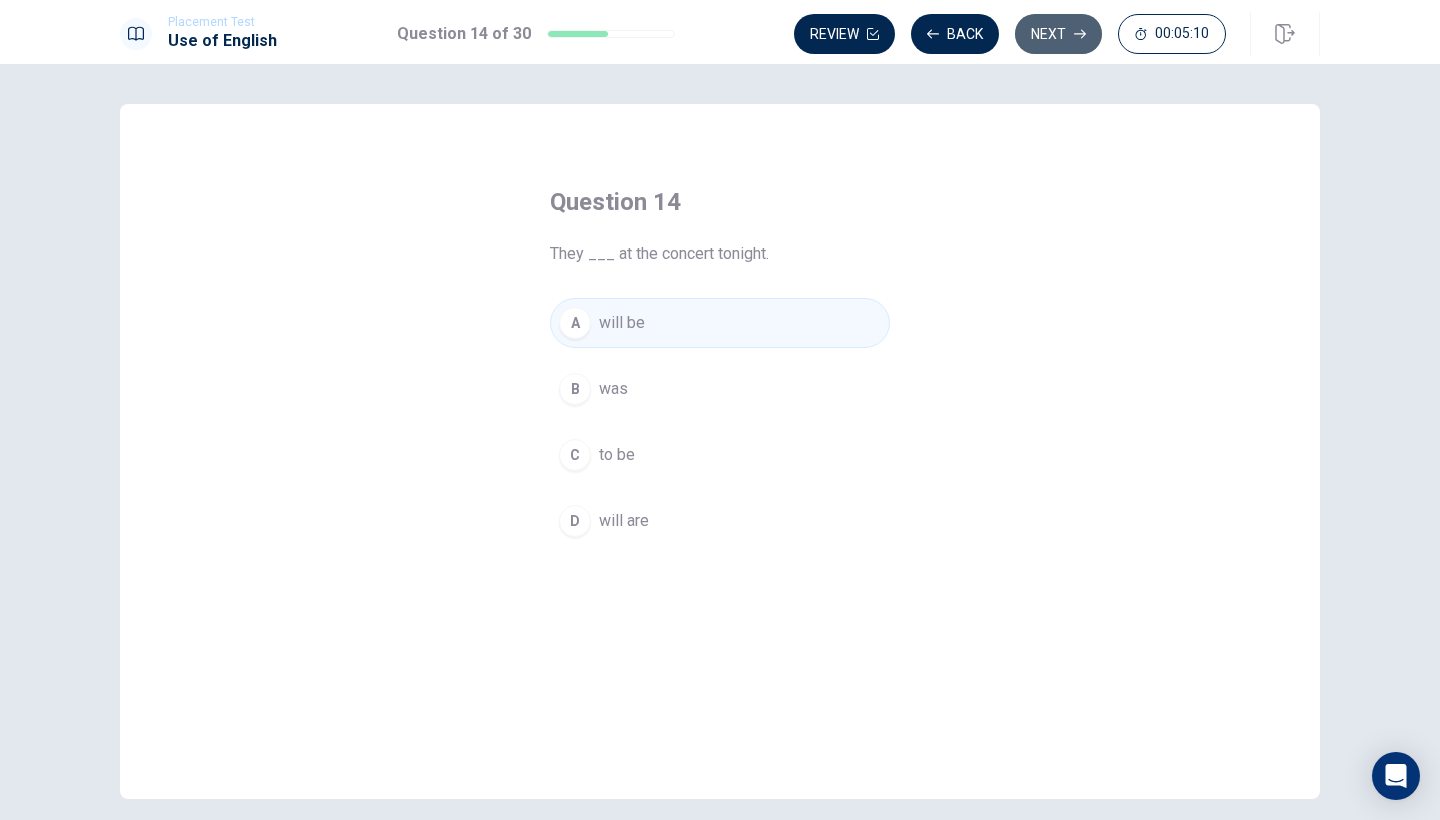 click on "Next" at bounding box center (1058, 34) 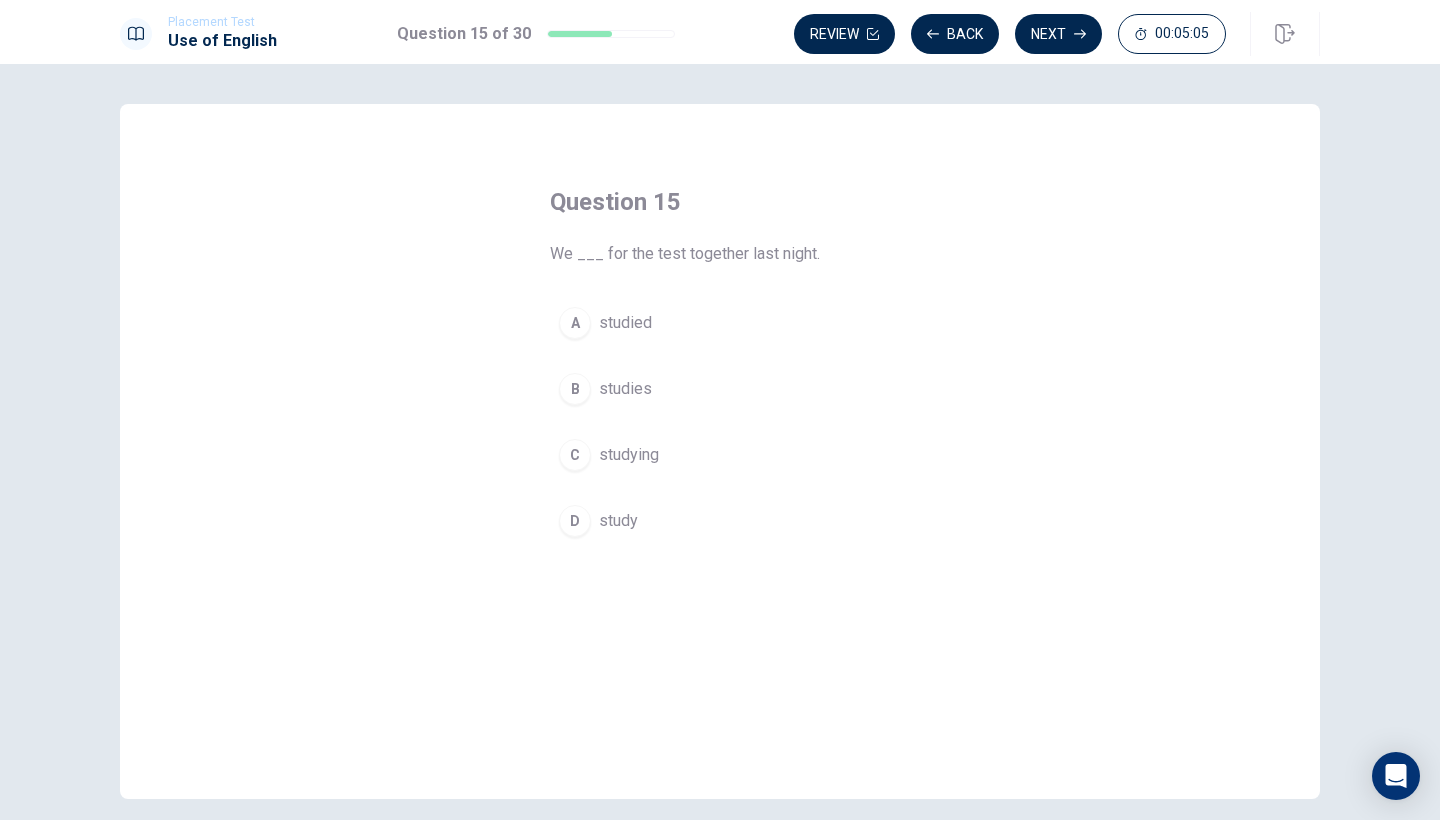 click on "C" at bounding box center [575, 455] 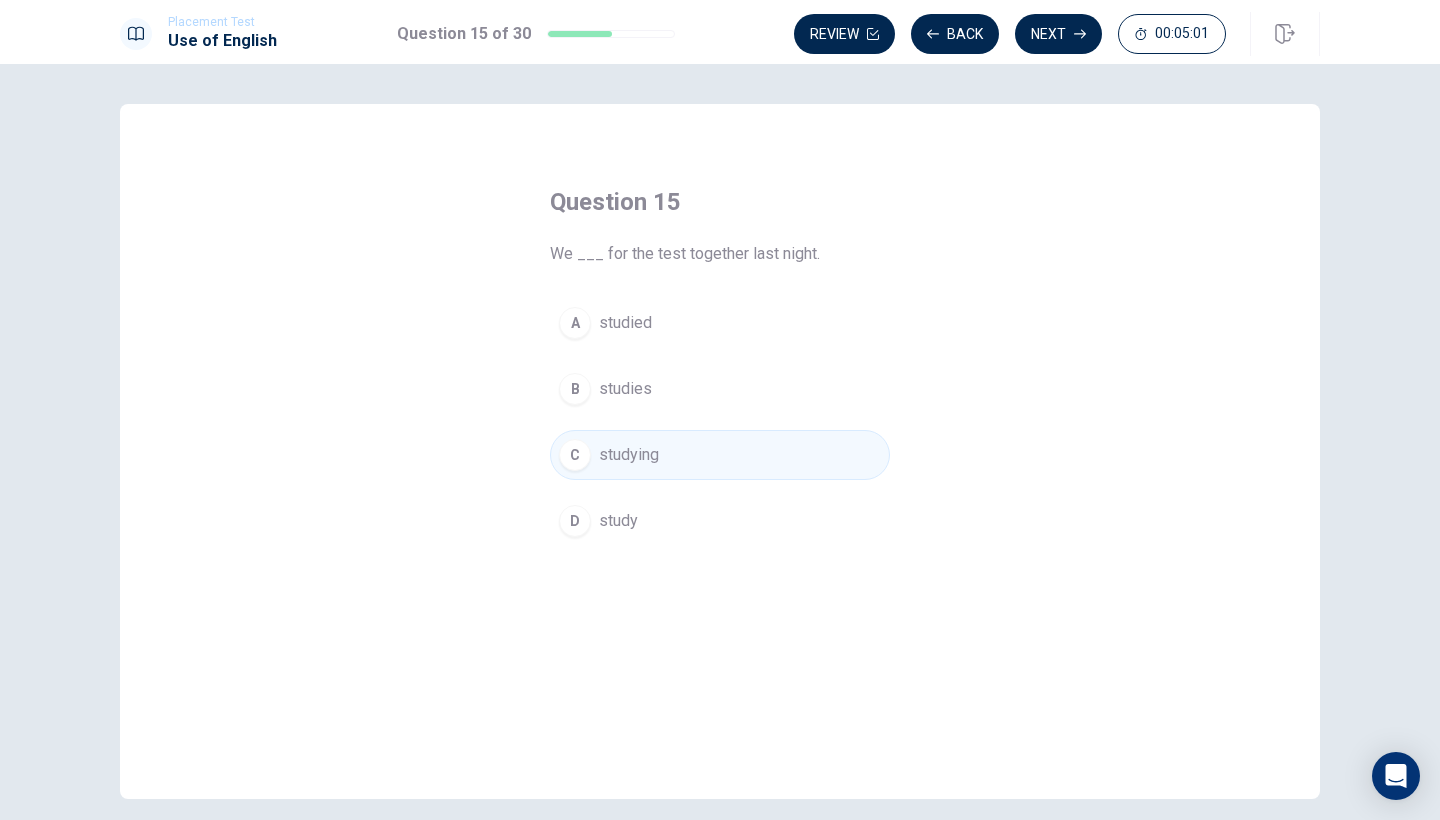 click on "studied" at bounding box center (625, 323) 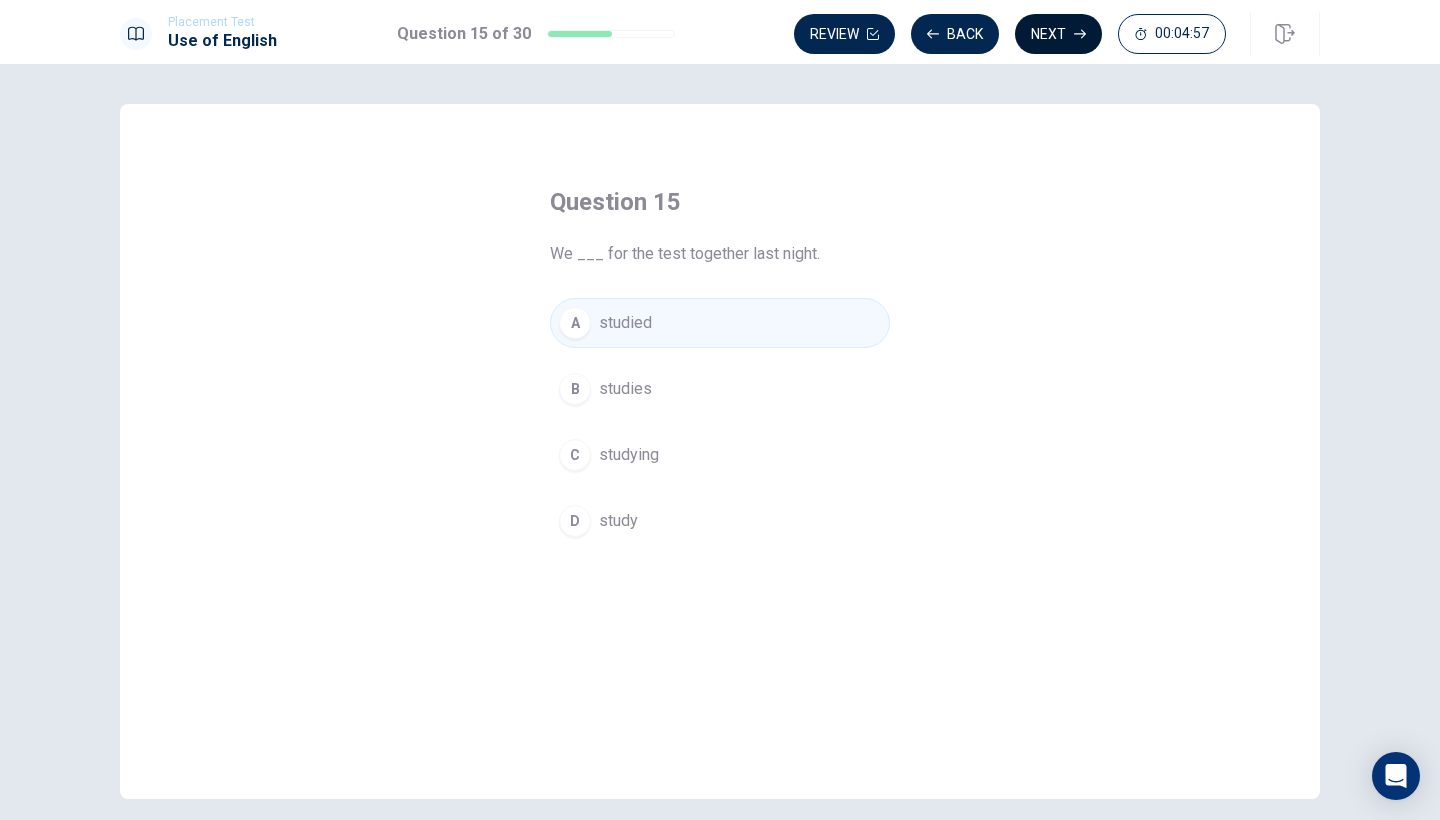 click on "Next" at bounding box center (1058, 34) 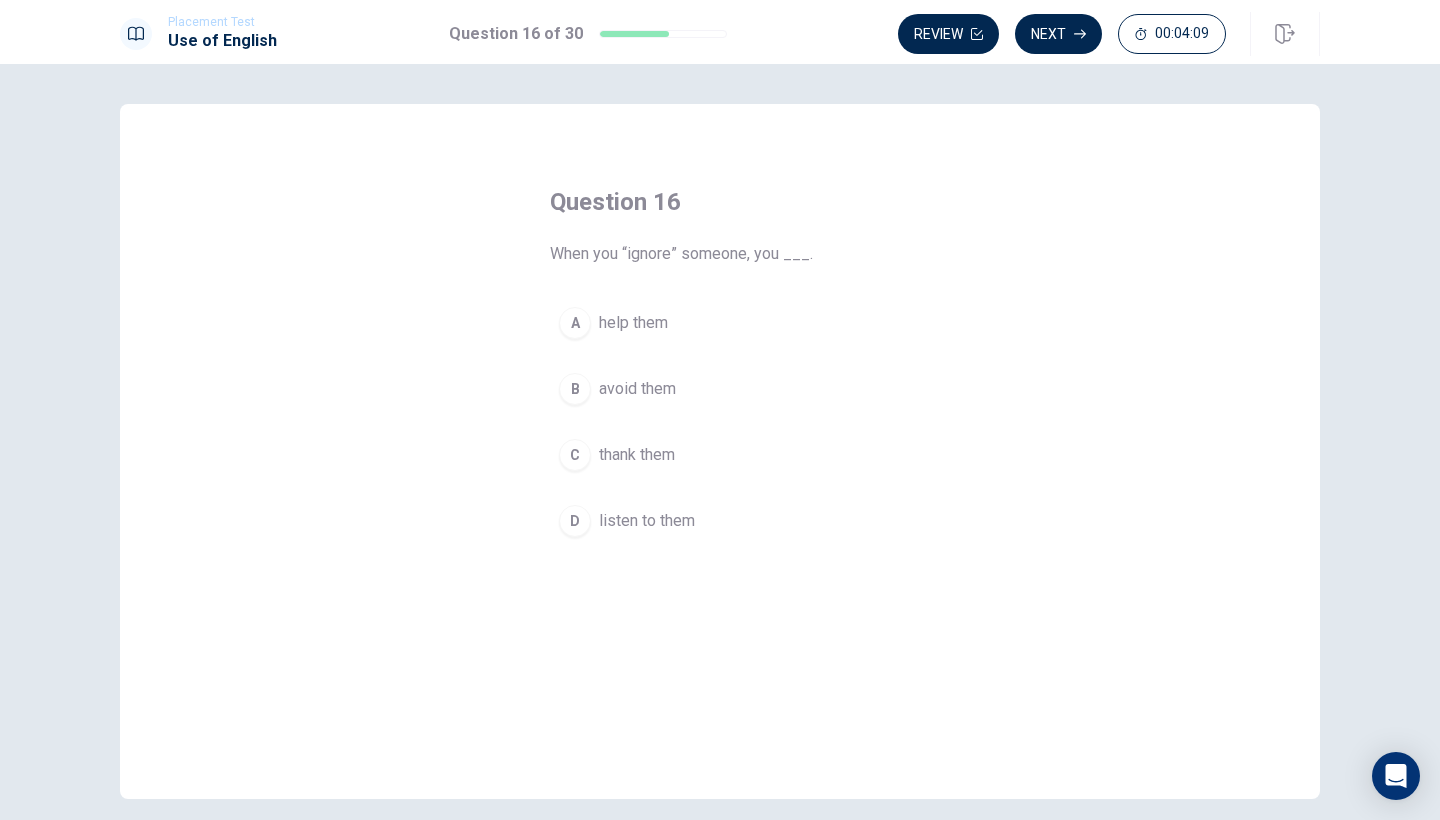 click on "B avoid them" at bounding box center (720, 389) 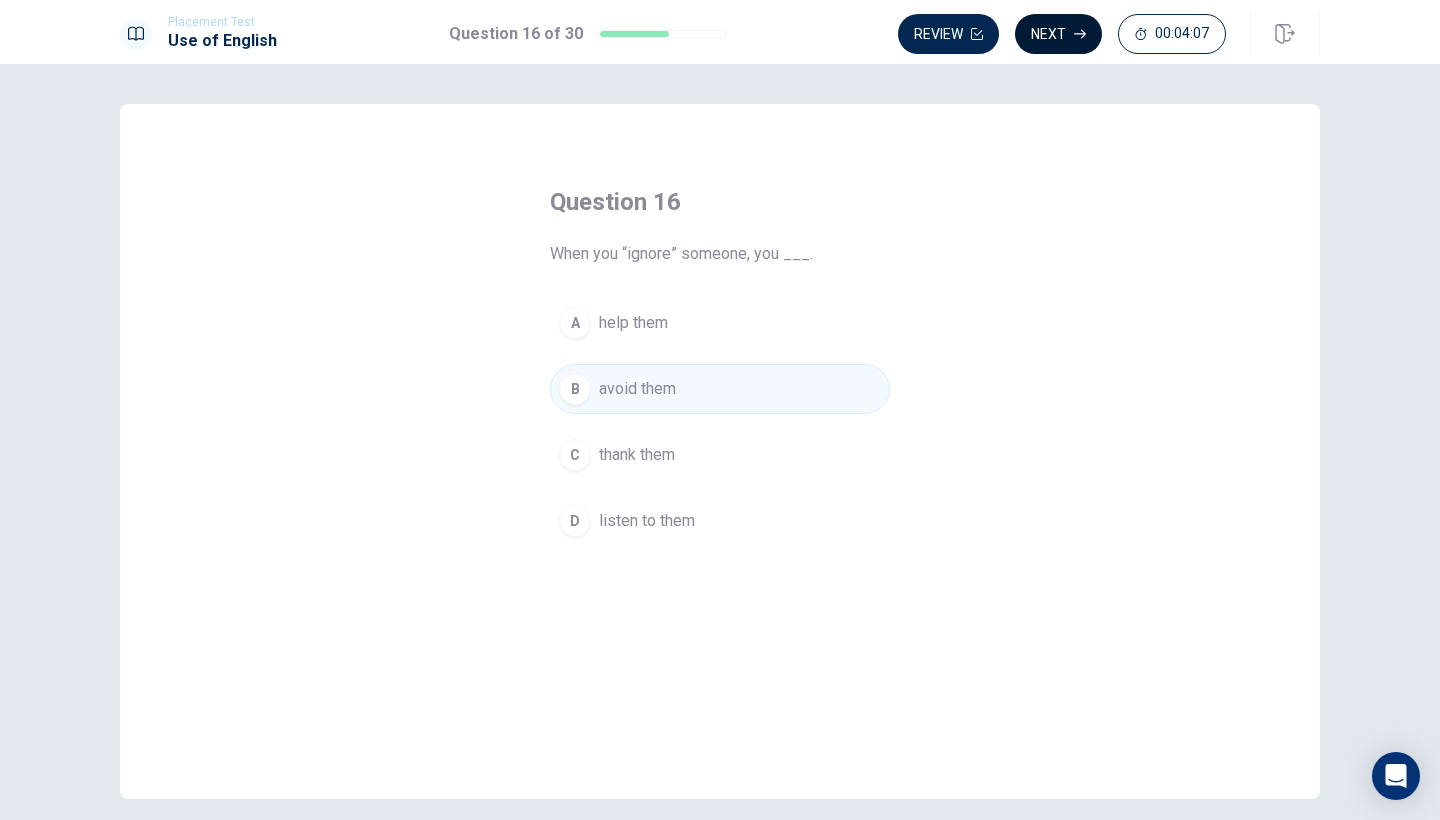 click on "Next" at bounding box center [1058, 34] 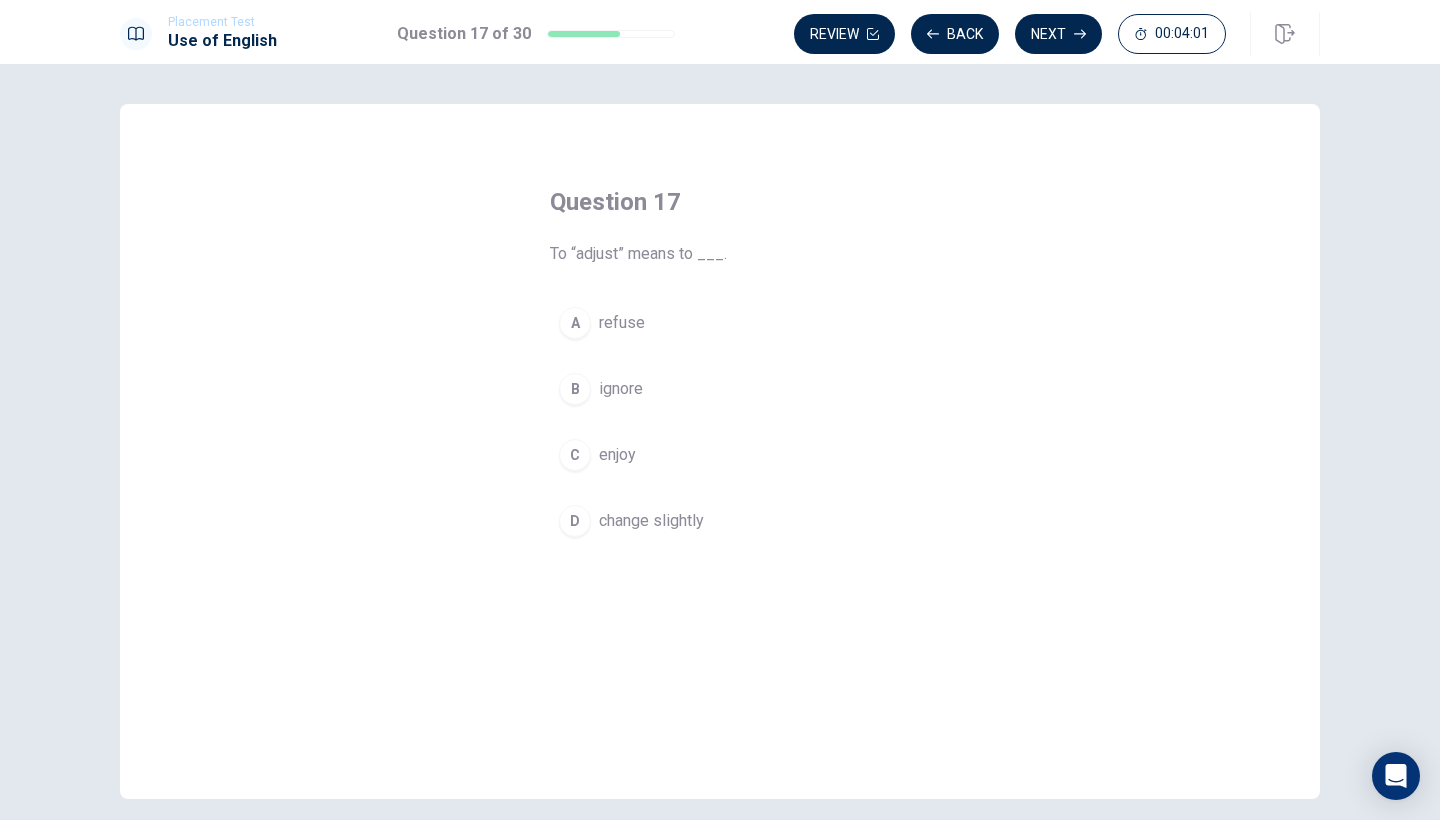 click on "change slightly" at bounding box center (651, 521) 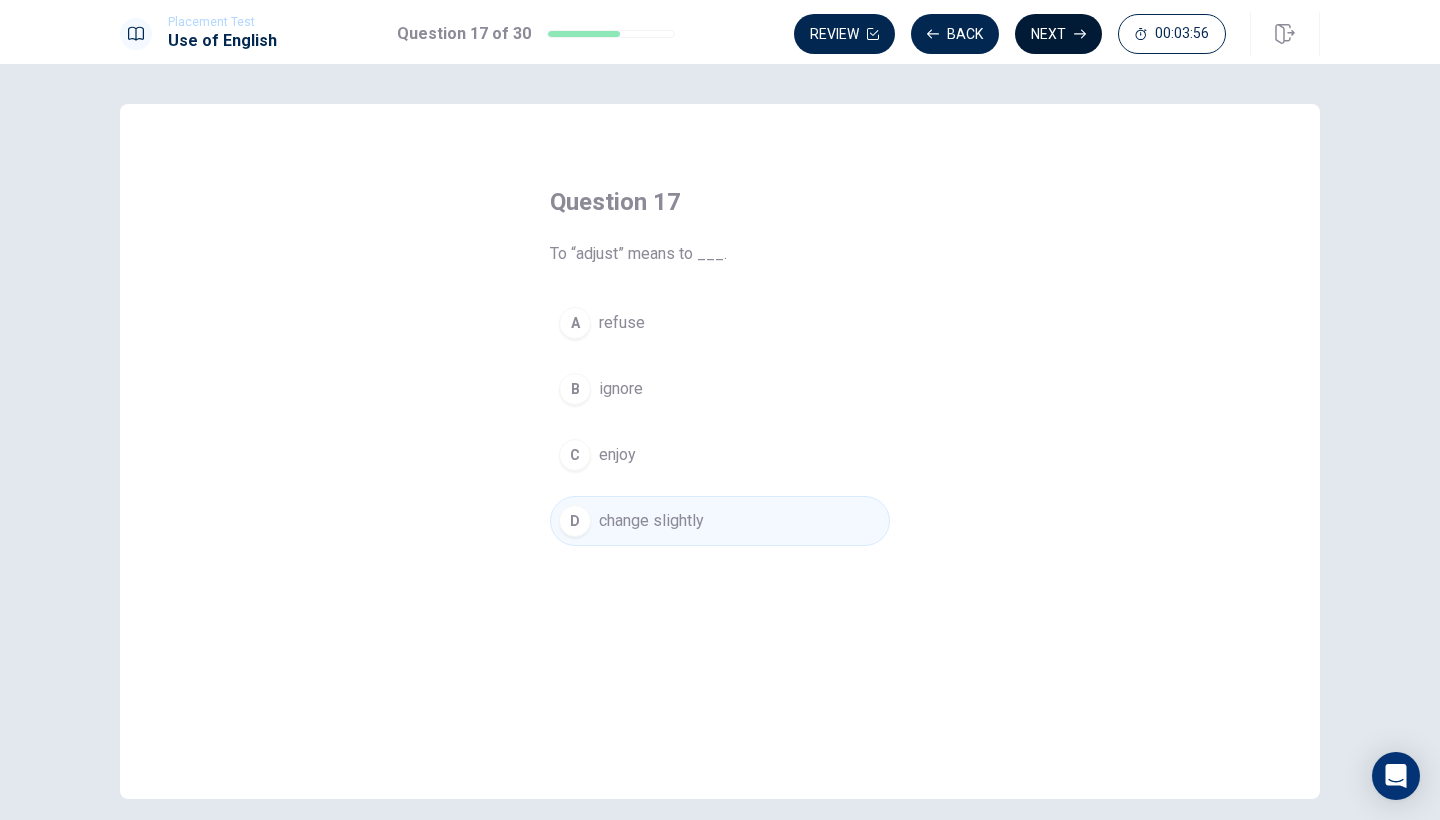 click on "Next" at bounding box center (1058, 34) 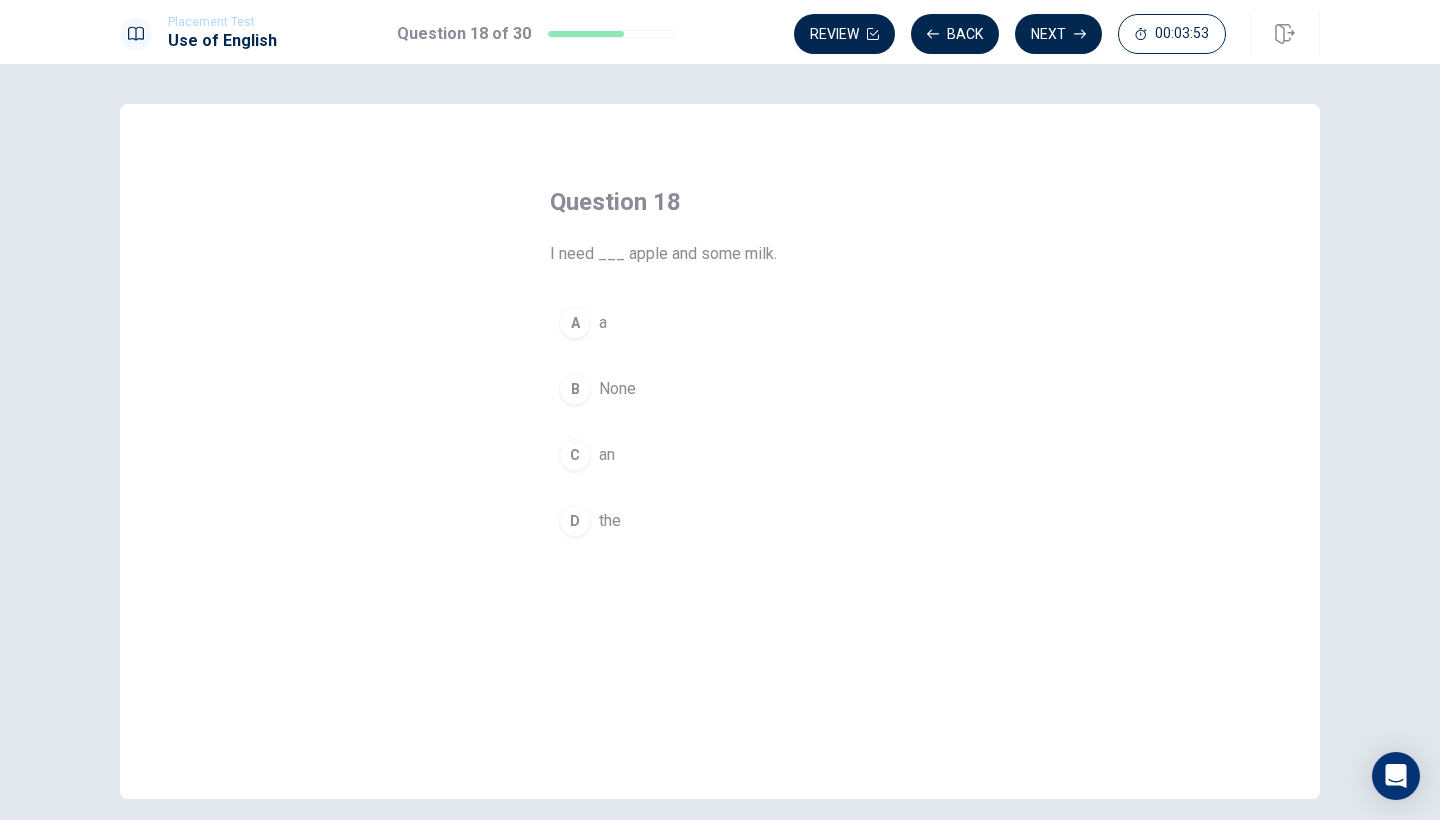 click on "C an" at bounding box center [720, 455] 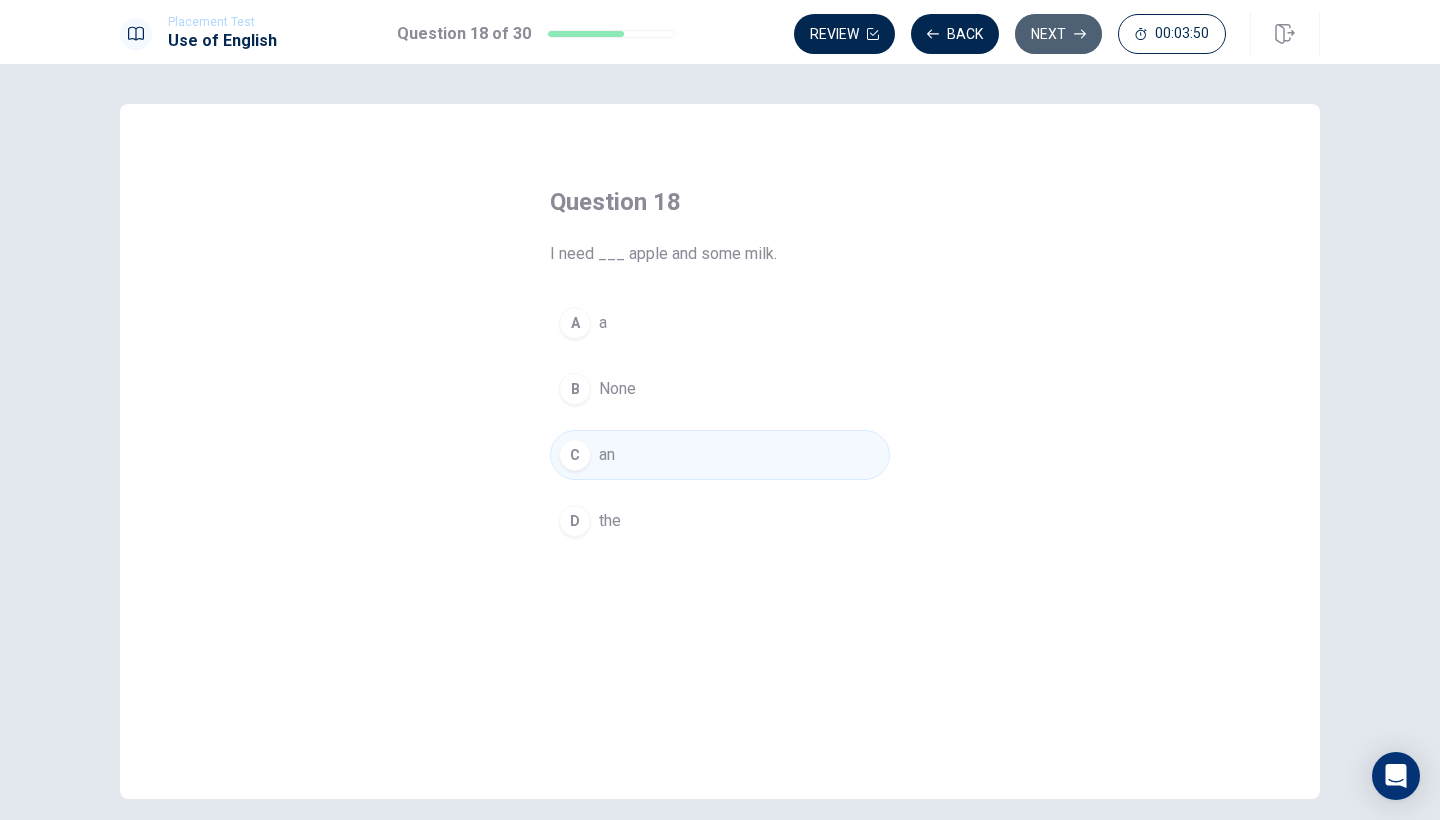 click on "Next" at bounding box center [1058, 34] 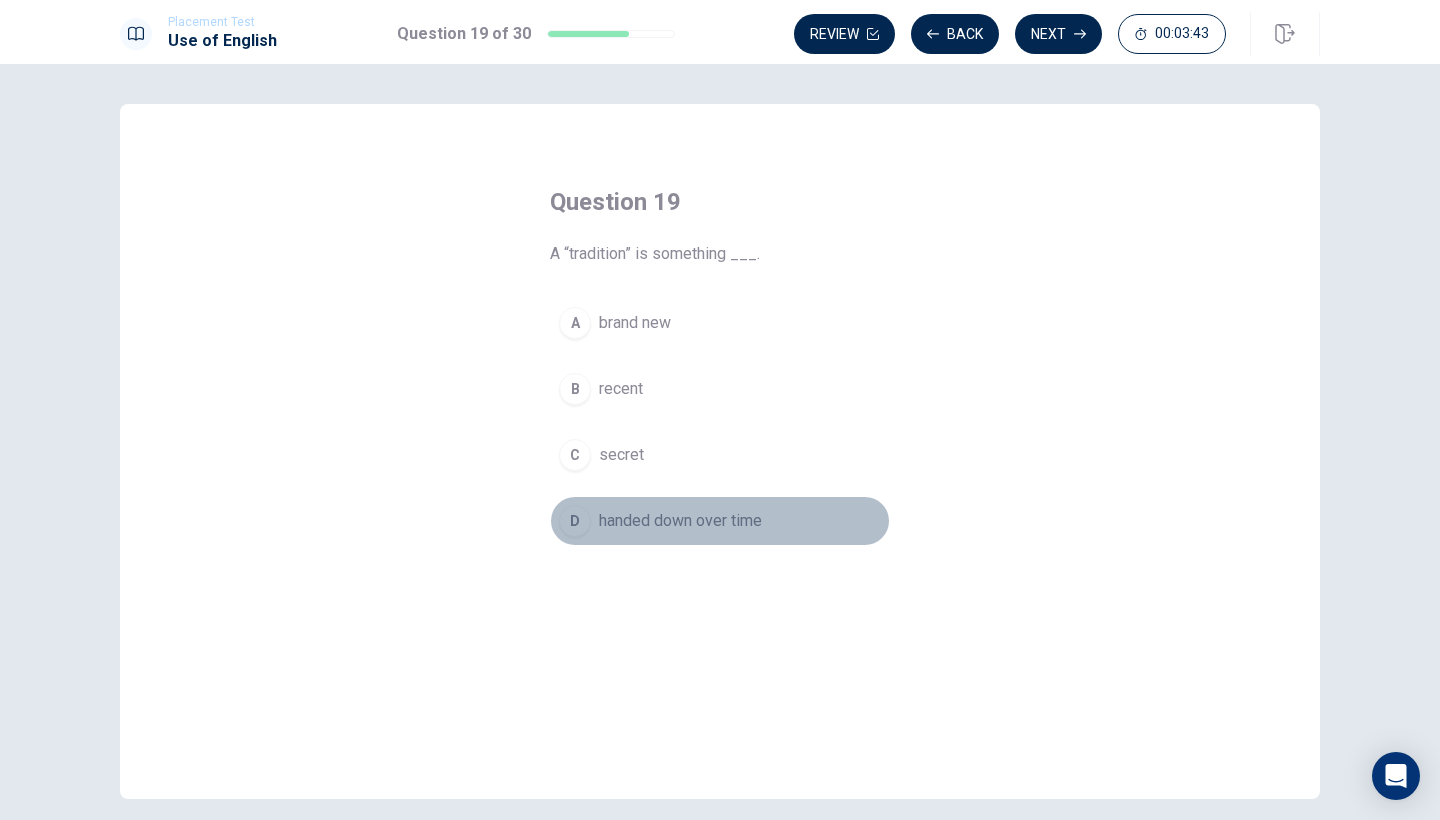 click on "handed down over time" at bounding box center (680, 521) 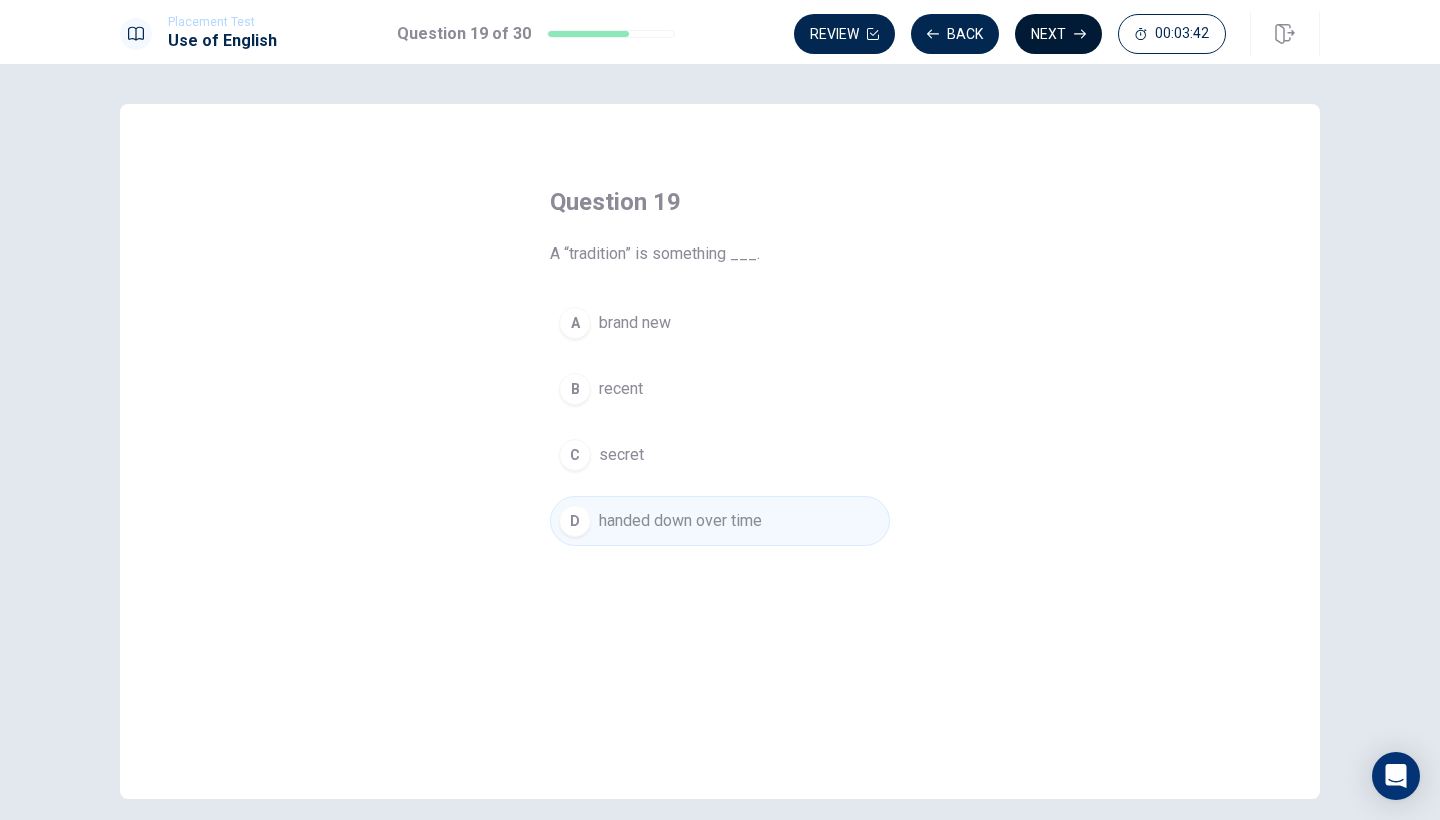 click on "Next" at bounding box center (1058, 34) 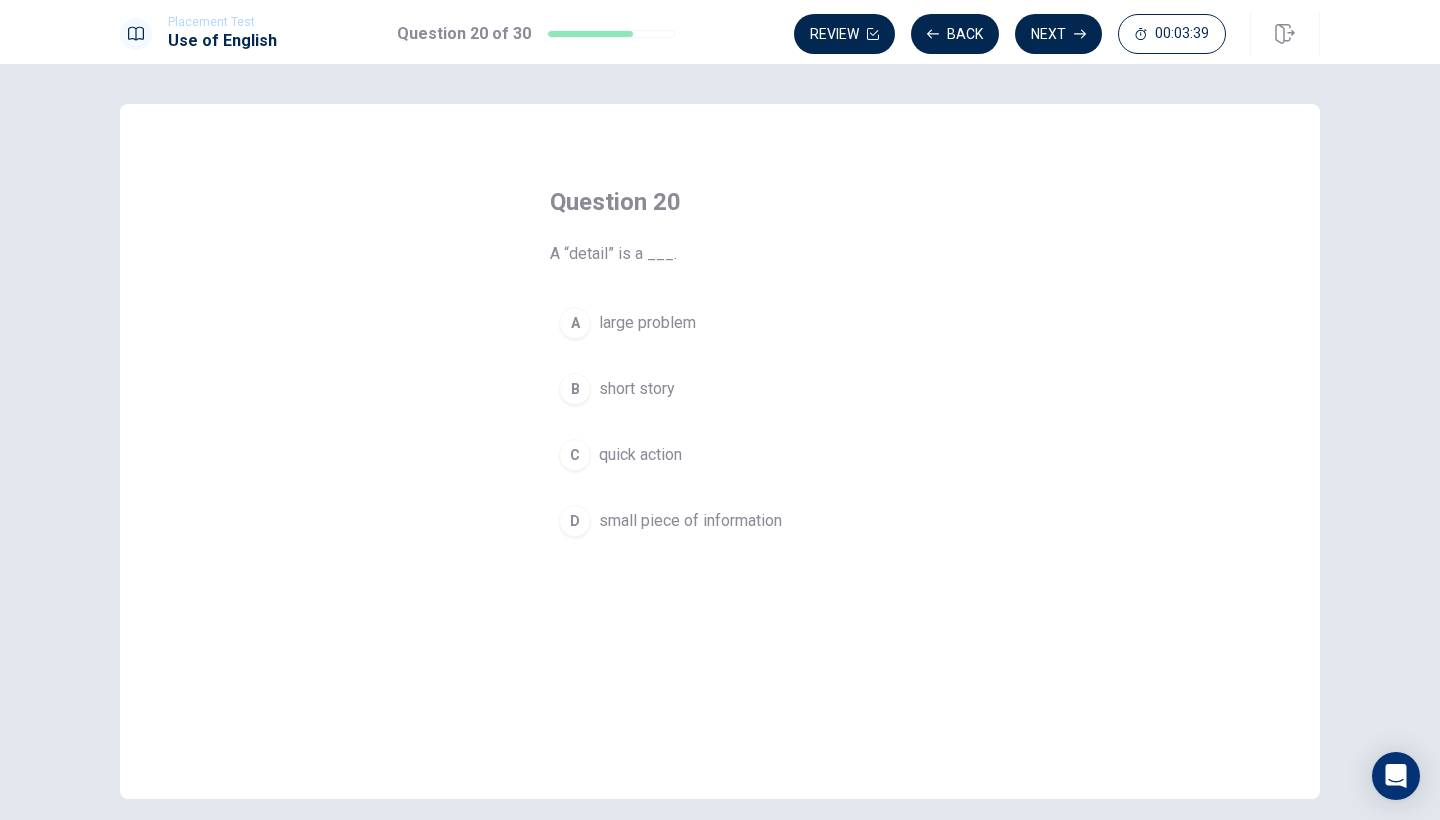 click on "D small piece of information" at bounding box center (720, 521) 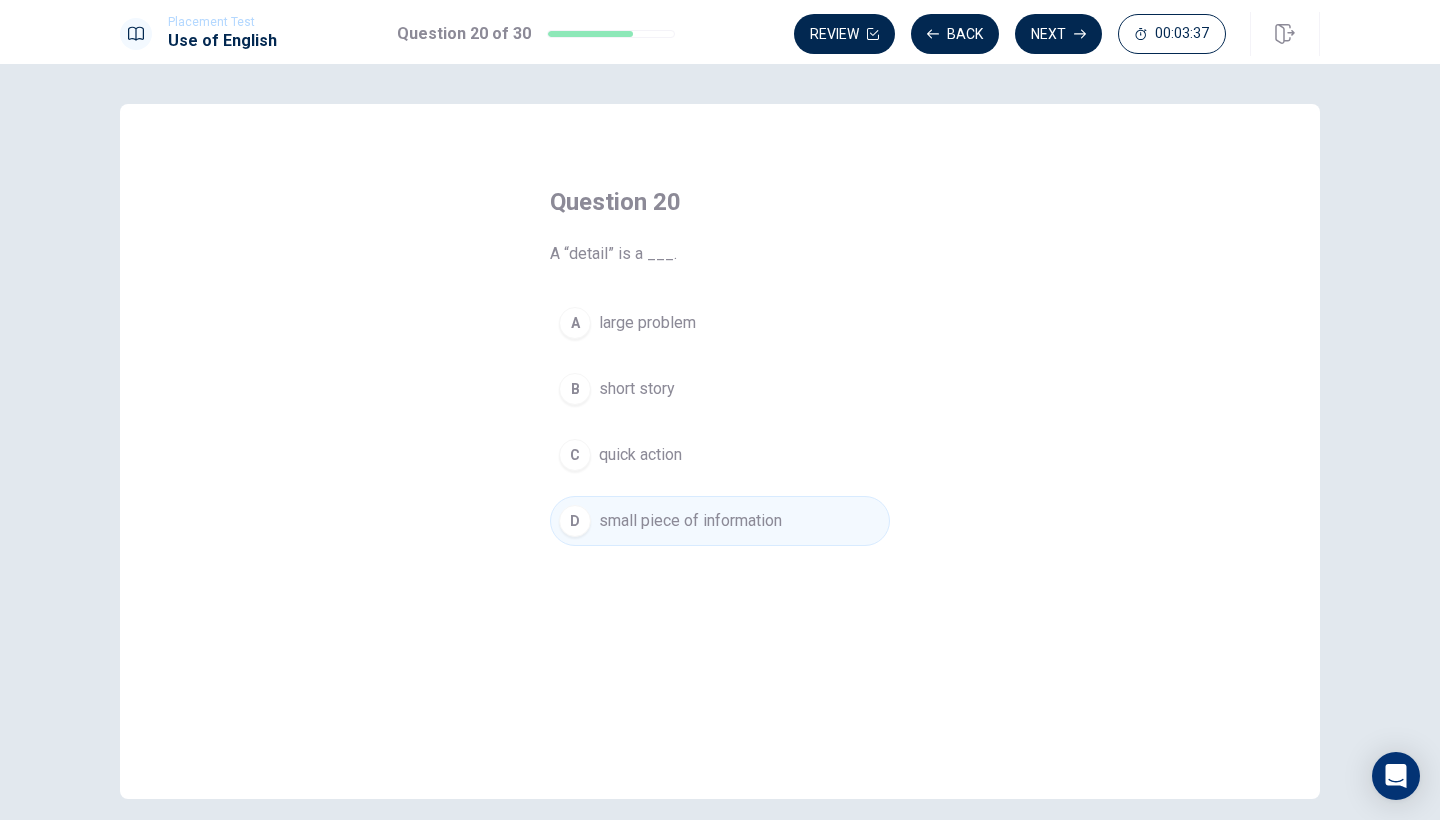 click on "short story" at bounding box center (637, 389) 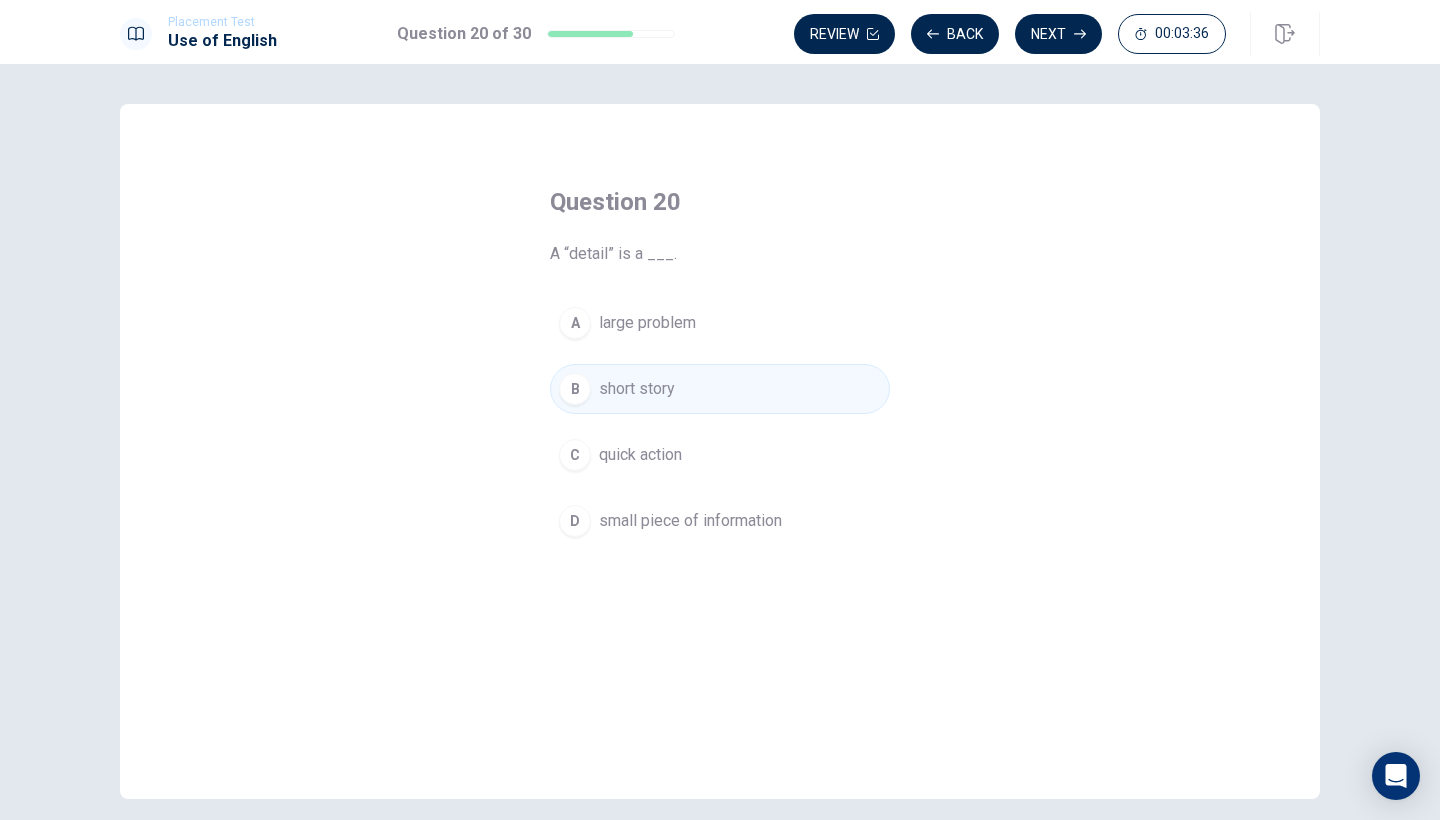click on "small piece of information" at bounding box center (690, 521) 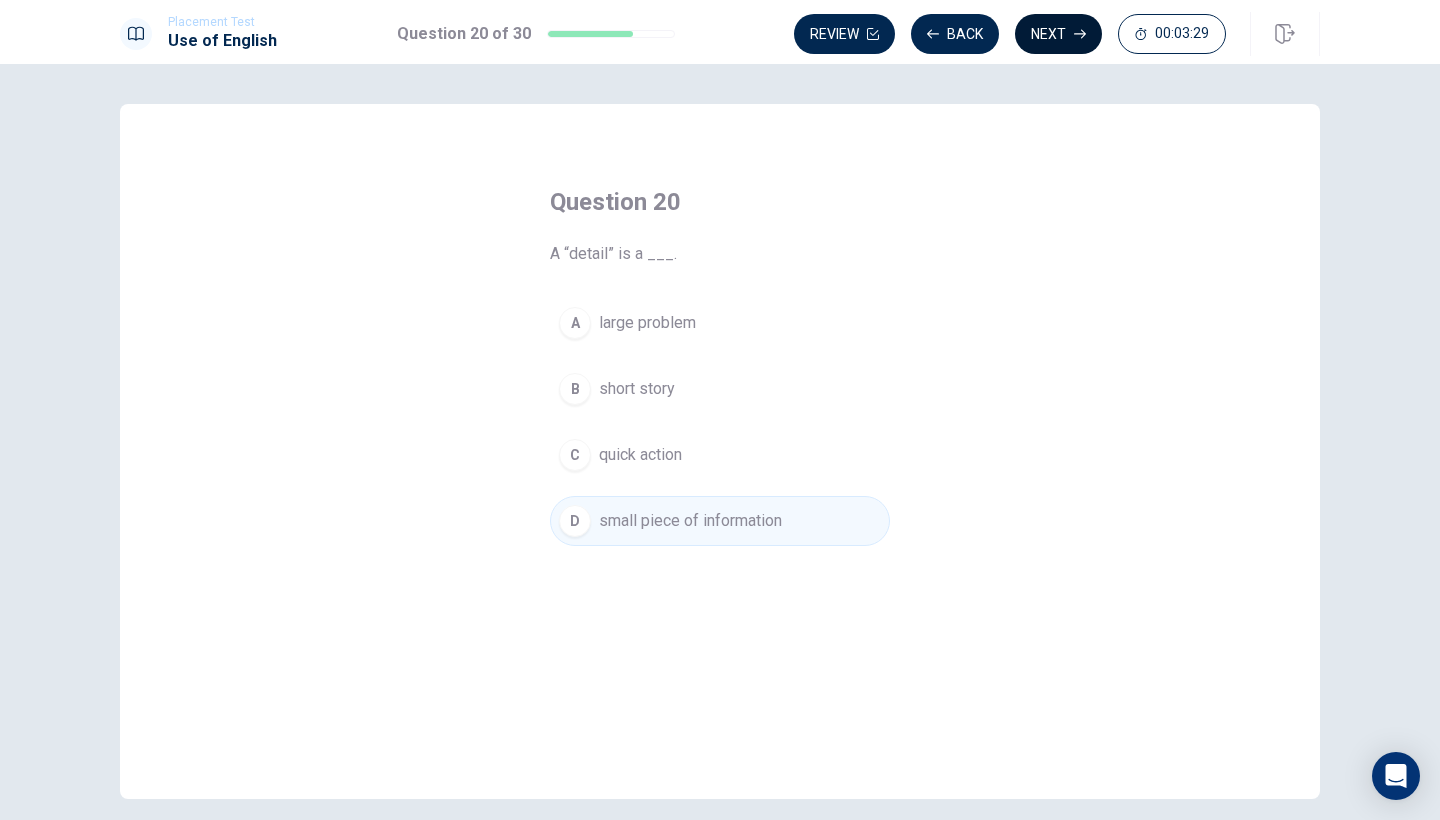 click 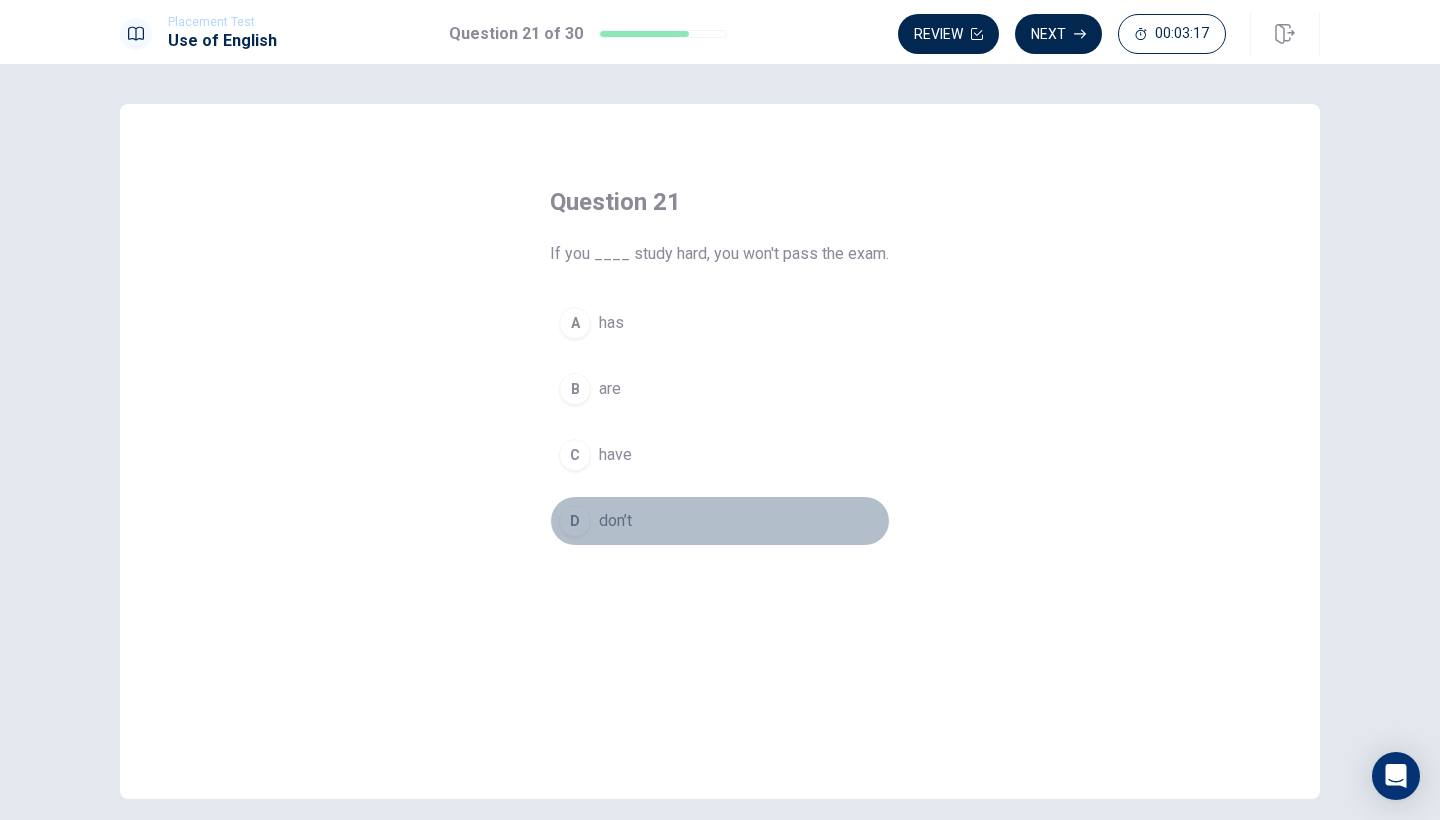 click on "D don’t" at bounding box center [720, 521] 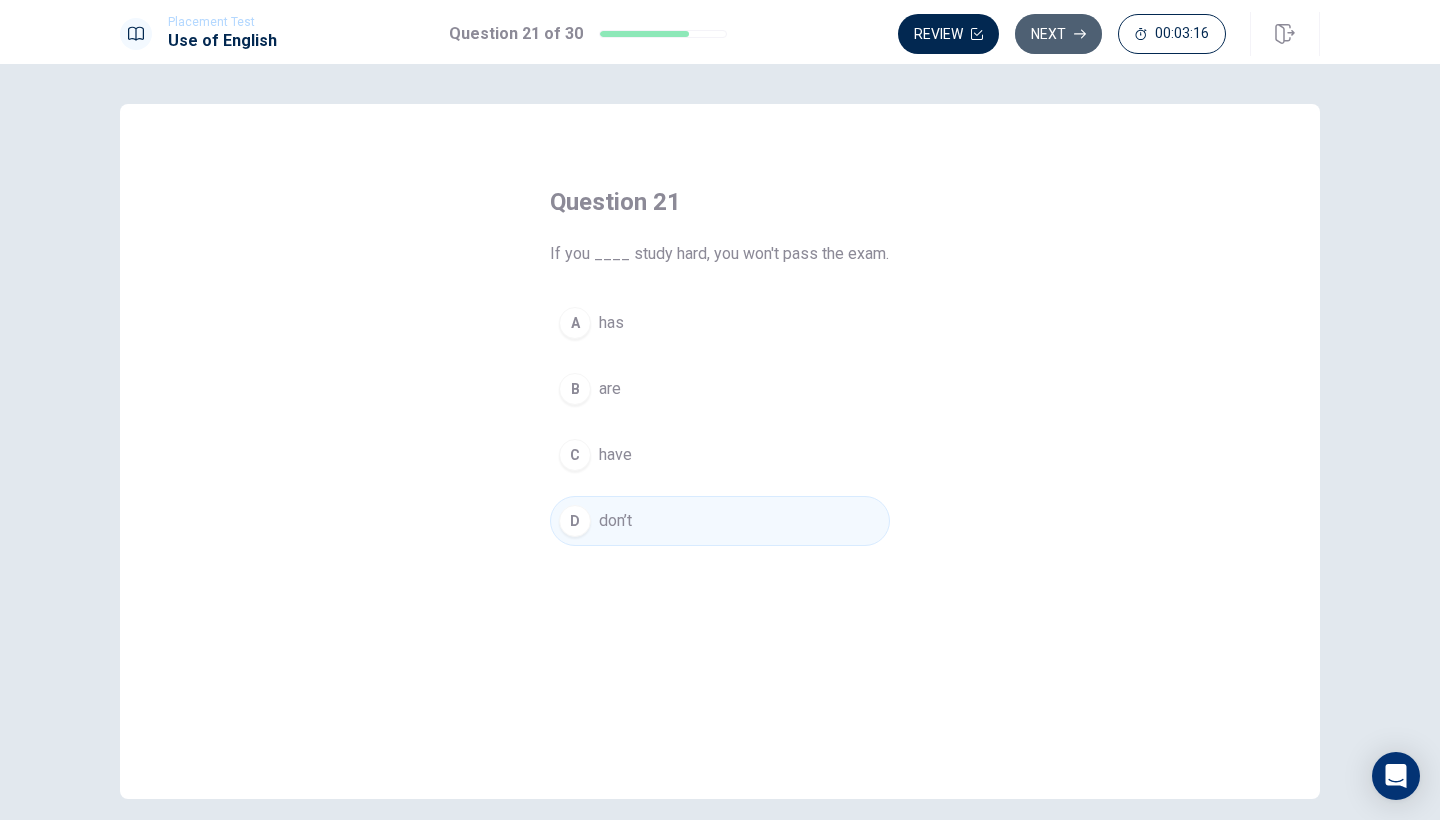 click on "Next" at bounding box center [1058, 34] 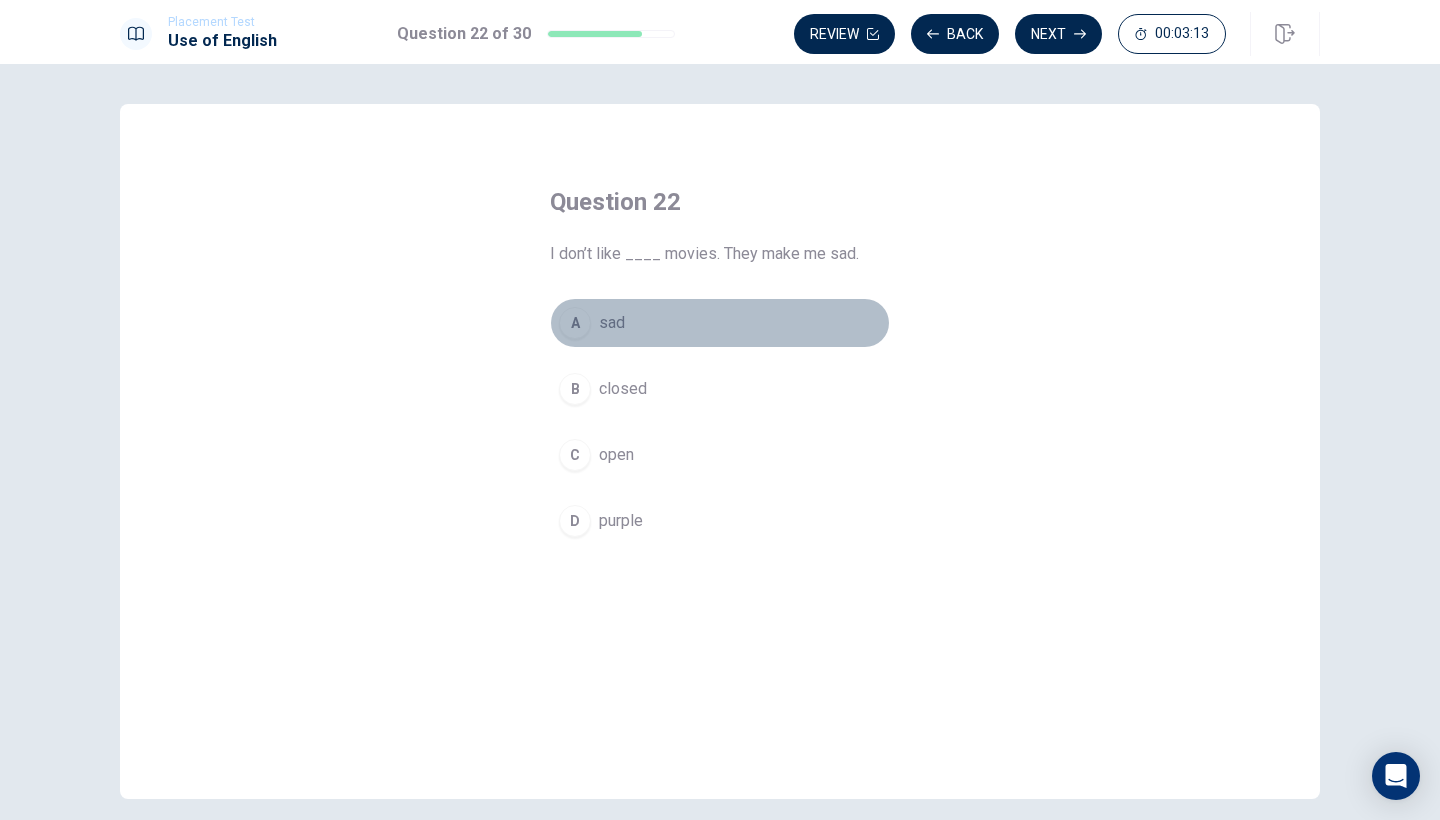 click on "A sad" at bounding box center (720, 323) 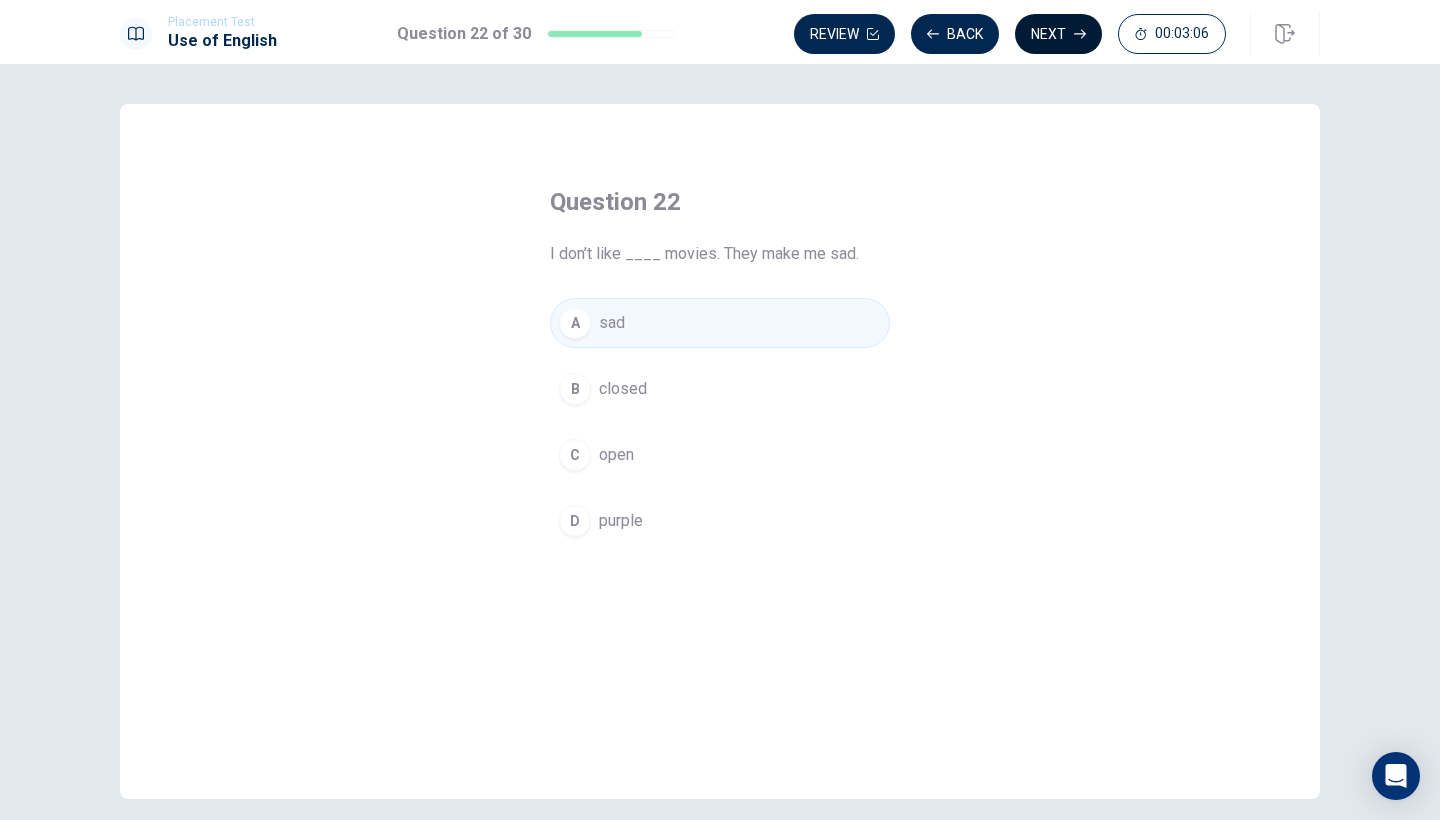 click on "Next" at bounding box center (1058, 34) 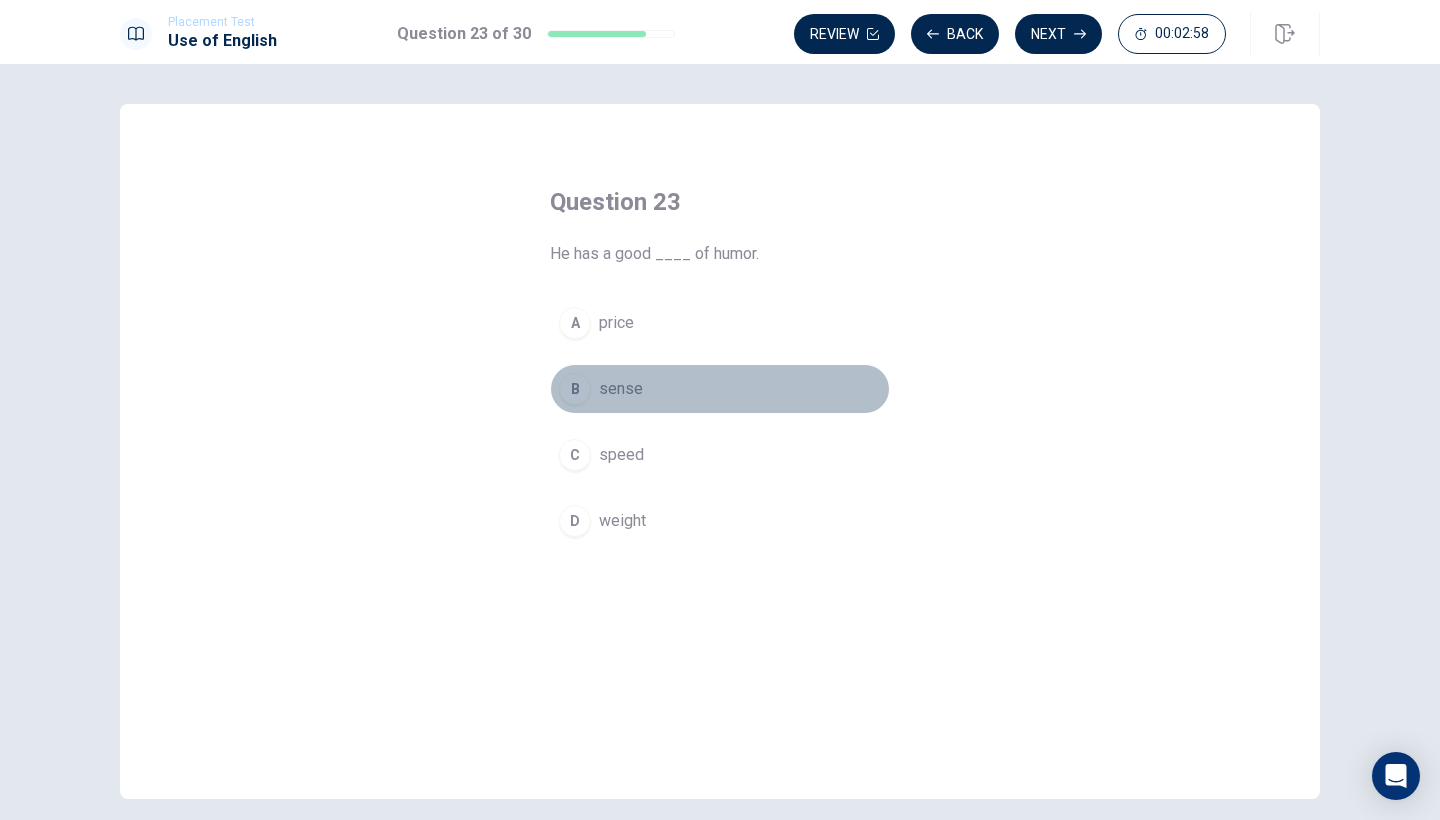 click on "sense" at bounding box center (621, 389) 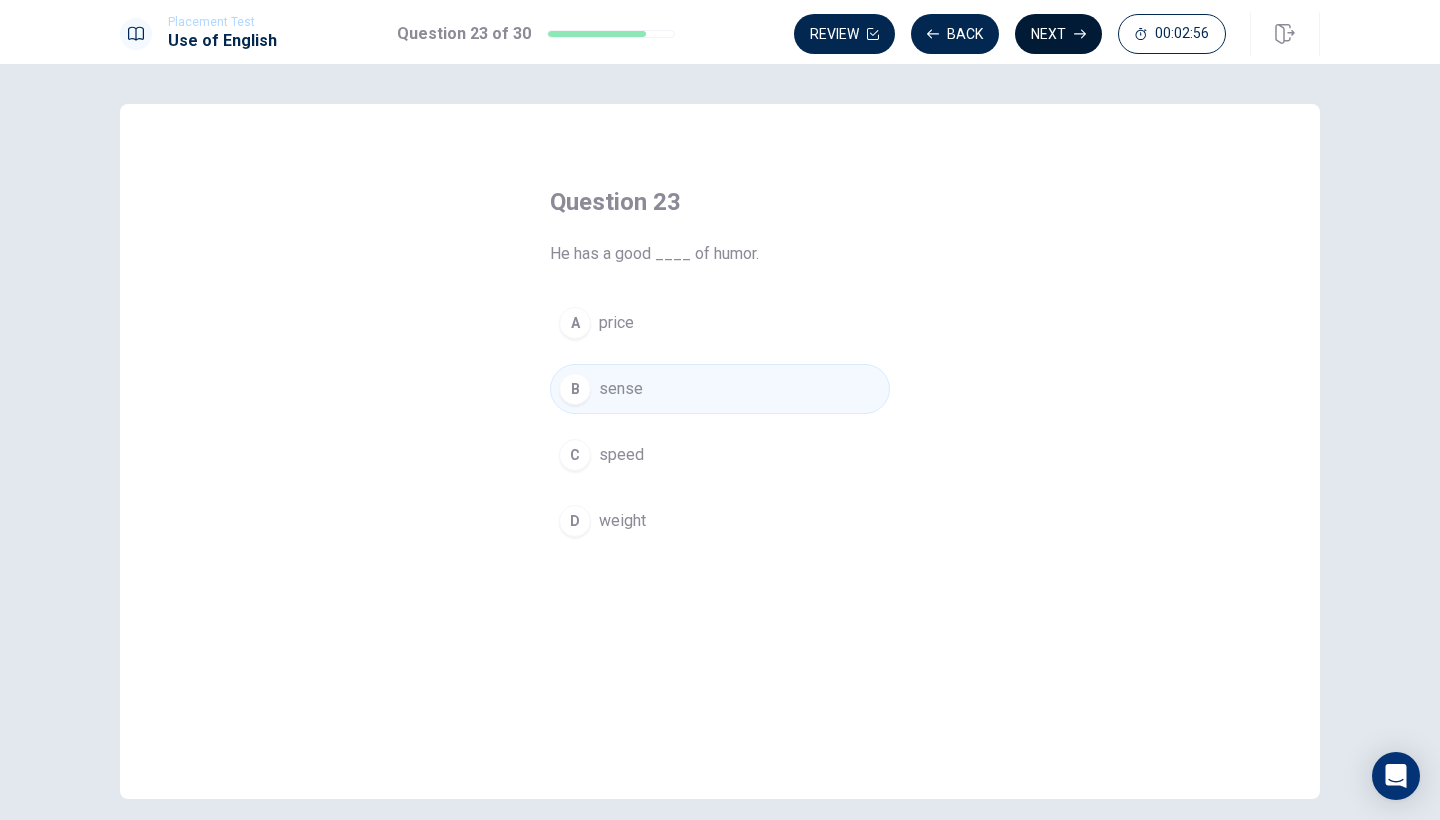 click on "Next" at bounding box center [1058, 34] 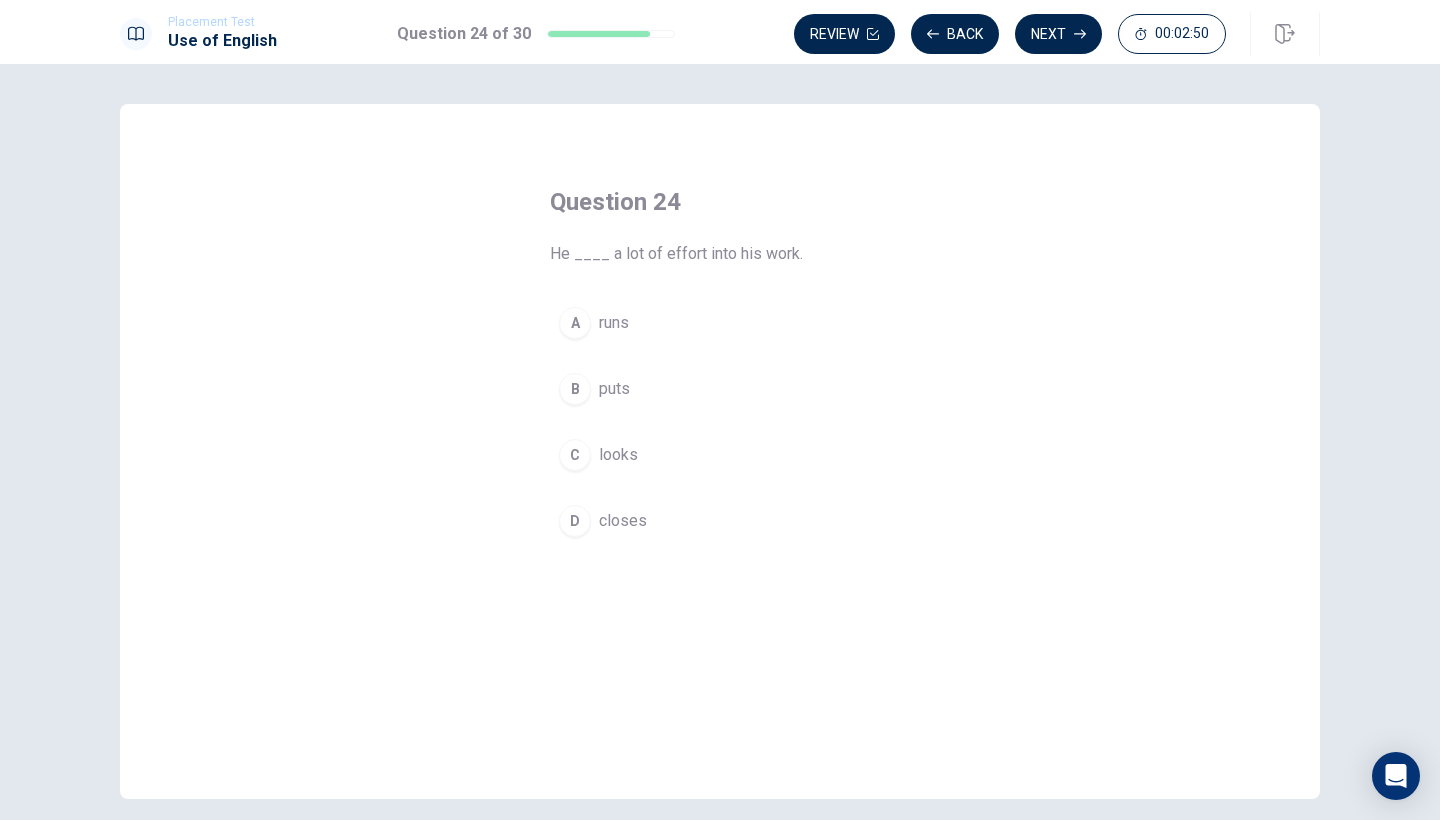 click on "puts" at bounding box center [614, 389] 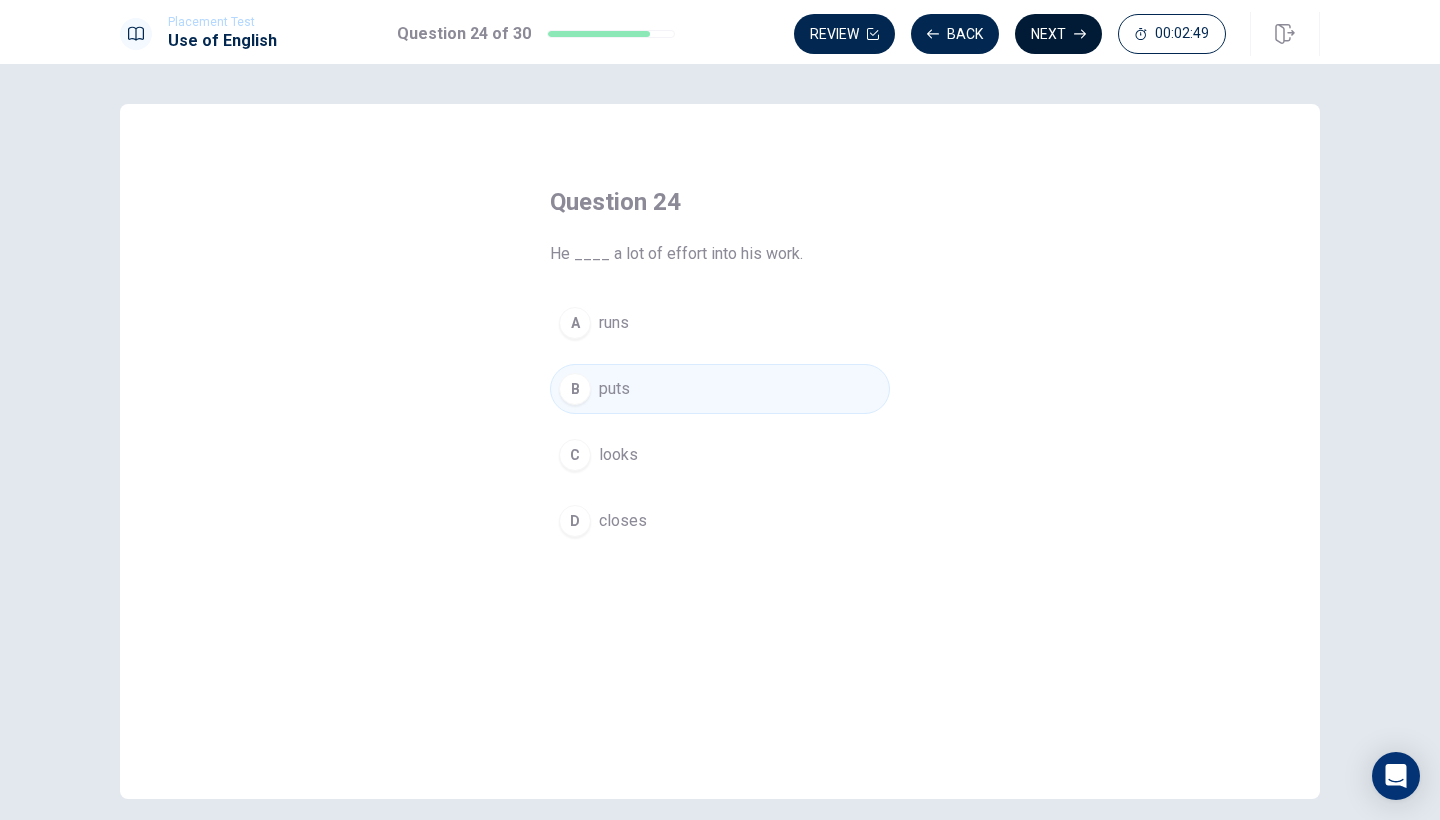click on "Next" at bounding box center [1058, 34] 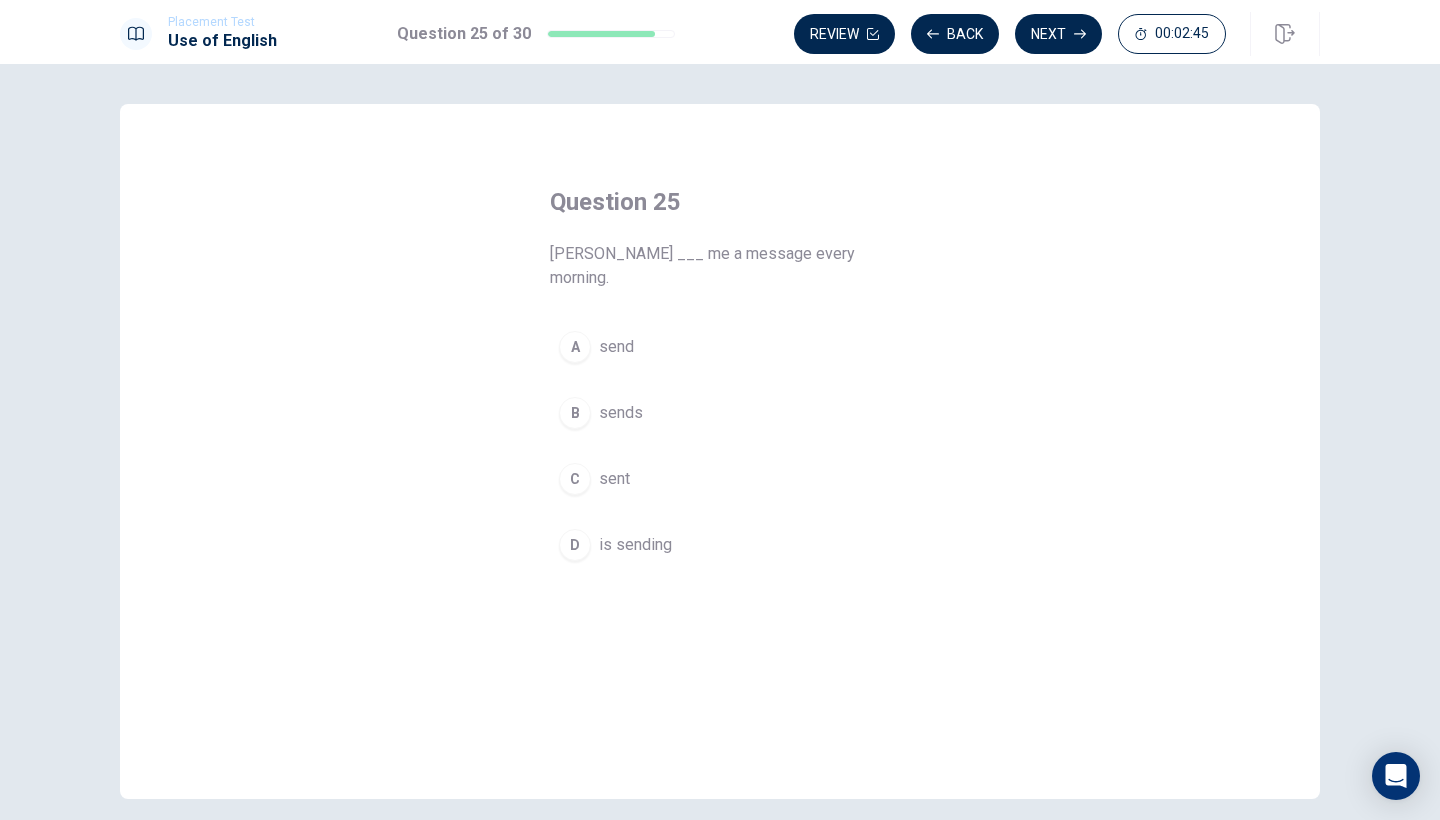 click on "send" at bounding box center (616, 347) 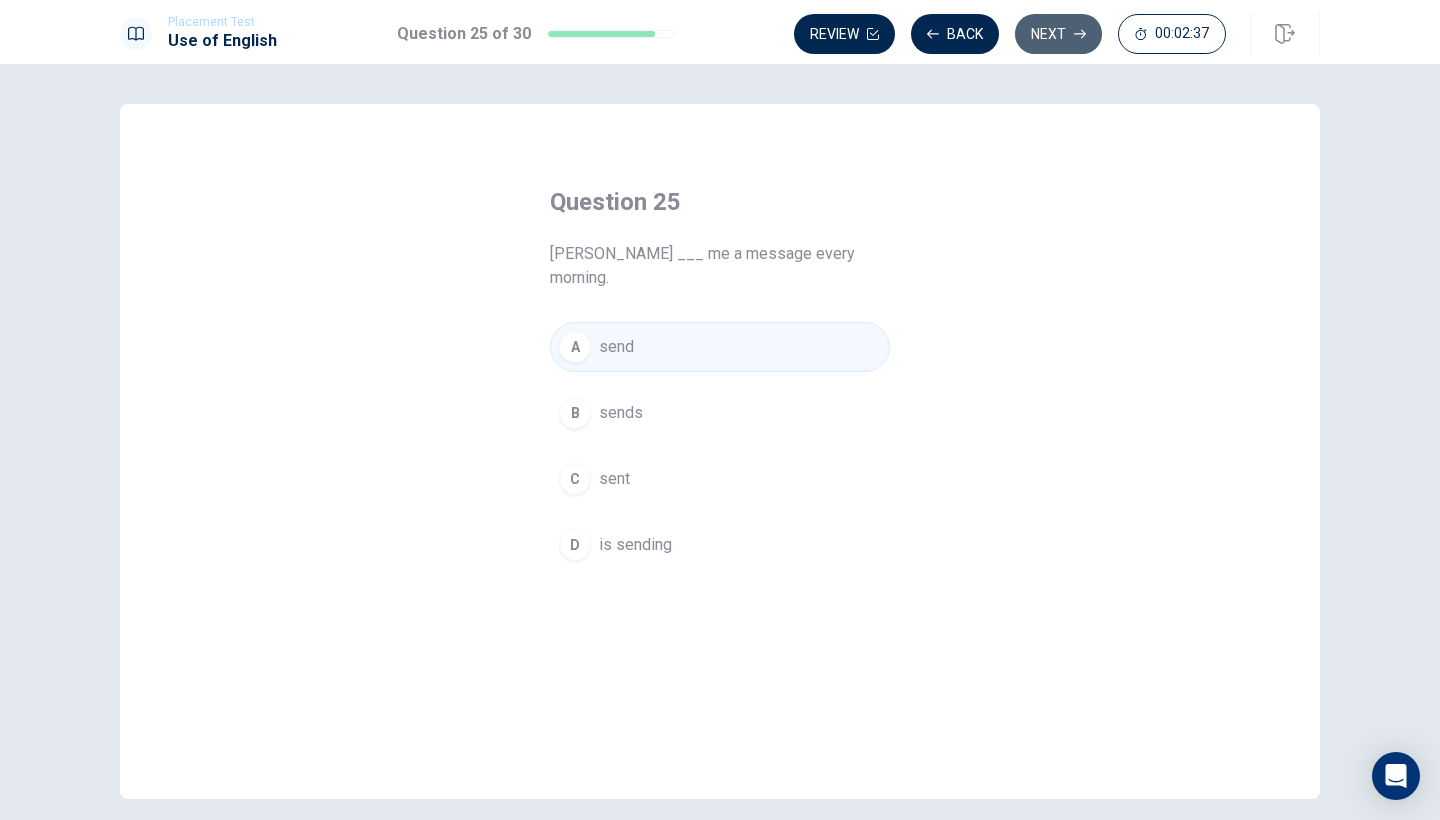 click on "Next" at bounding box center [1058, 34] 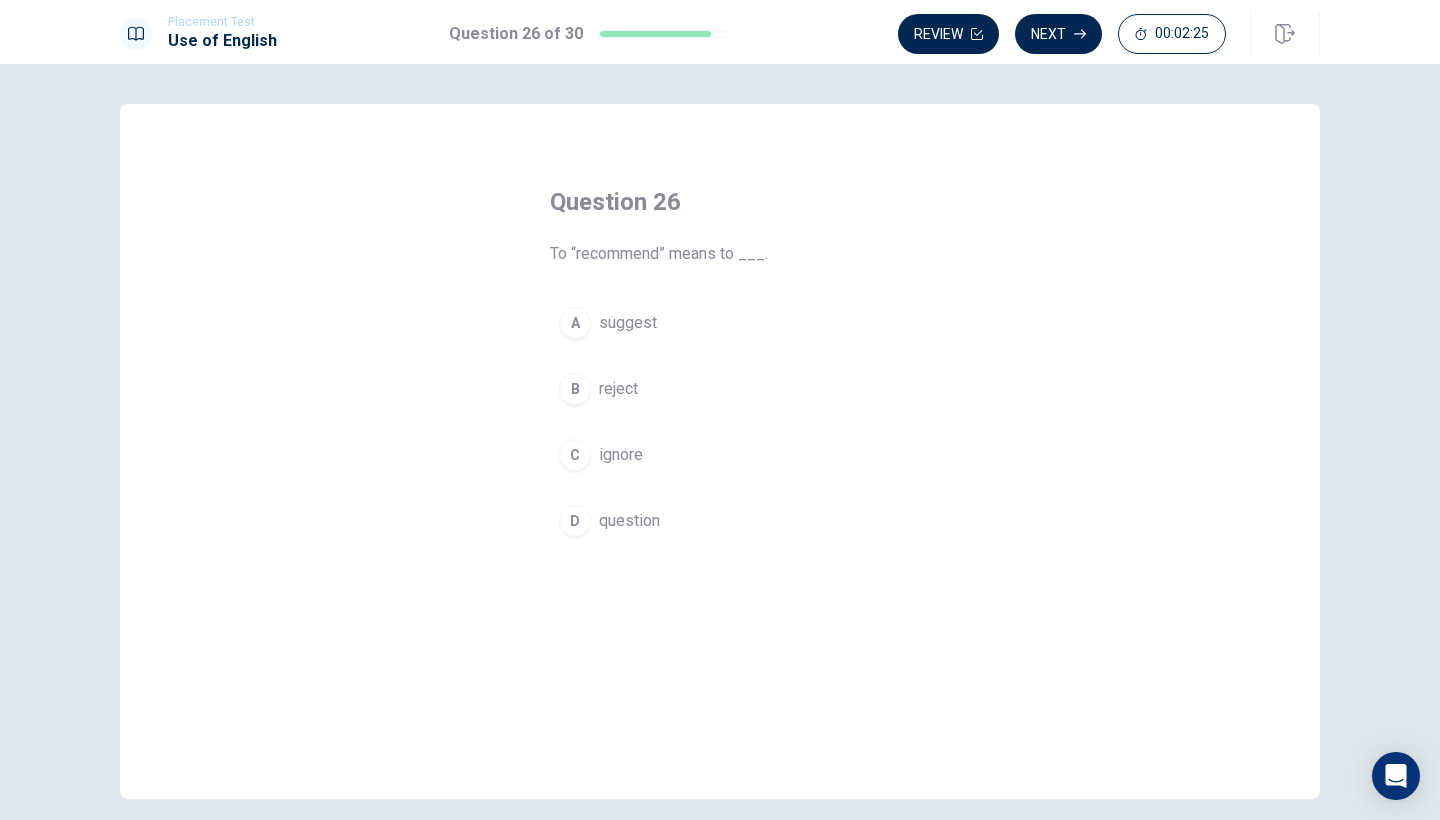 click on "suggest" at bounding box center (628, 323) 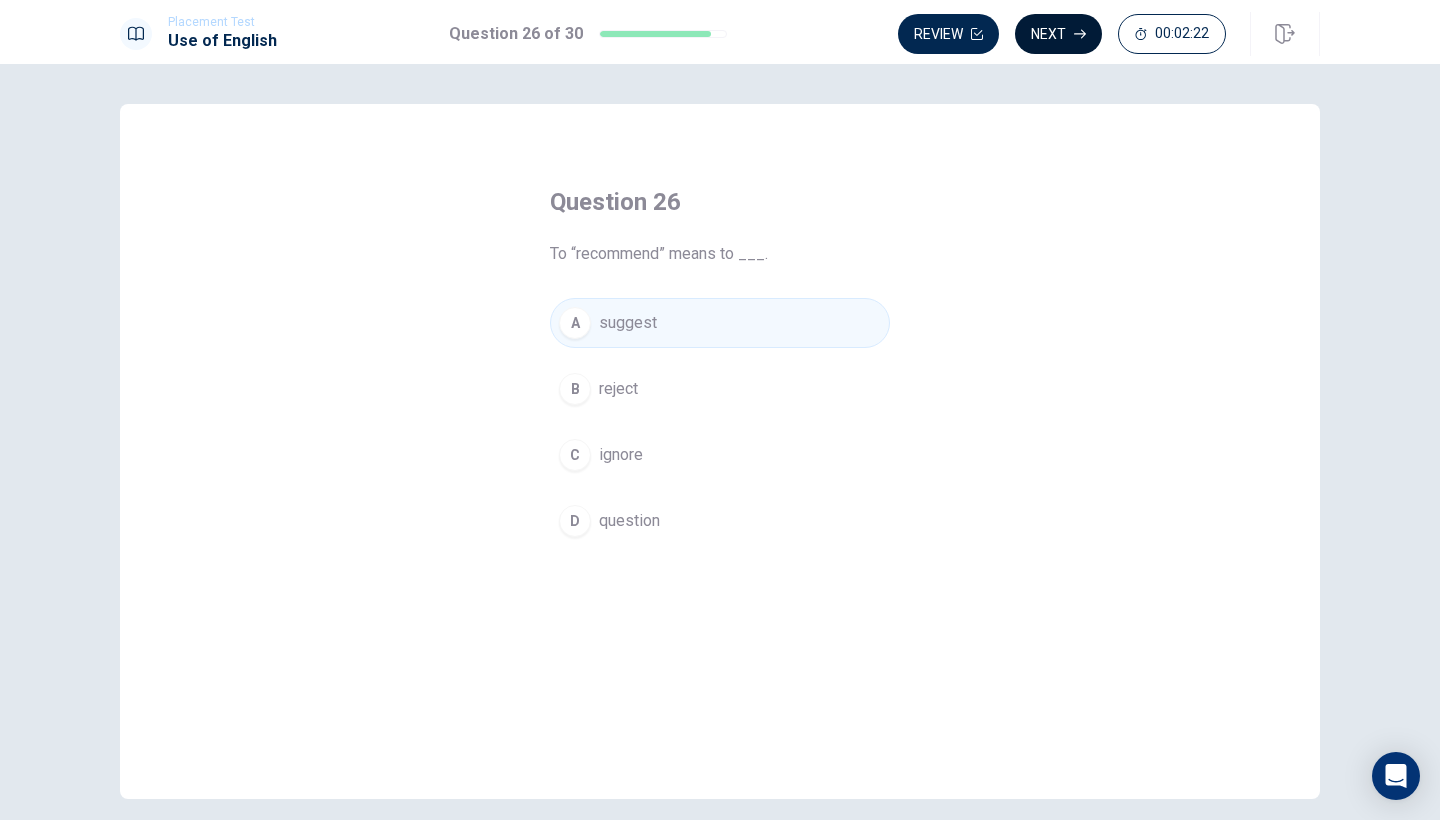 click on "Next" at bounding box center (1058, 34) 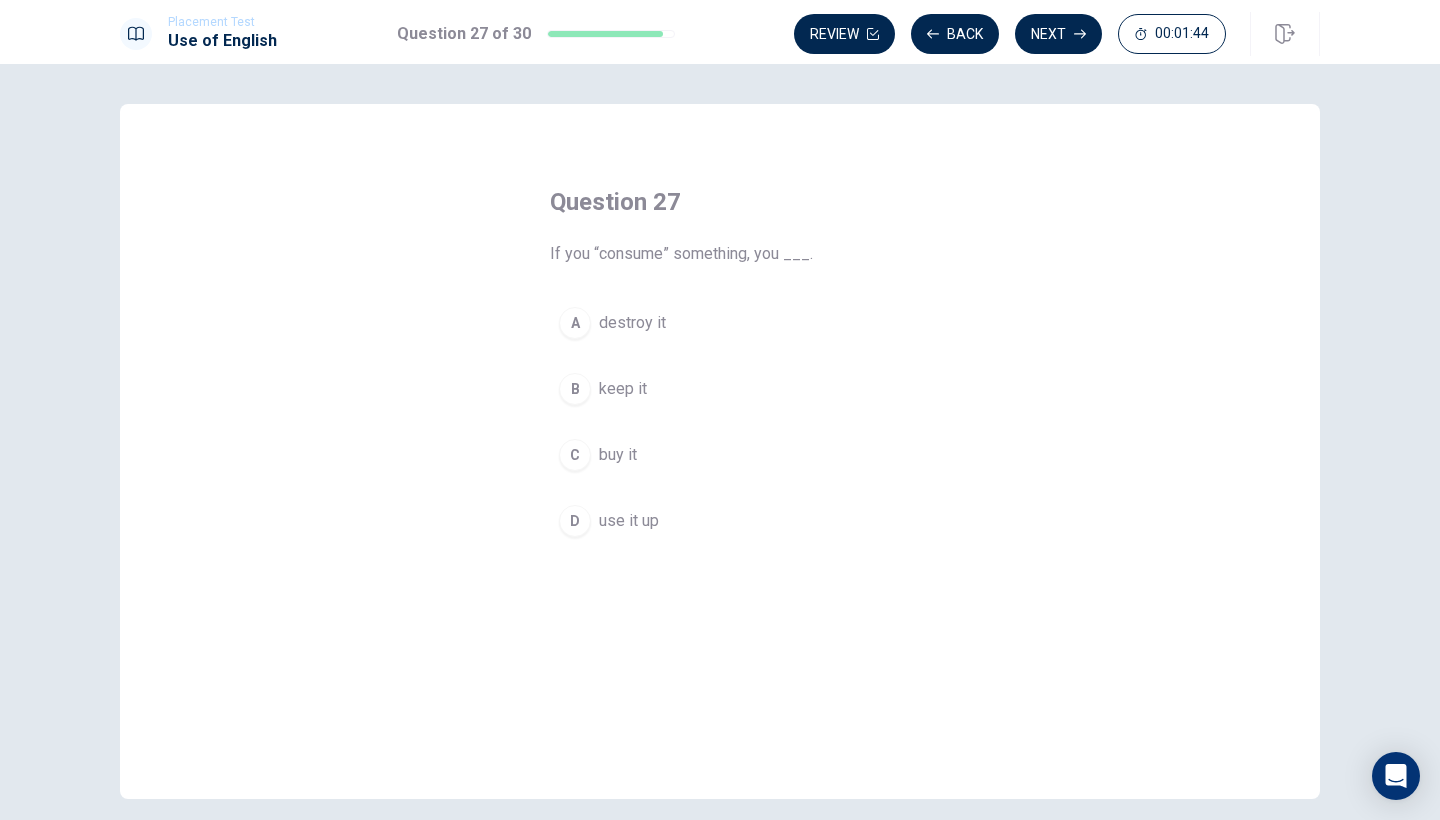 click on "D" at bounding box center [575, 521] 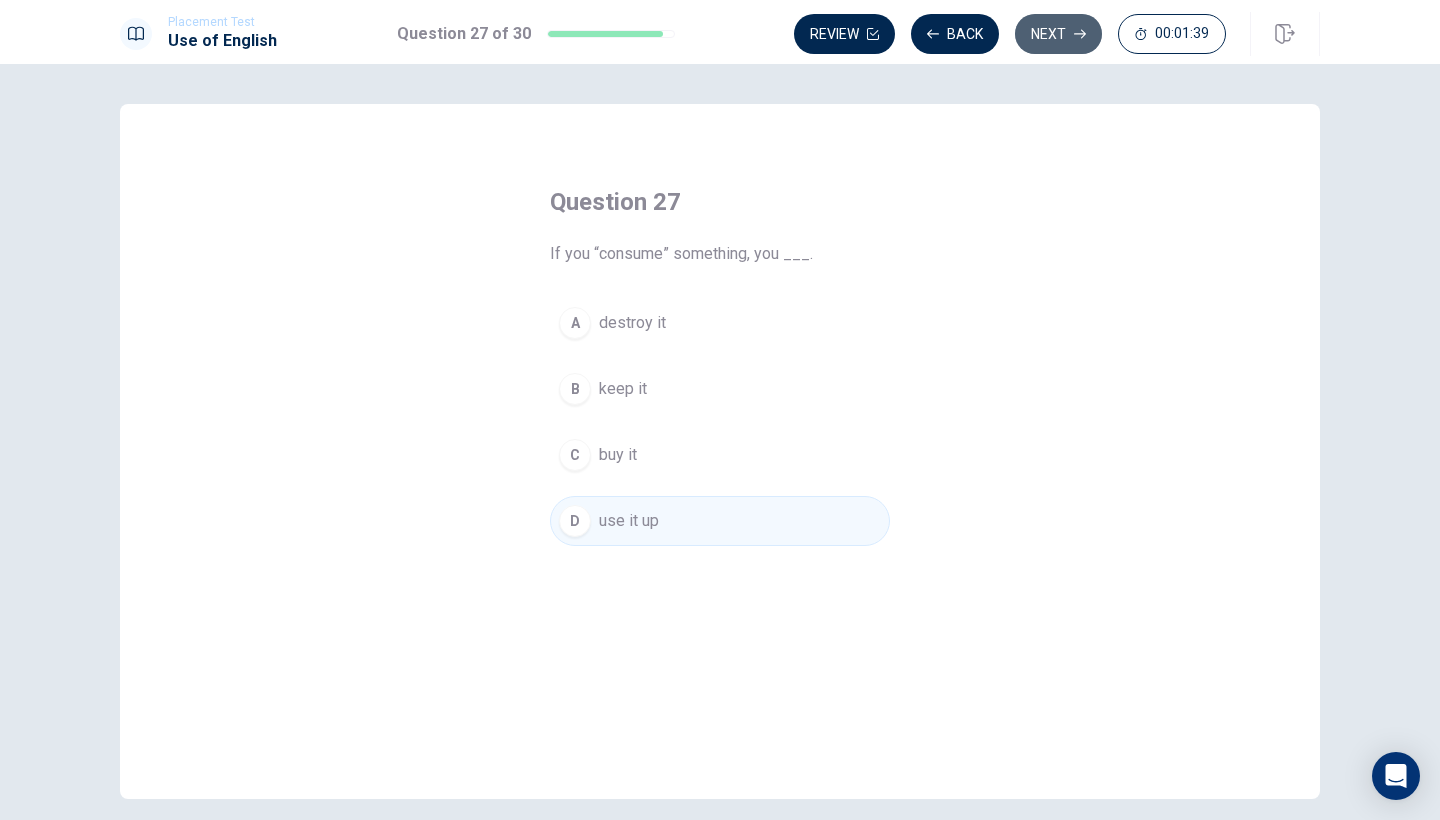 click on "Next" at bounding box center (1058, 34) 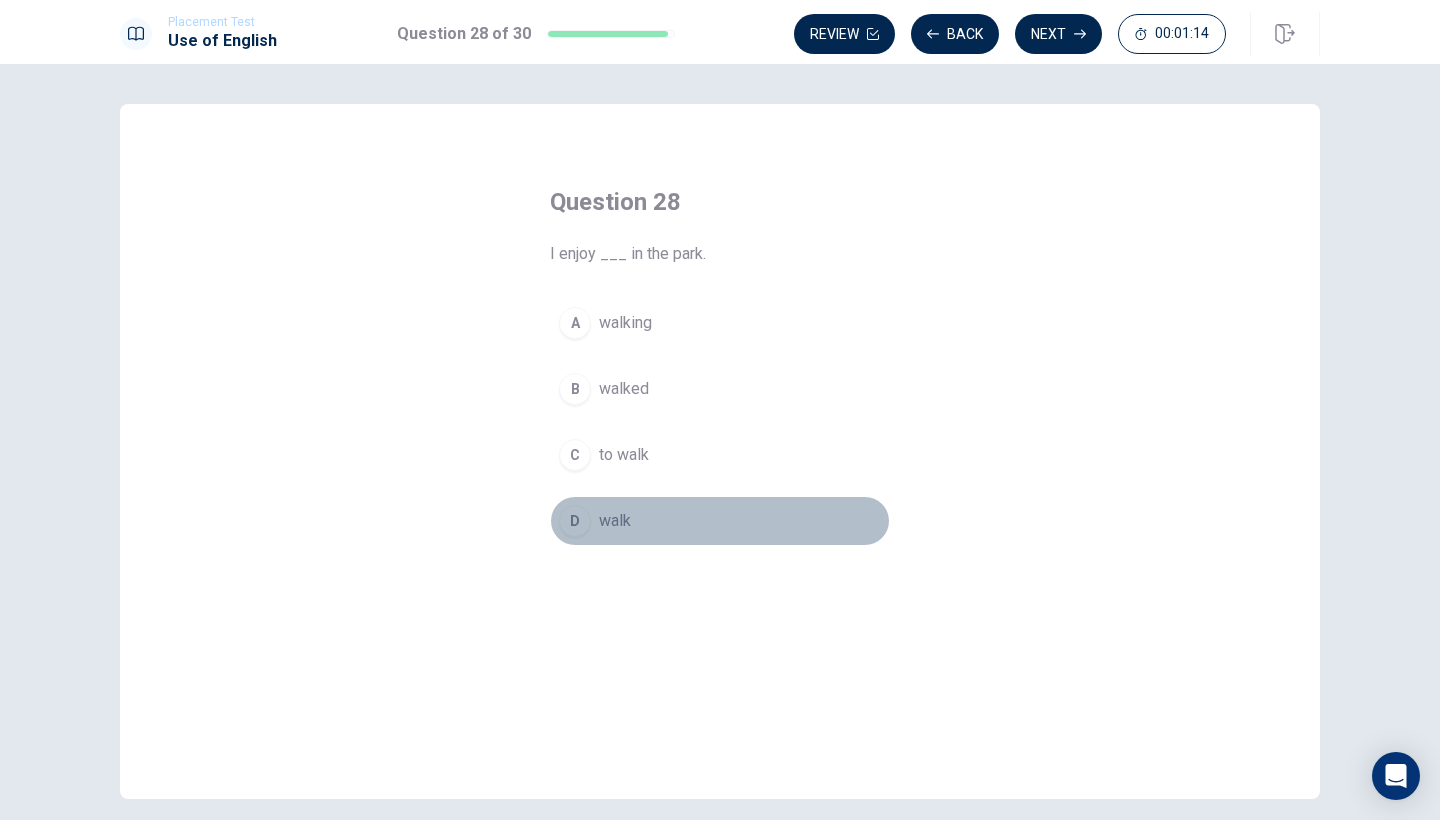 click on "walk" at bounding box center [615, 521] 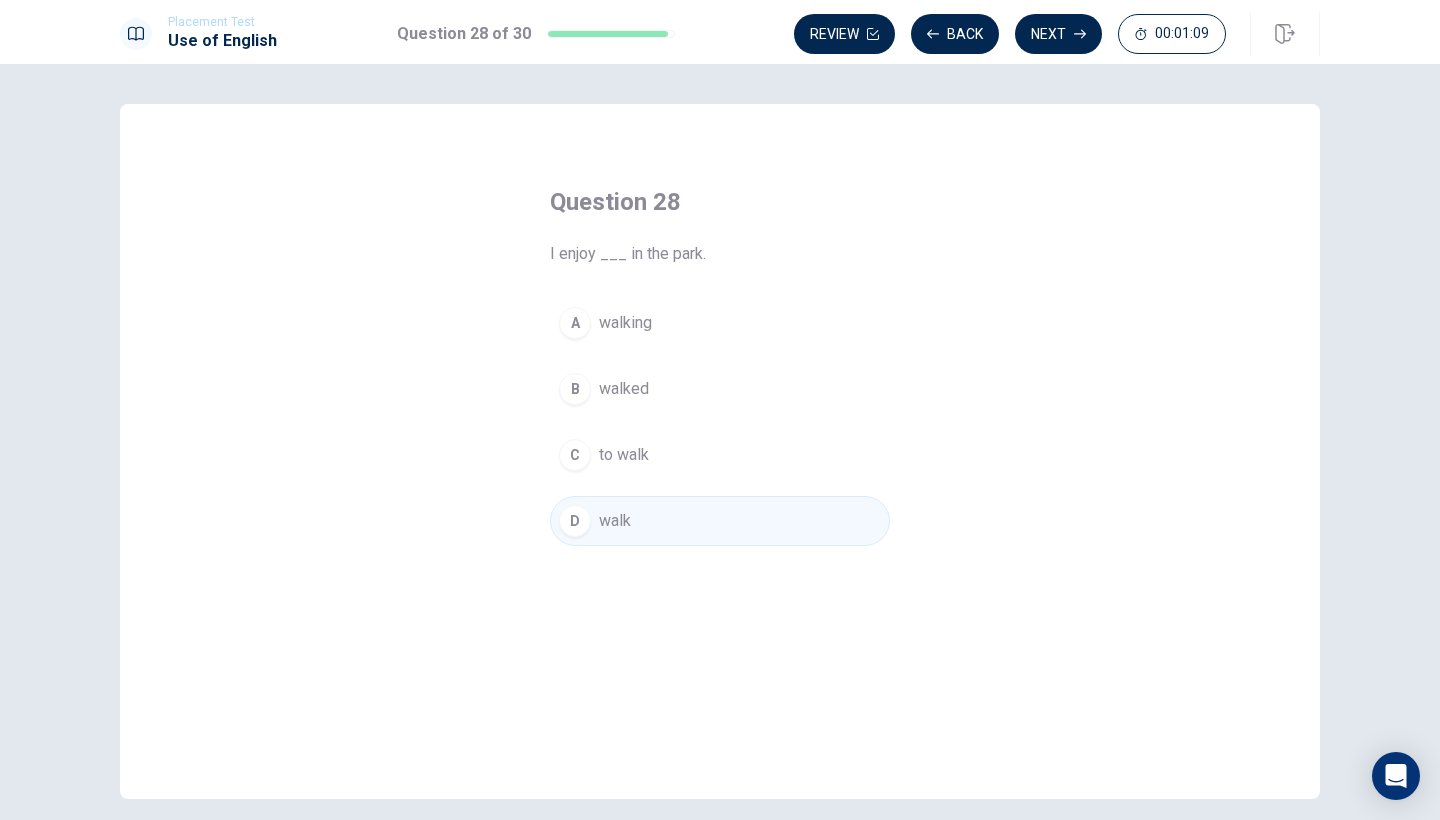 click on "walking" at bounding box center (625, 323) 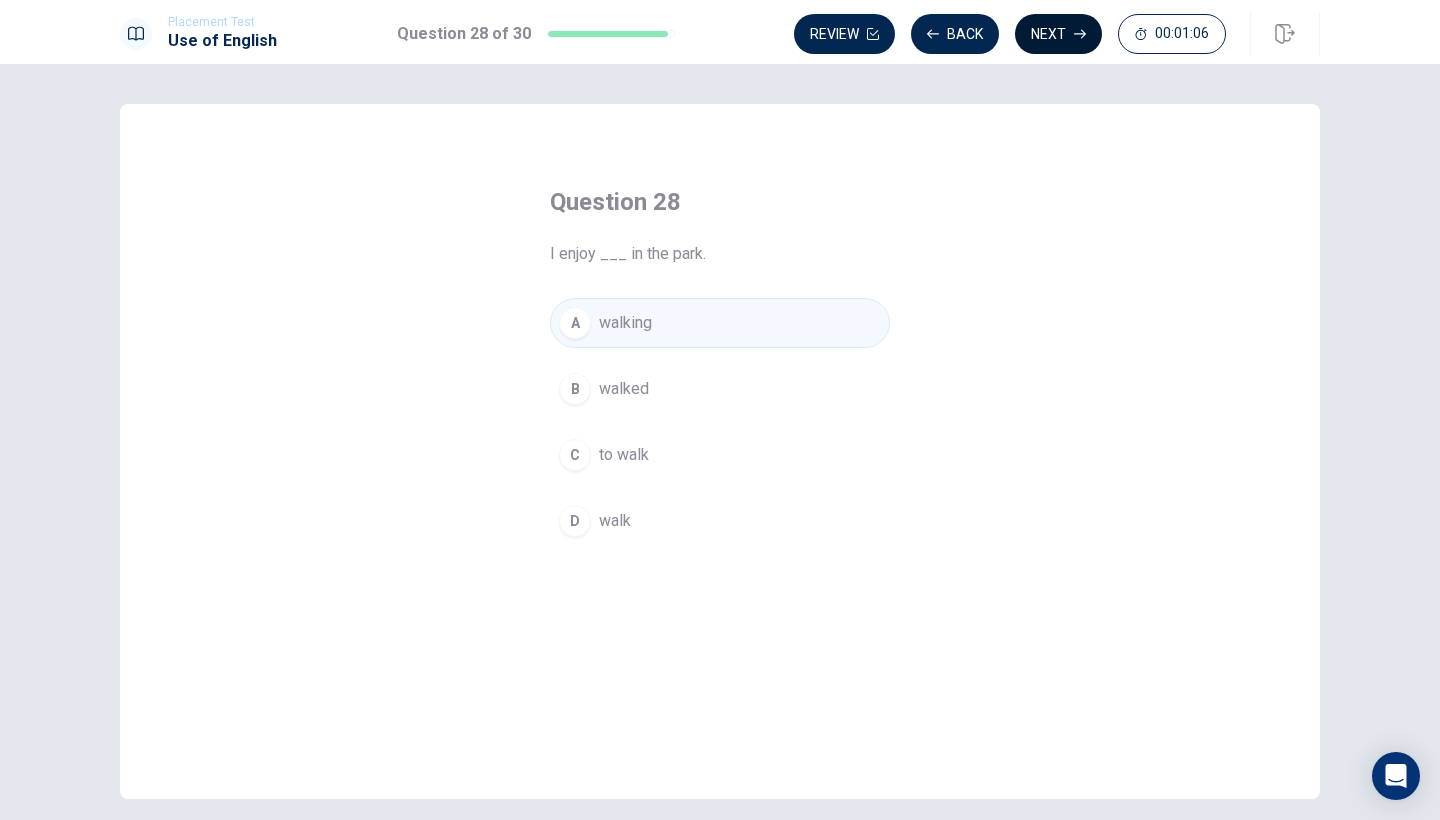 click 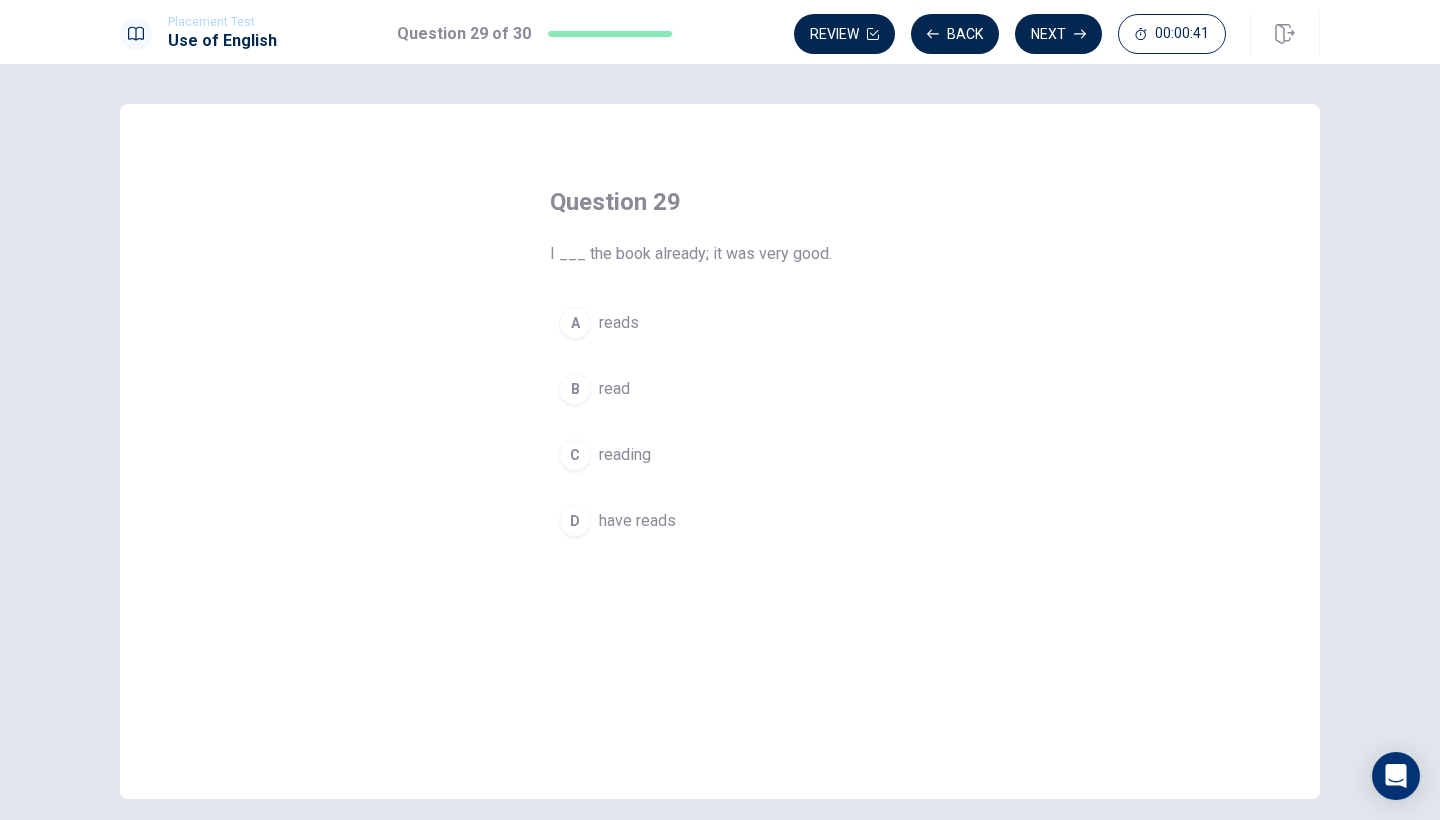 click on "read" at bounding box center (614, 389) 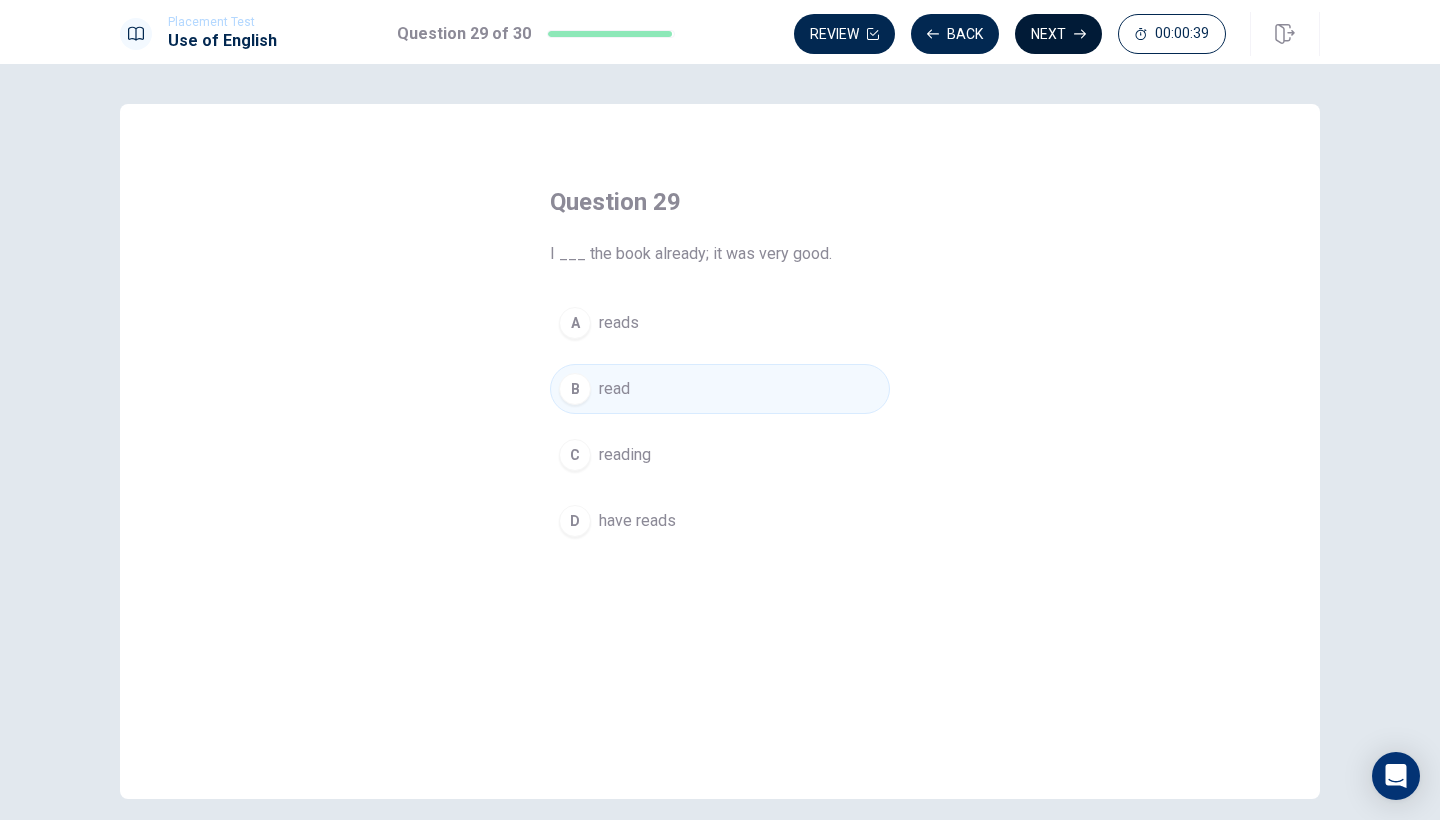 click on "Next" at bounding box center (1058, 34) 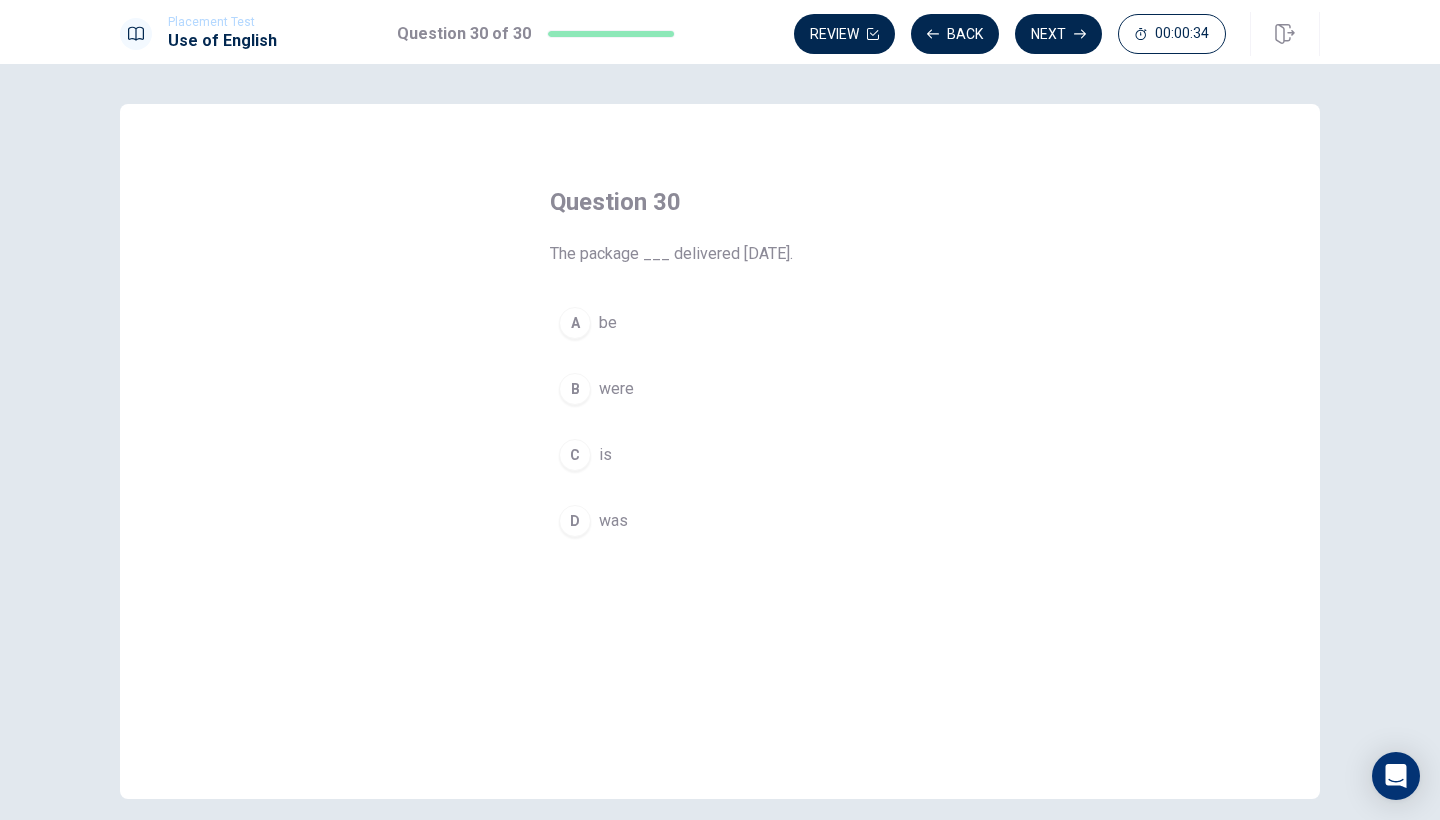 click on "were" at bounding box center (616, 389) 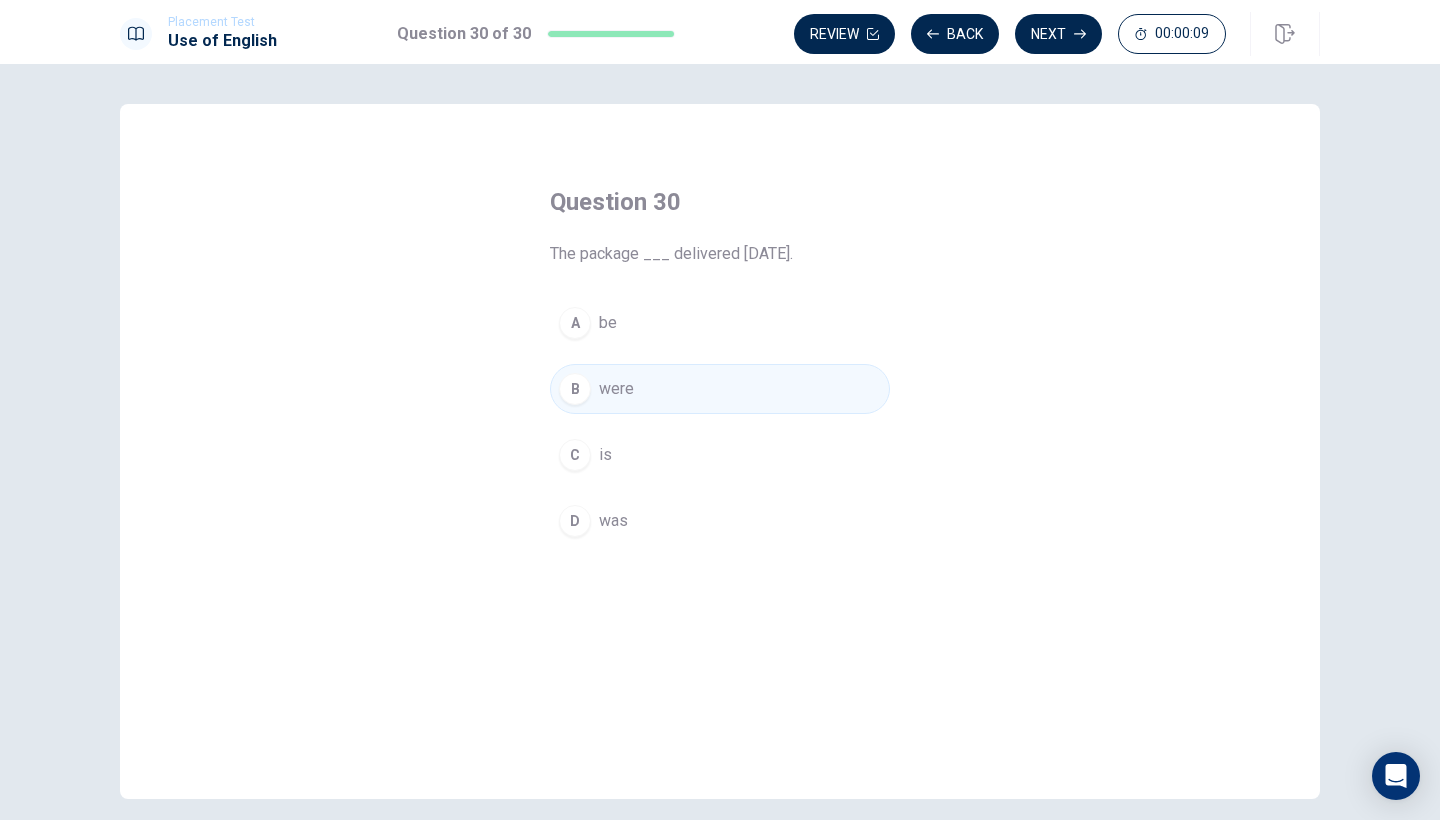 click on "was" at bounding box center [613, 521] 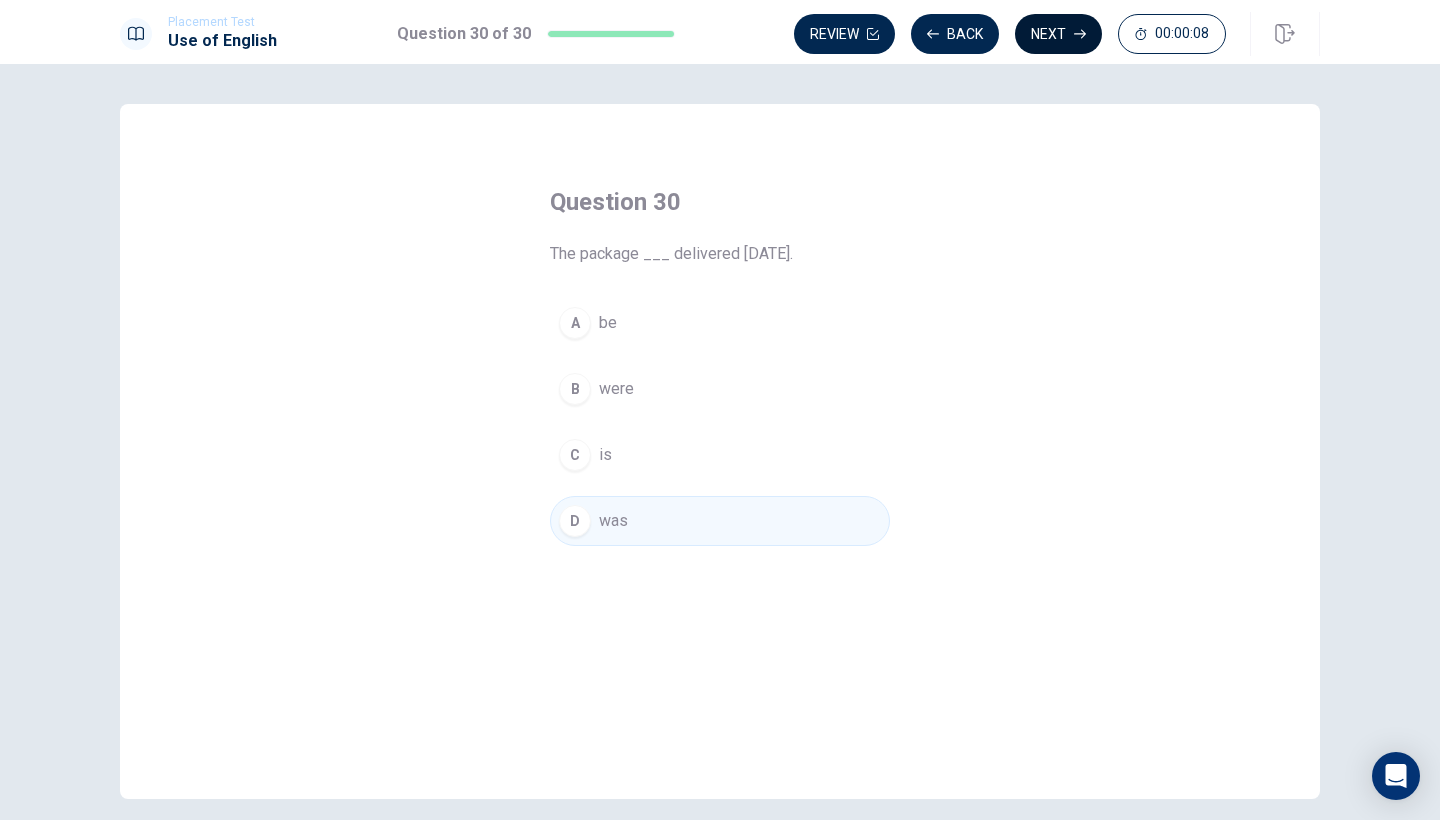click on "Next" at bounding box center (1058, 34) 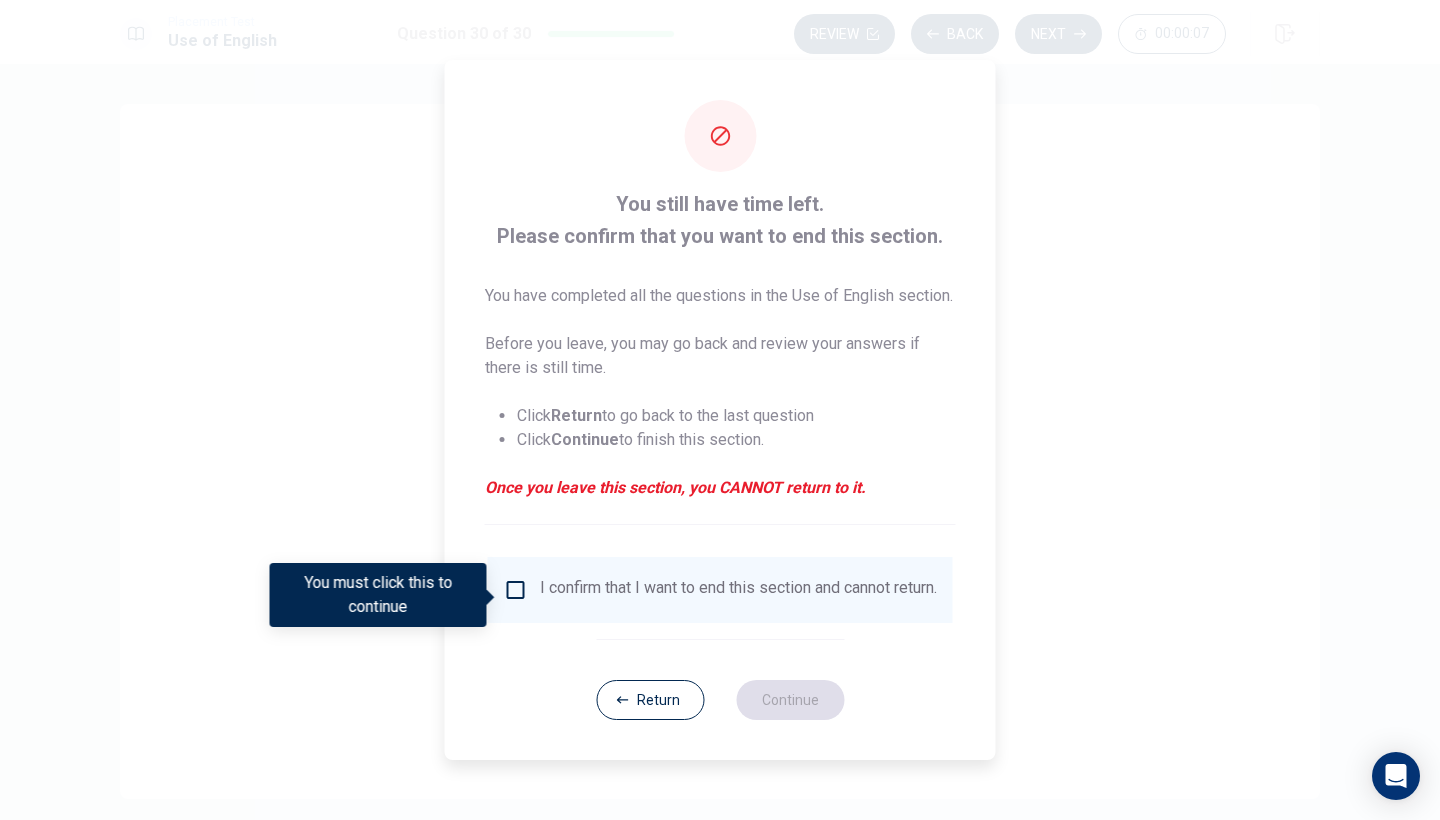 click on "I confirm that I want to end this section and cannot return." at bounding box center [720, 590] 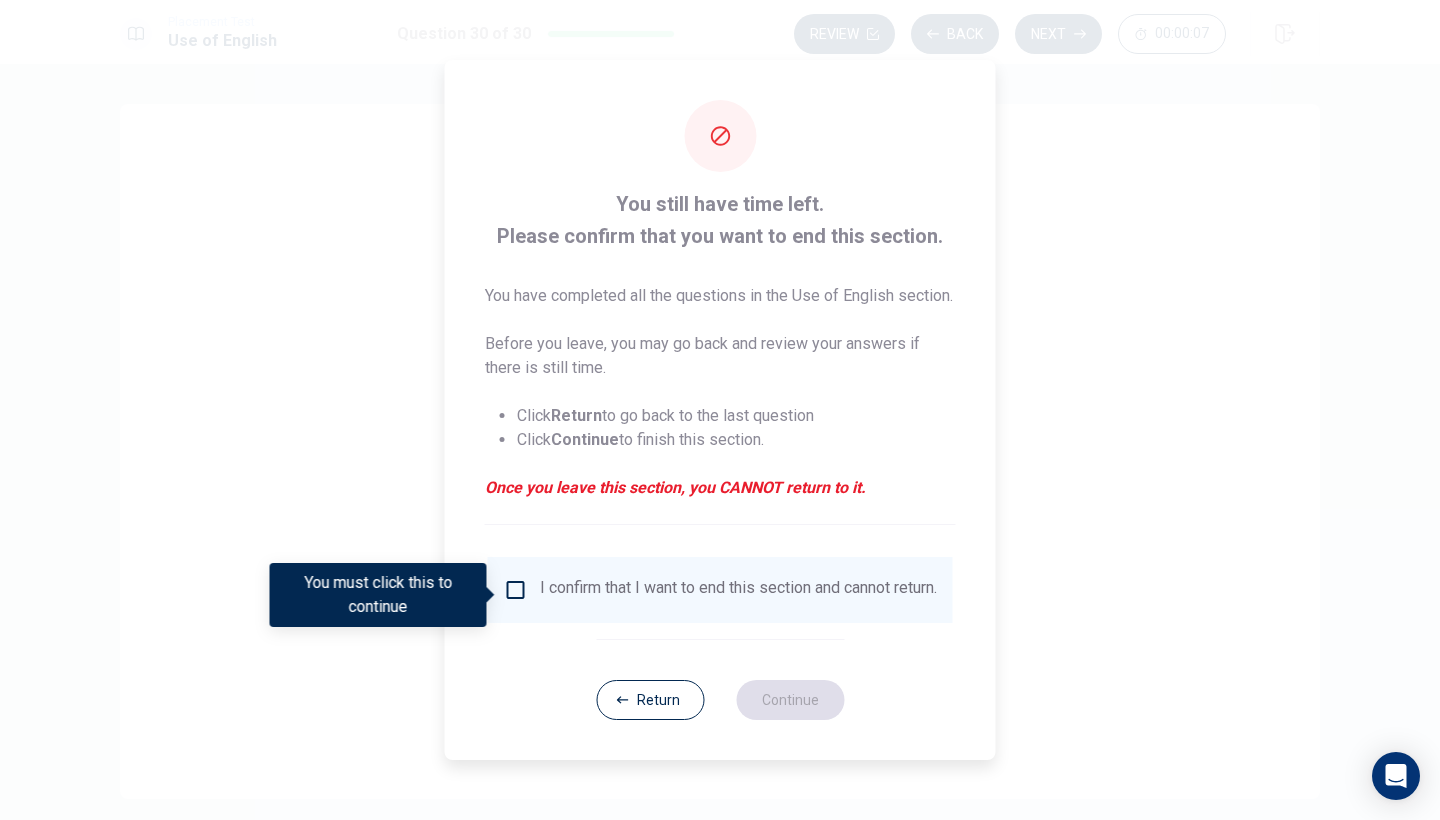 click on "I confirm that I want to end this section and cannot return." at bounding box center (738, 590) 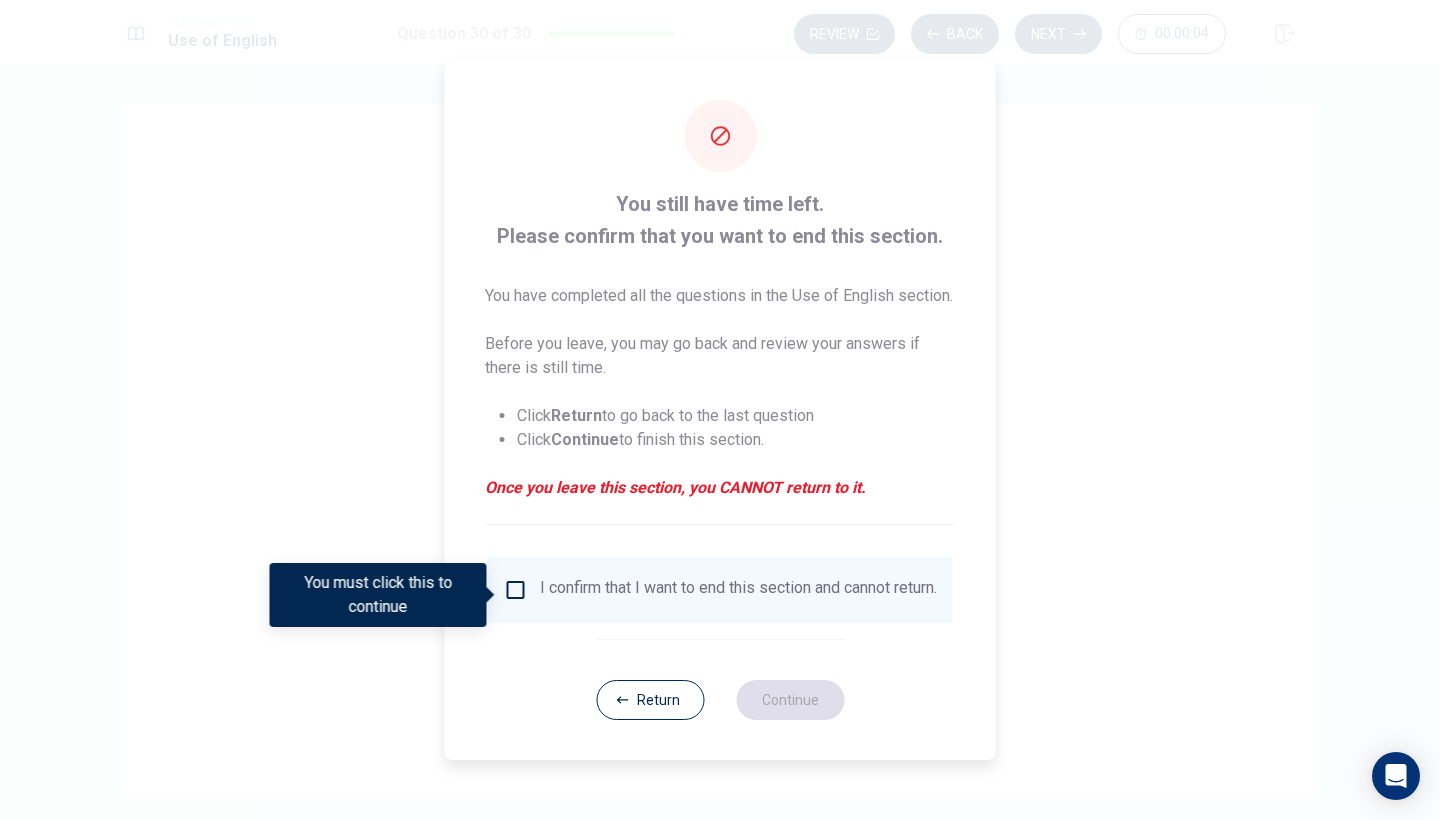 click at bounding box center (516, 590) 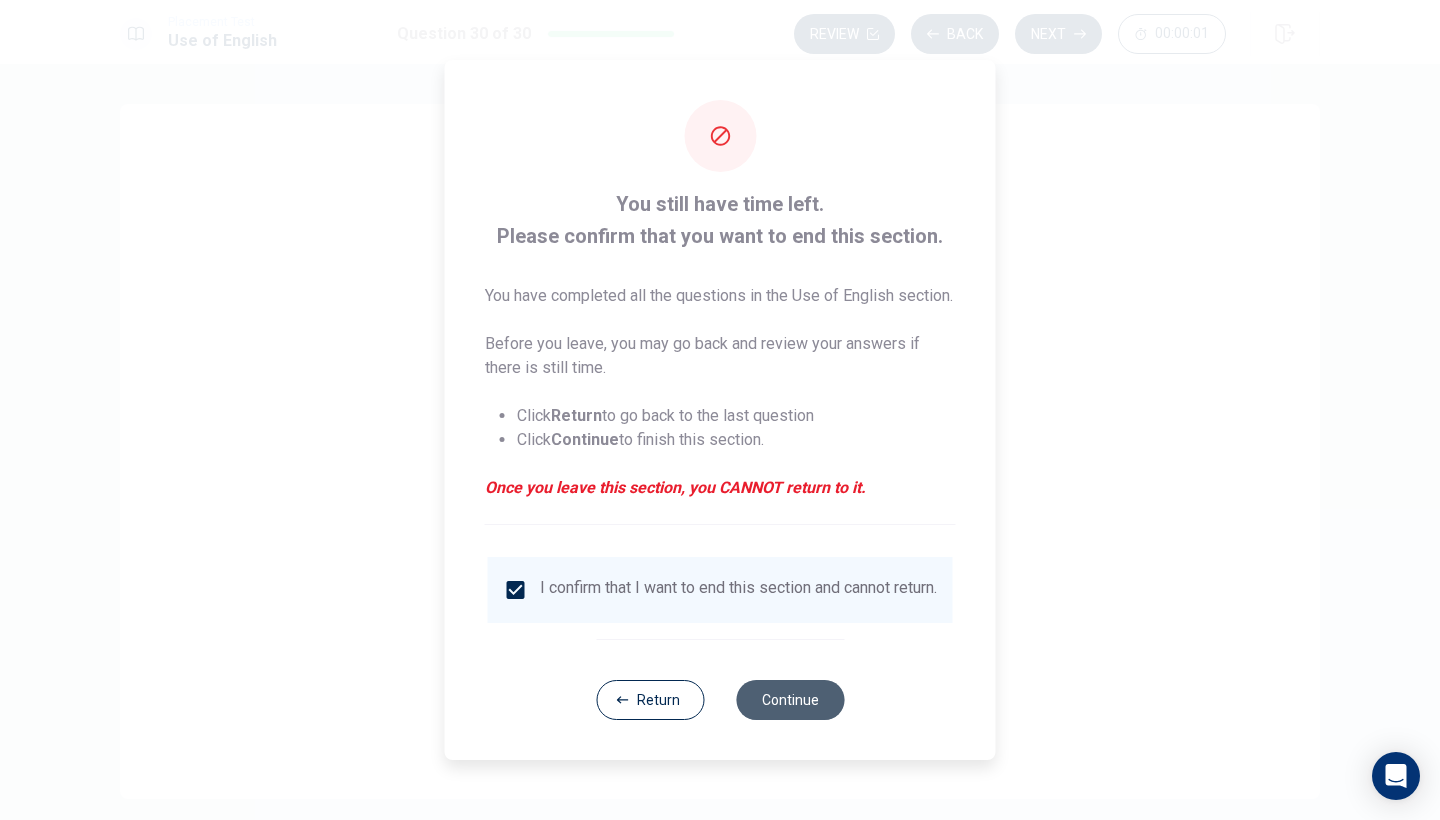 click on "Continue" at bounding box center [790, 700] 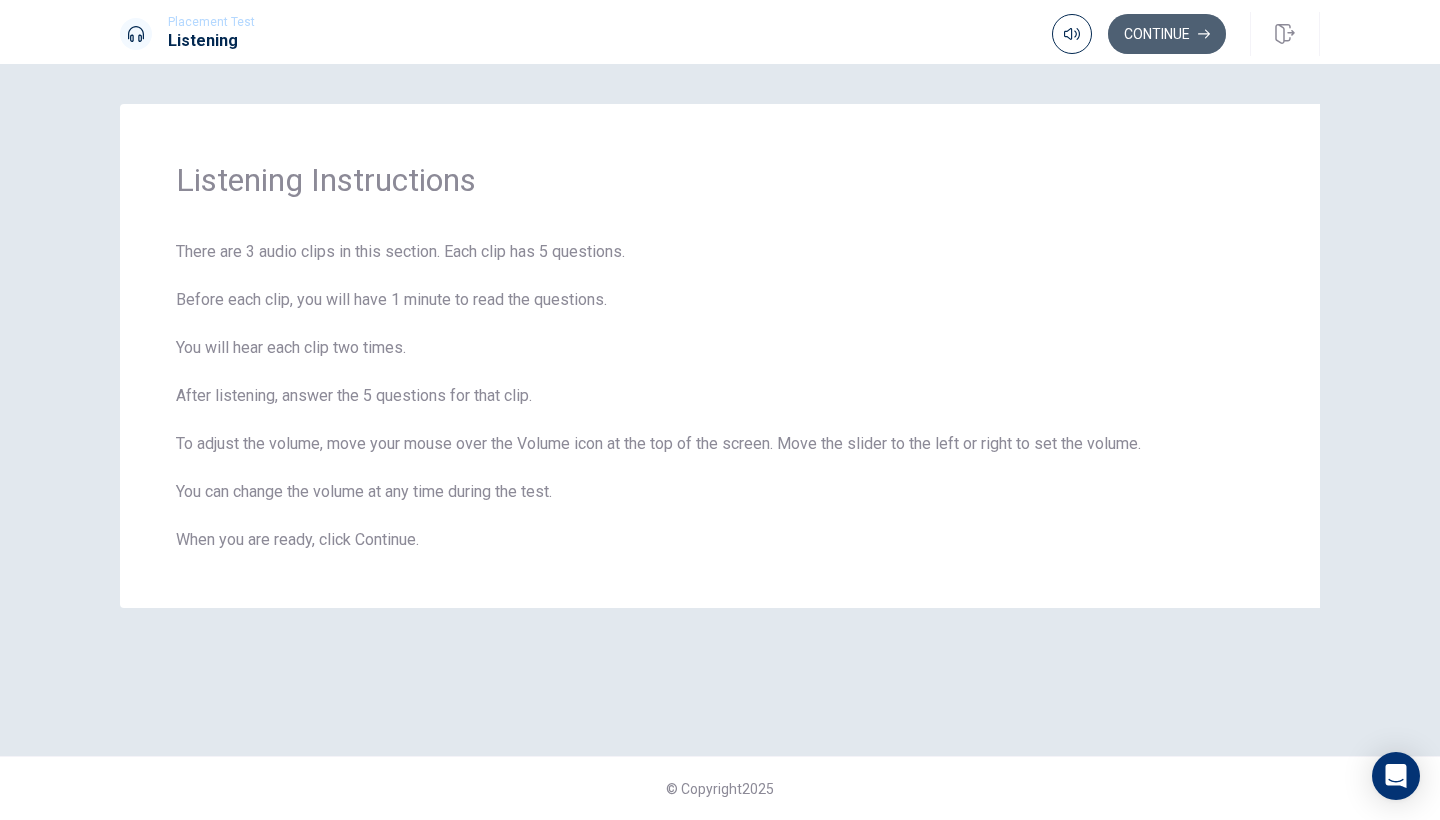 click on "Continue" at bounding box center (1167, 34) 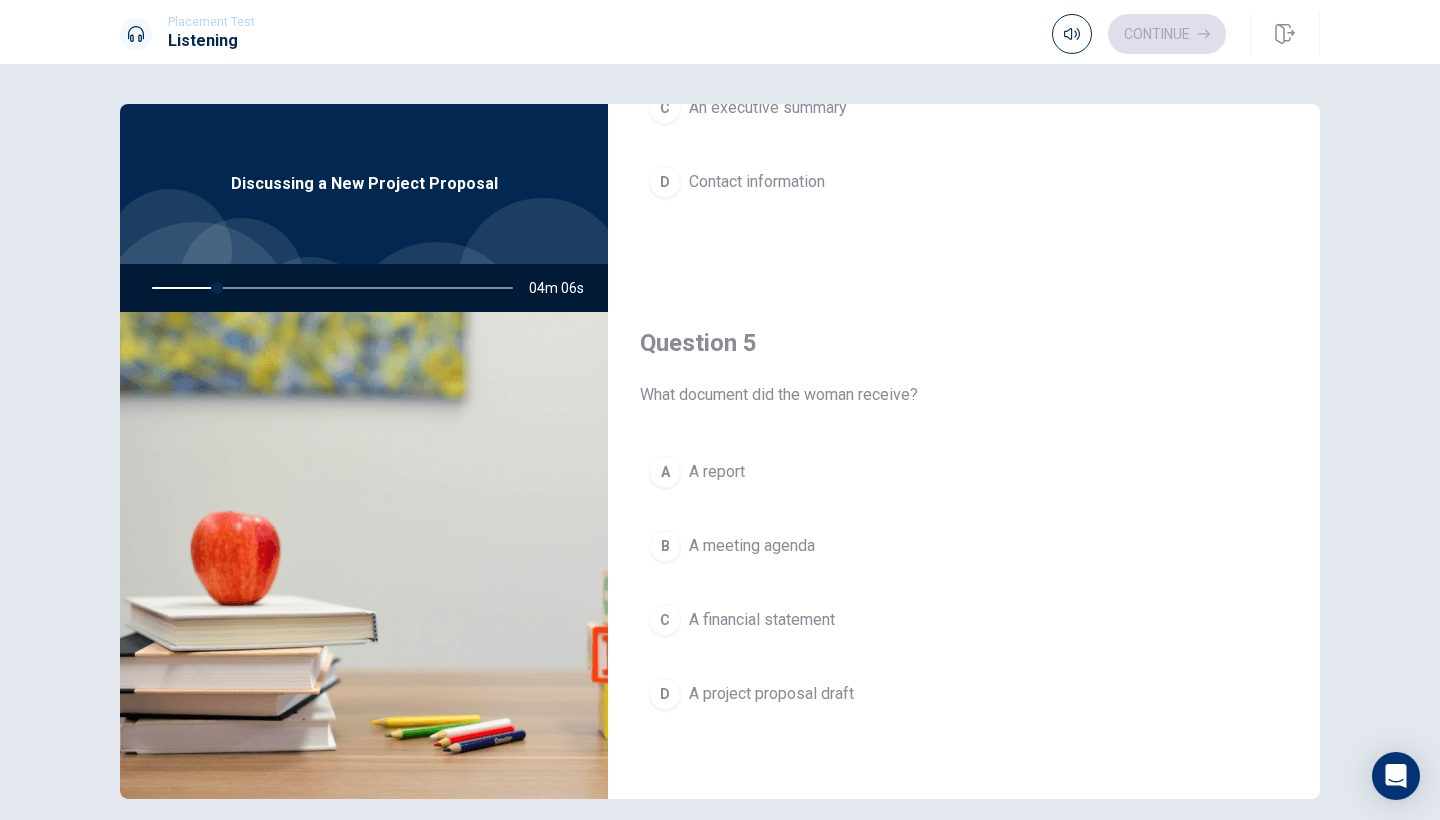 scroll, scrollTop: 1865, scrollLeft: 0, axis: vertical 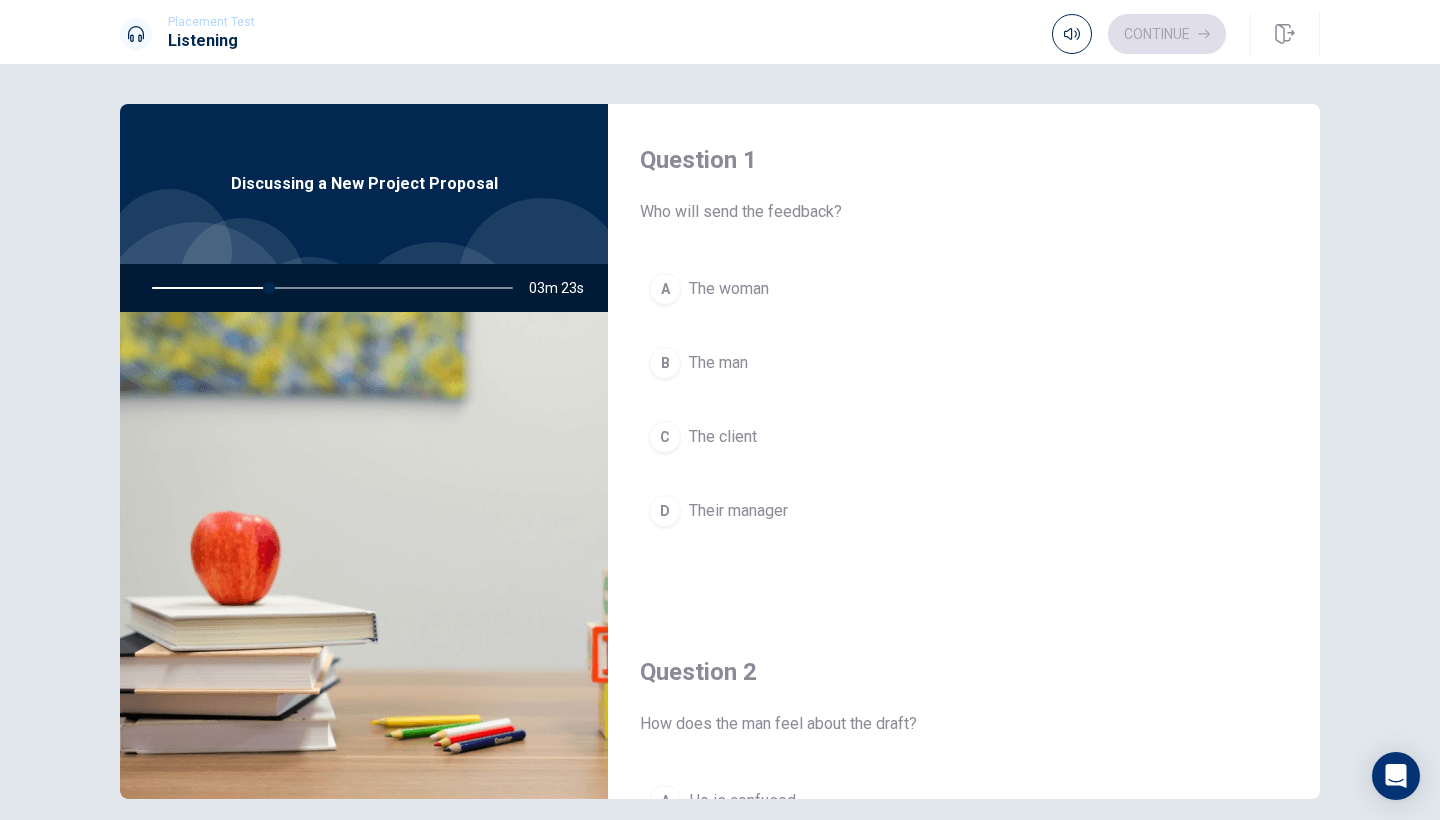 click on "The man" at bounding box center [718, 363] 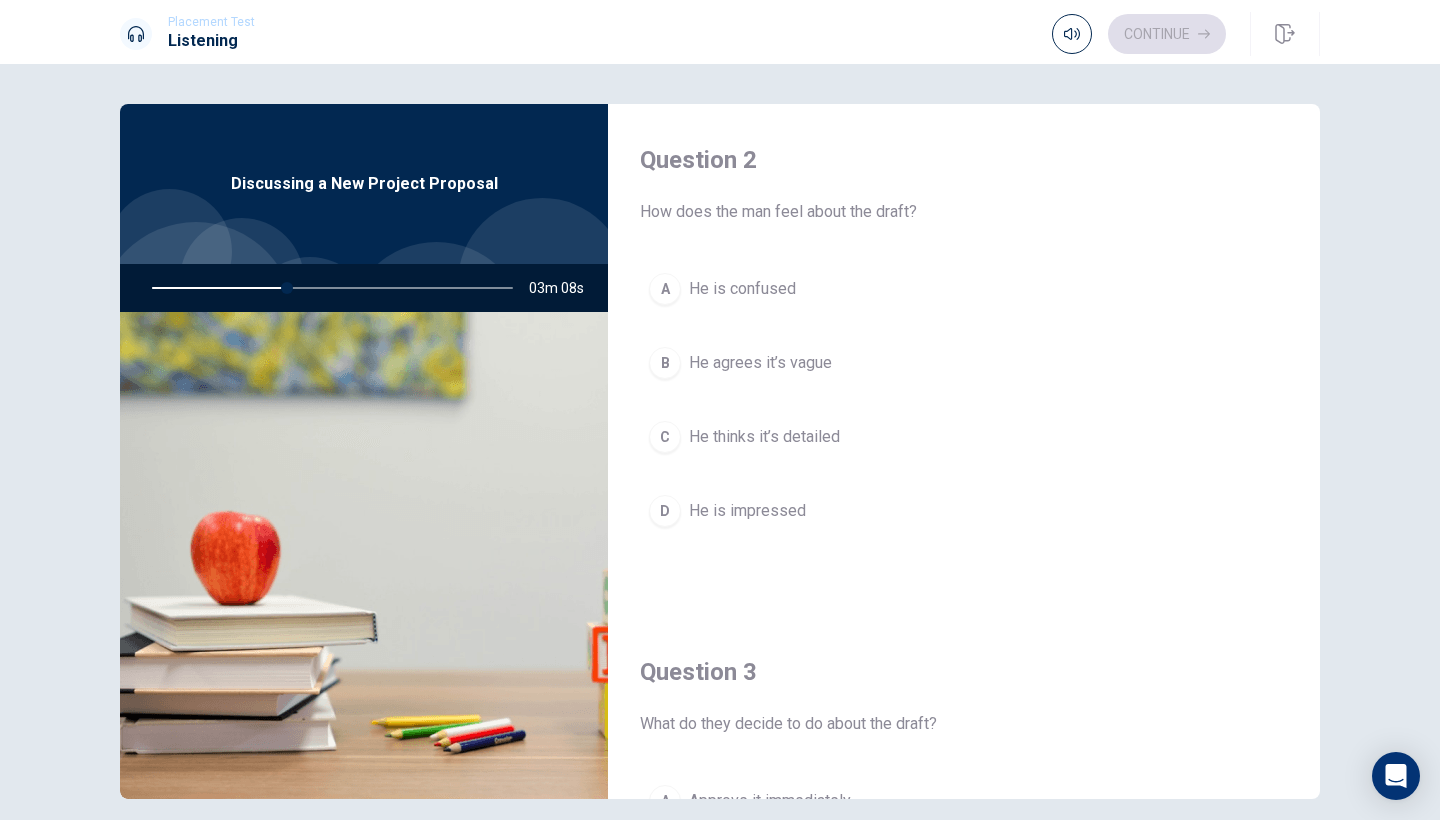 scroll, scrollTop: 519, scrollLeft: 0, axis: vertical 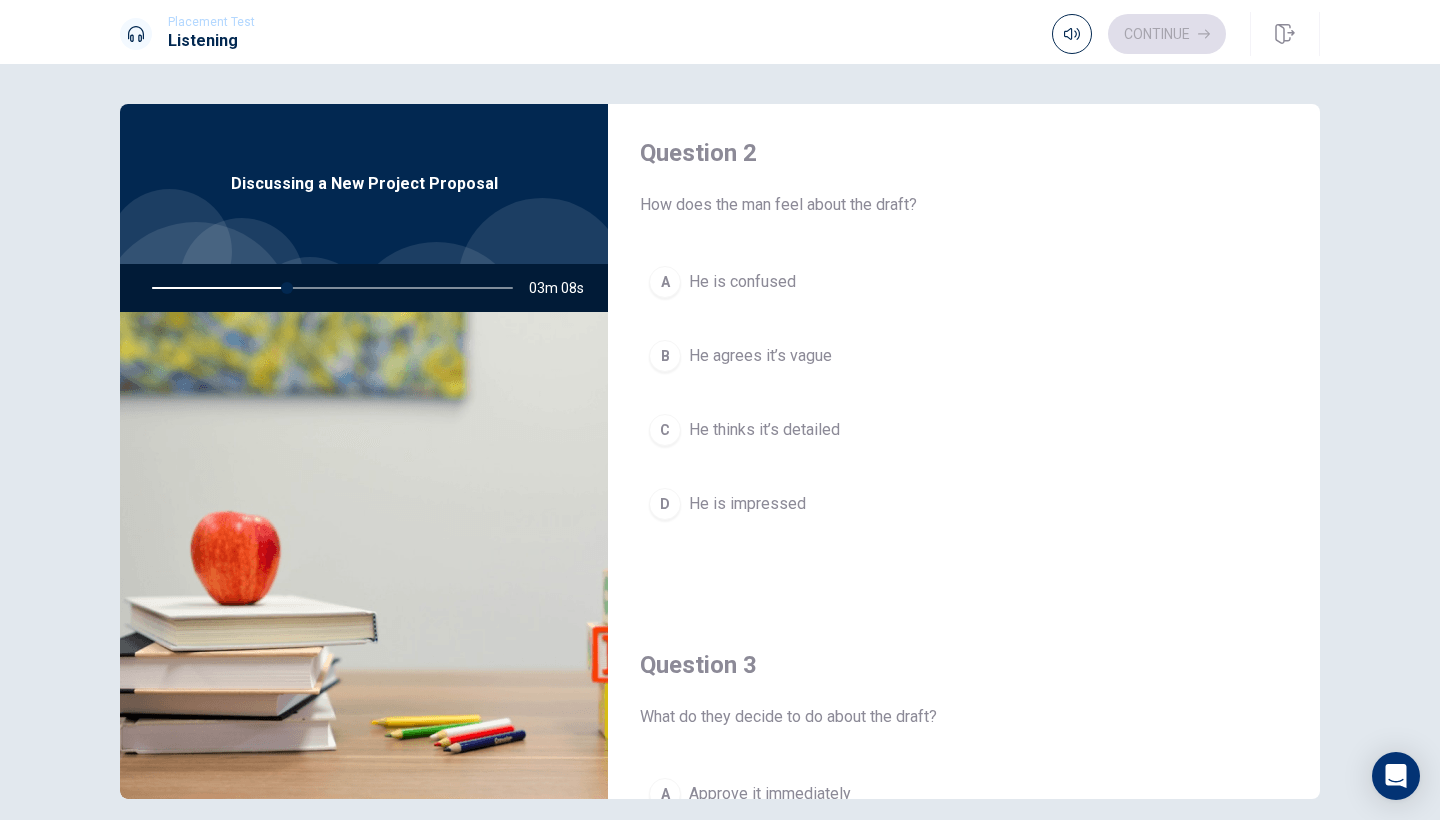 click on "He thinks it’s detailed" at bounding box center (764, 430) 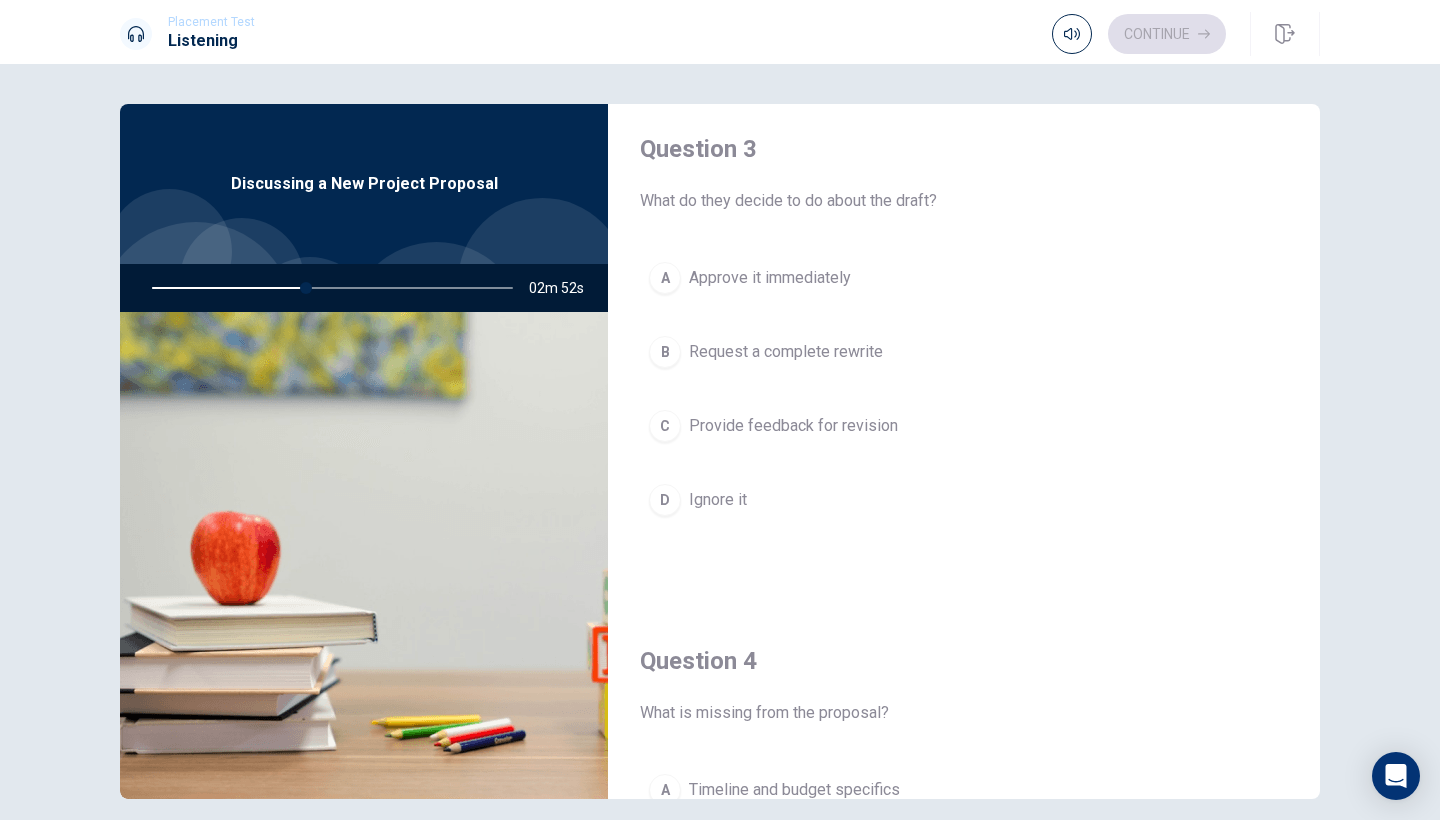 scroll, scrollTop: 1038, scrollLeft: 0, axis: vertical 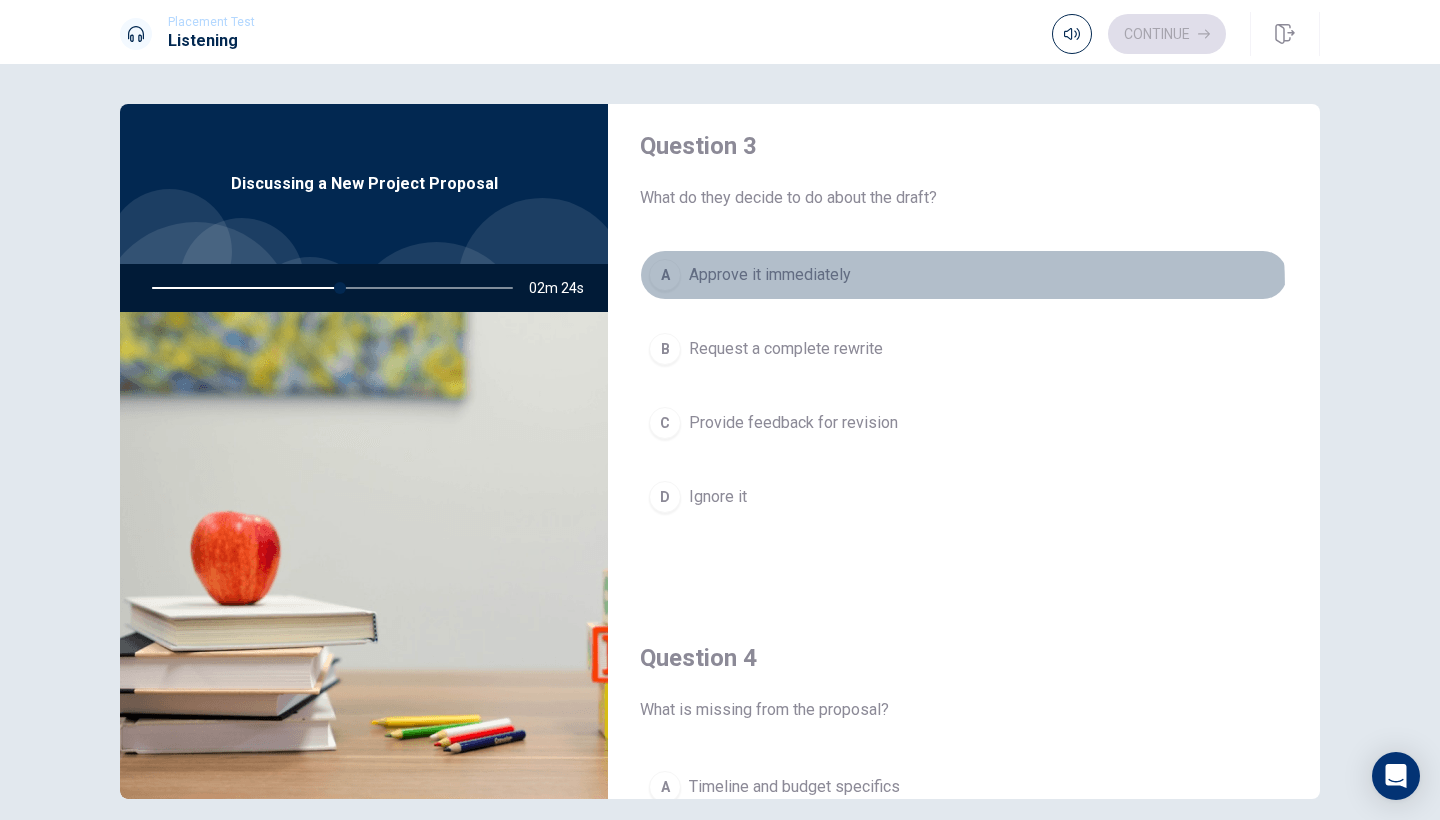 click on "A Approve it immediately" at bounding box center [964, 275] 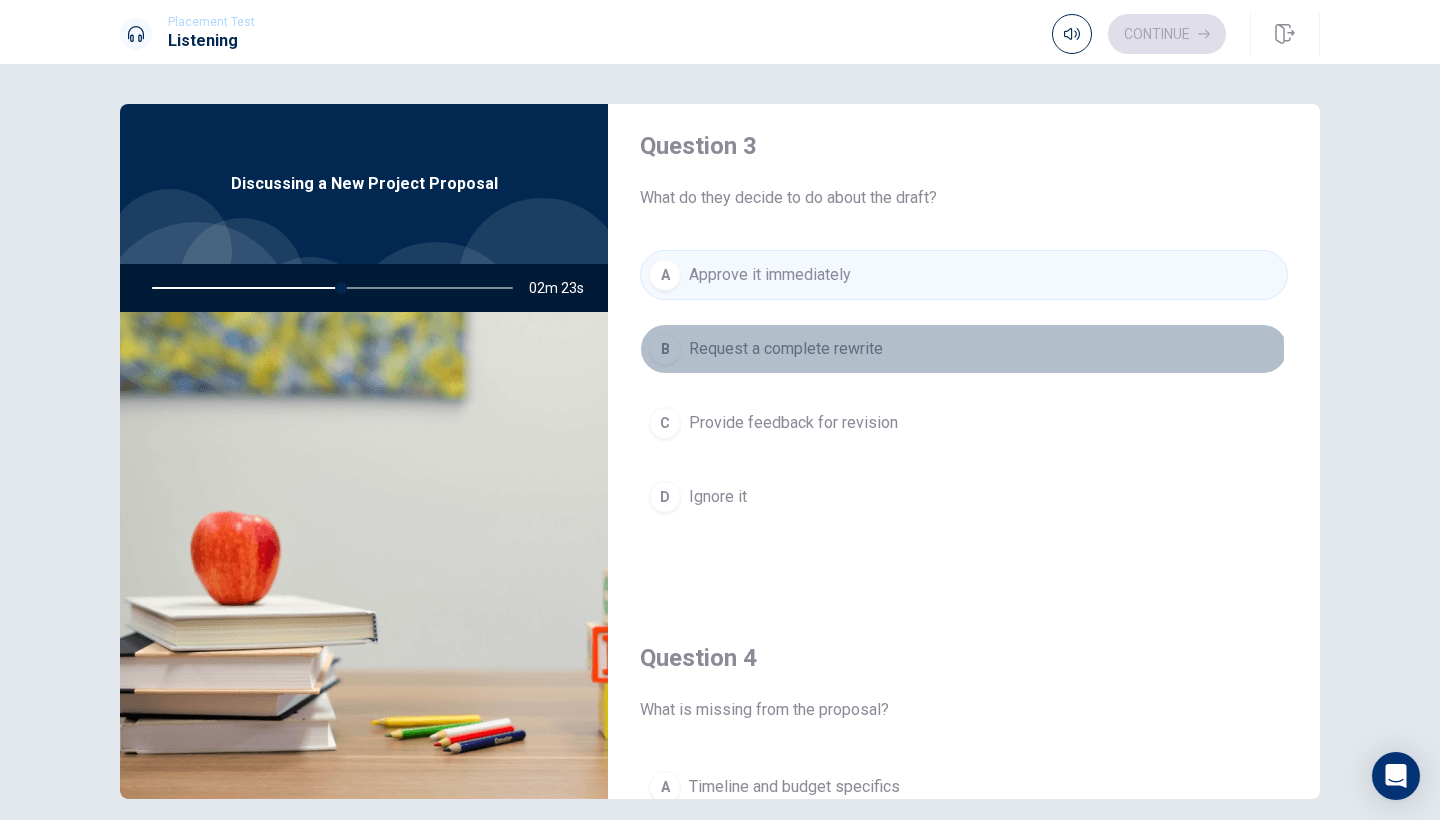 click on "Request a complete rewrite" at bounding box center (786, 349) 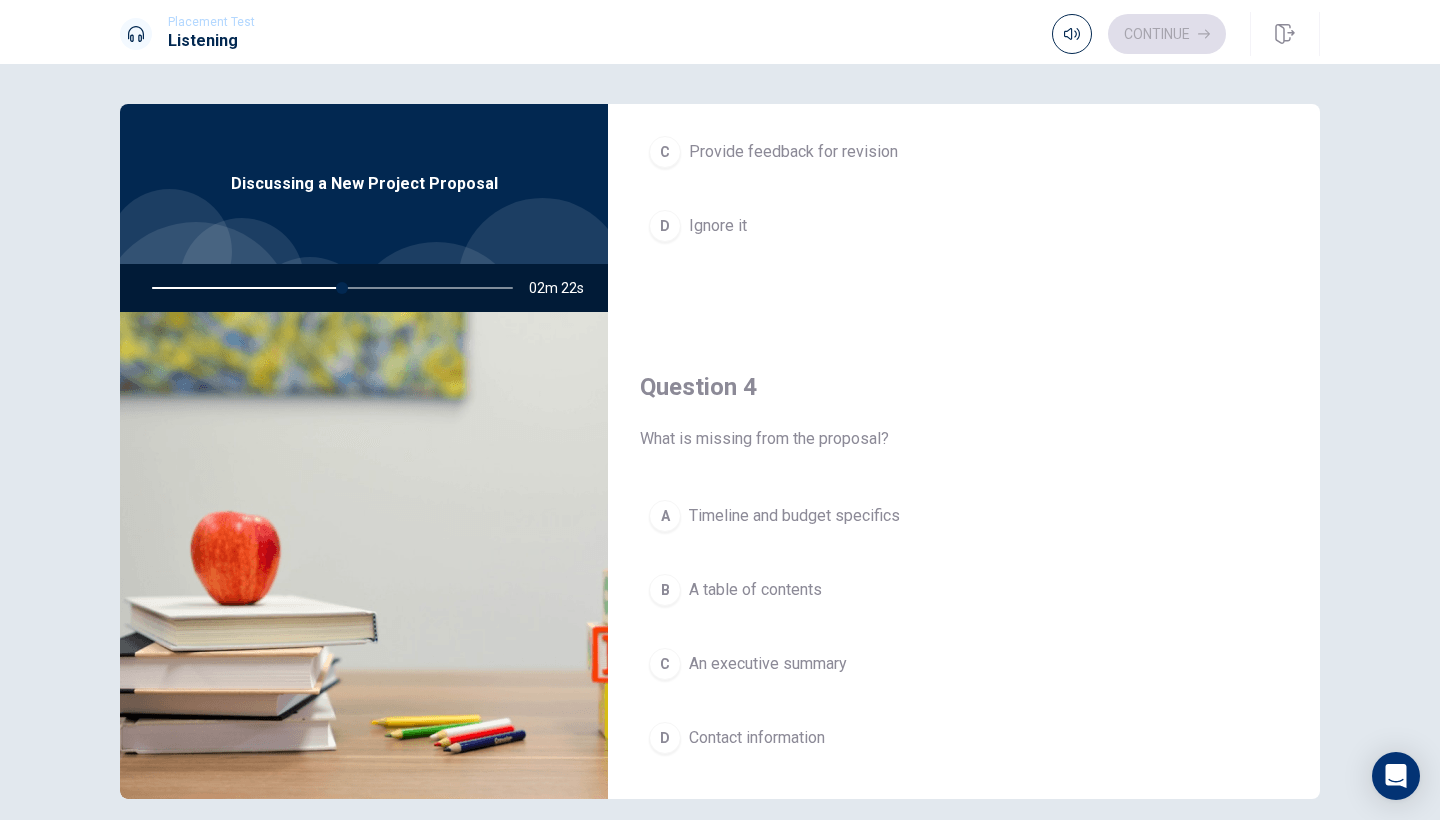 scroll, scrollTop: 1317, scrollLeft: 0, axis: vertical 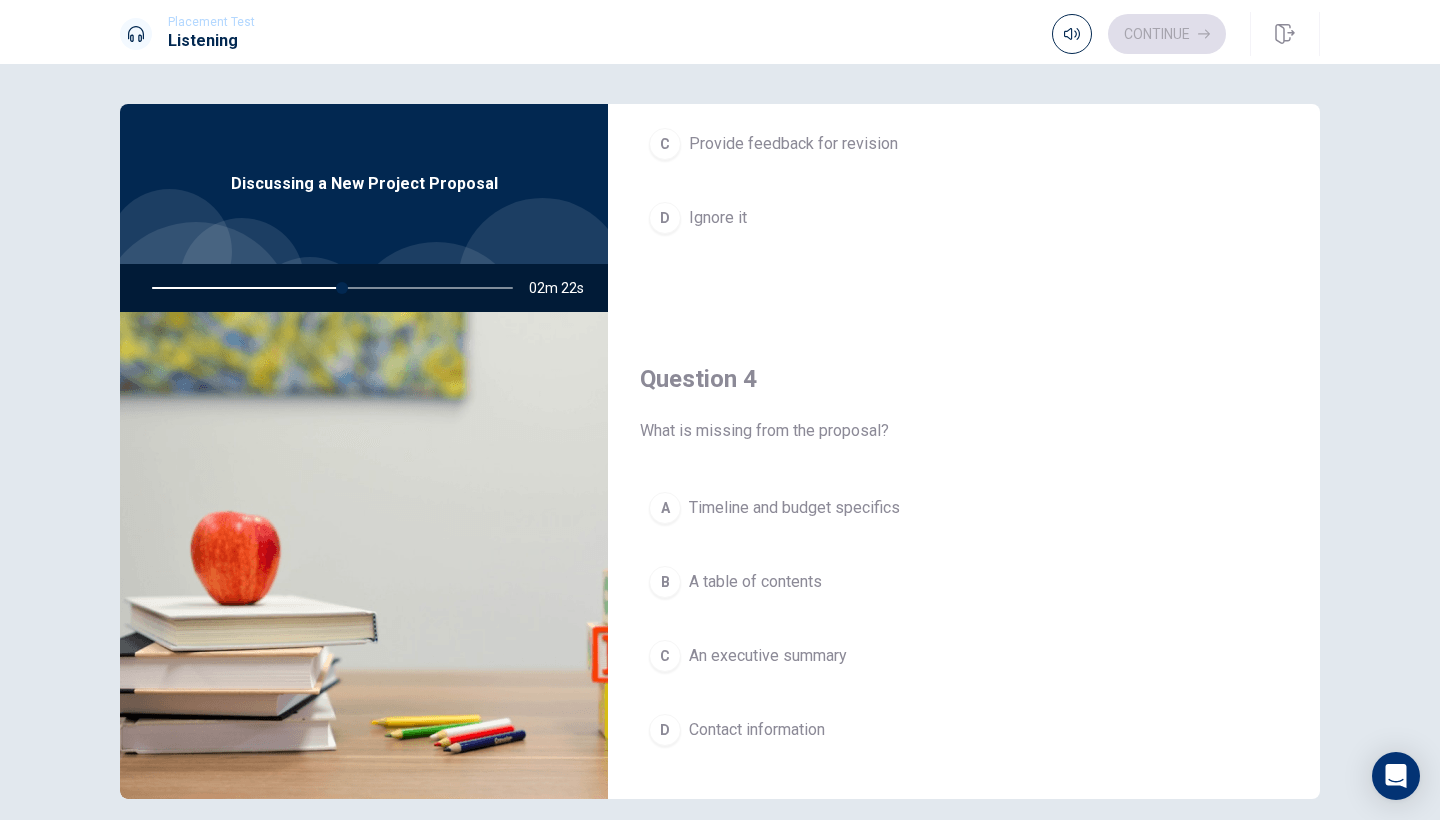 click on "A Timeline and budget specifics" at bounding box center [964, 508] 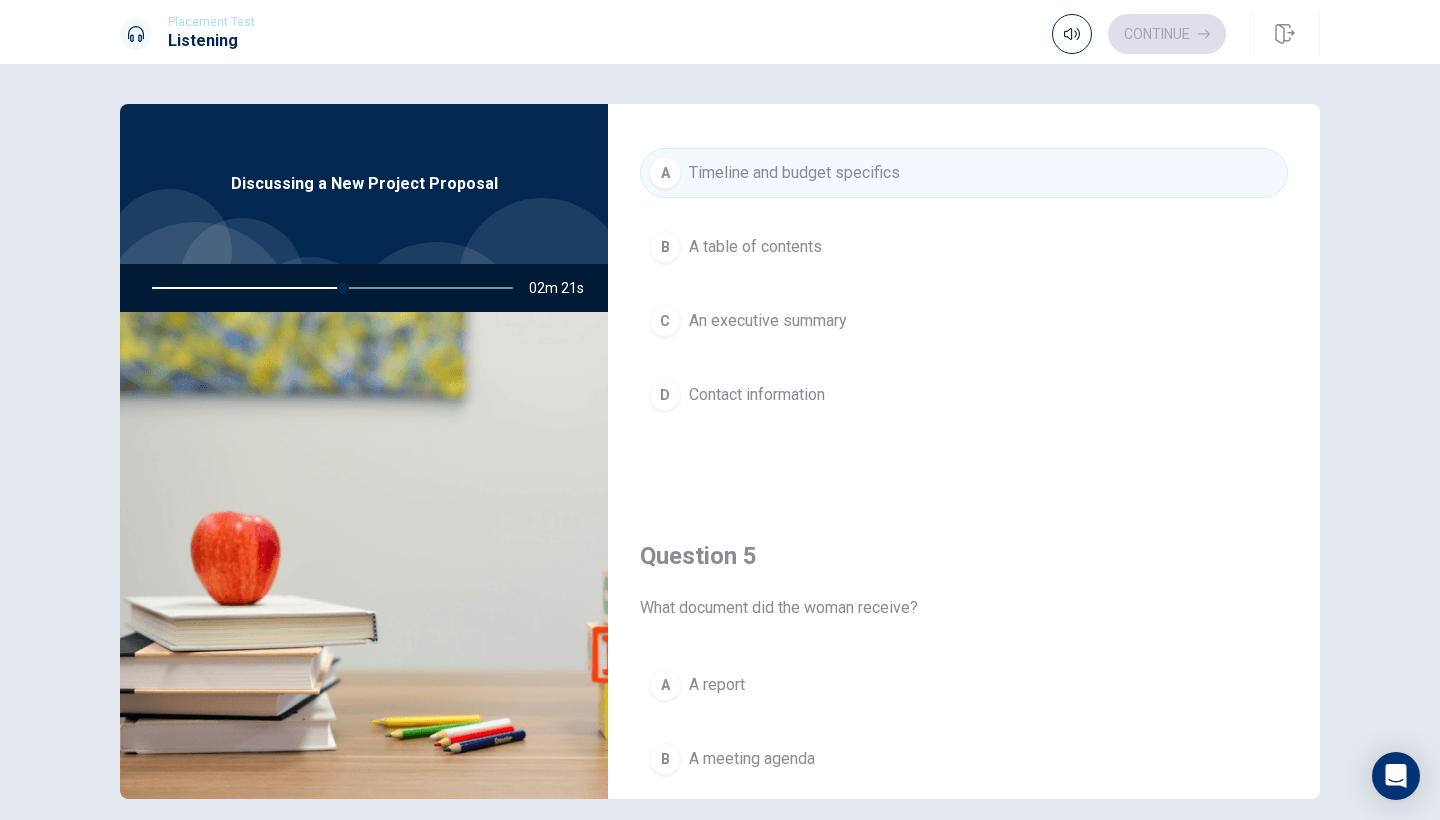 scroll, scrollTop: 1658, scrollLeft: 0, axis: vertical 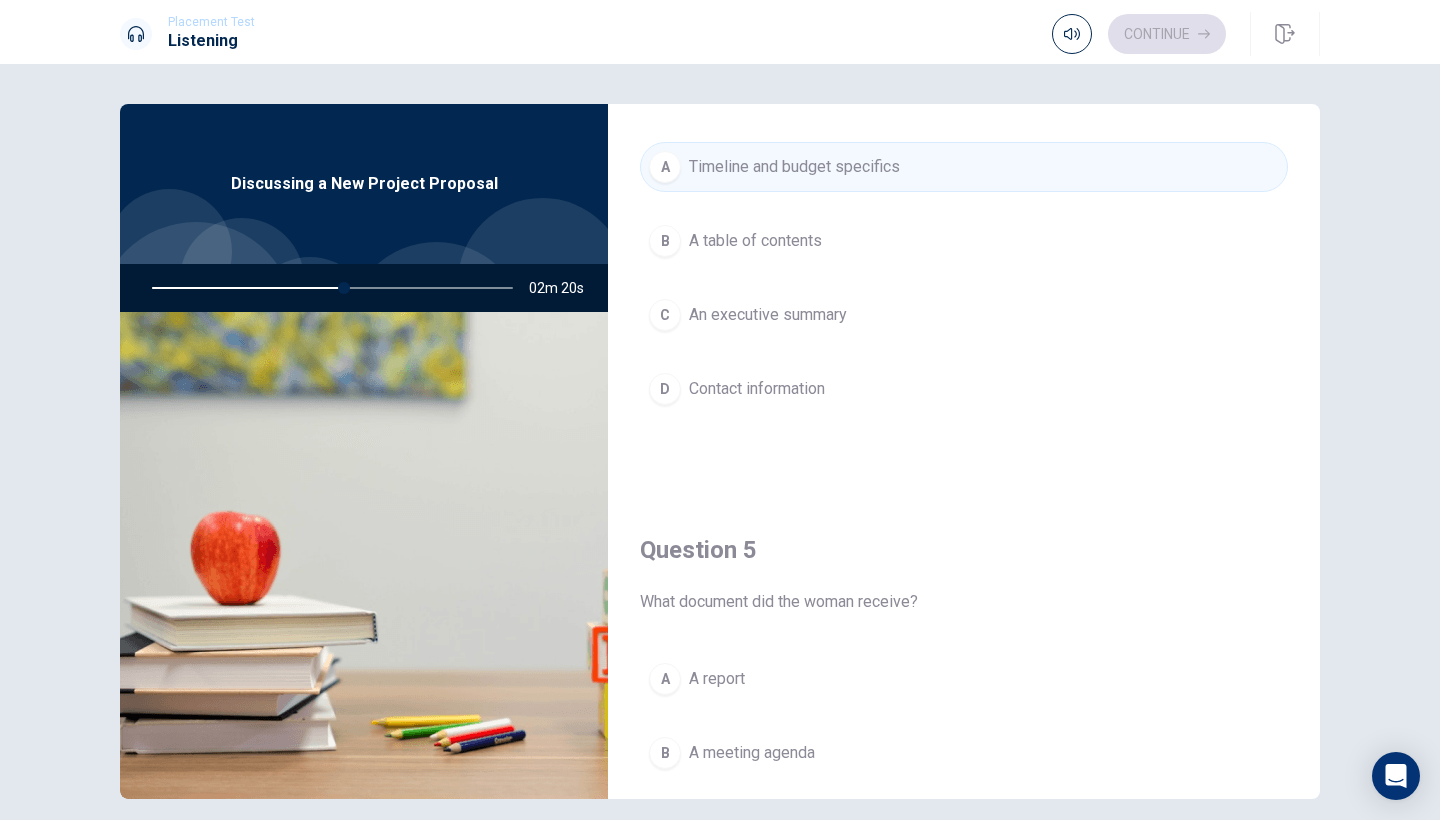 click on "Question 5 What document did the woman receive? A A report B A meeting agenda C A financial statement D A project proposal draft" at bounding box center [964, 750] 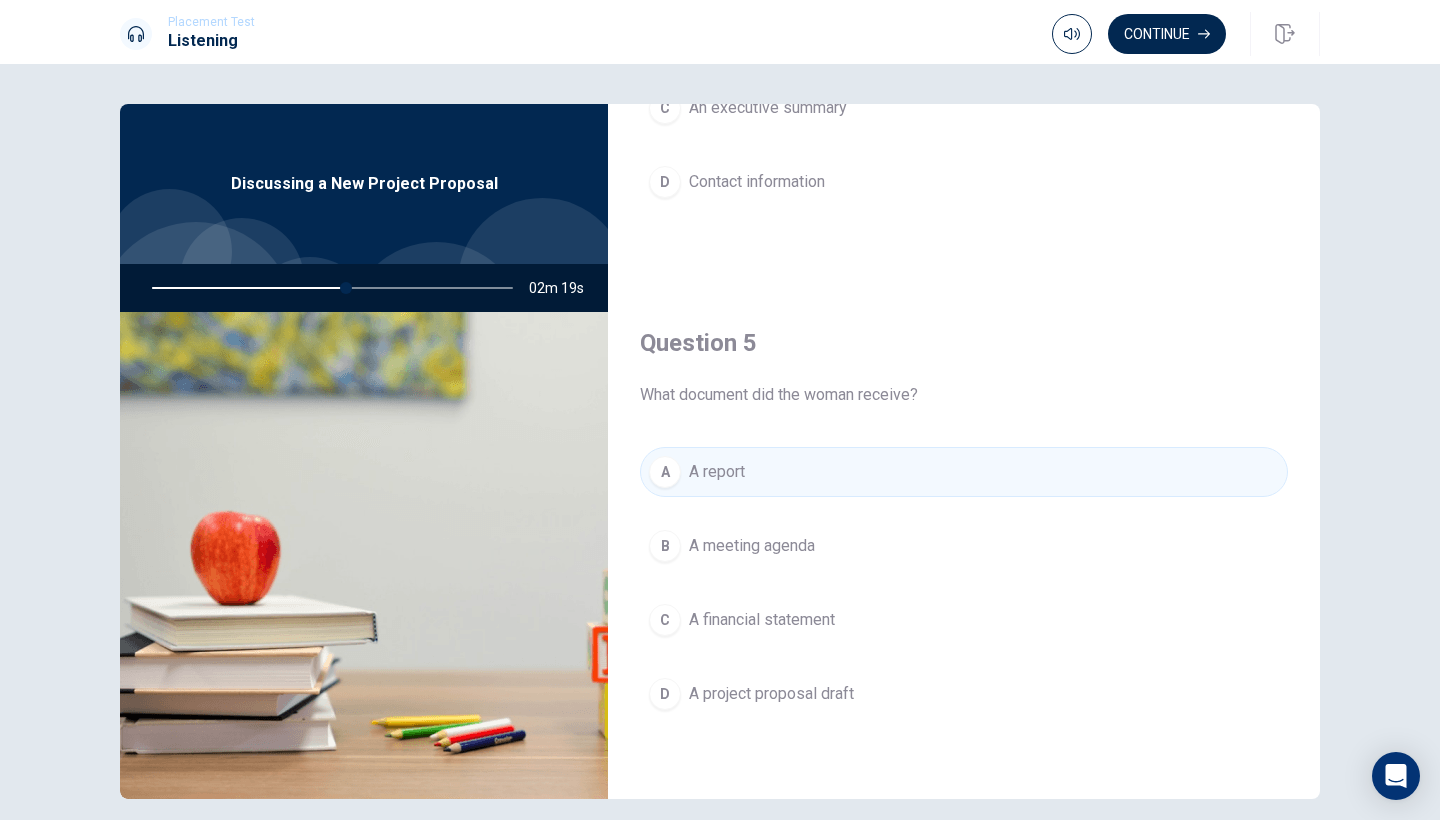 scroll, scrollTop: 1865, scrollLeft: 0, axis: vertical 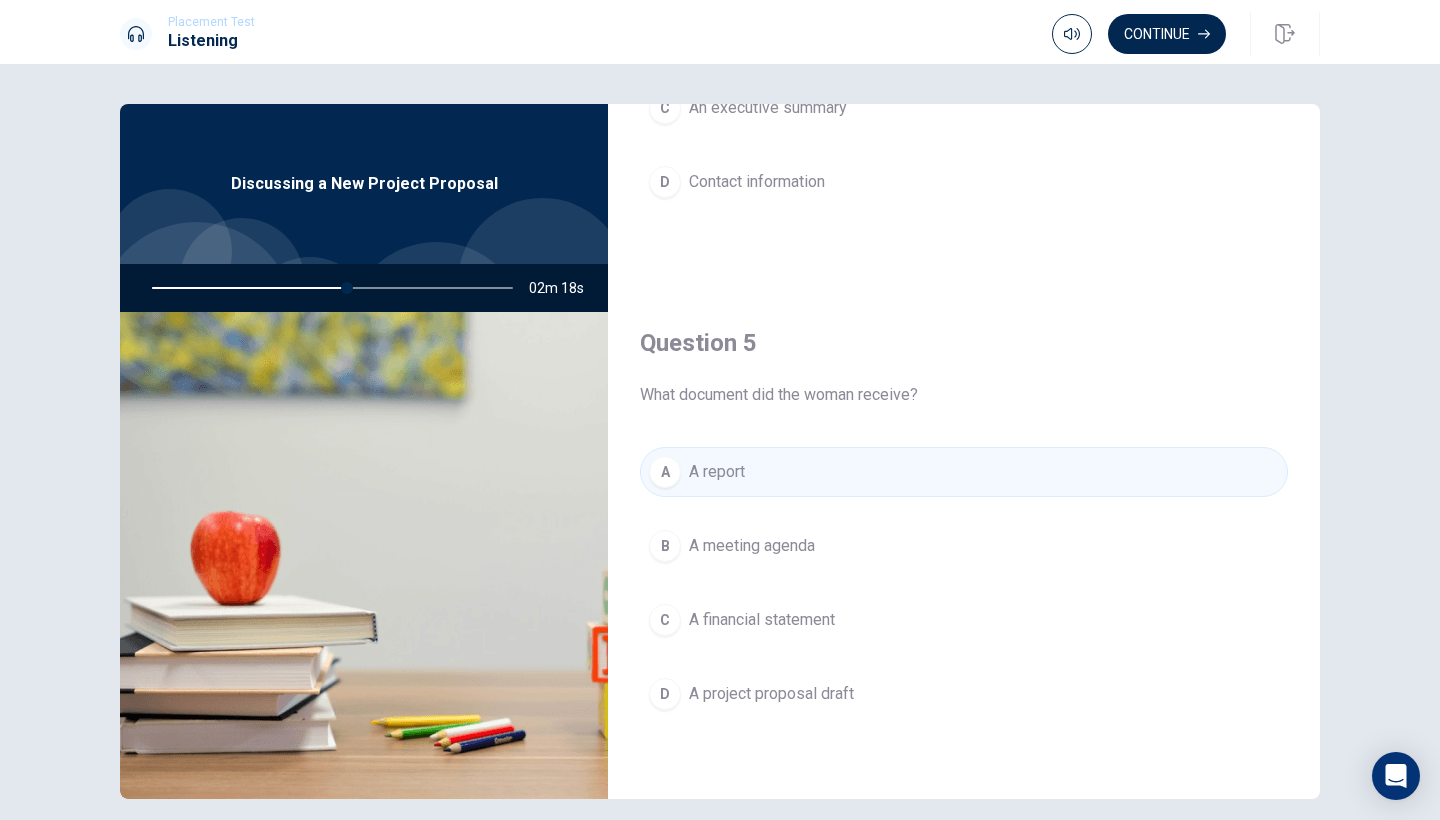 click on "C A financial statement" at bounding box center (964, 620) 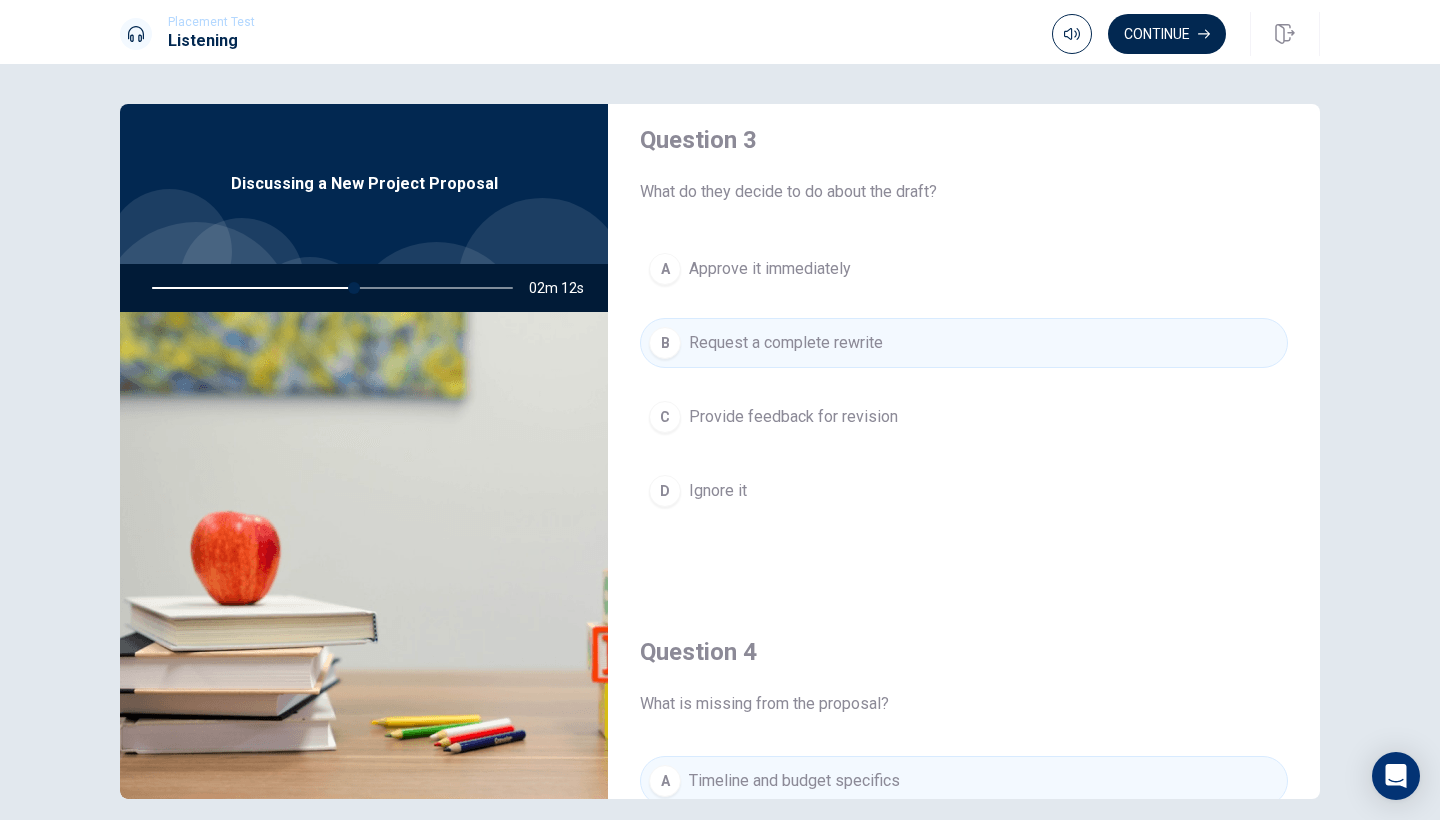 scroll, scrollTop: 1043, scrollLeft: 0, axis: vertical 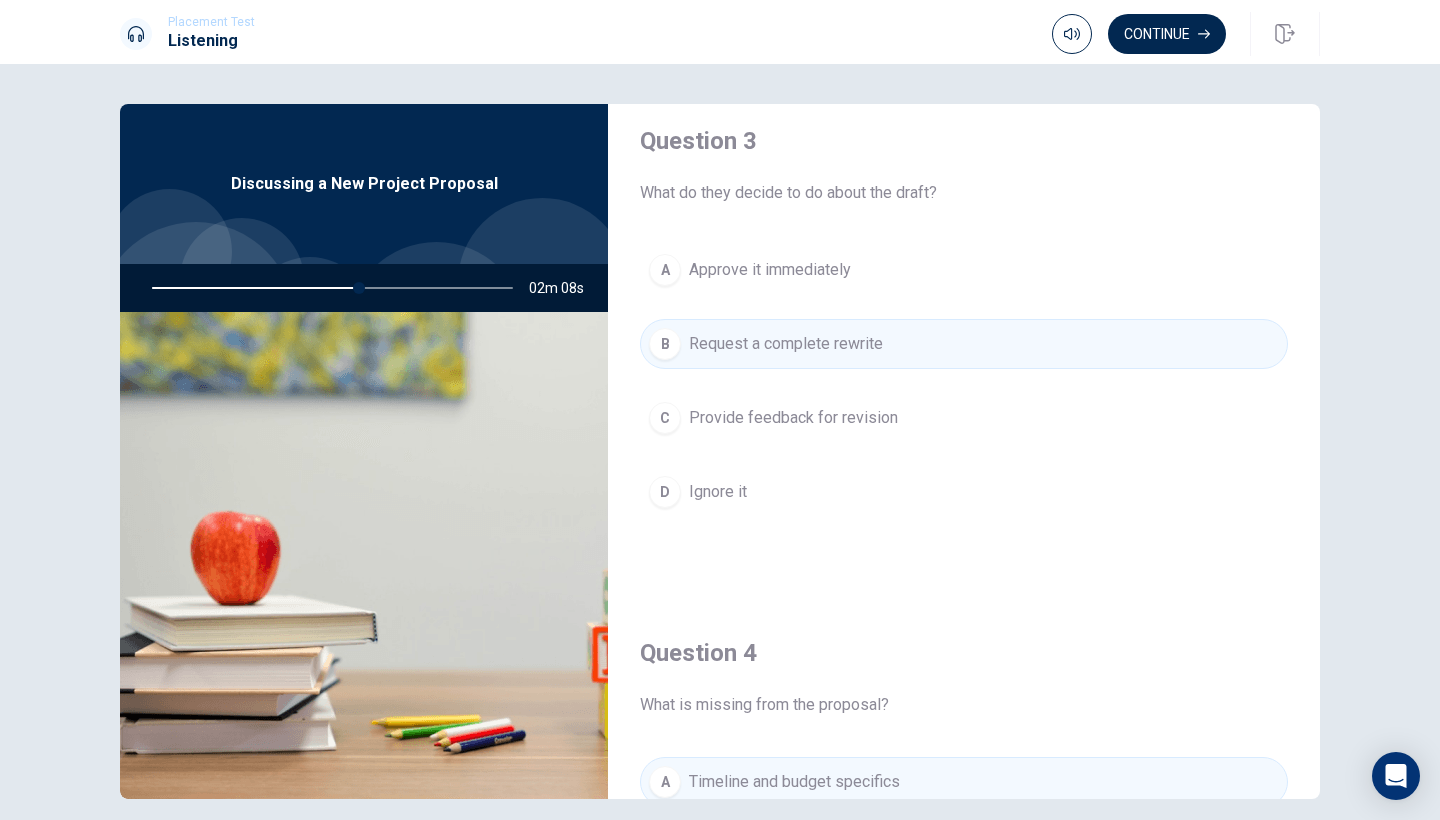 click on "Provide feedback for revision" at bounding box center [793, 418] 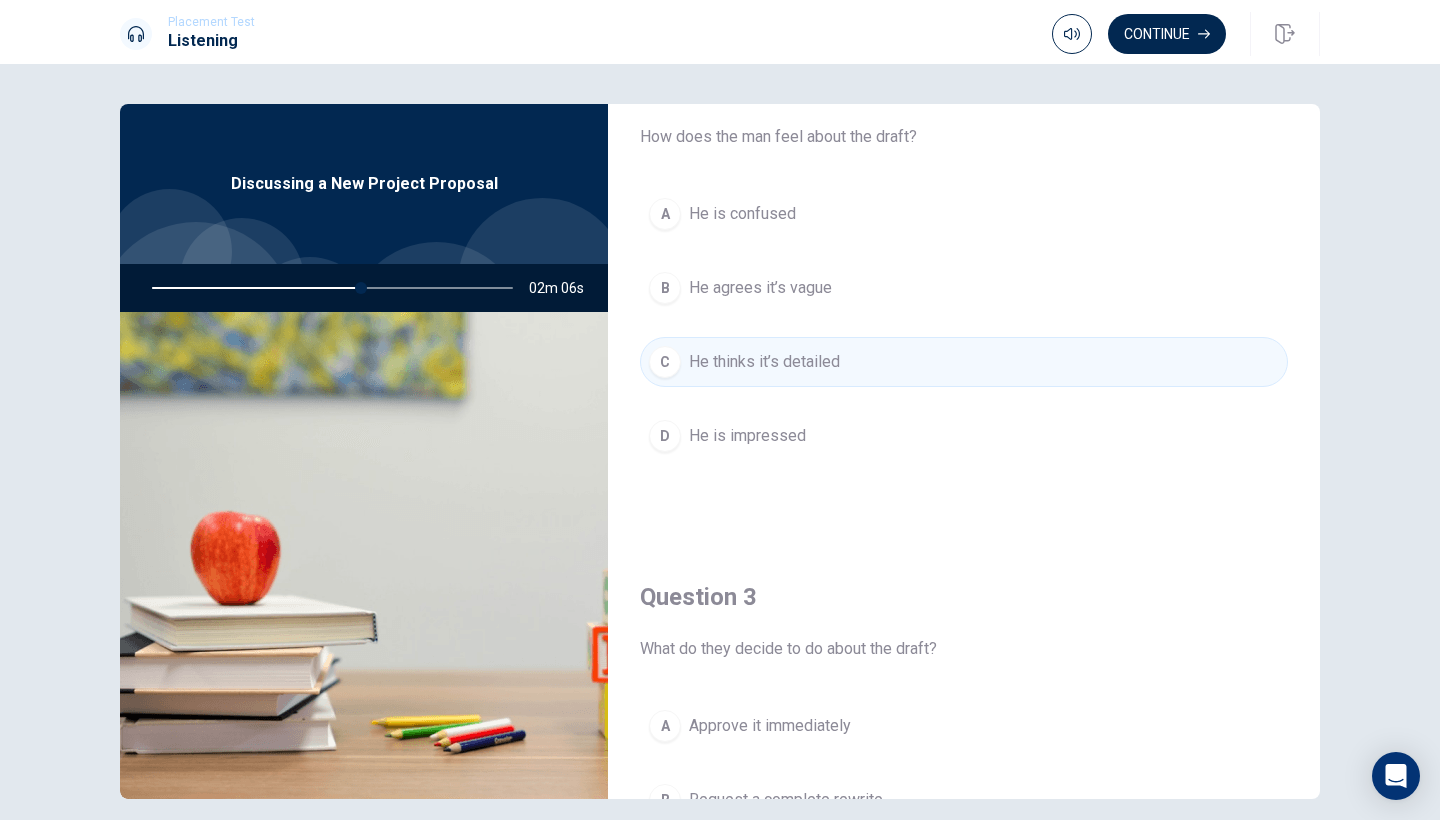 scroll, scrollTop: 584, scrollLeft: 0, axis: vertical 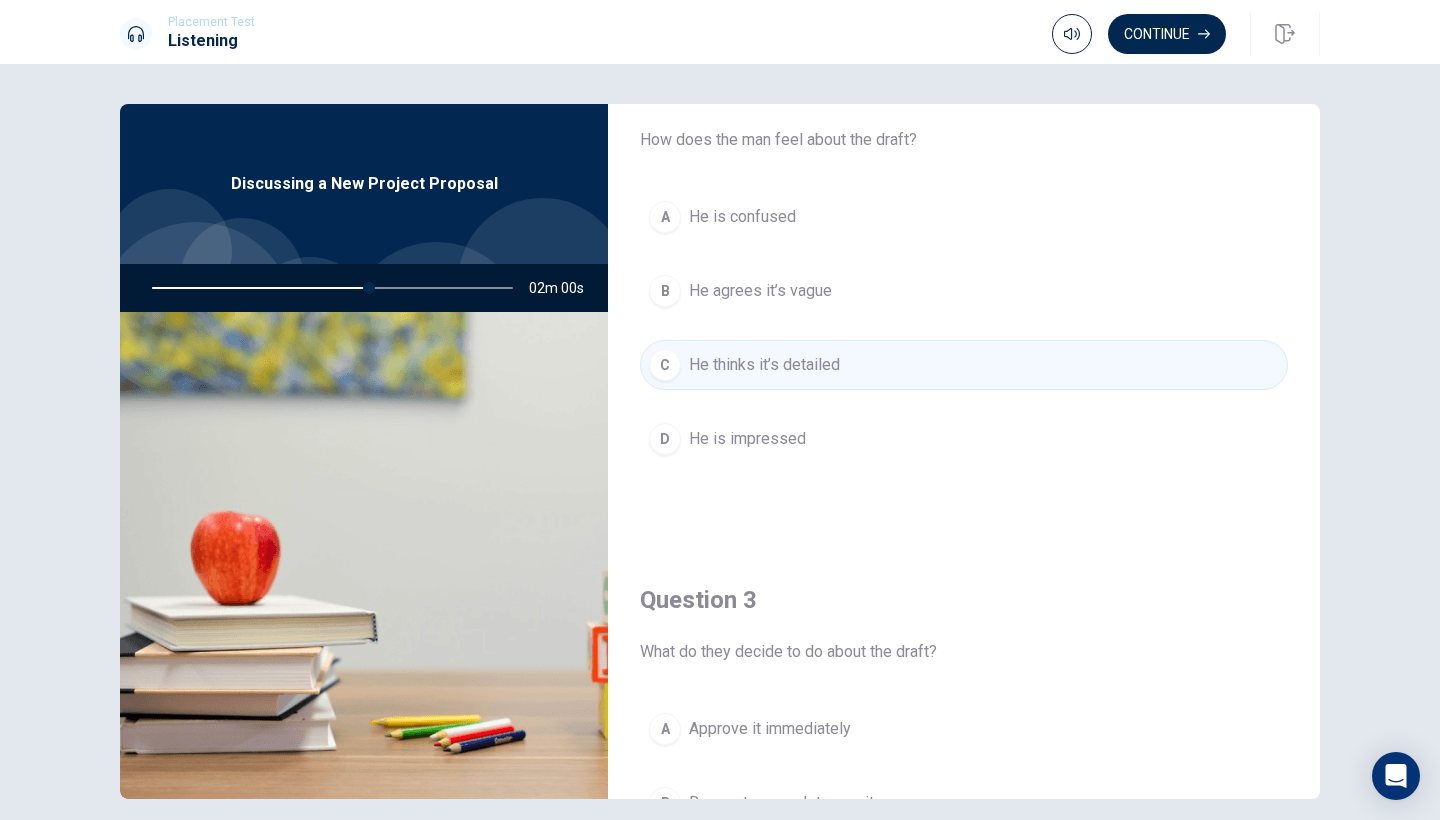 click on "B He agrees it’s vague" at bounding box center (964, 291) 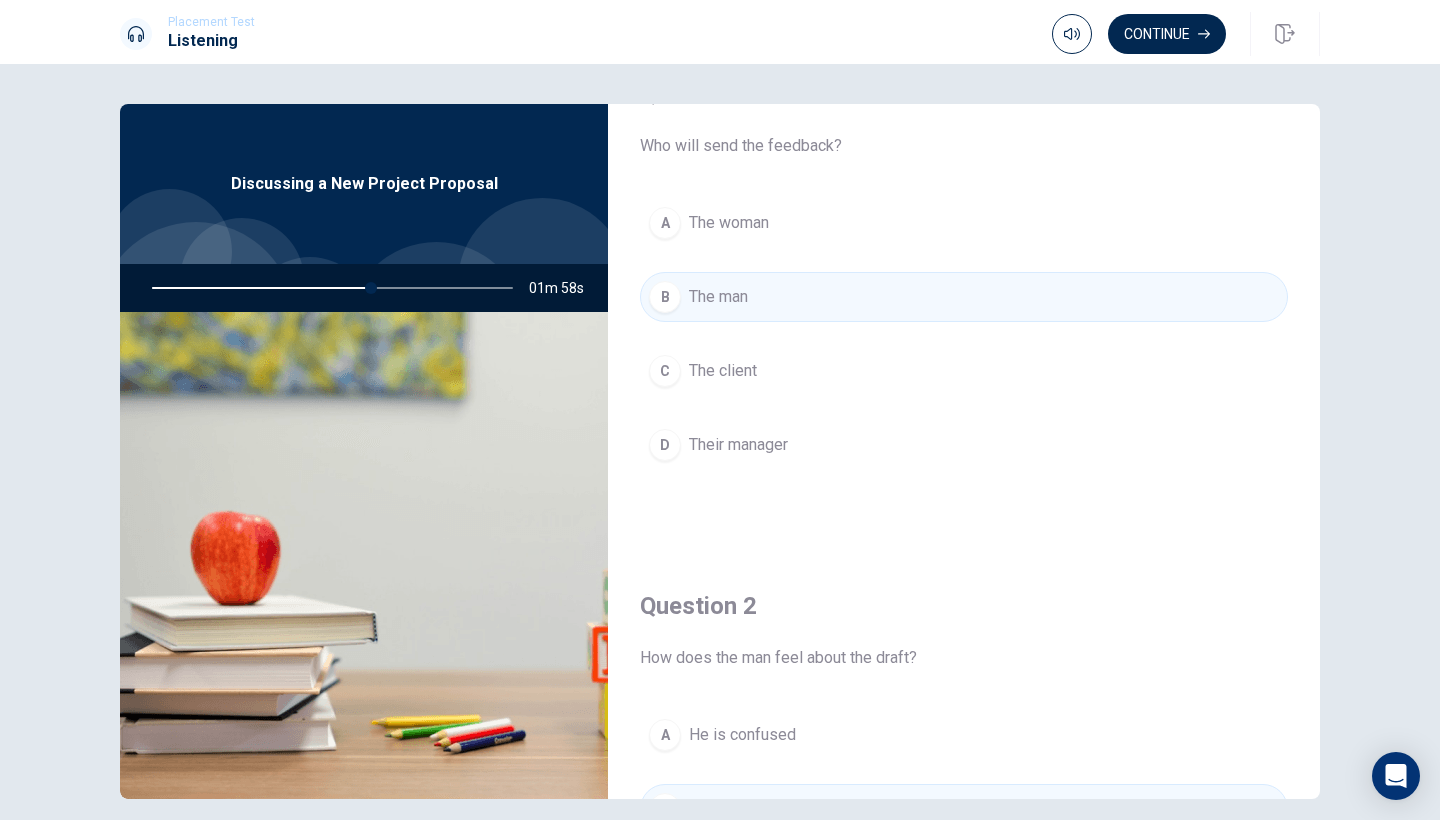 scroll, scrollTop: 64, scrollLeft: 0, axis: vertical 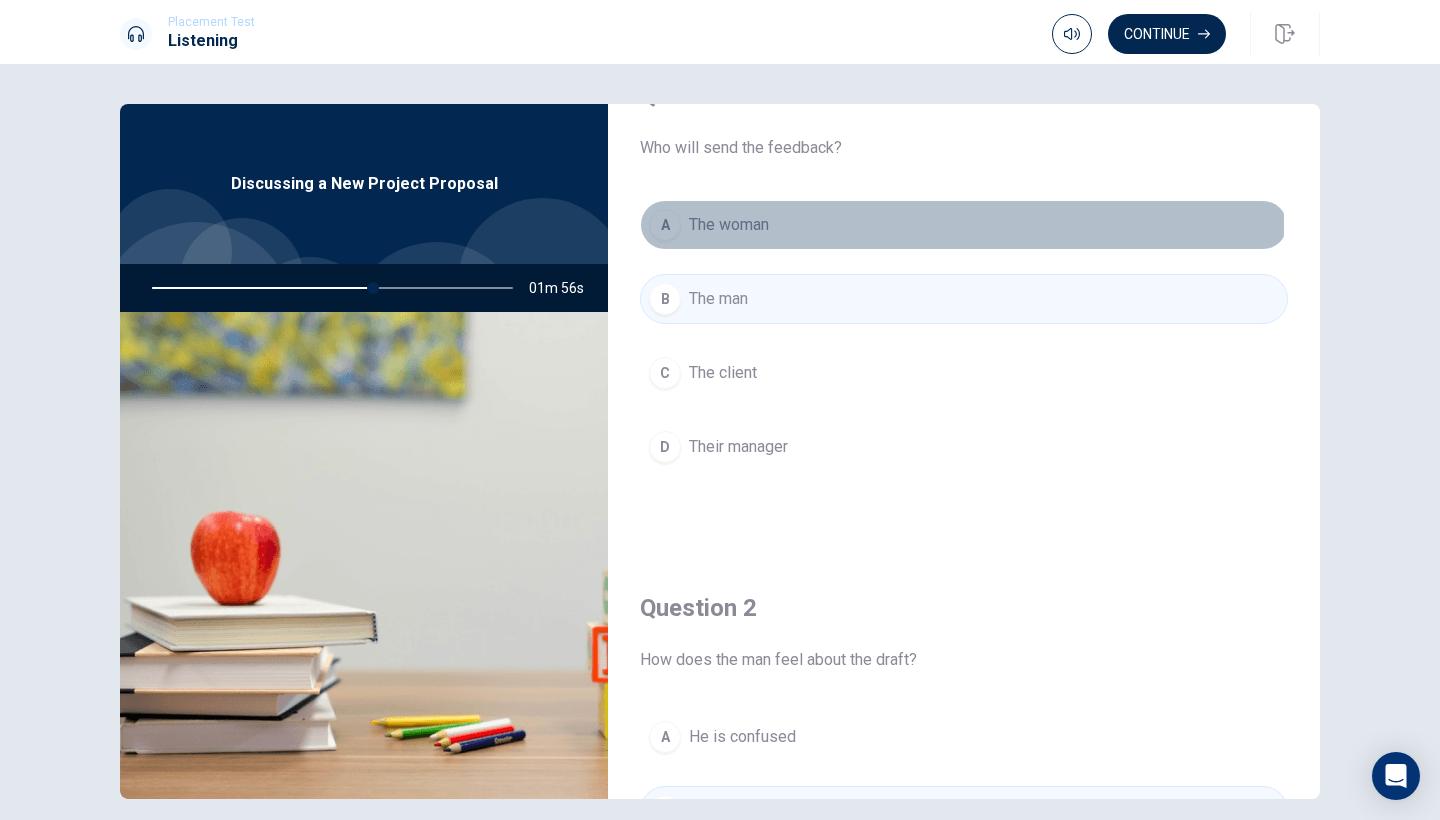 click on "A The woman" at bounding box center [964, 225] 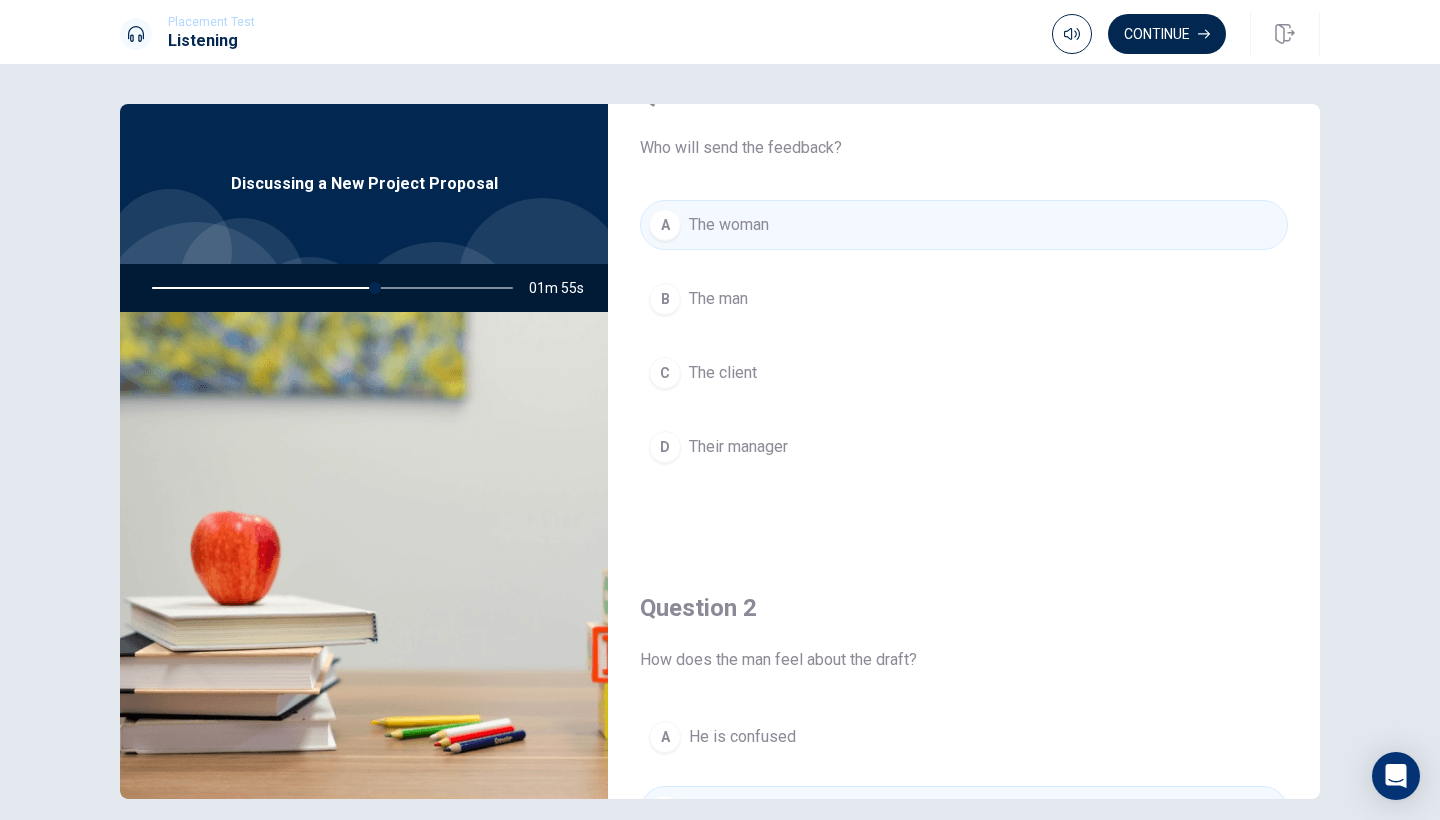 click on "B The man" at bounding box center [964, 299] 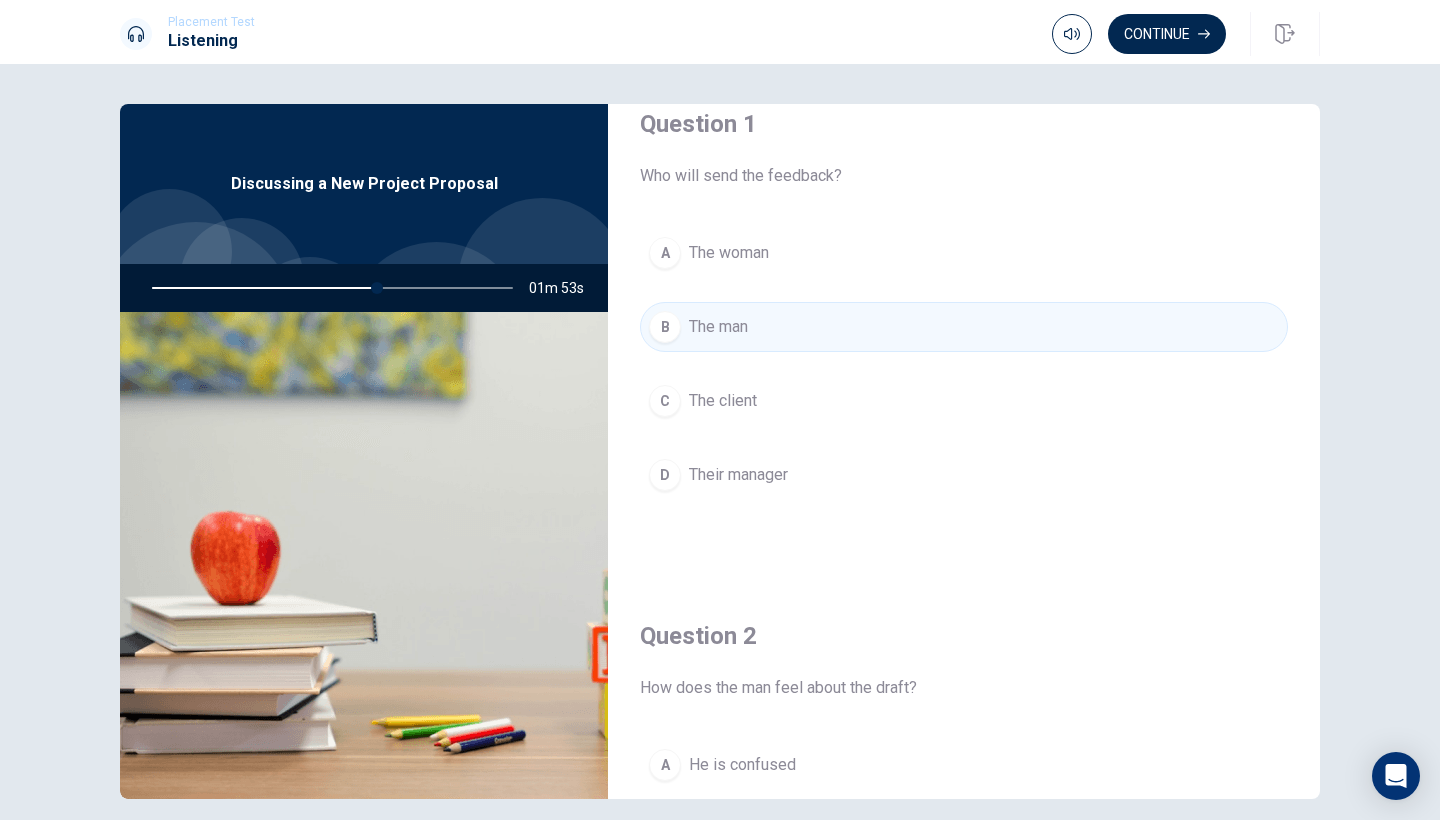scroll, scrollTop: 9, scrollLeft: 0, axis: vertical 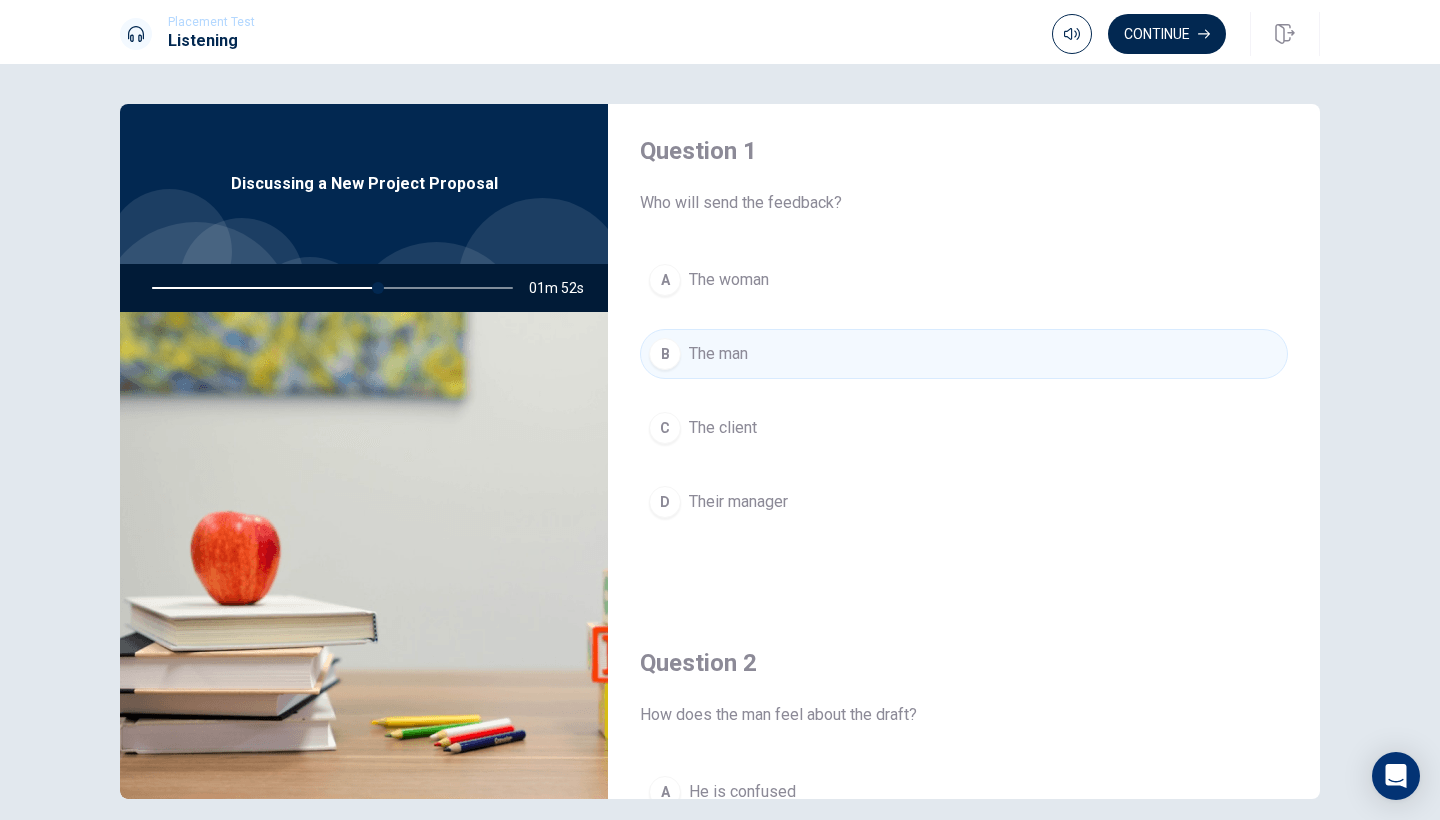 click on "A The woman" at bounding box center [964, 280] 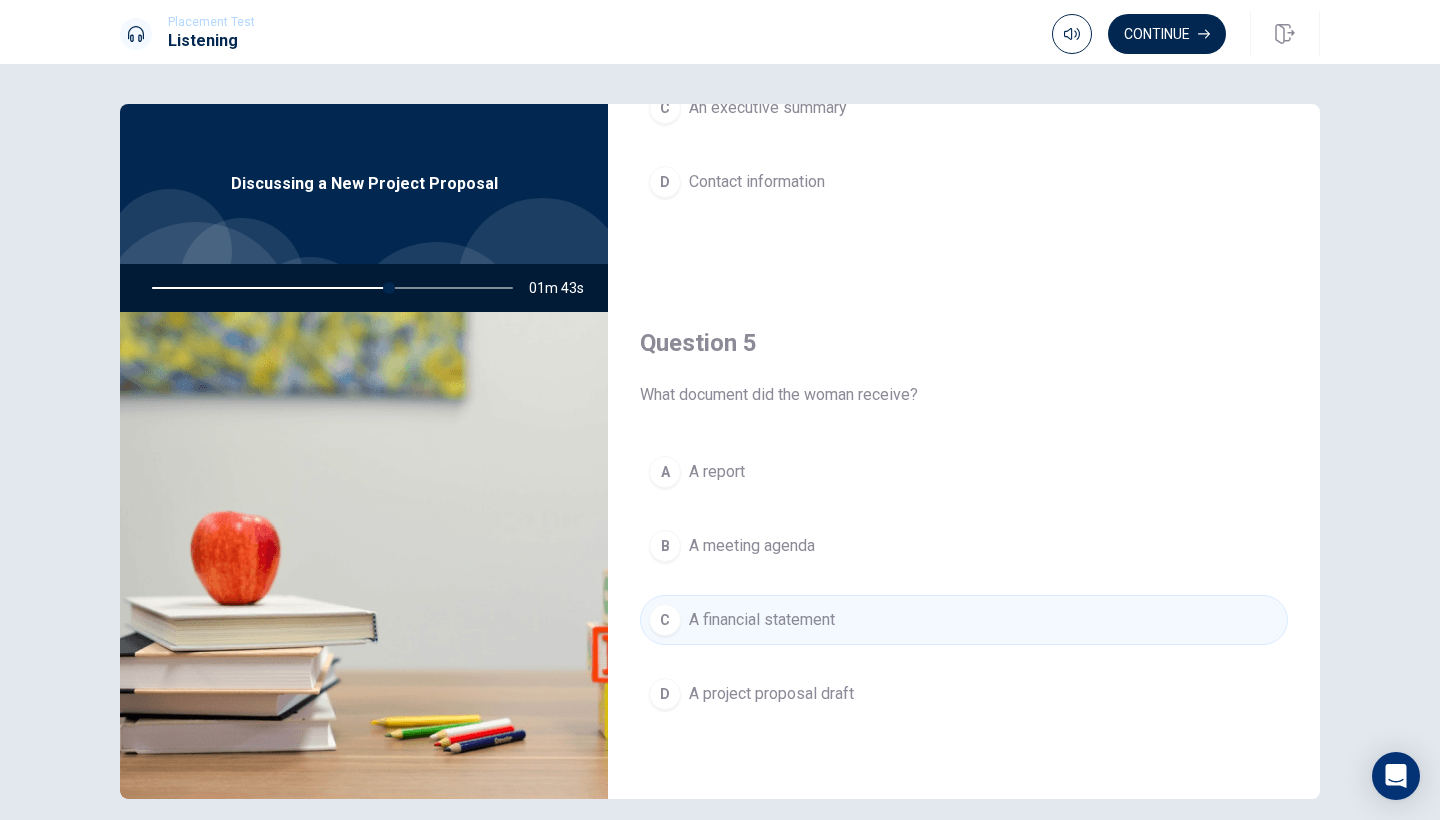 scroll, scrollTop: 1865, scrollLeft: 0, axis: vertical 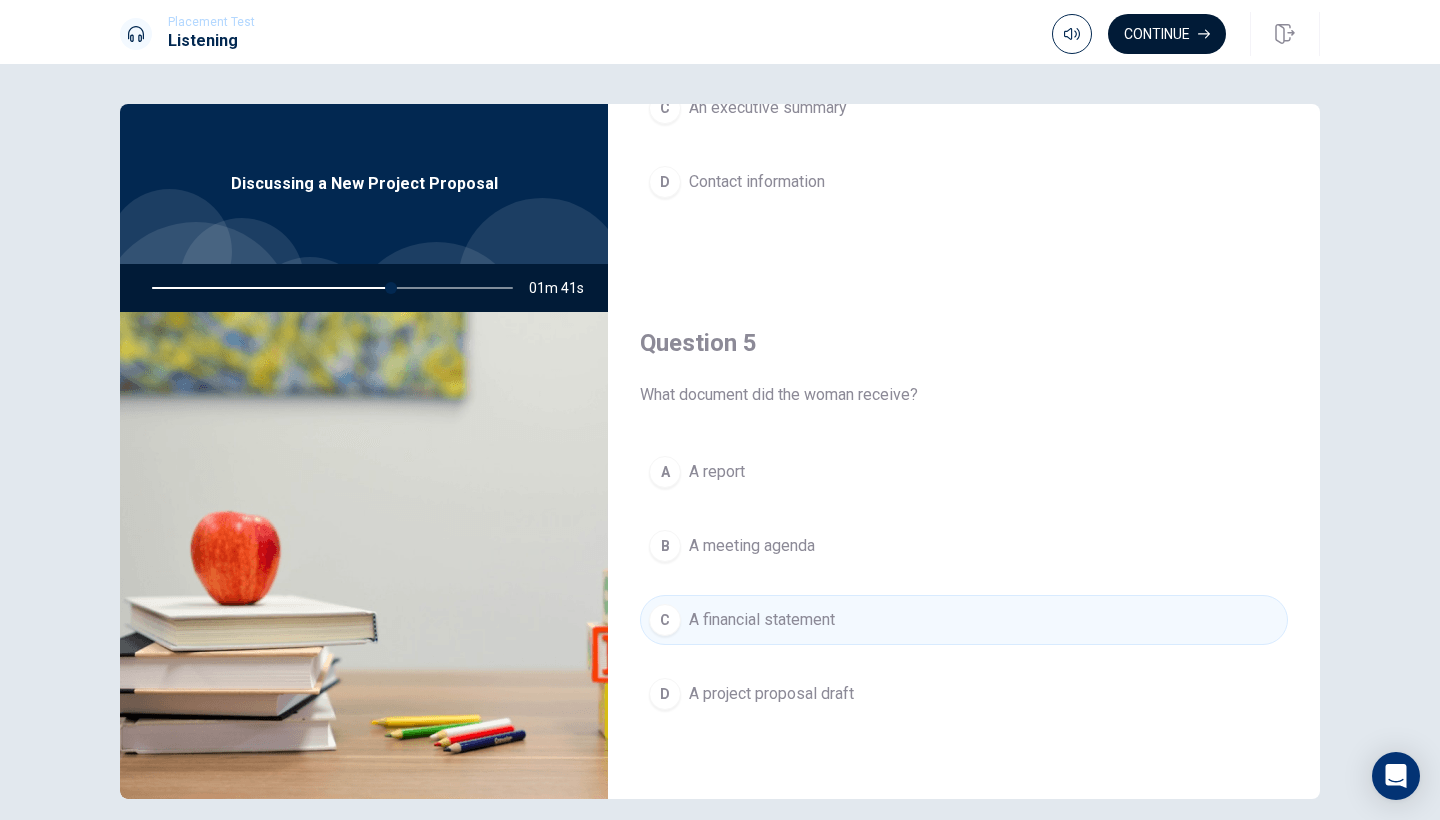 click on "Continue" at bounding box center [1167, 34] 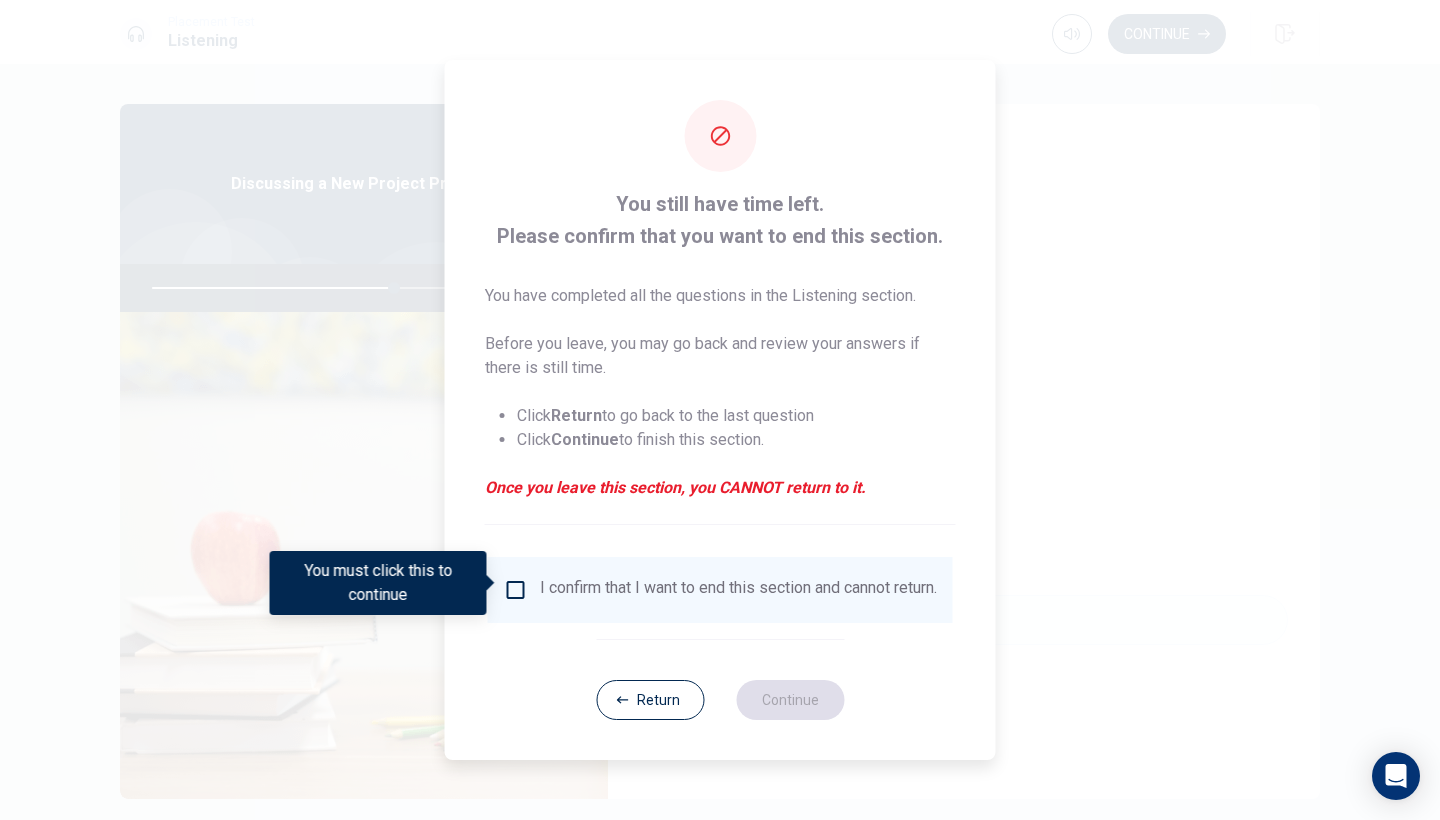 click on "I confirm that I want to end this section and cannot return." at bounding box center (738, 590) 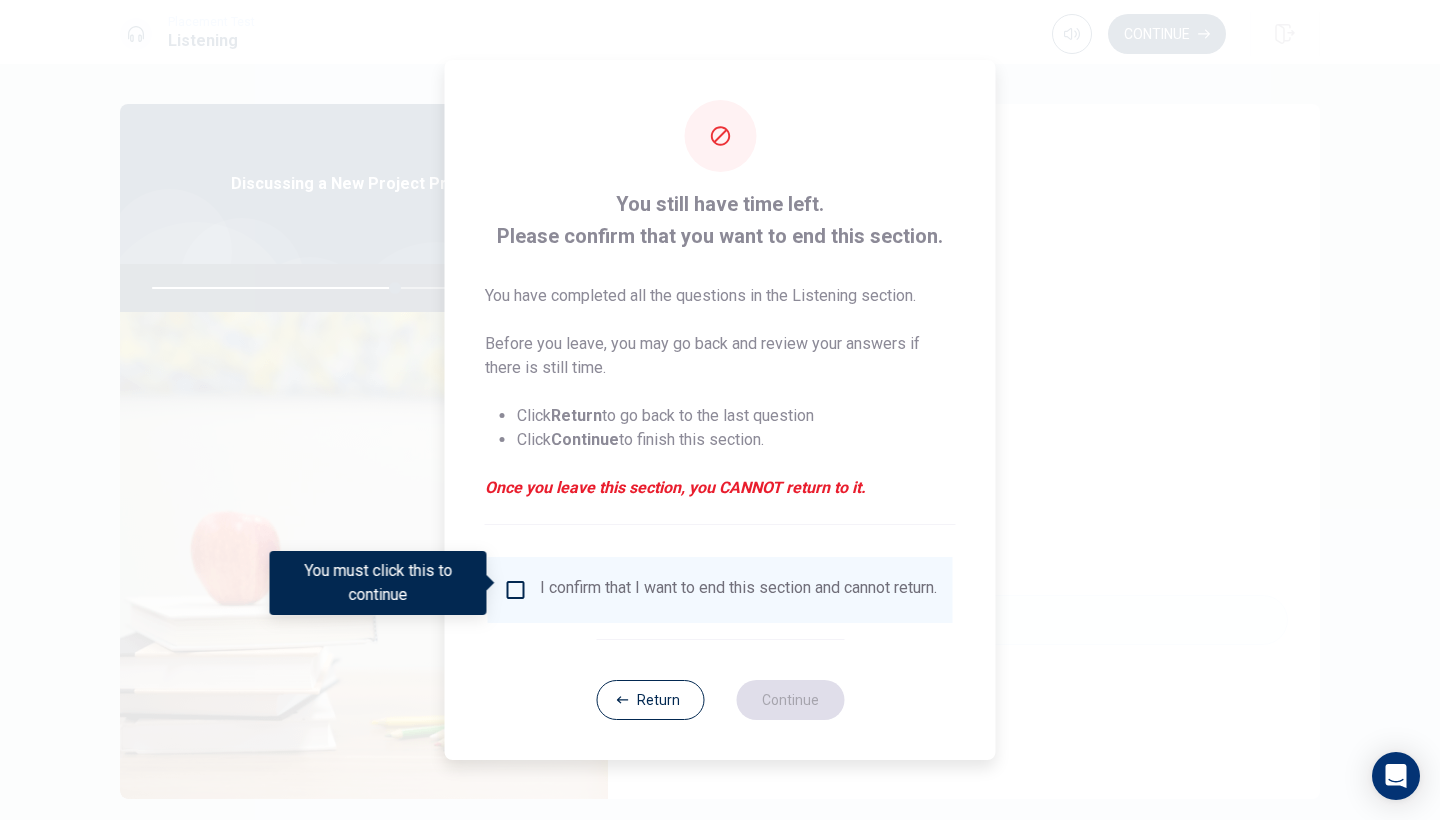 click on "I confirm that I want to end this section and cannot return." at bounding box center [738, 590] 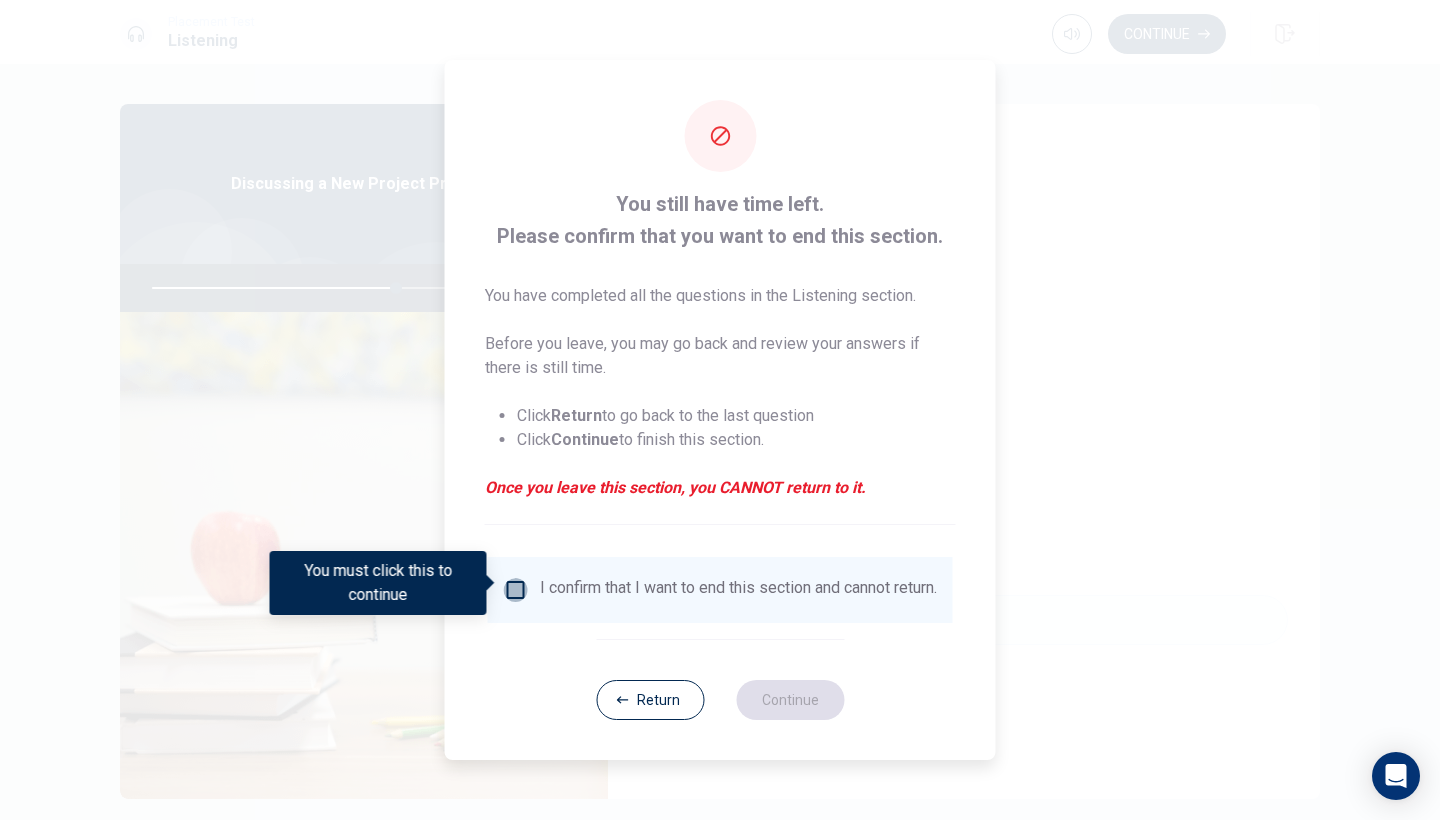 click at bounding box center [516, 590] 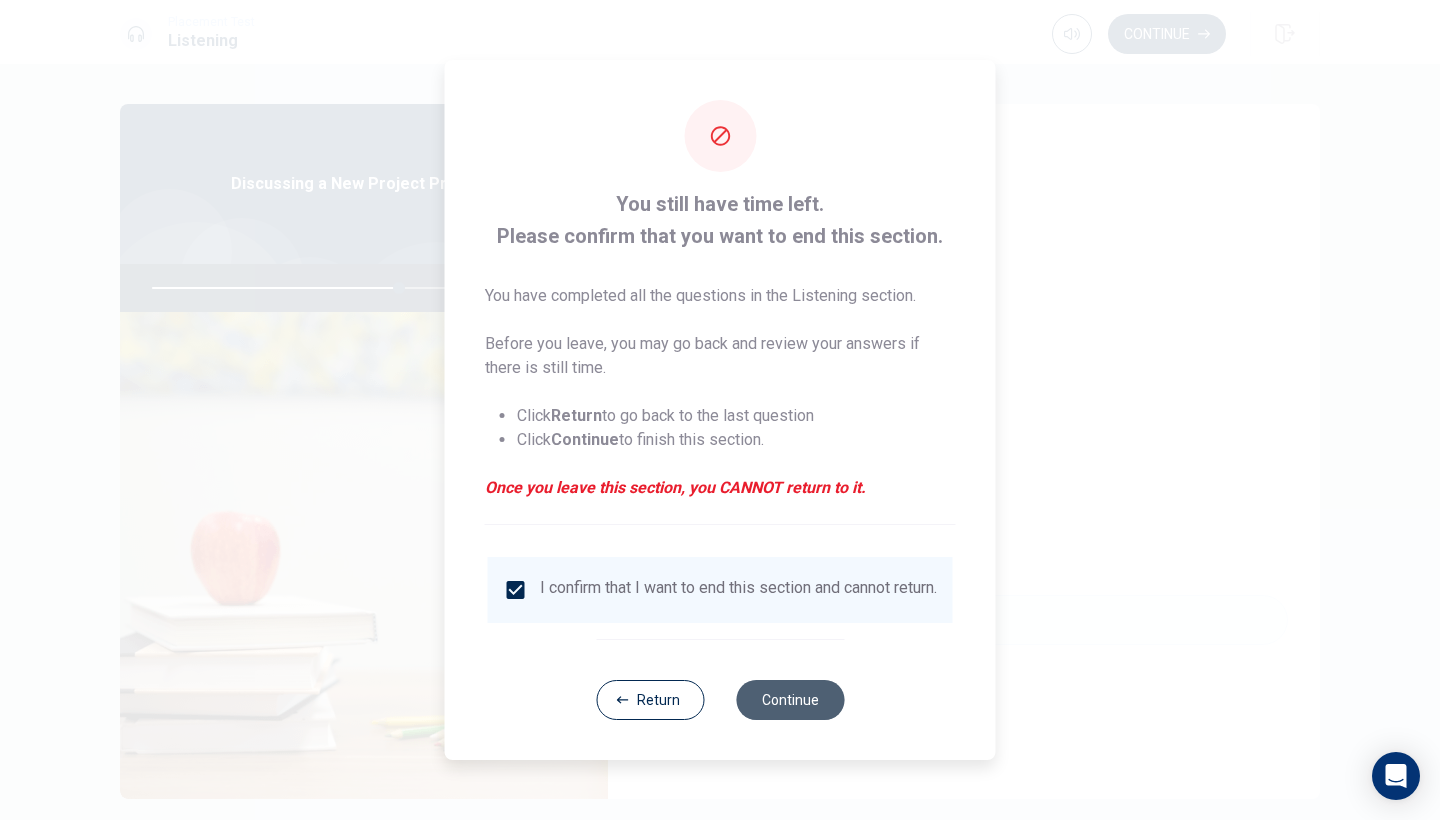 click on "Continue" at bounding box center (790, 700) 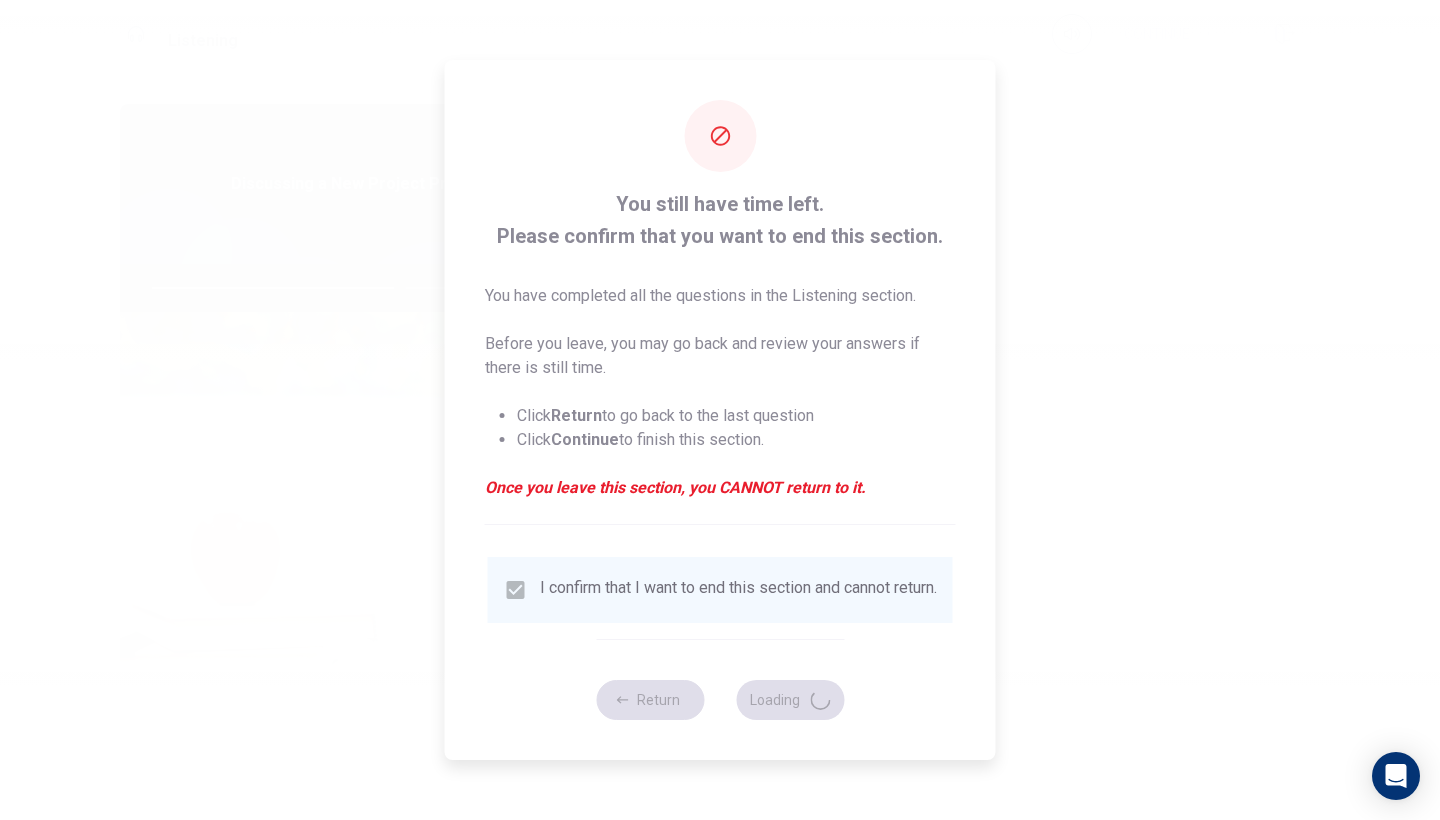 type on "69" 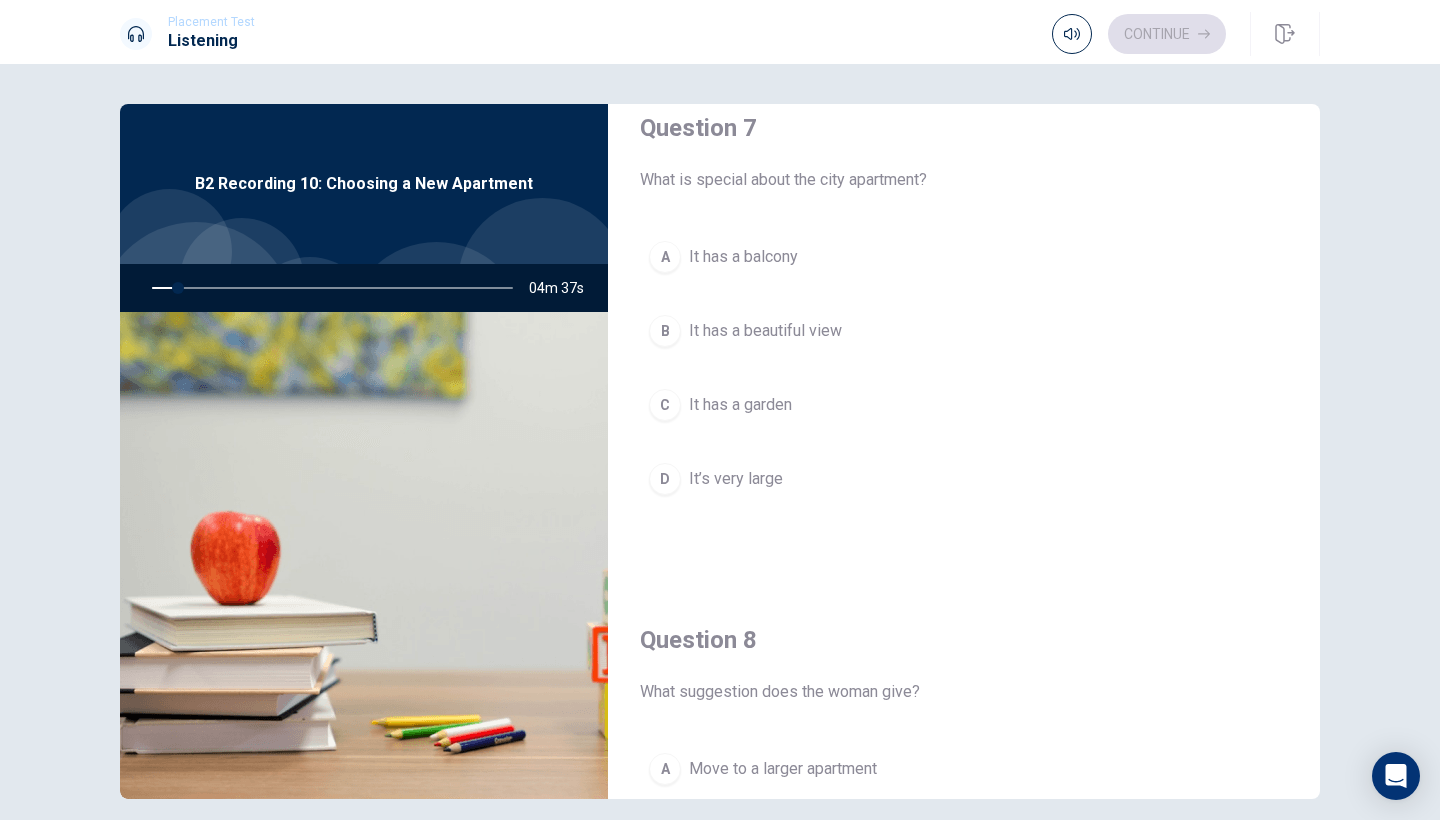 scroll, scrollTop: 542, scrollLeft: 0, axis: vertical 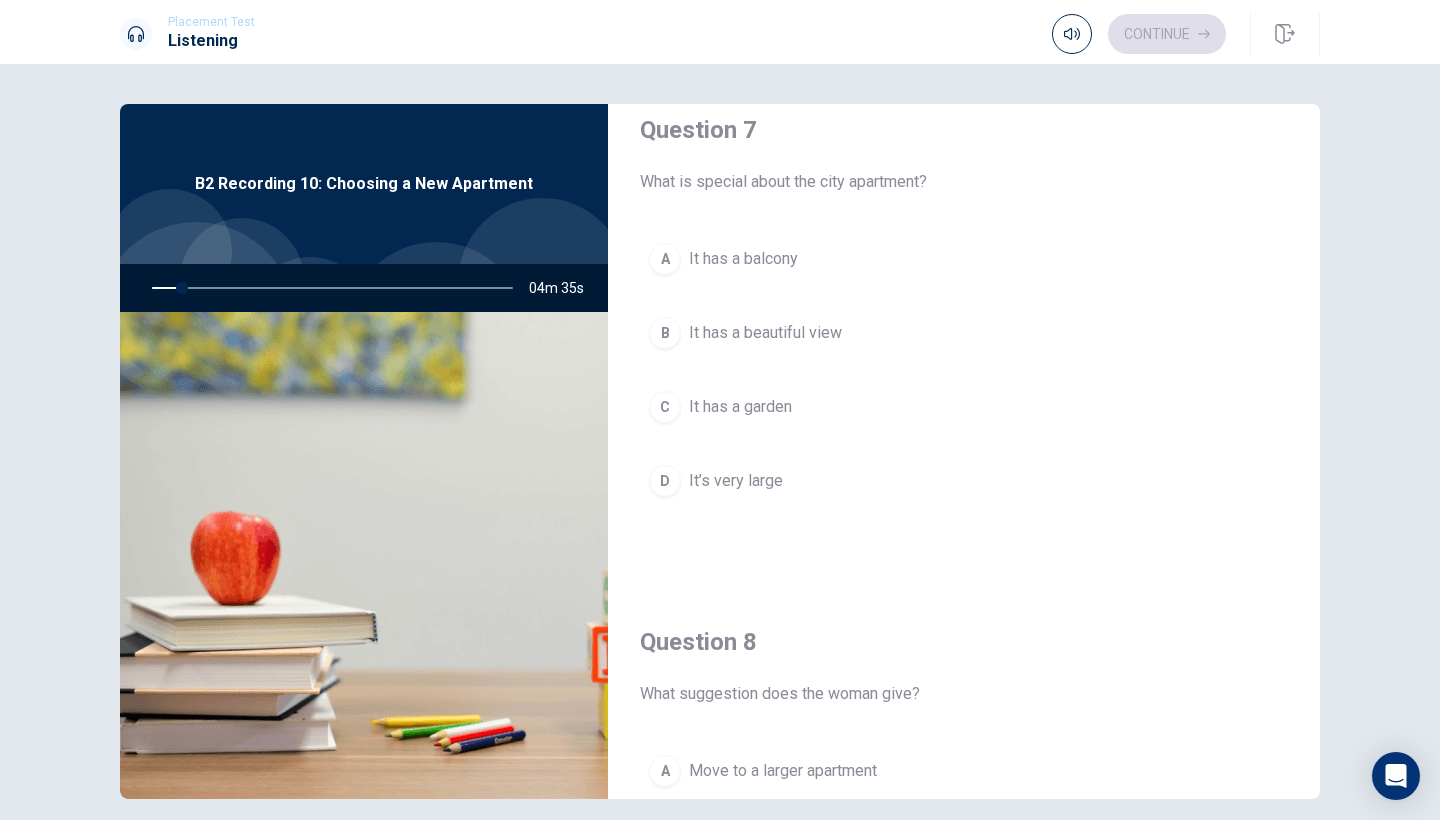 drag, startPoint x: 792, startPoint y: 187, endPoint x: 960, endPoint y: 169, distance: 168.96153 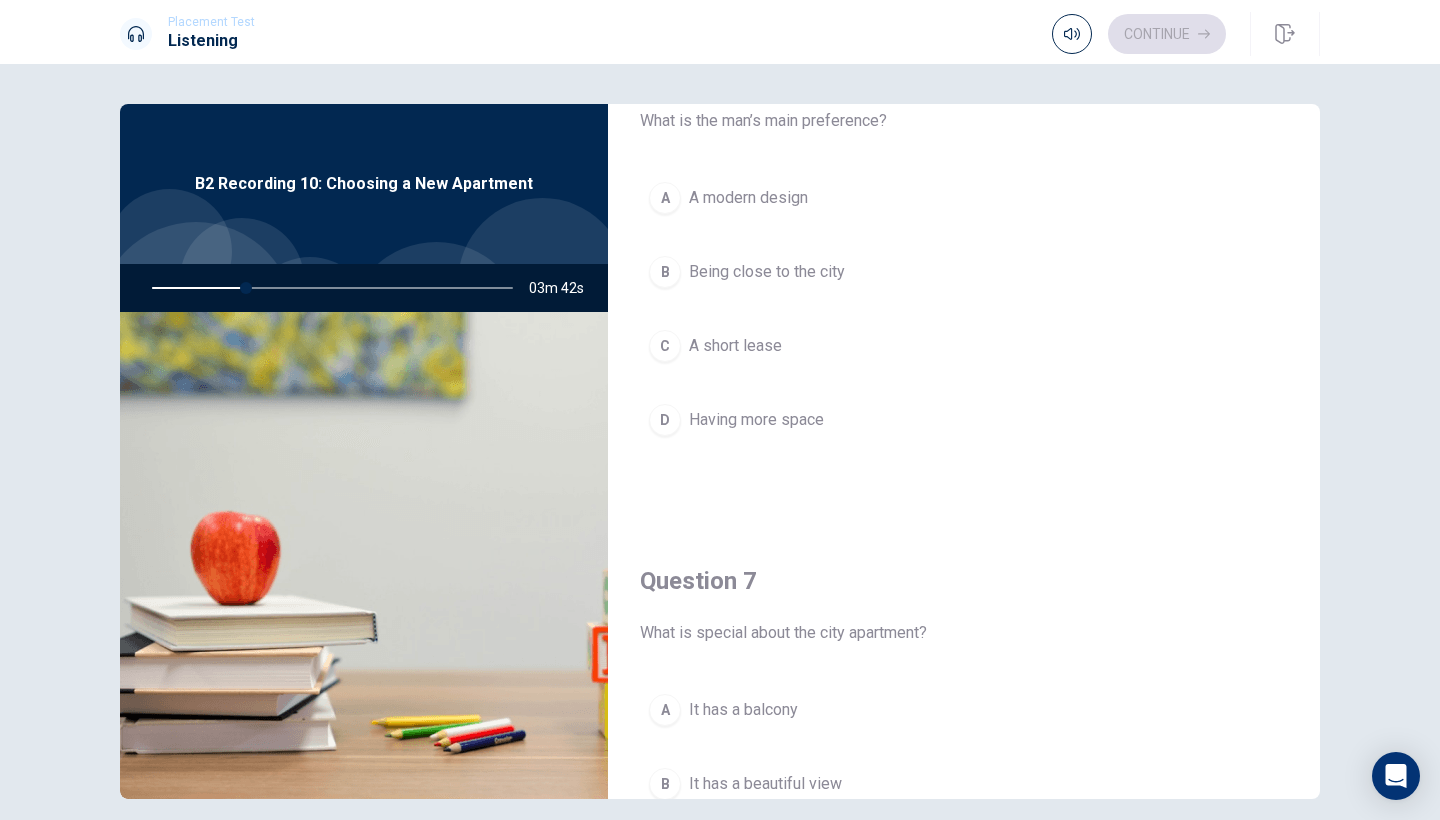 scroll, scrollTop: 78, scrollLeft: 0, axis: vertical 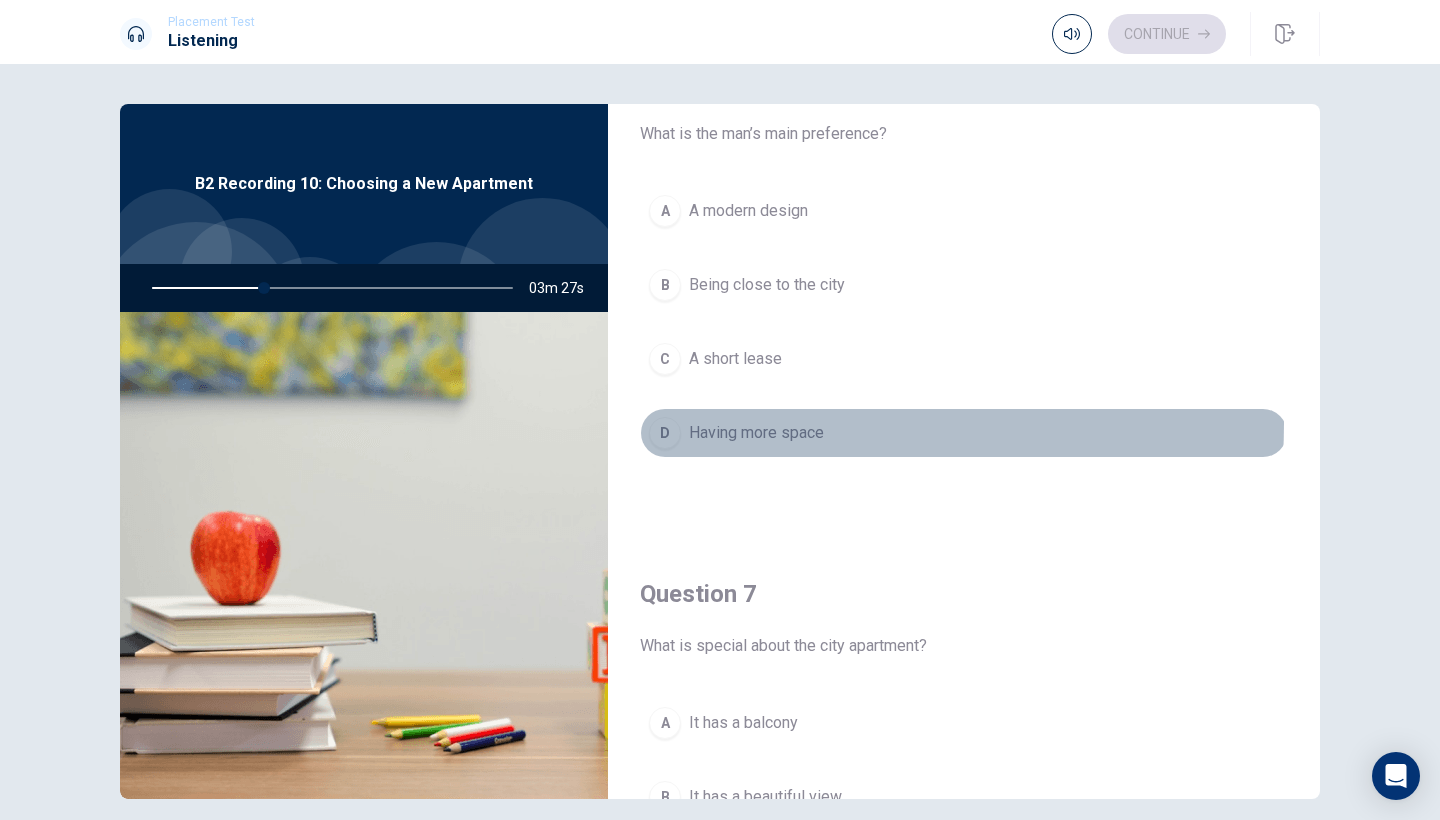 click on "Having more space" at bounding box center (756, 433) 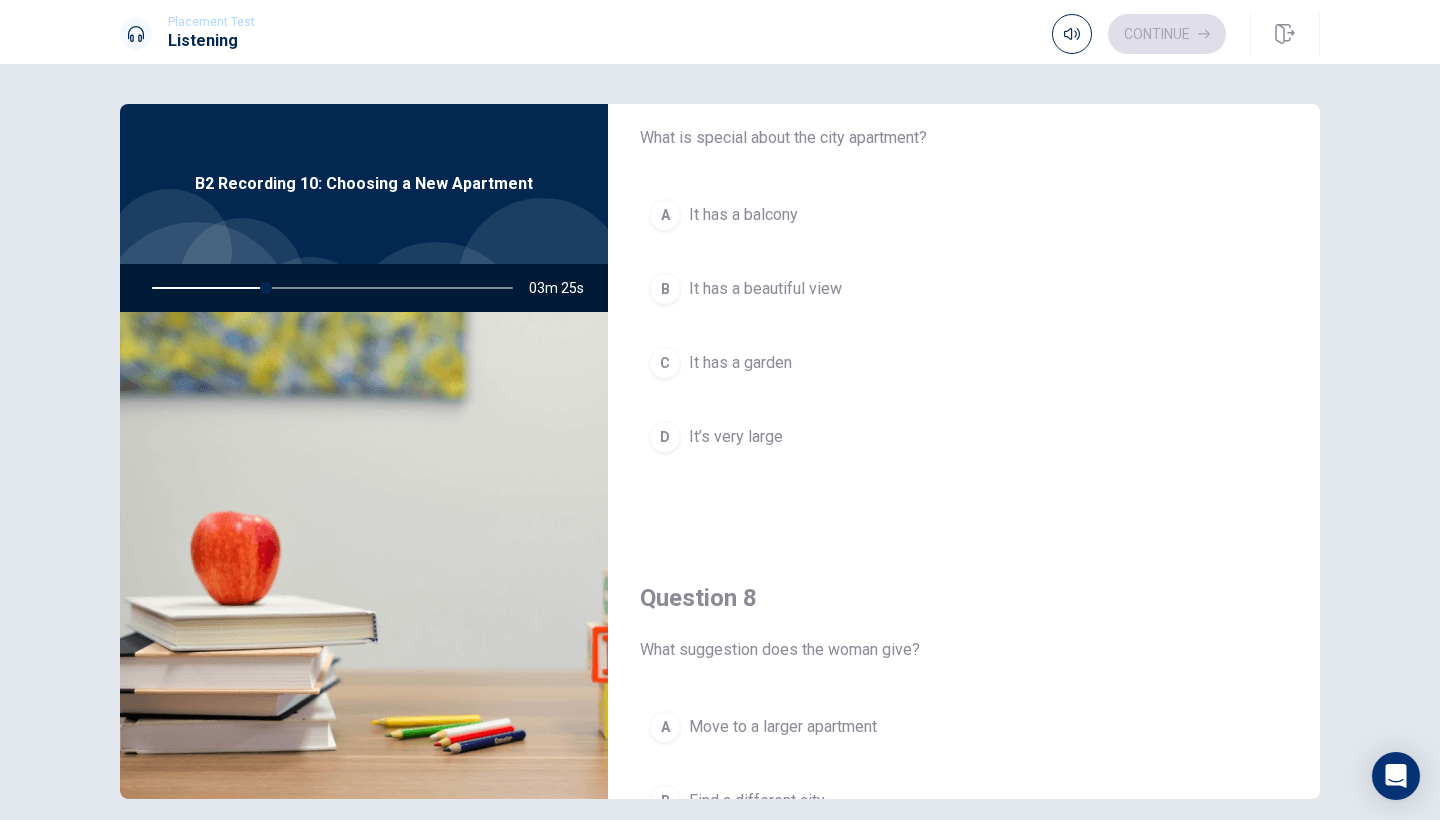 scroll, scrollTop: 583, scrollLeft: 0, axis: vertical 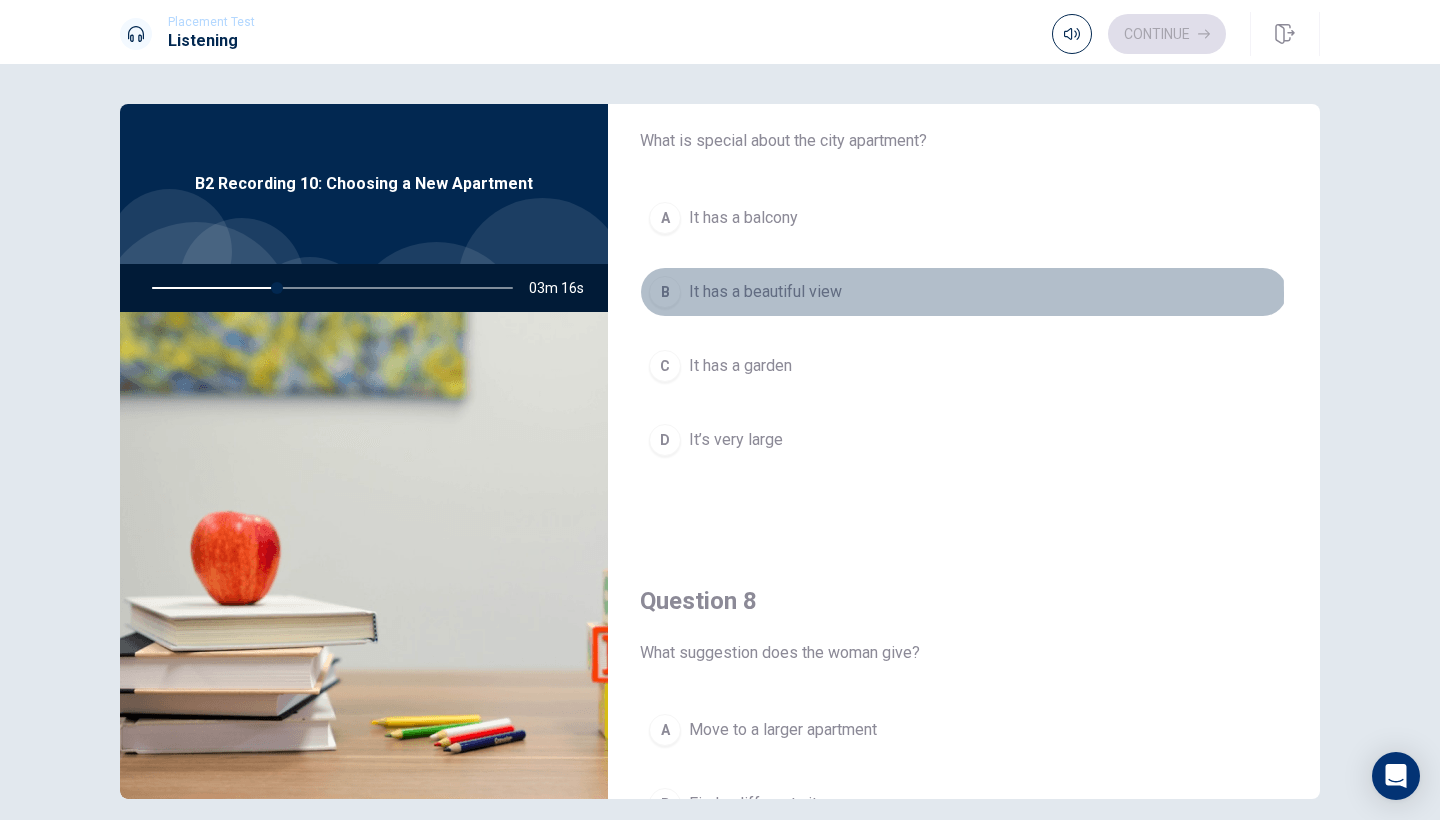 click on "It has a beautiful view" at bounding box center [765, 292] 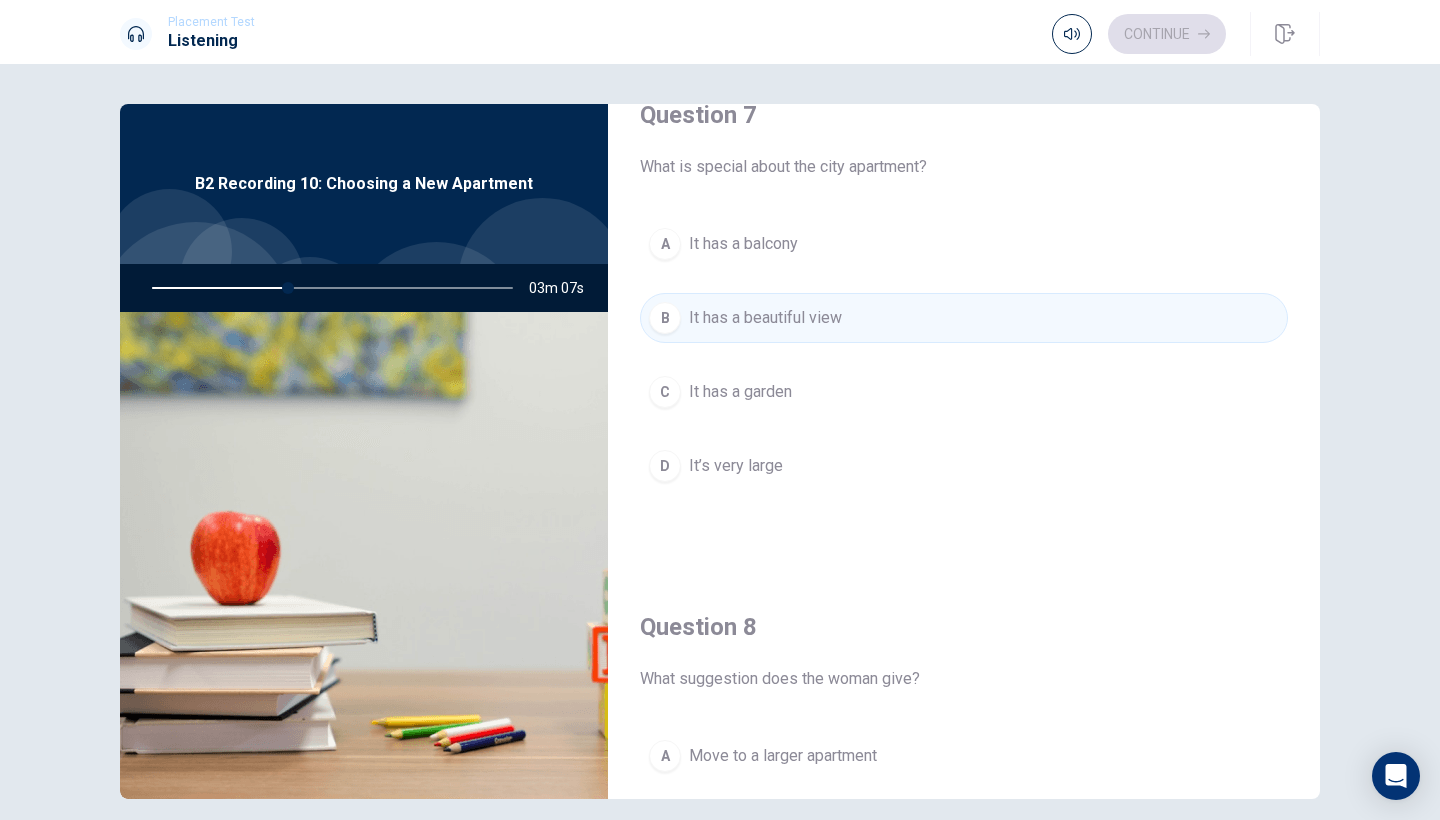 scroll, scrollTop: 558, scrollLeft: 0, axis: vertical 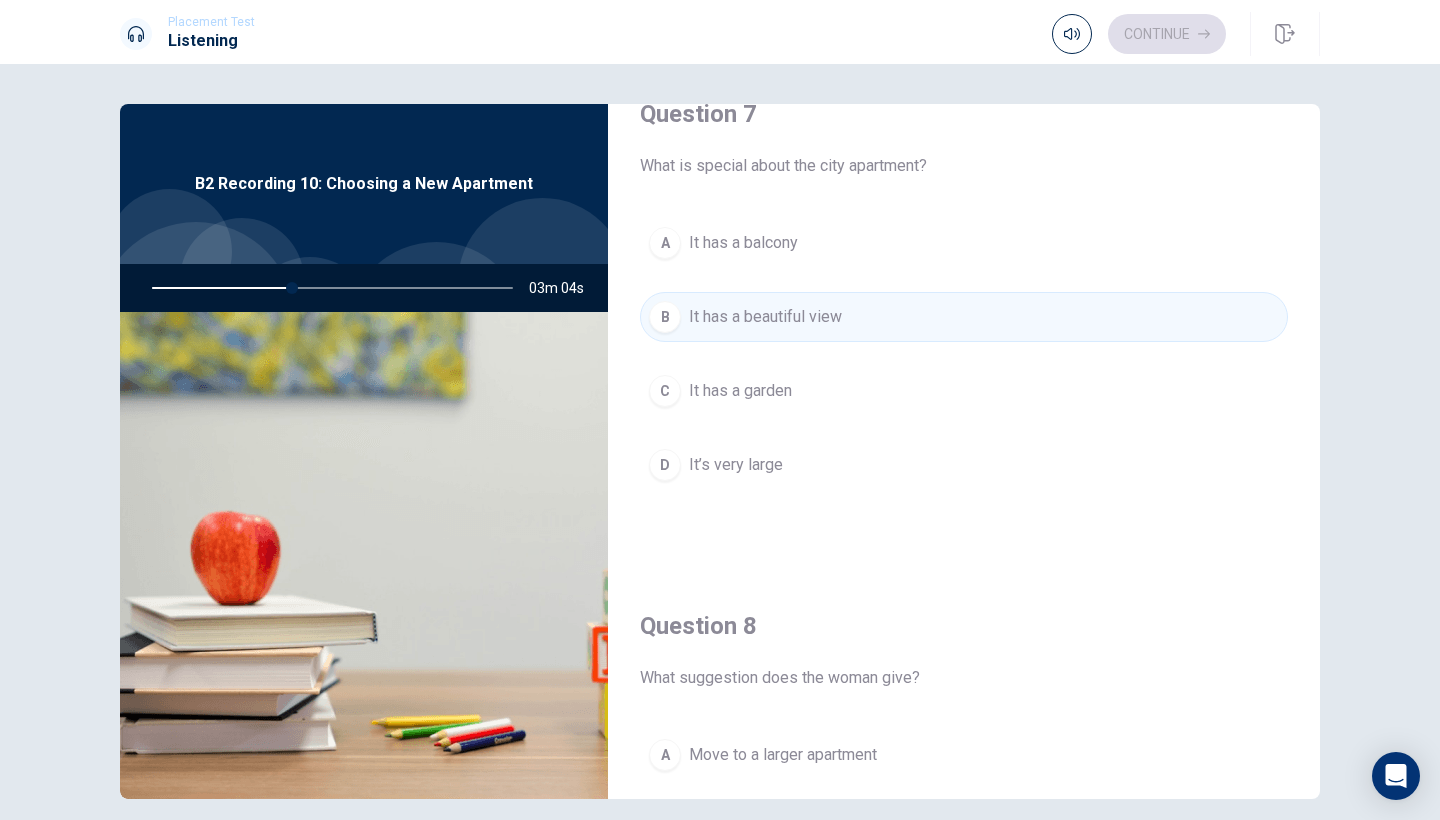 click on "It’s very large" at bounding box center [736, 465] 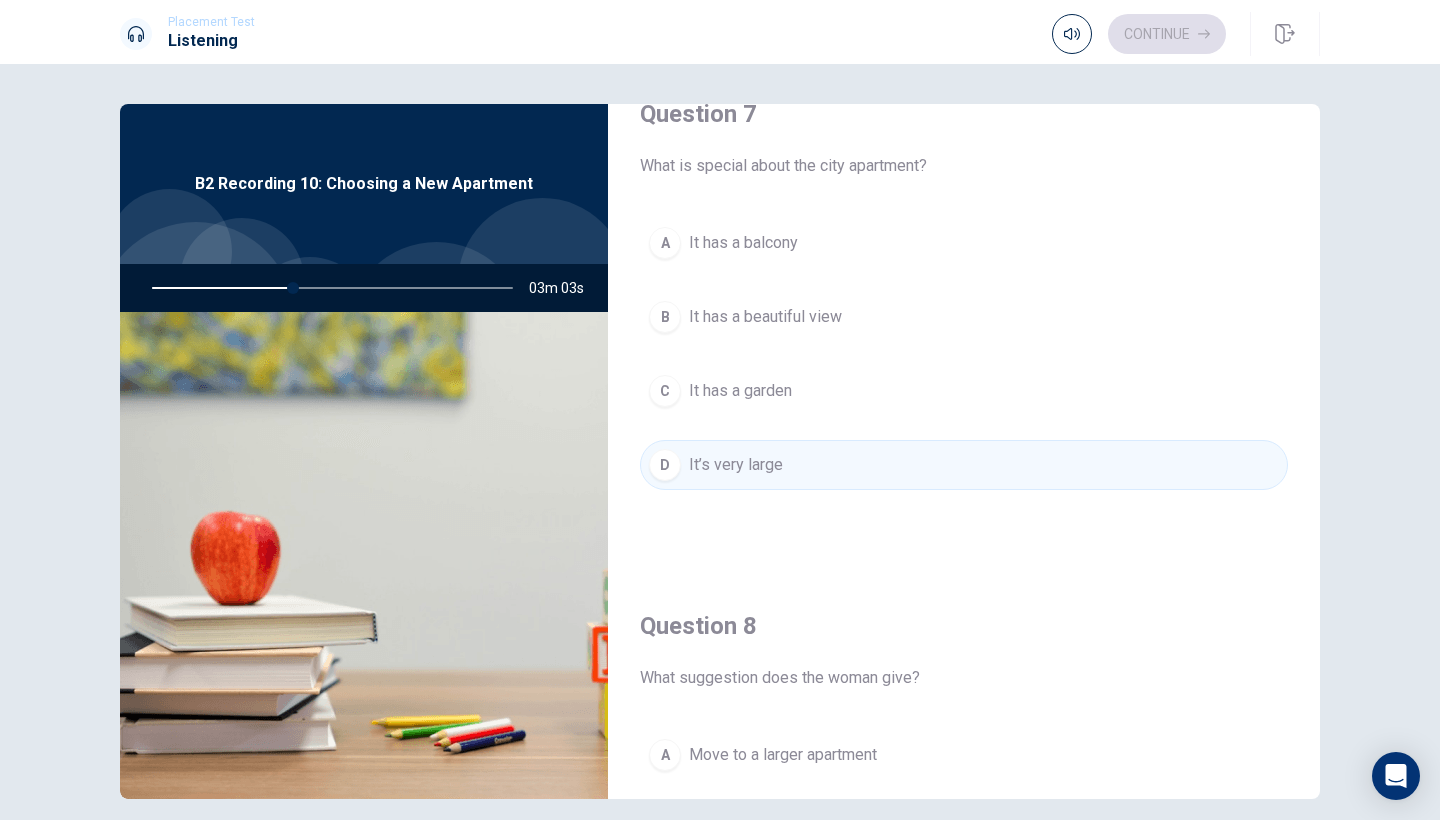 click on "It has a balcony" at bounding box center (743, 243) 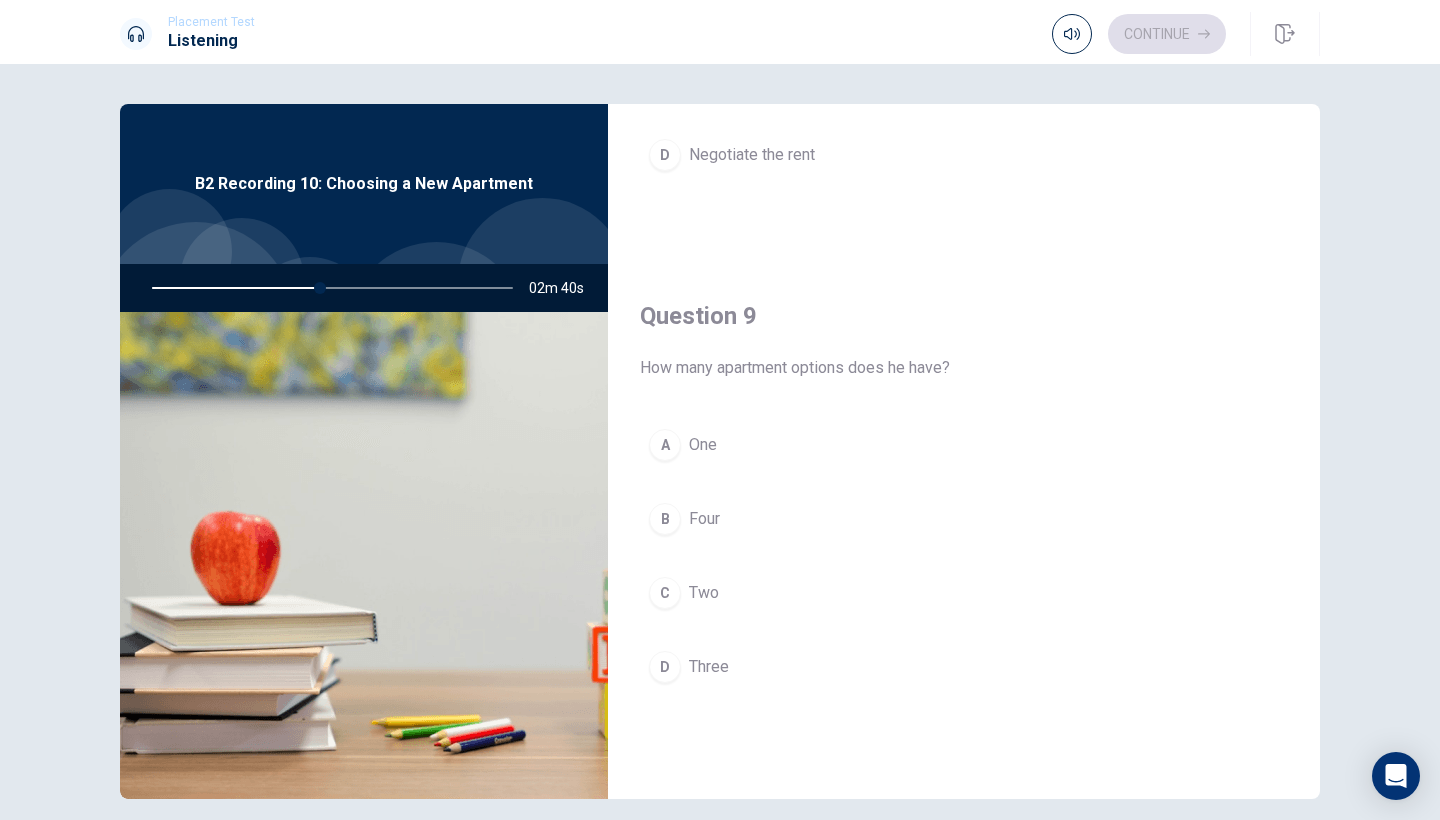 scroll, scrollTop: 1379, scrollLeft: 0, axis: vertical 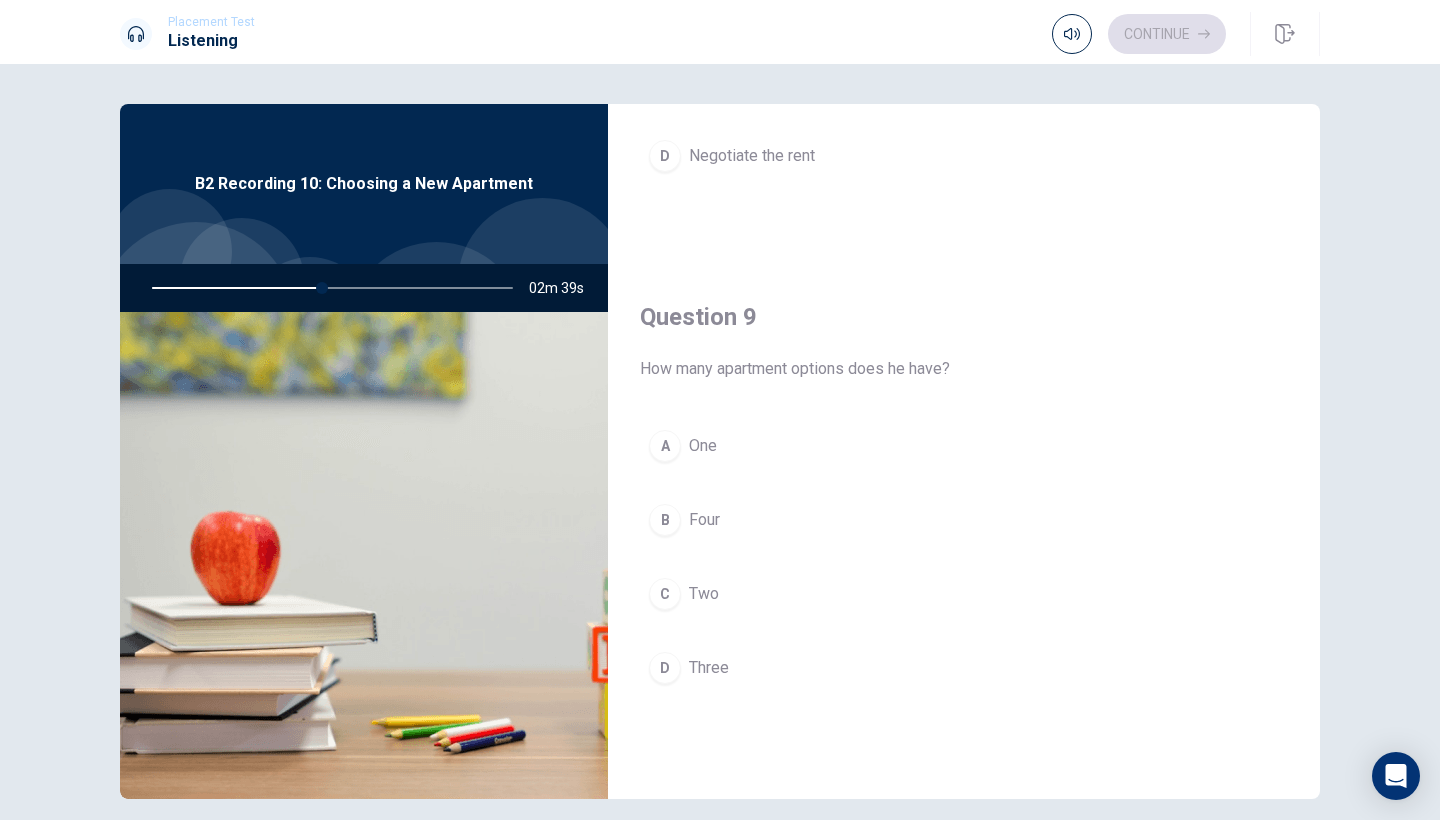 click on "Two" at bounding box center [704, 594] 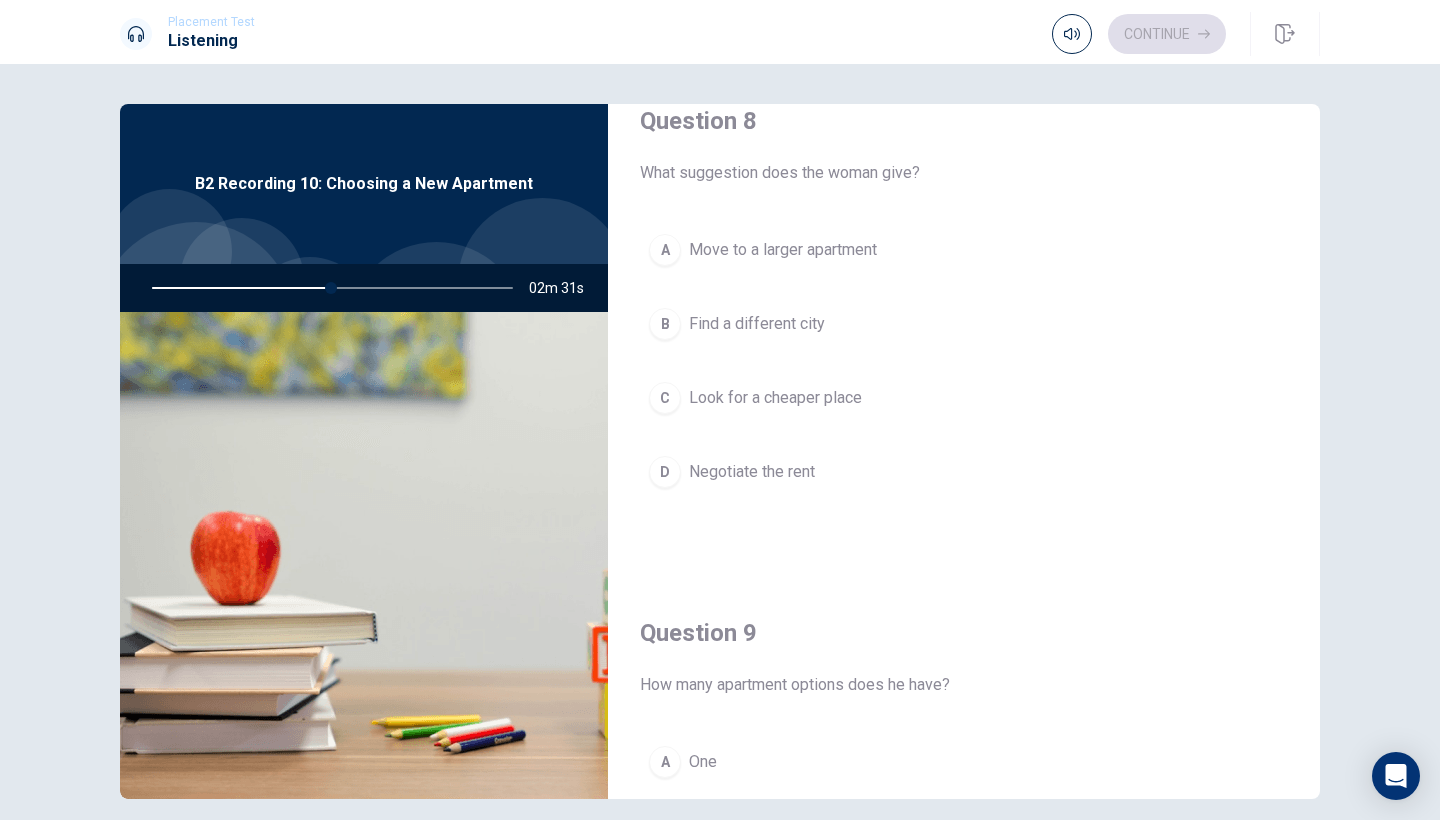 scroll, scrollTop: 1056, scrollLeft: 0, axis: vertical 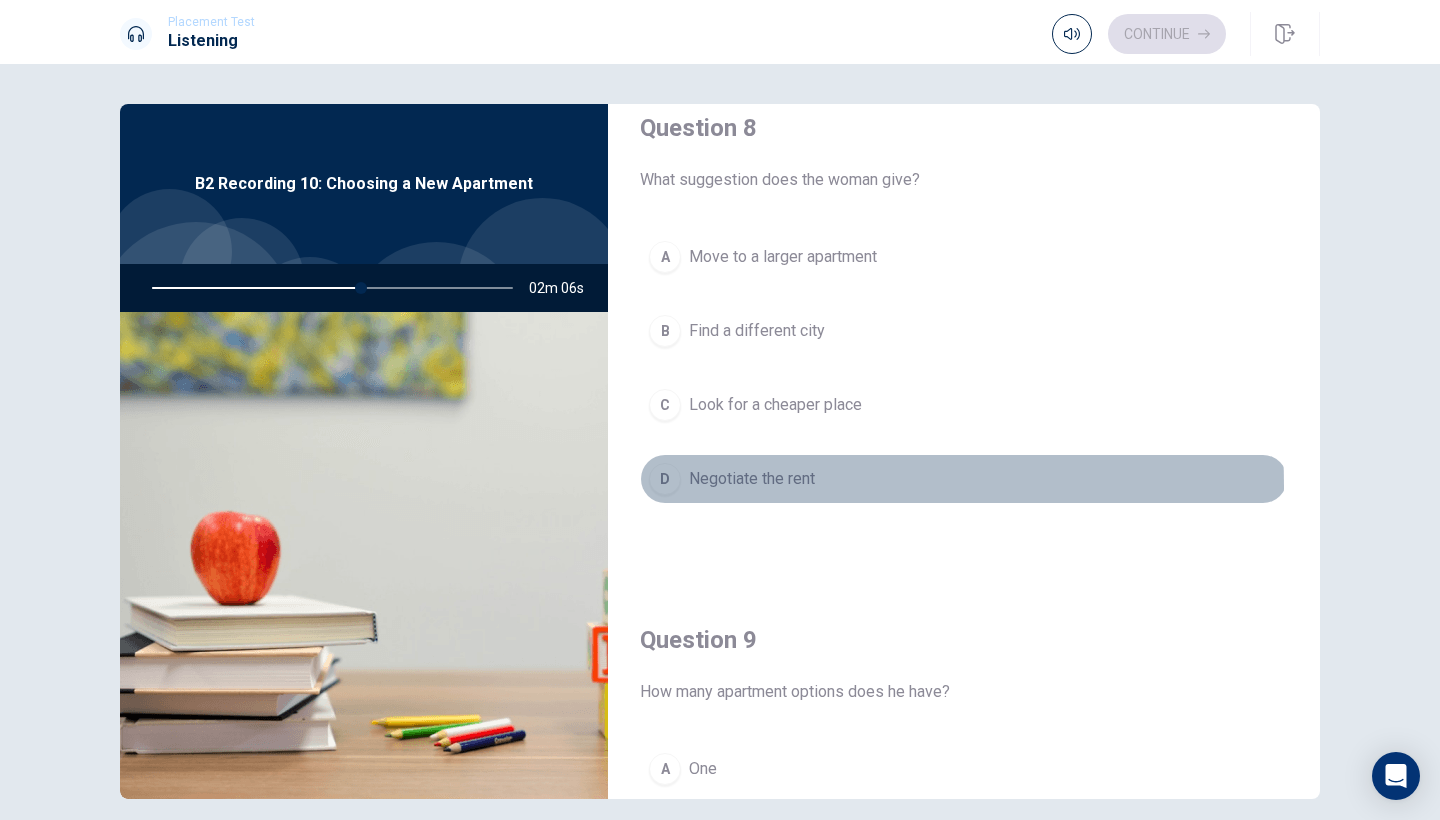 click on "Negotiate the rent" at bounding box center (752, 479) 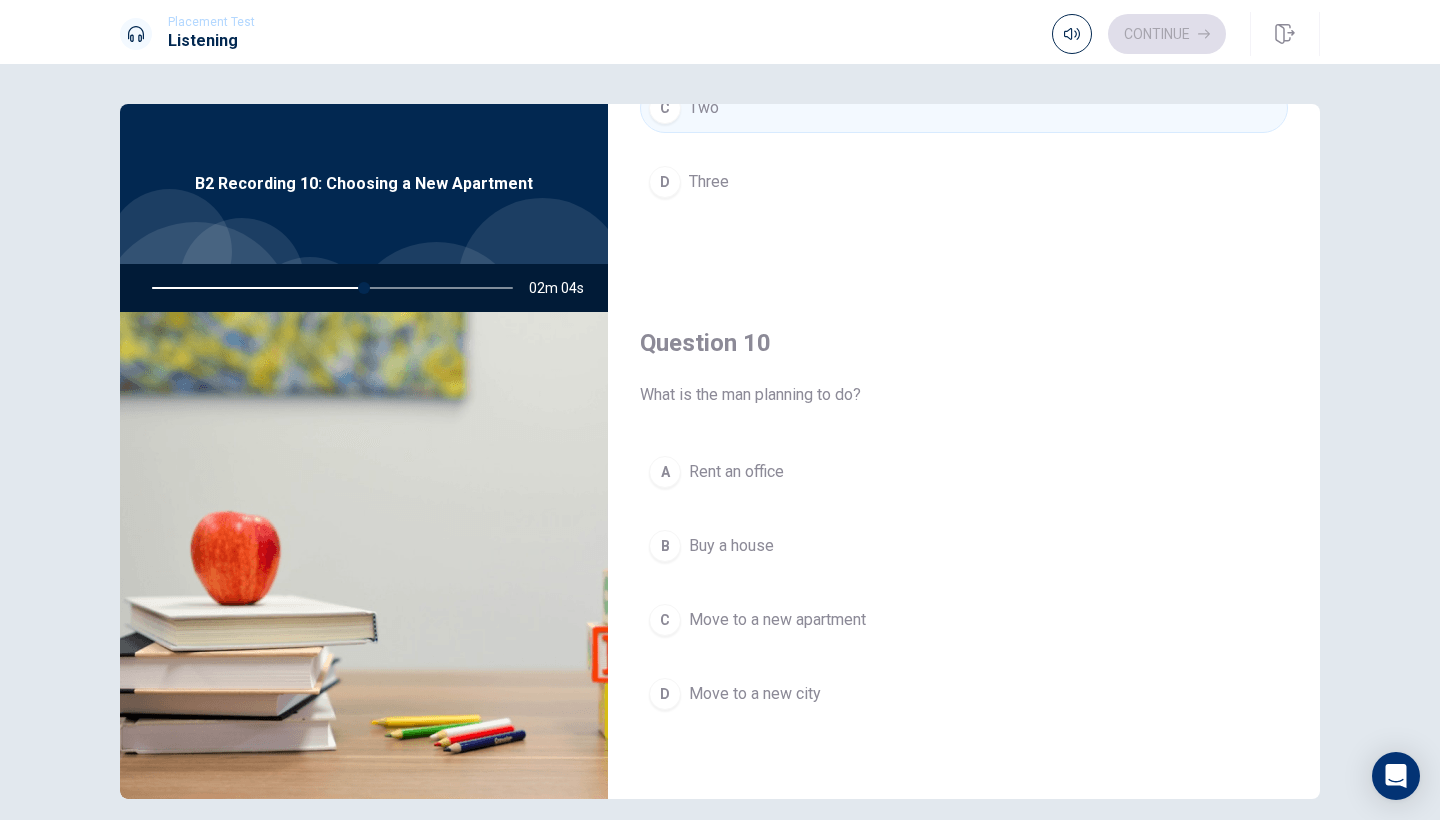 scroll, scrollTop: 1865, scrollLeft: 0, axis: vertical 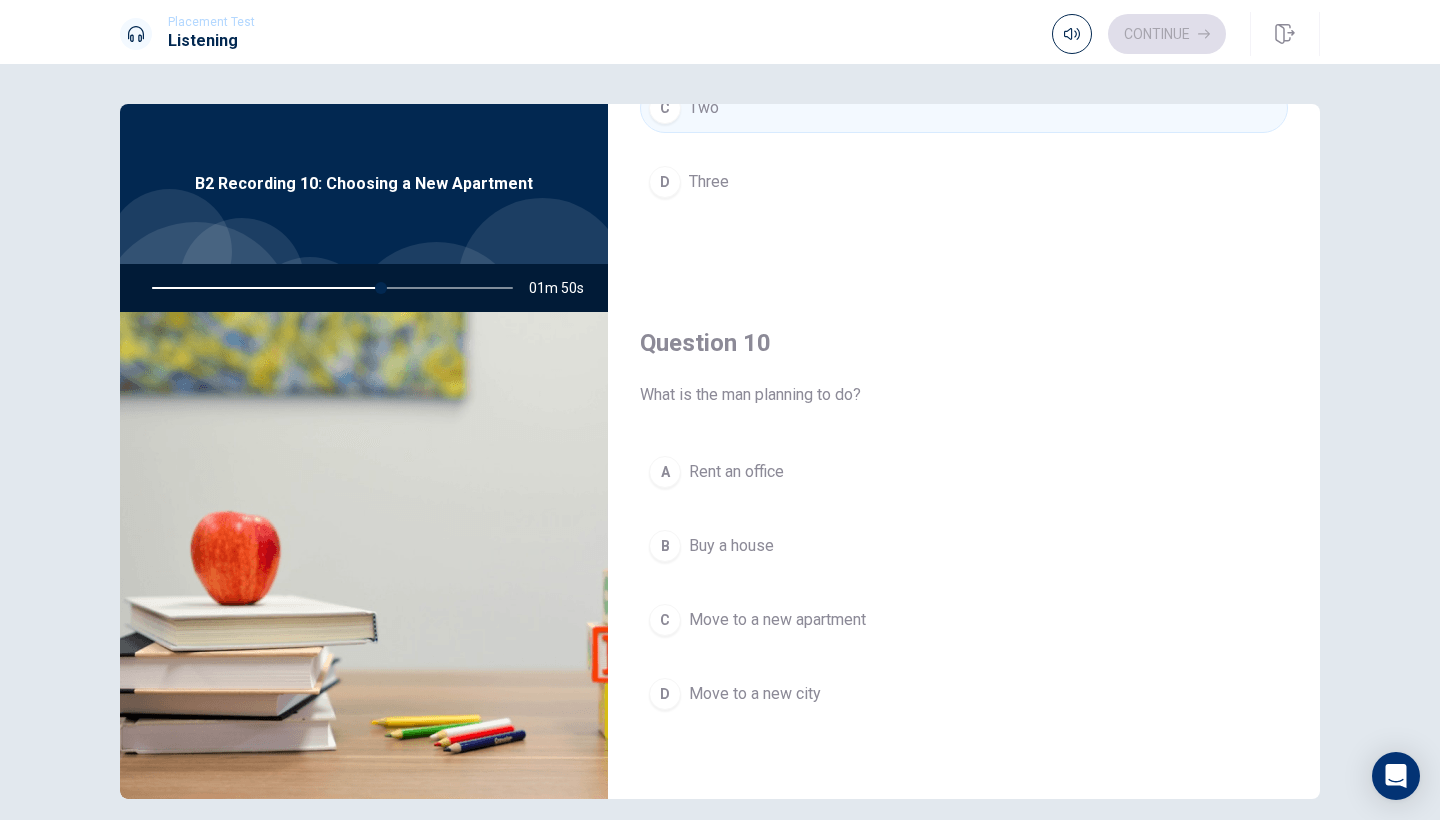 click on "Move to a new city" at bounding box center (755, 694) 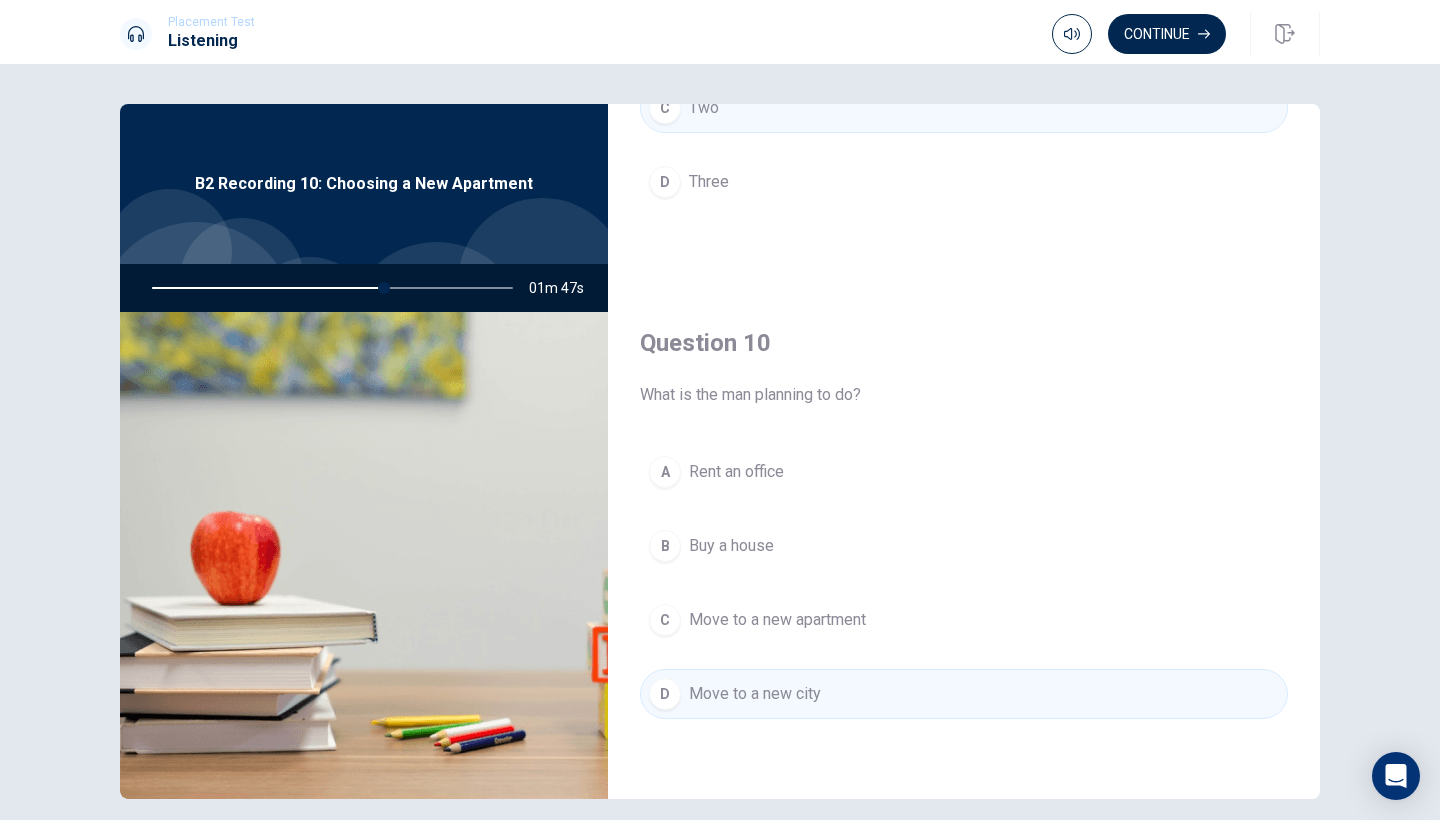 click on "C Move to a new apartment" at bounding box center [964, 620] 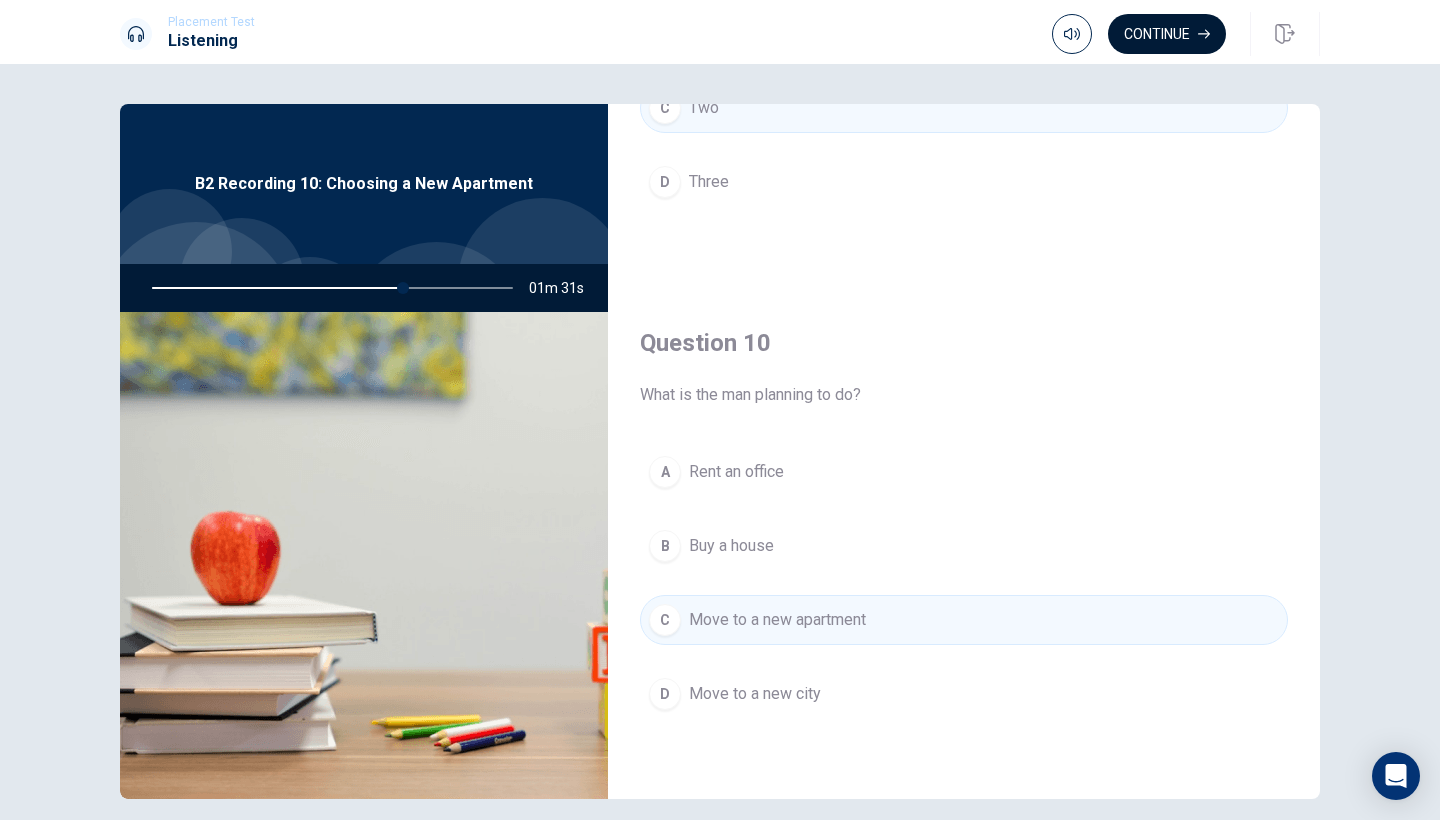 click on "Continue" at bounding box center (1167, 34) 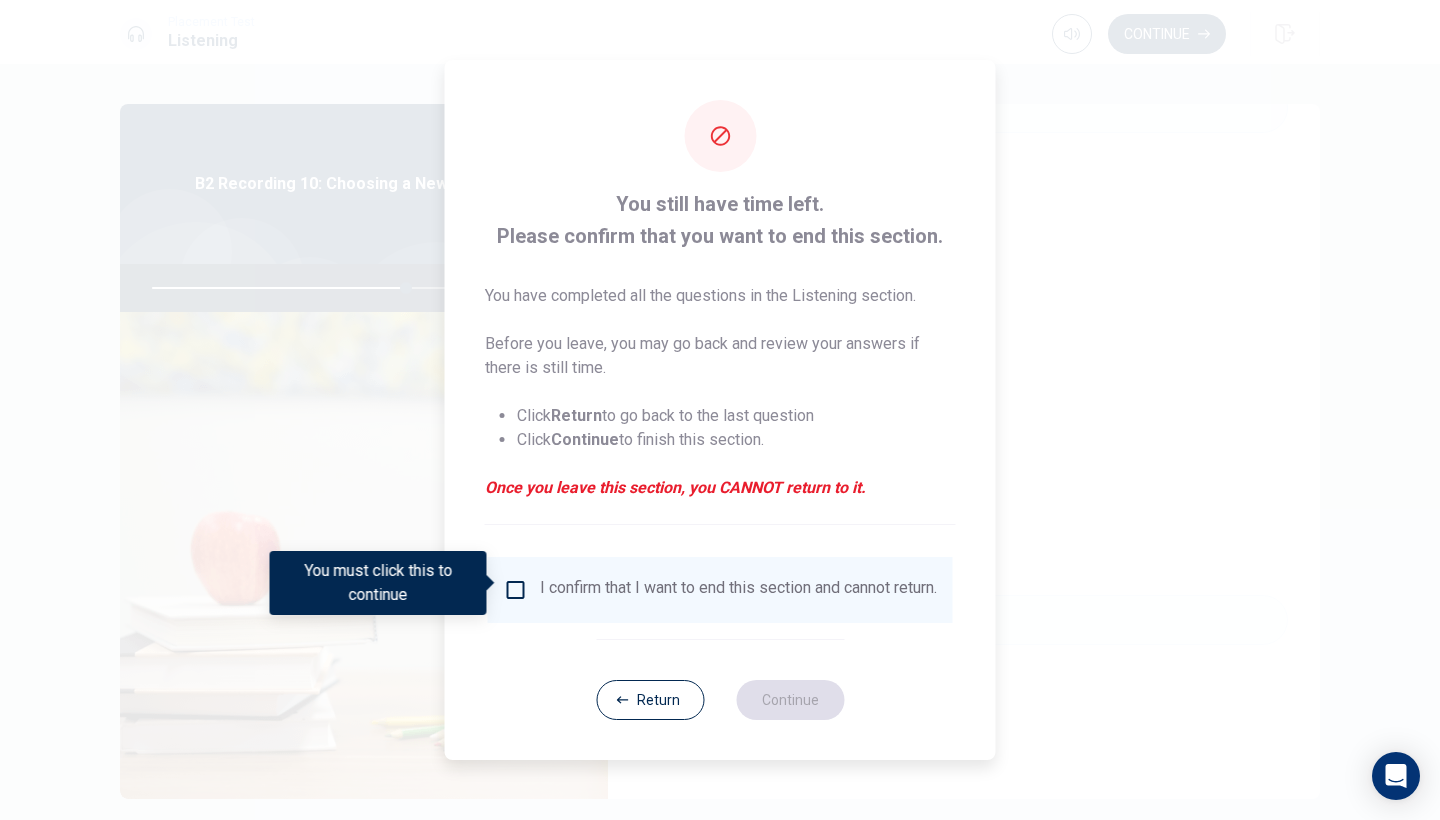 click on "I confirm that I want to end this section and cannot return." at bounding box center (738, 590) 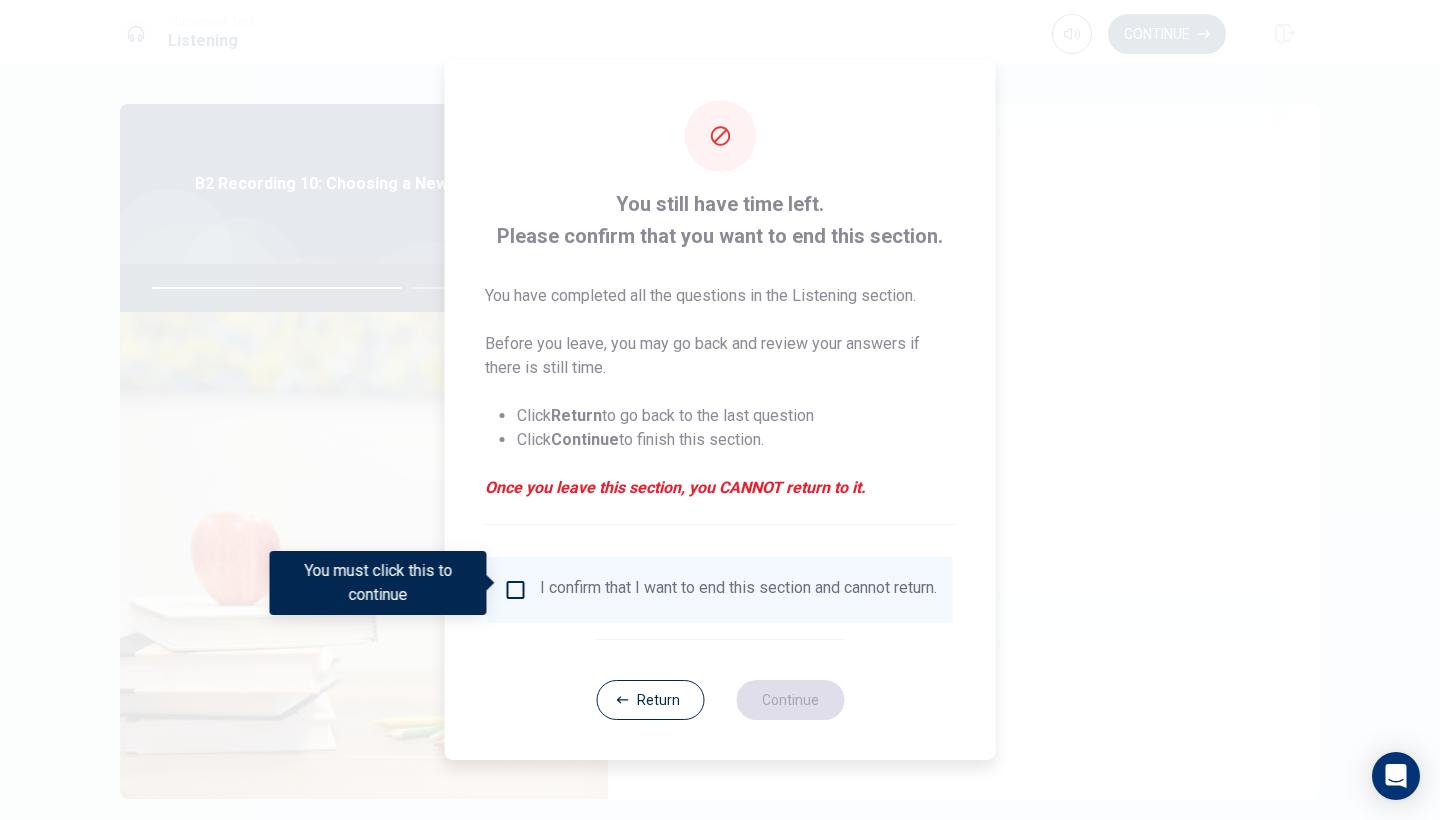click on "I confirm that I want to end this section and cannot return." at bounding box center [738, 590] 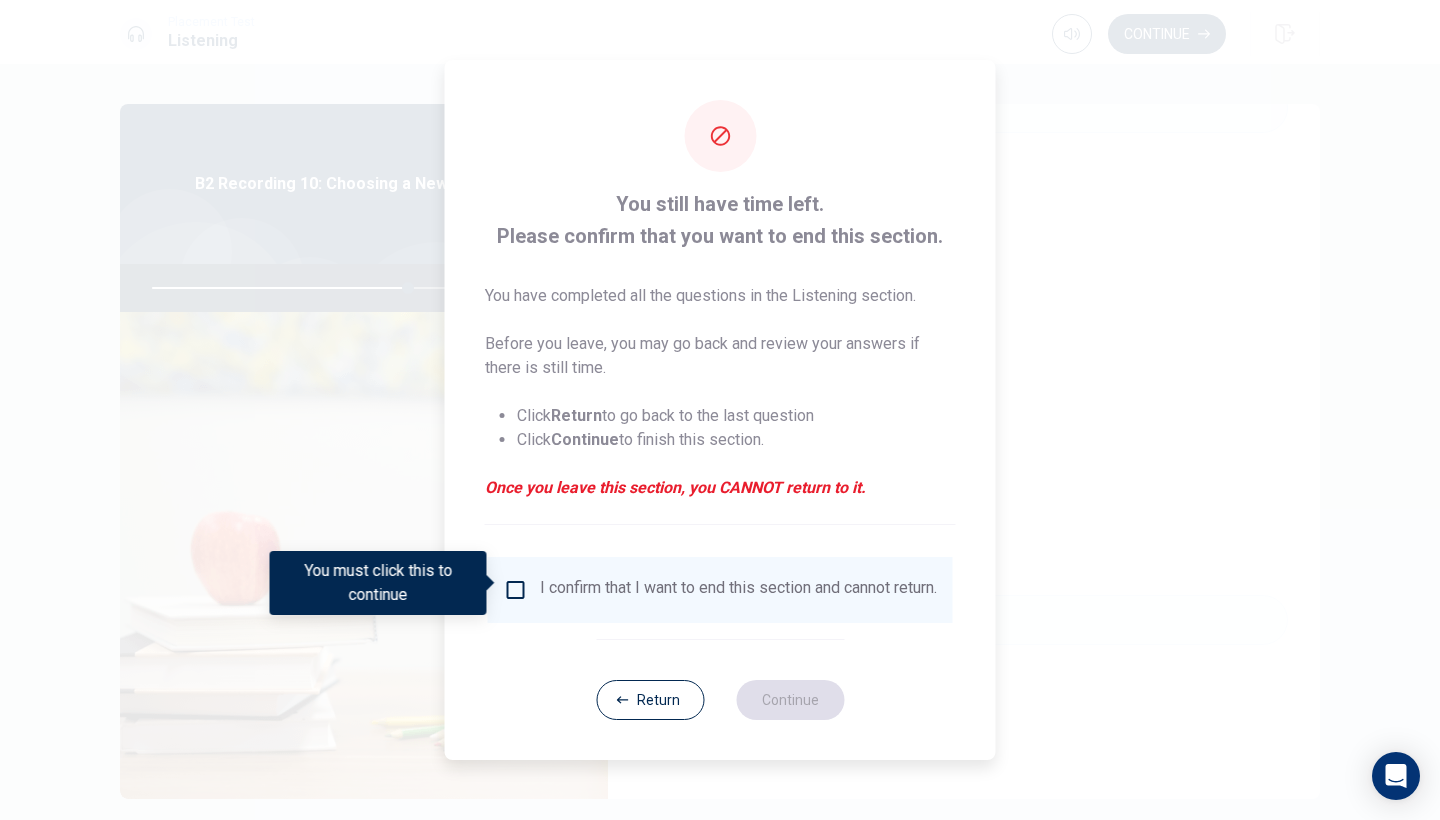 click on "I confirm that I want to end this section and cannot return." at bounding box center (738, 590) 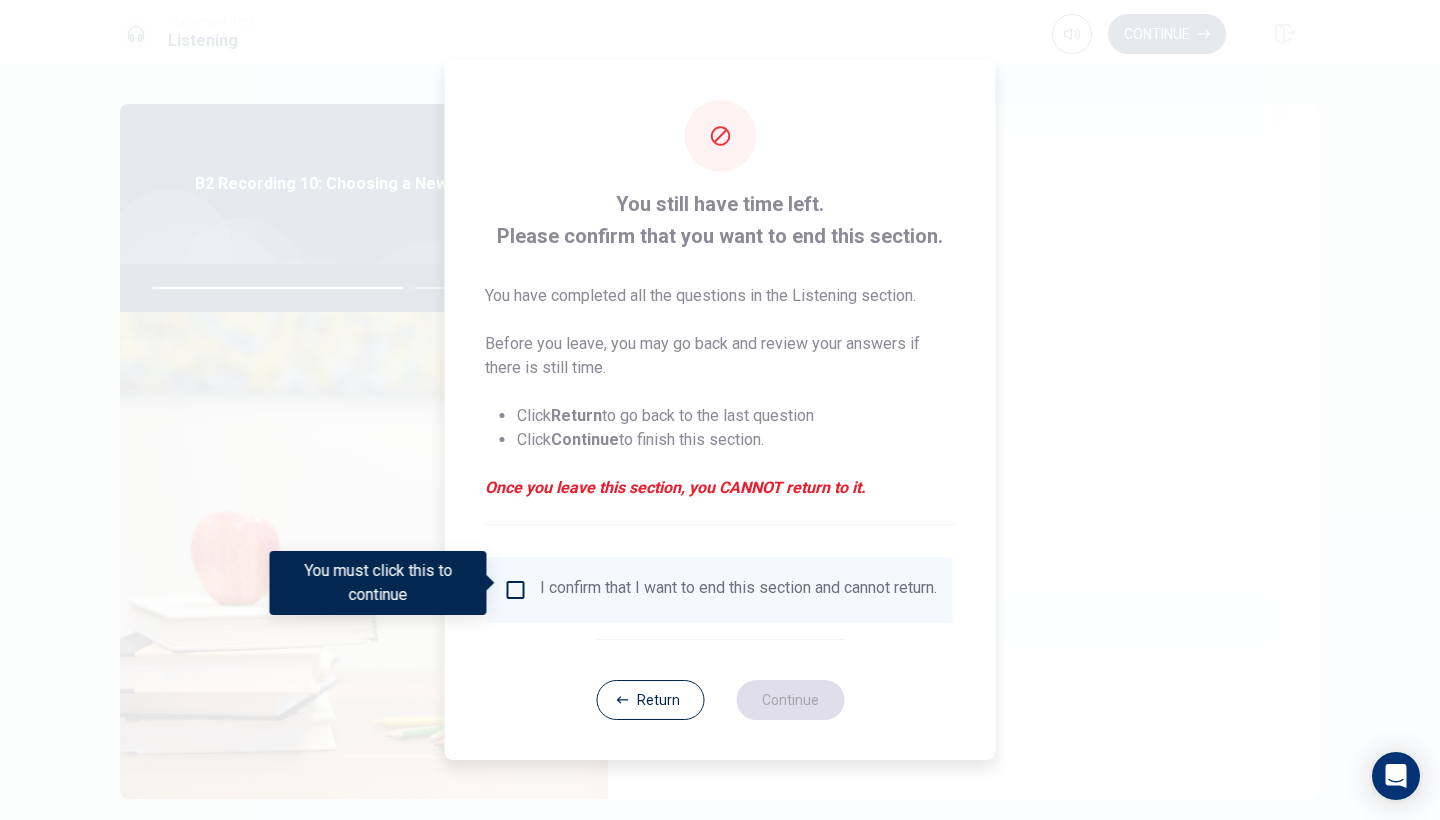 click on "I confirm that I want to end this section and cannot return." at bounding box center [720, 590] 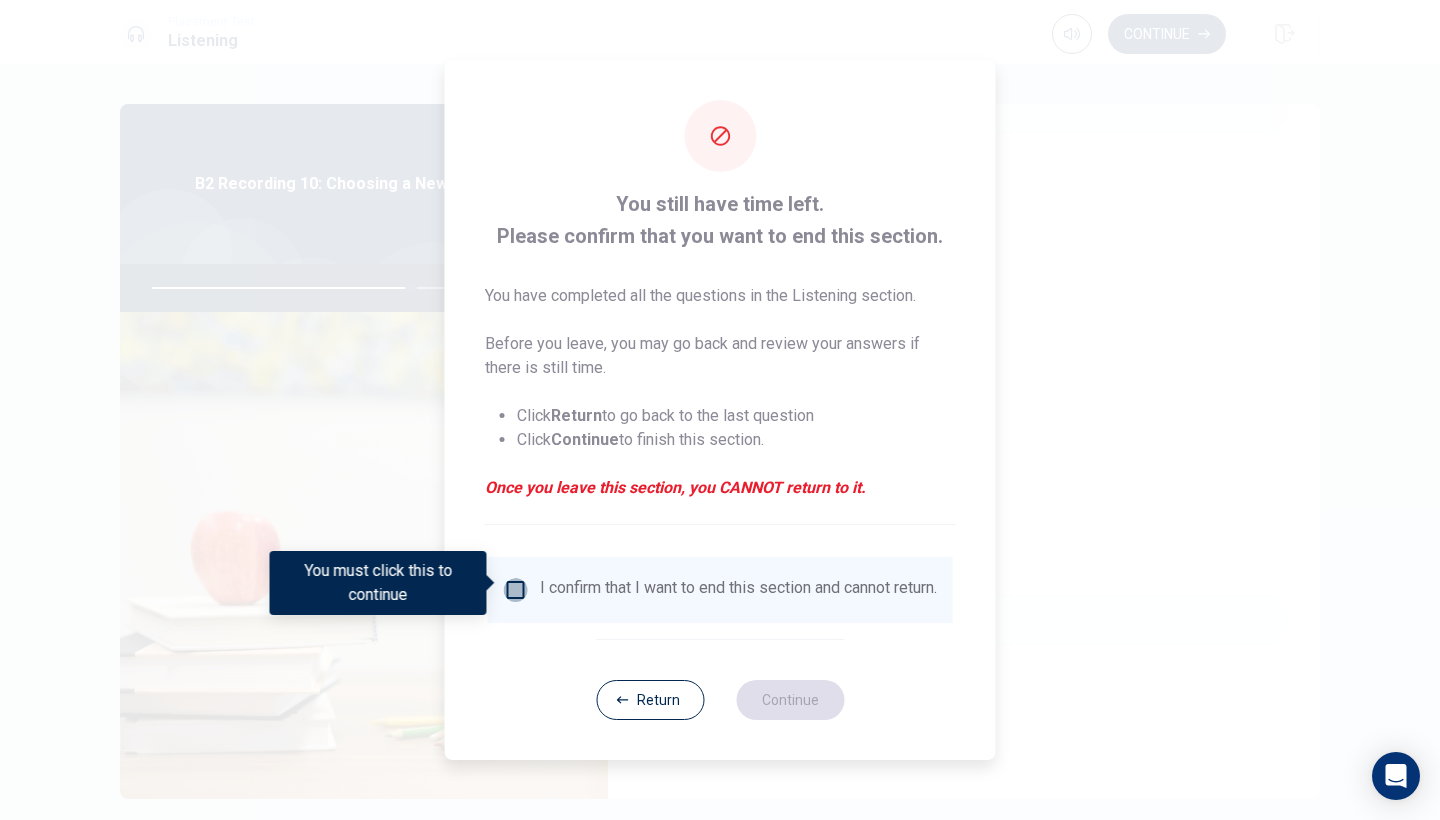 click at bounding box center (516, 590) 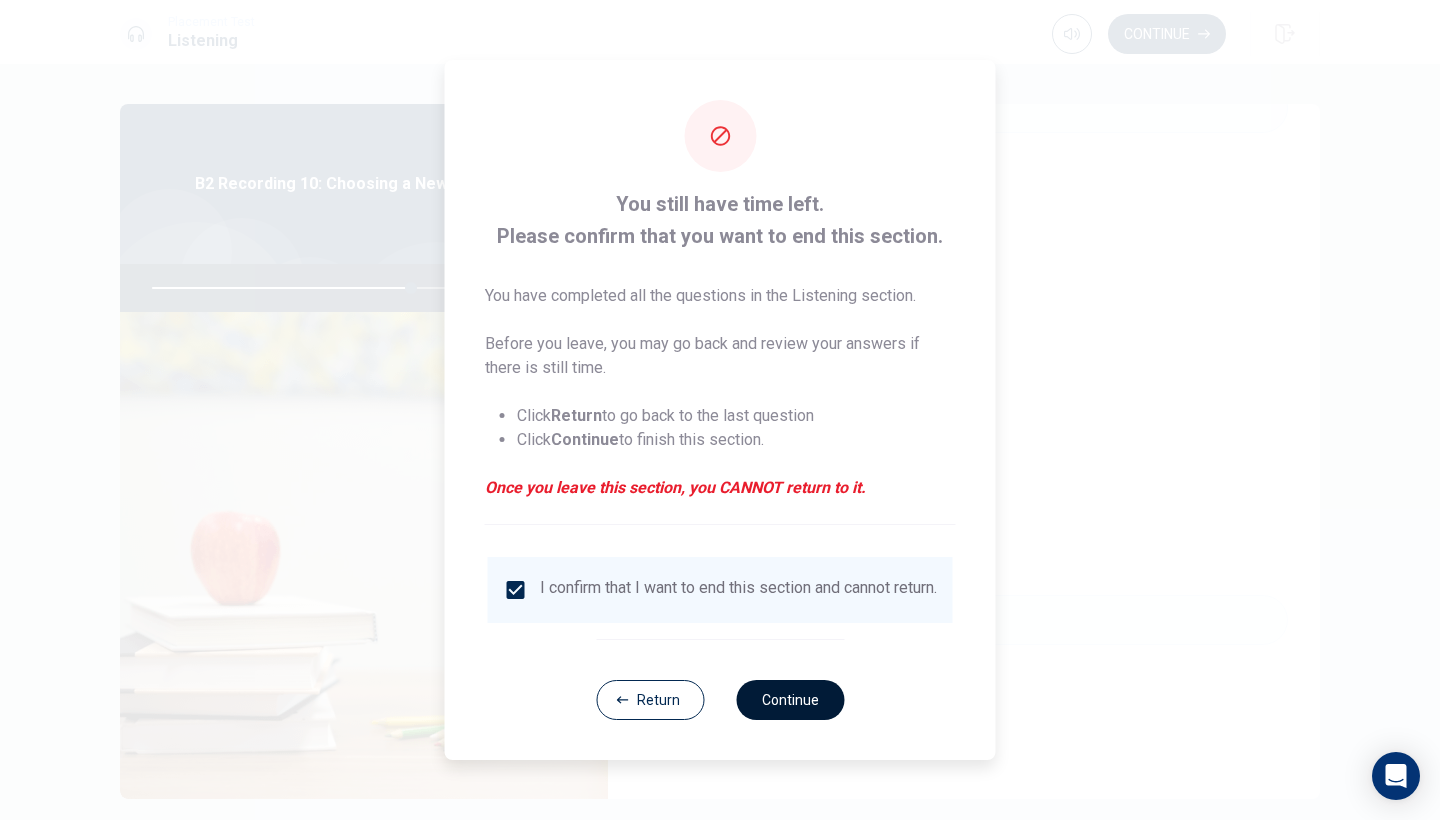 click on "Continue" at bounding box center (790, 700) 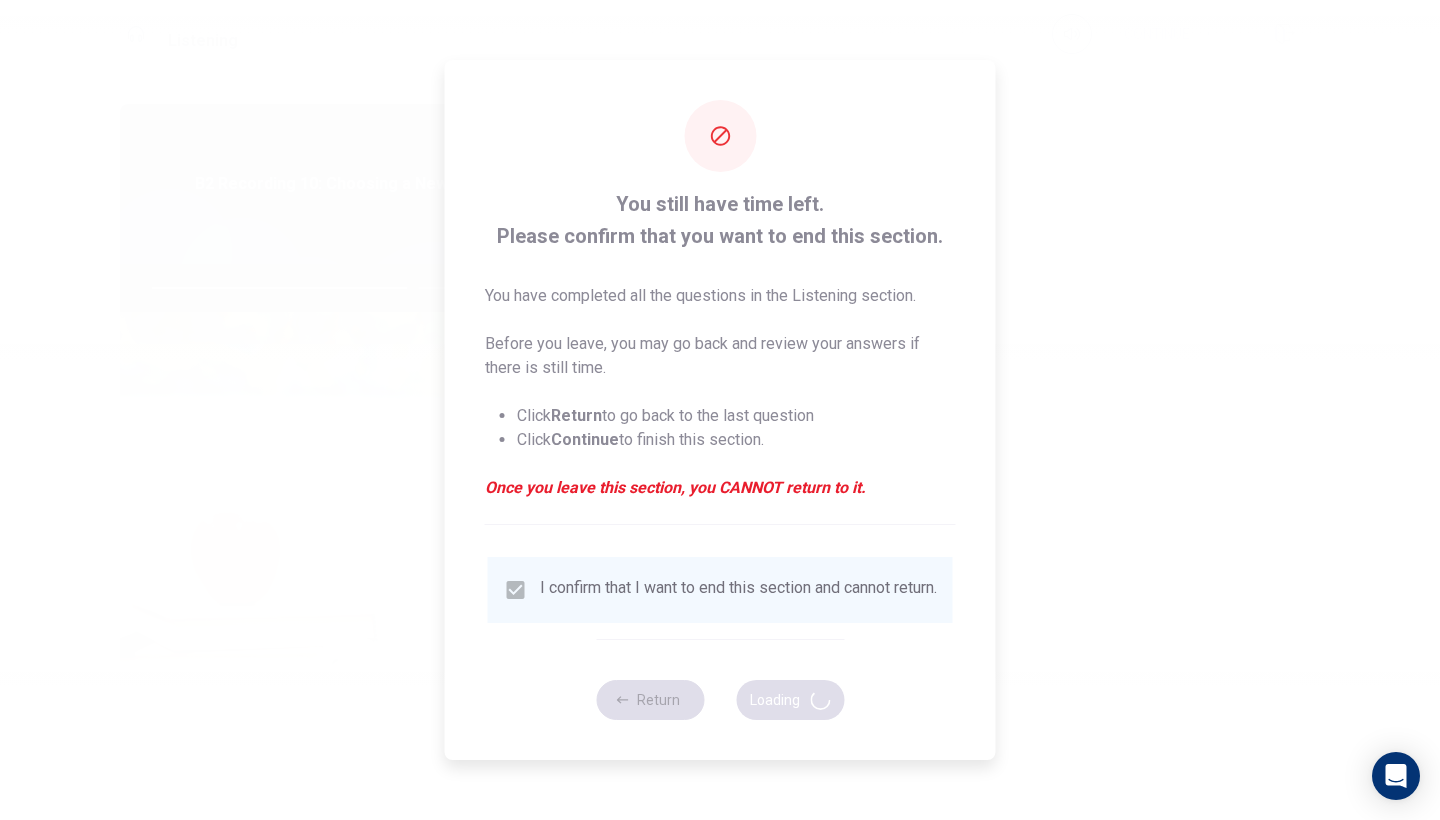 type on "73" 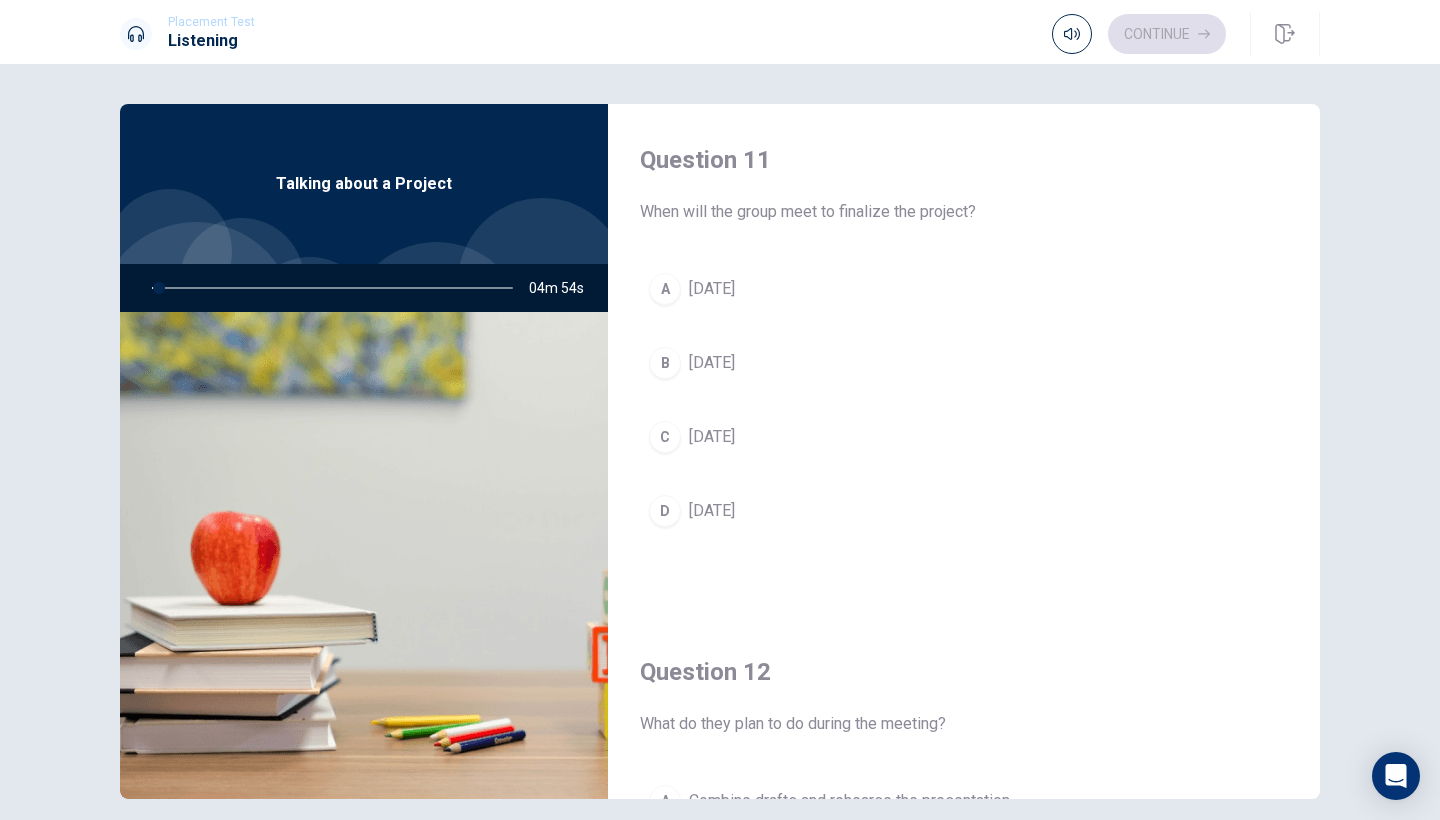 drag, startPoint x: 639, startPoint y: 207, endPoint x: 970, endPoint y: 179, distance: 332.1822 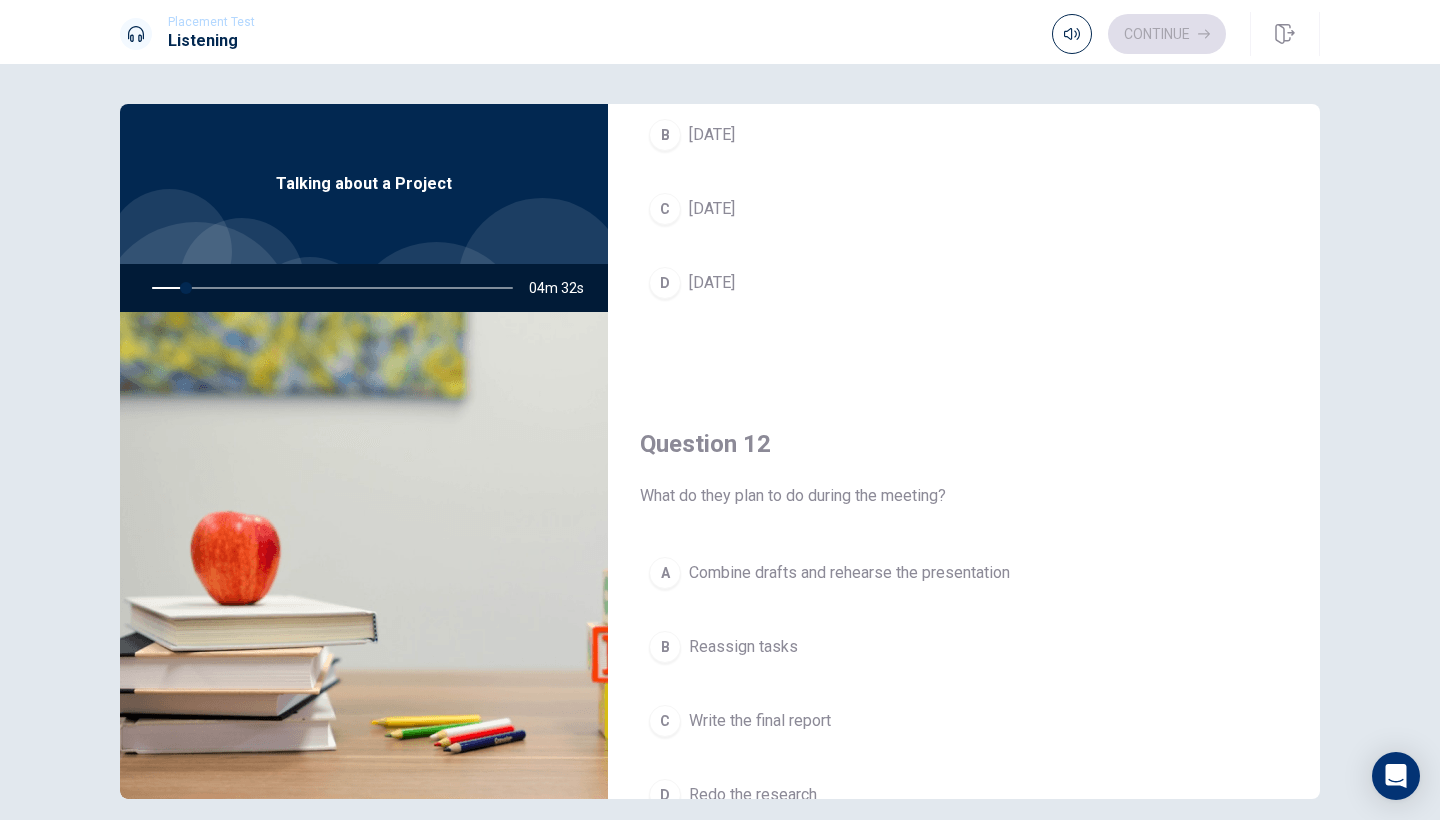 scroll, scrollTop: 232, scrollLeft: 0, axis: vertical 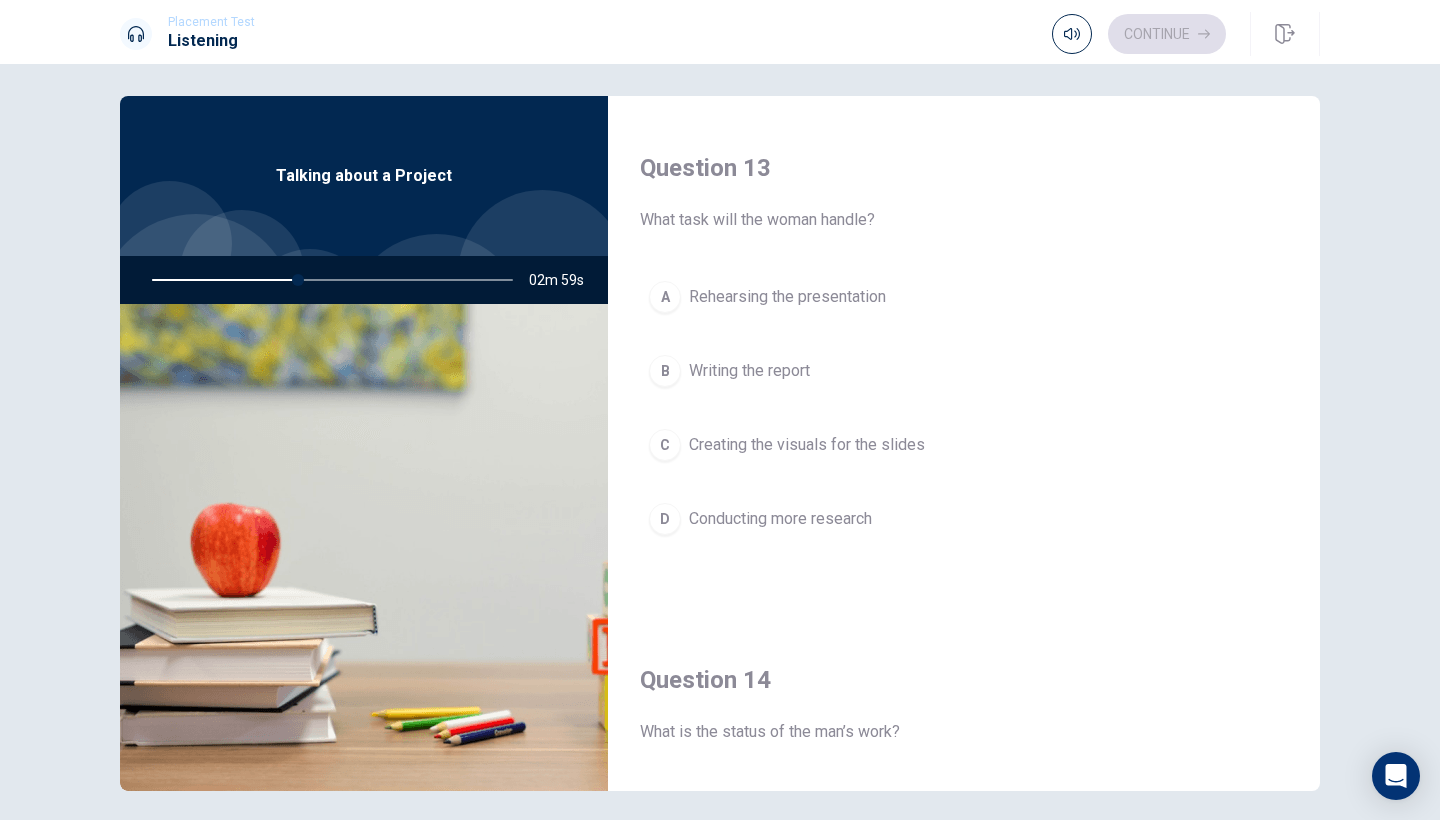 click on "Creating the visuals for the slides" at bounding box center [807, 445] 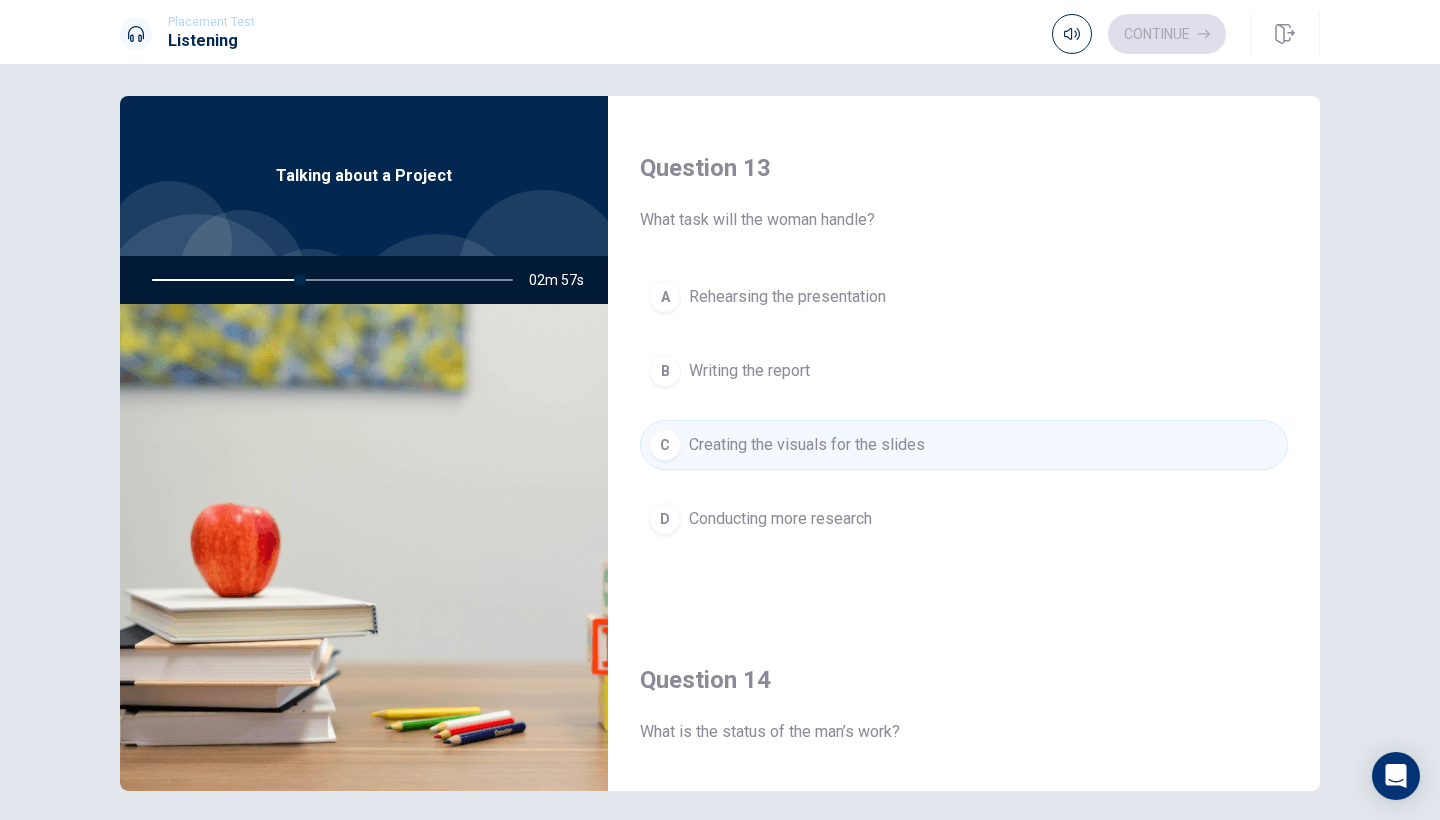 click on "Rehearsing the presentation" at bounding box center [787, 297] 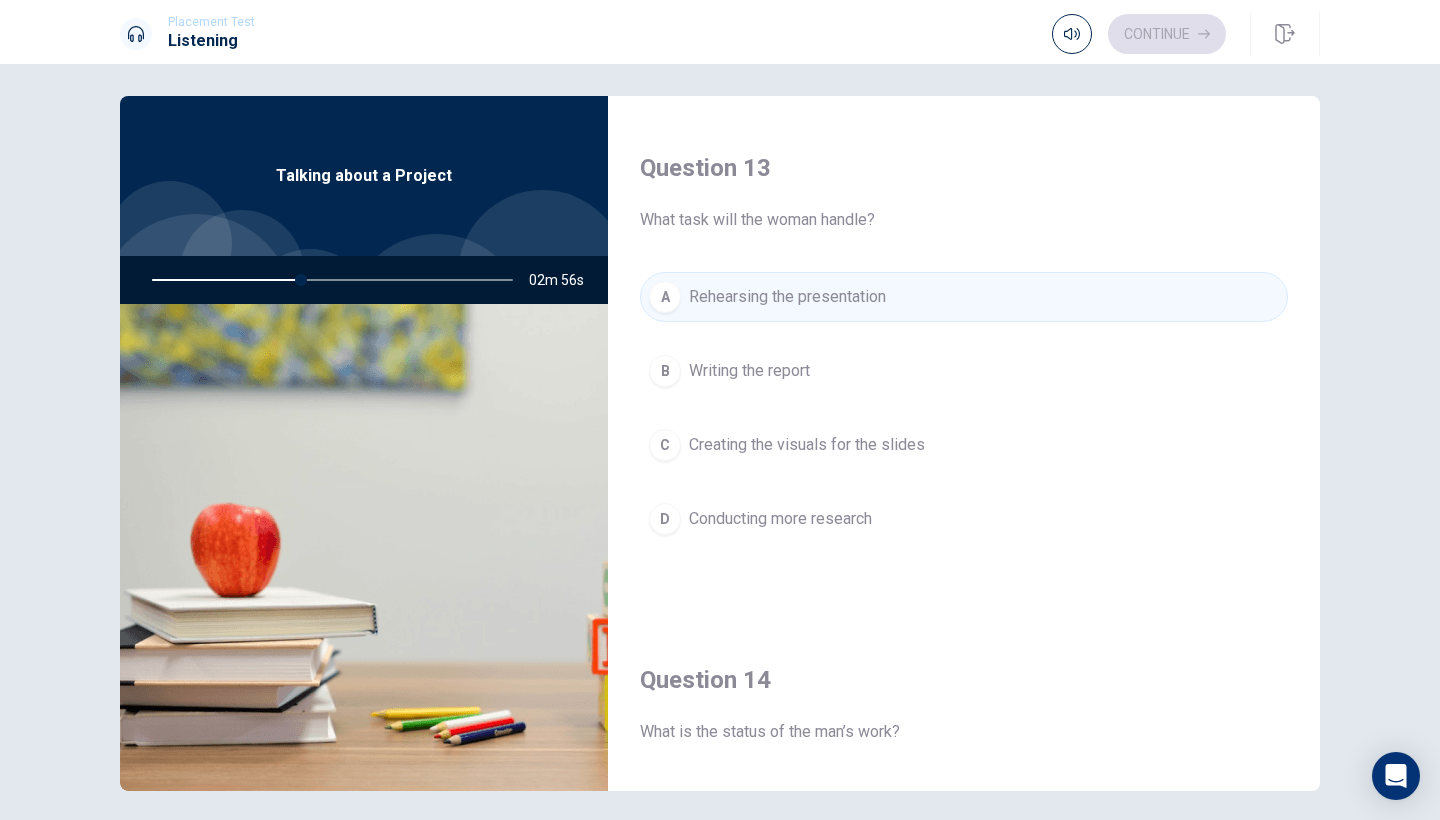 click on "Creating the visuals for the slides" at bounding box center [807, 445] 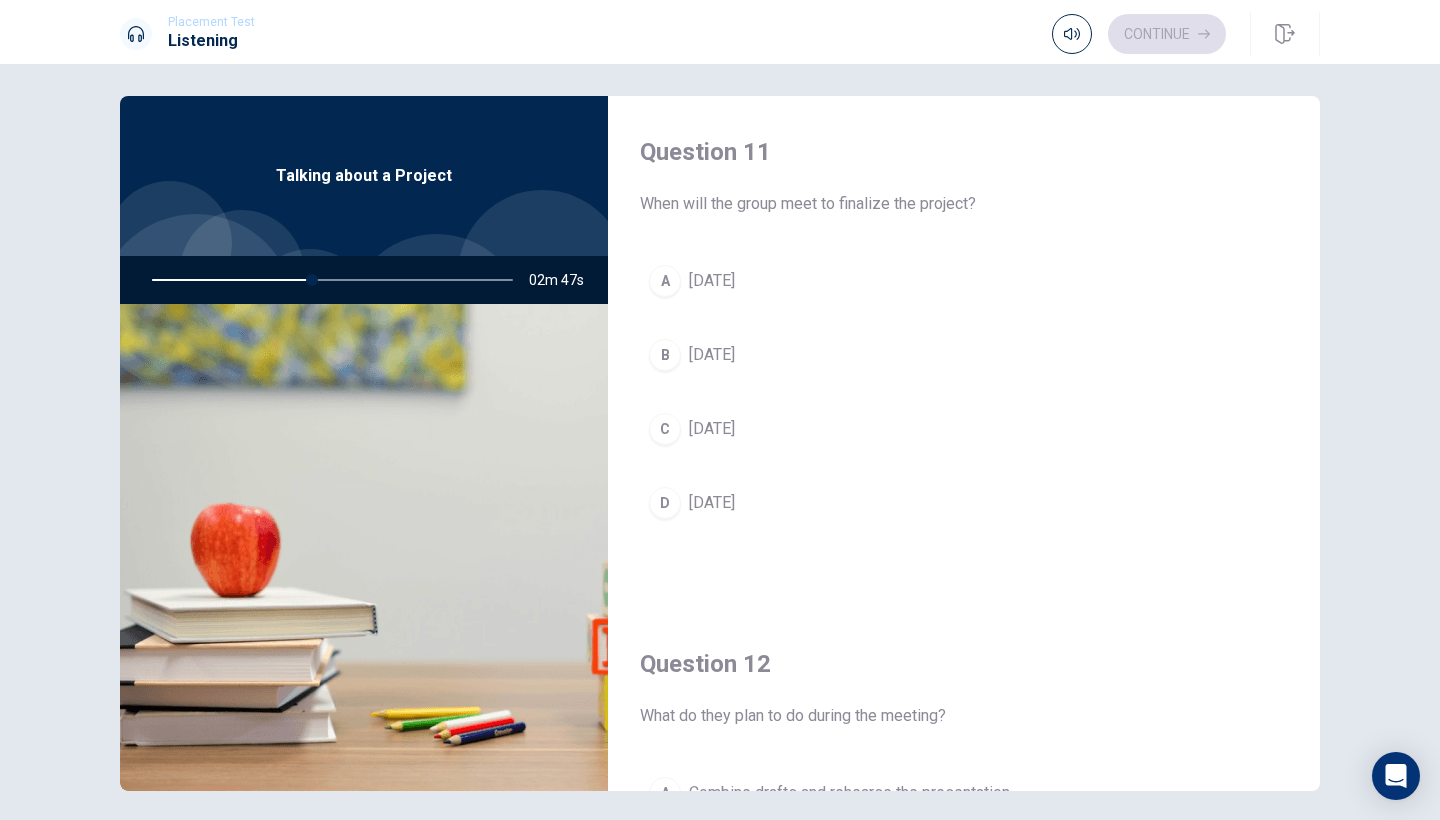 scroll, scrollTop: 0, scrollLeft: 0, axis: both 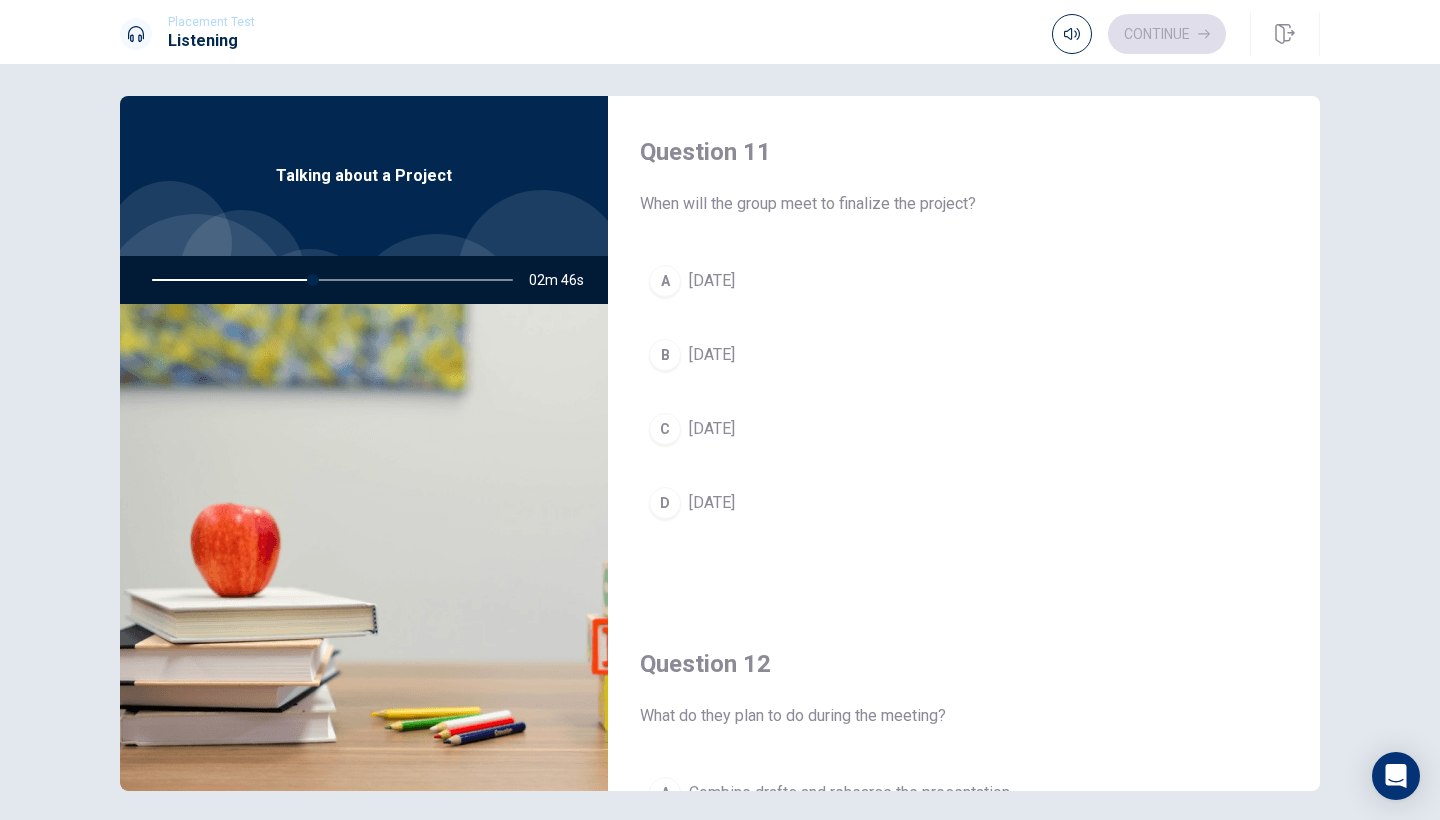 click on "C [DATE]" at bounding box center (964, 429) 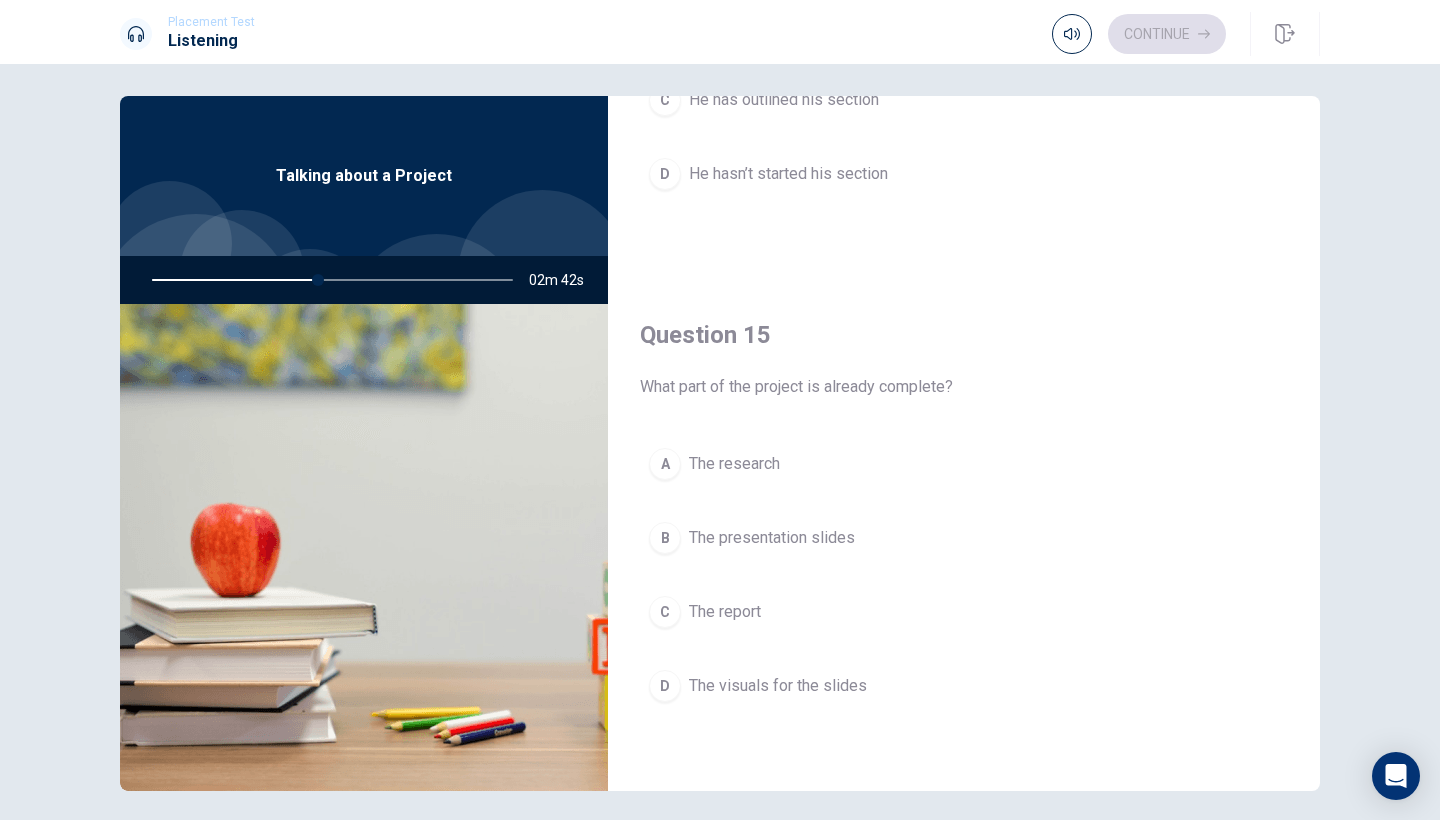 scroll, scrollTop: 1865, scrollLeft: 0, axis: vertical 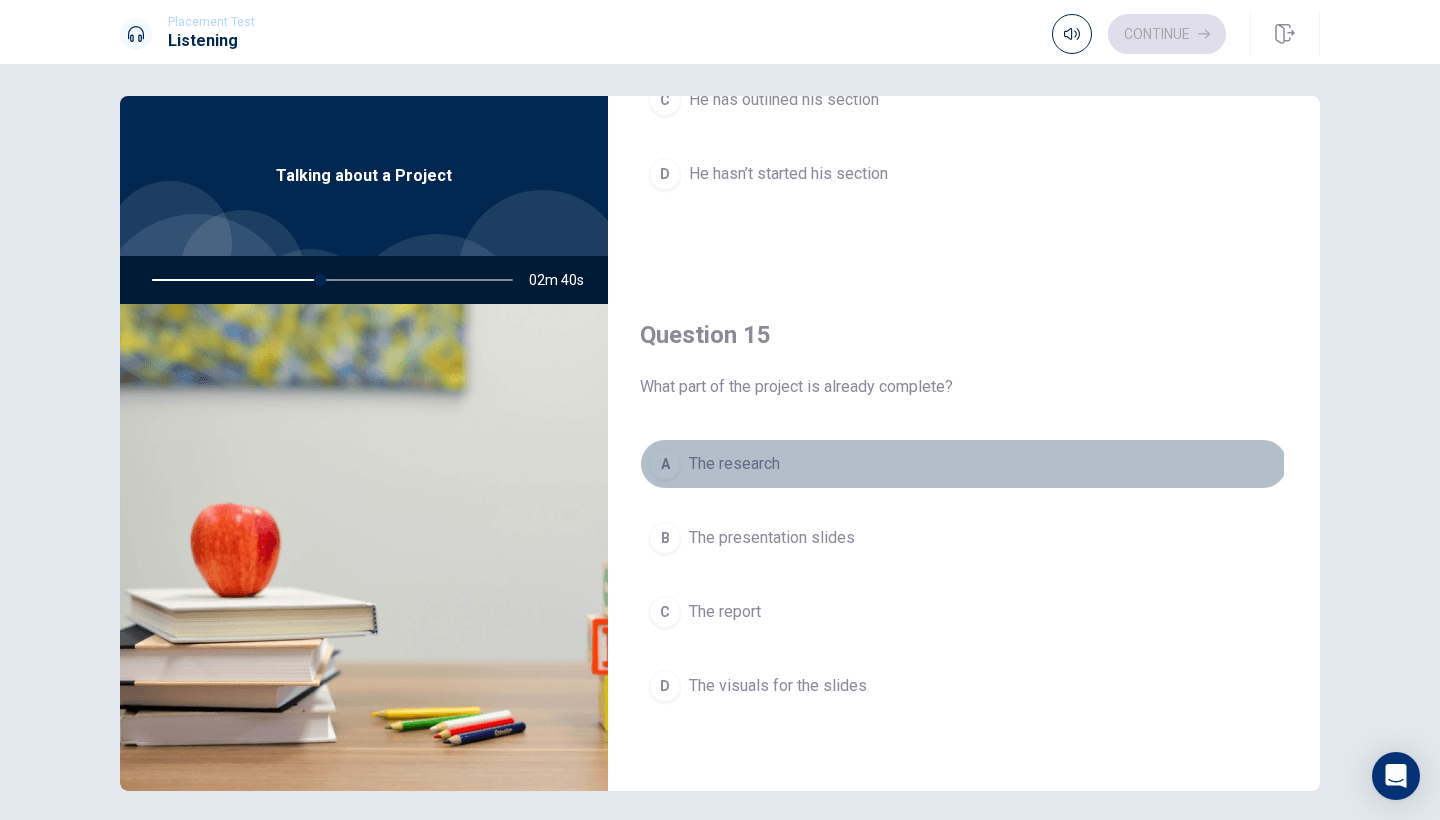 click on "The research" at bounding box center [734, 464] 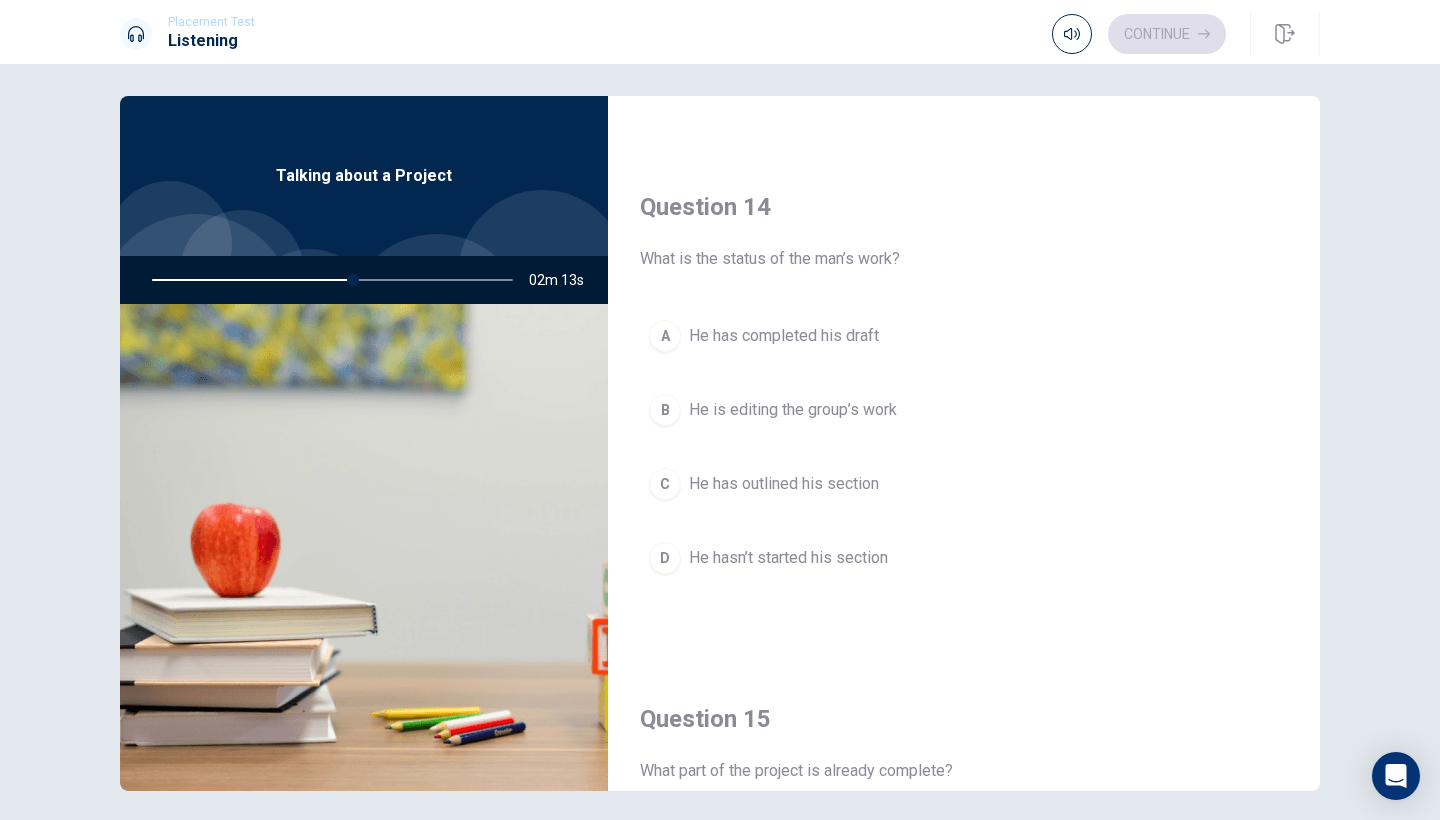scroll, scrollTop: 1479, scrollLeft: 0, axis: vertical 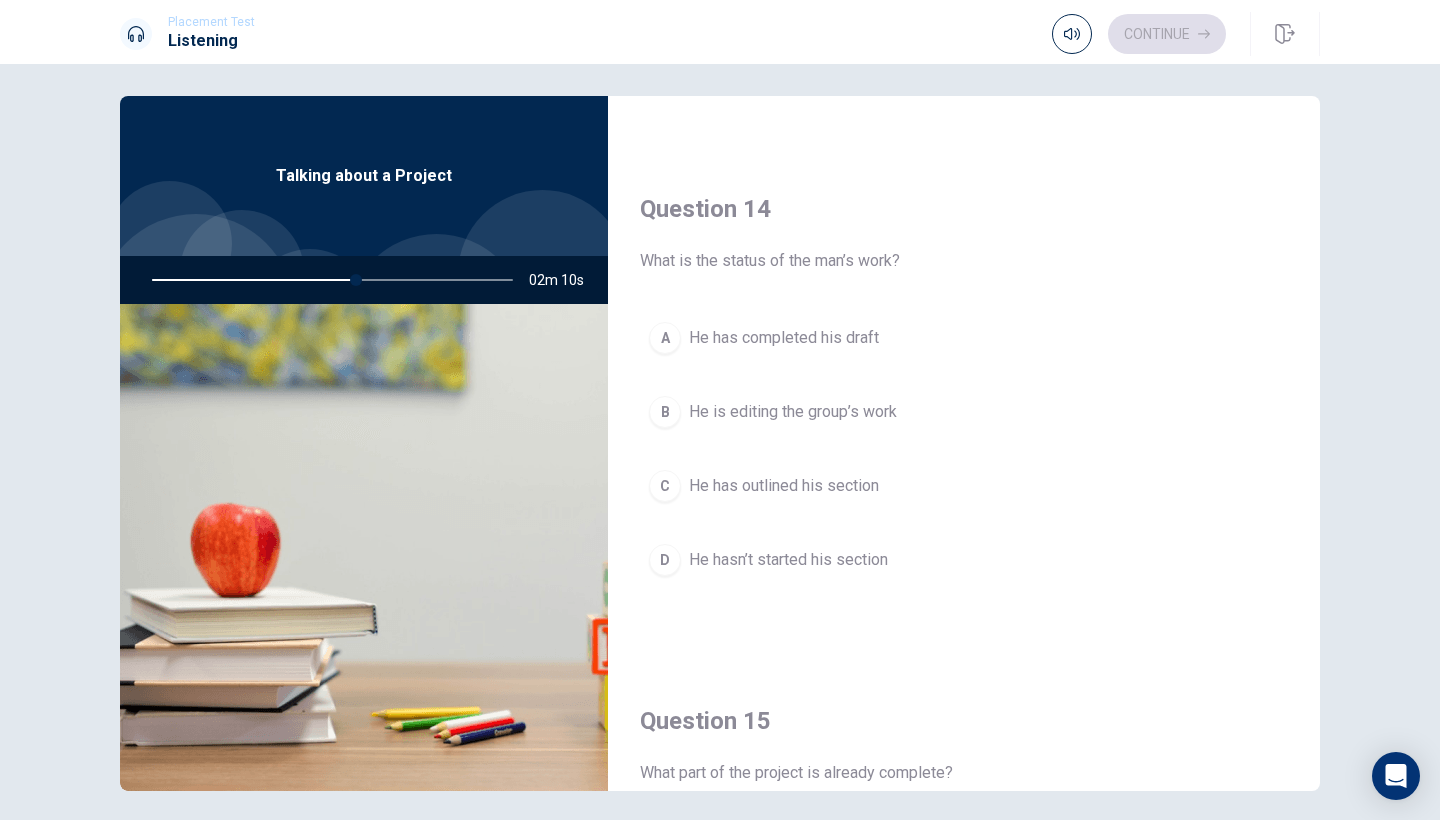 click on "He has completed his draft" at bounding box center [784, 338] 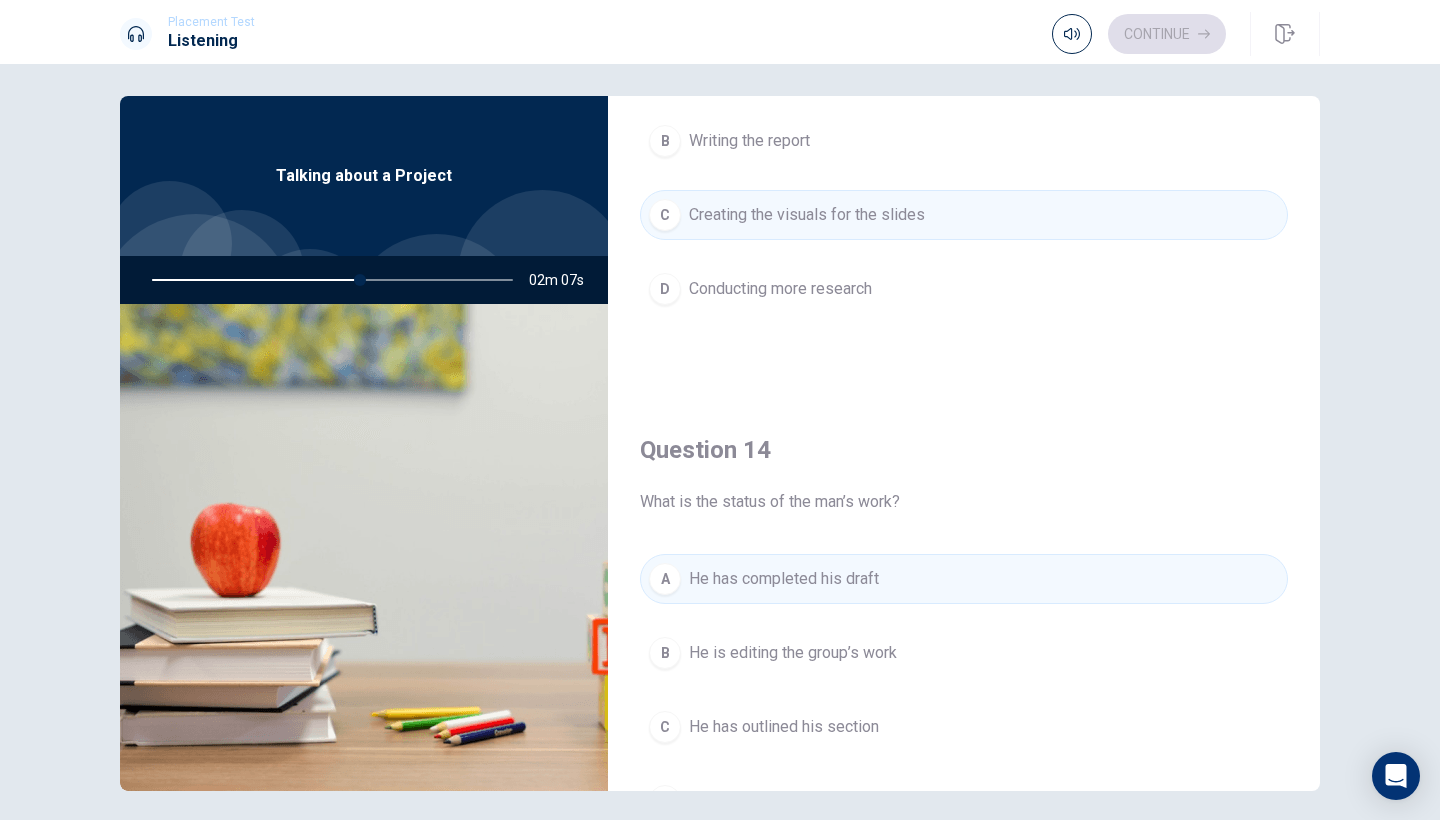scroll, scrollTop: 1279, scrollLeft: 0, axis: vertical 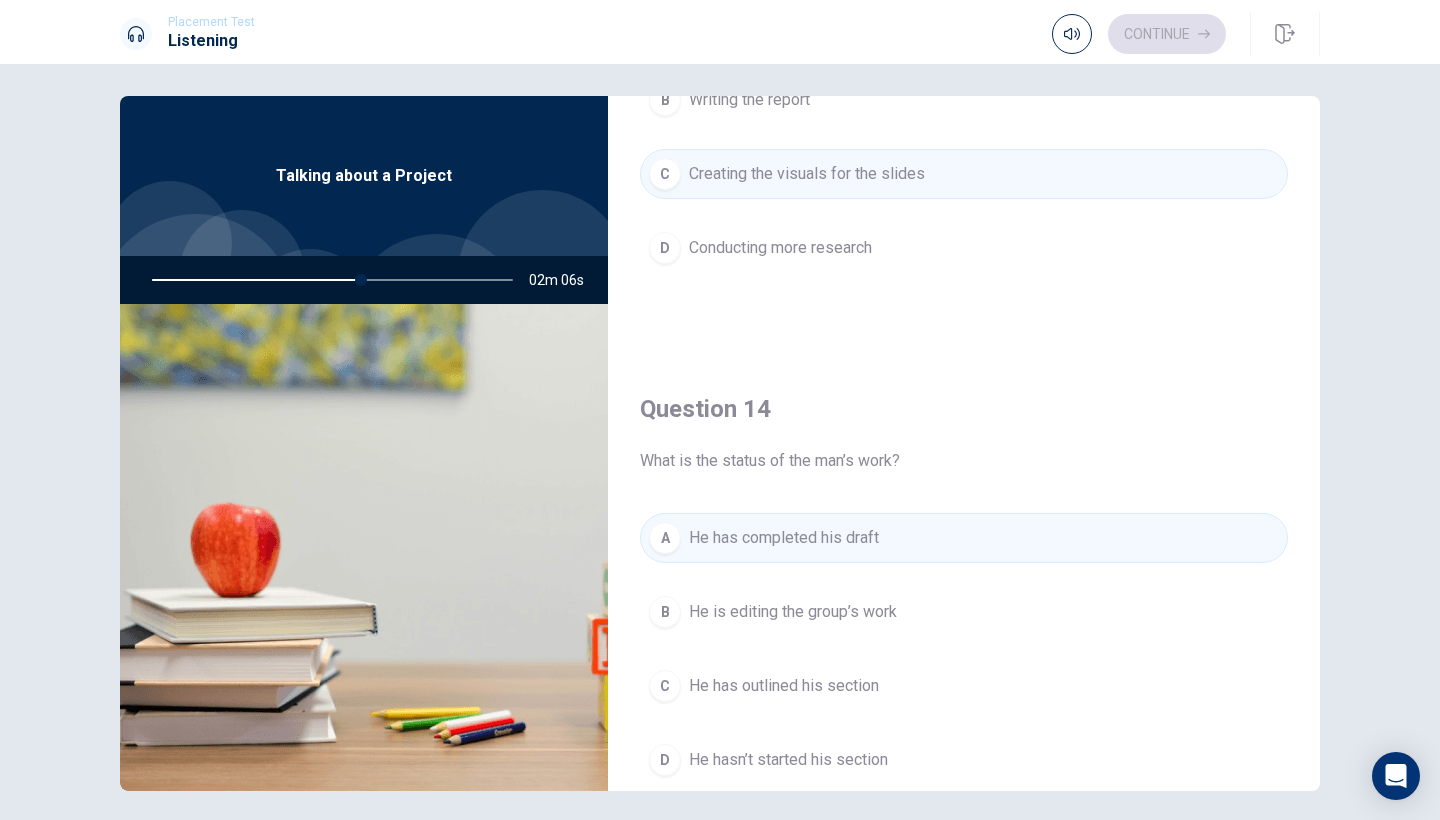click on "He has outlined his section" at bounding box center [784, 686] 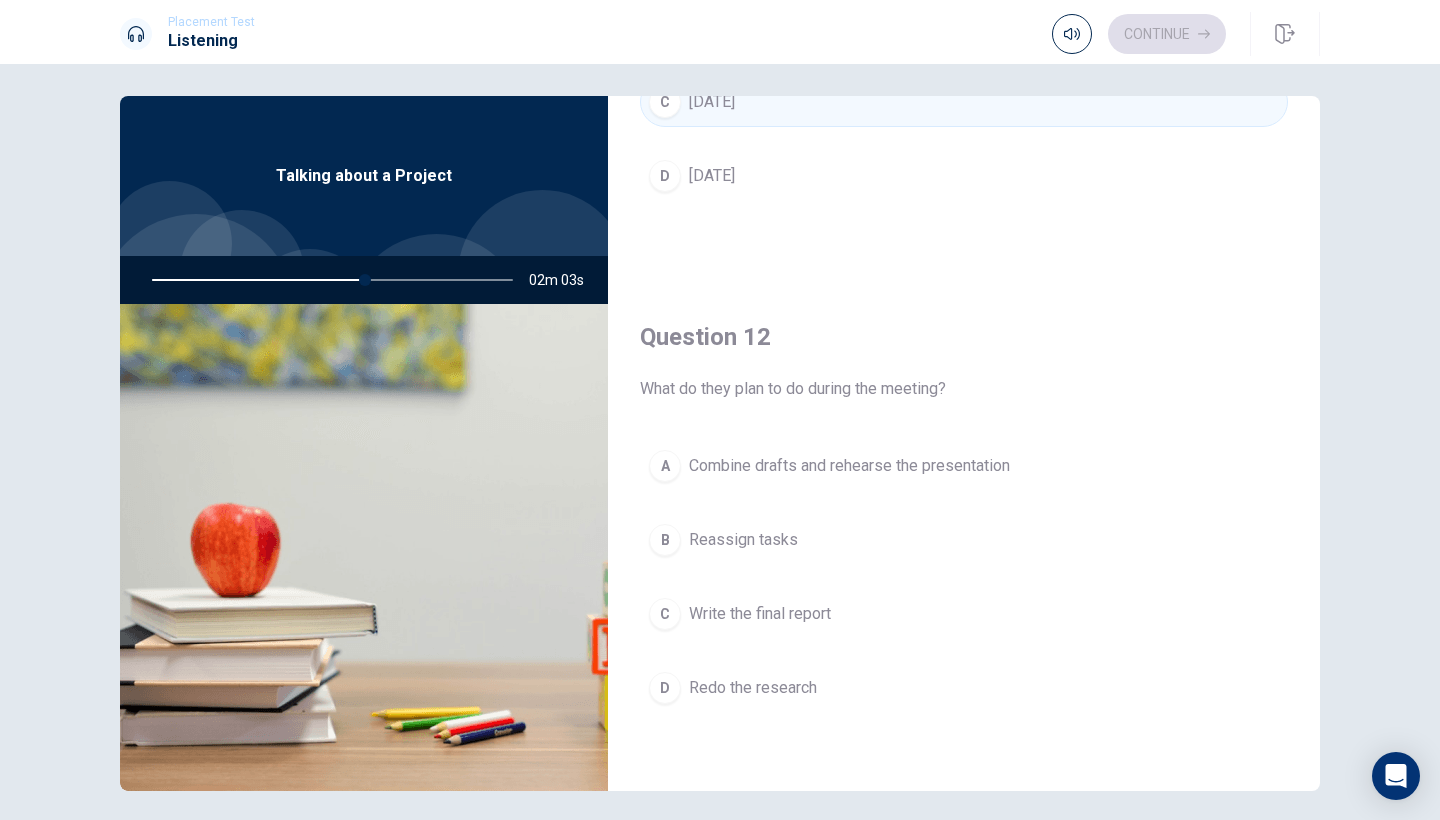 scroll, scrollTop: 328, scrollLeft: 0, axis: vertical 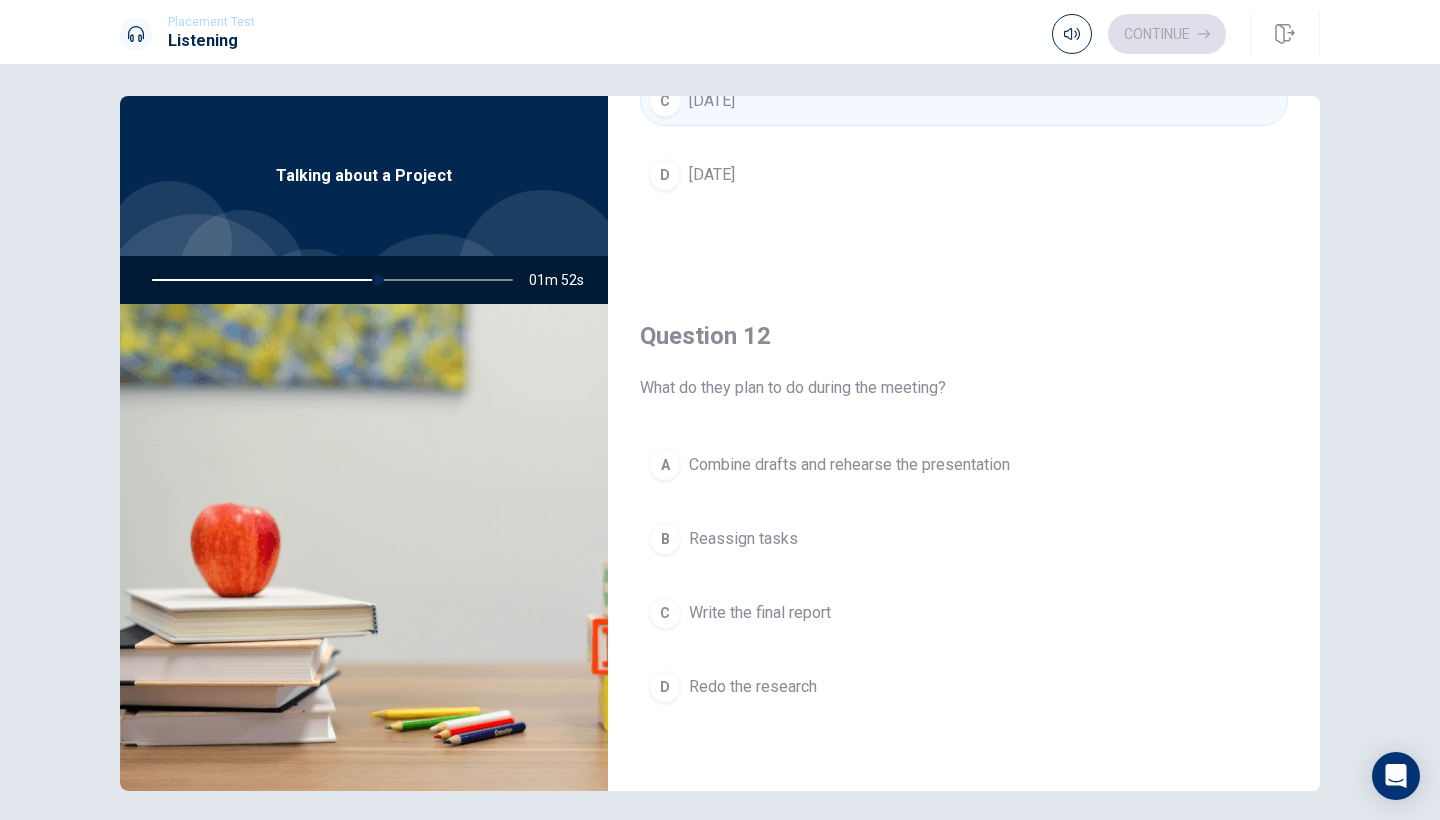 drag, startPoint x: 654, startPoint y: 388, endPoint x: 833, endPoint y: 387, distance: 179.00279 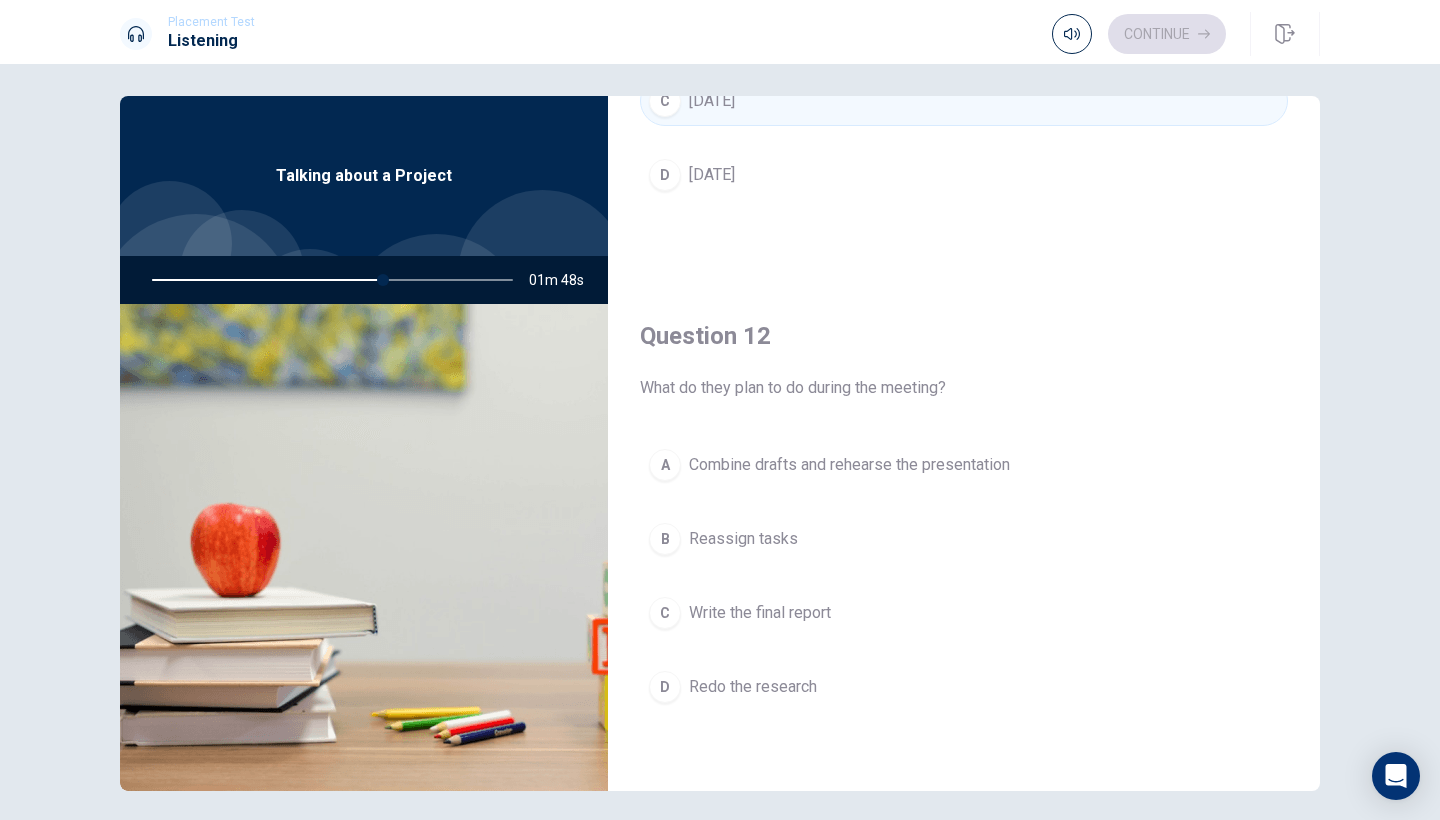 drag, startPoint x: 950, startPoint y: 388, endPoint x: 1001, endPoint y: 384, distance: 51.156624 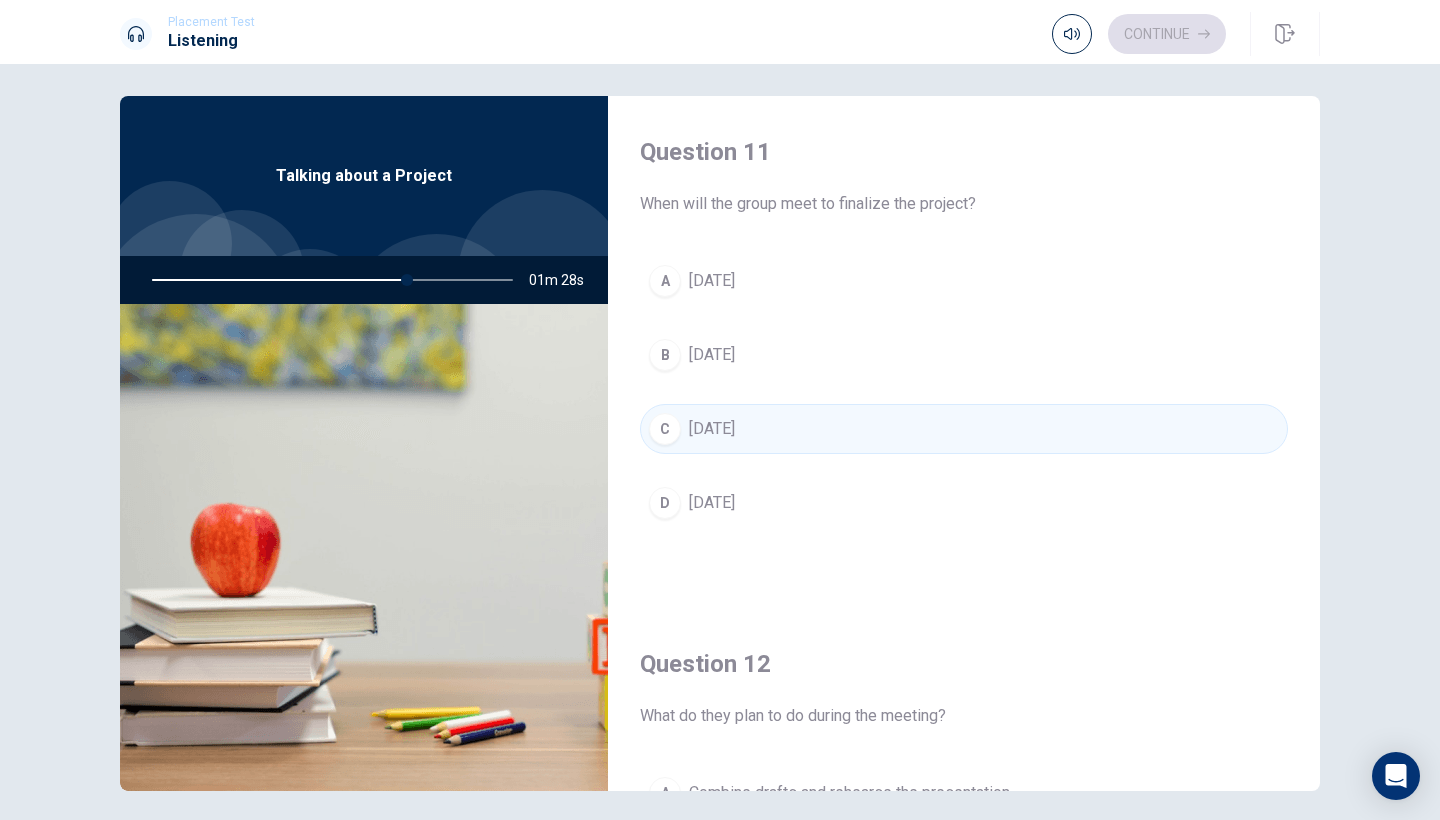 scroll, scrollTop: 0, scrollLeft: 0, axis: both 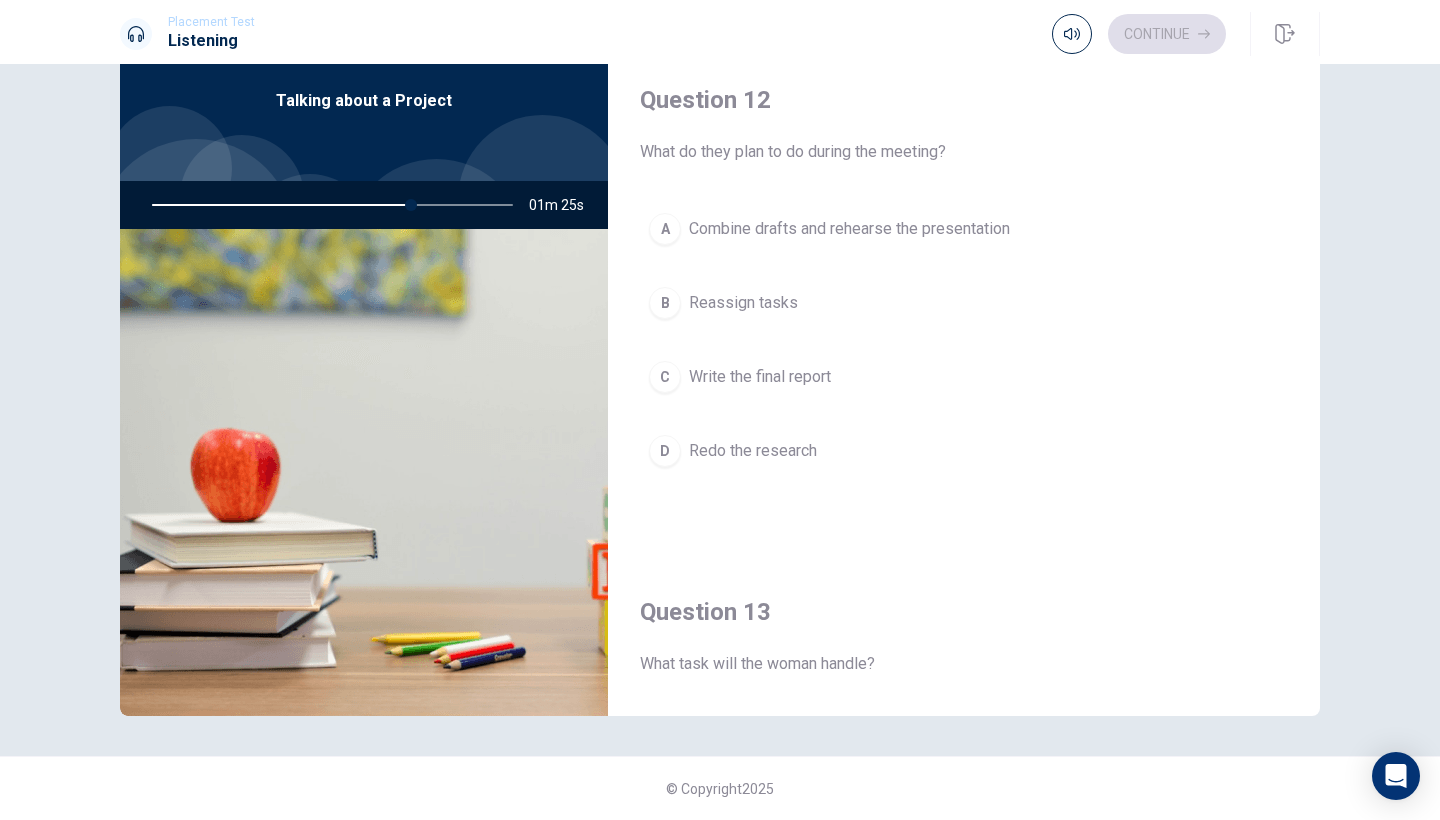 click on "Combine drafts and rehearse the presentation" at bounding box center (849, 229) 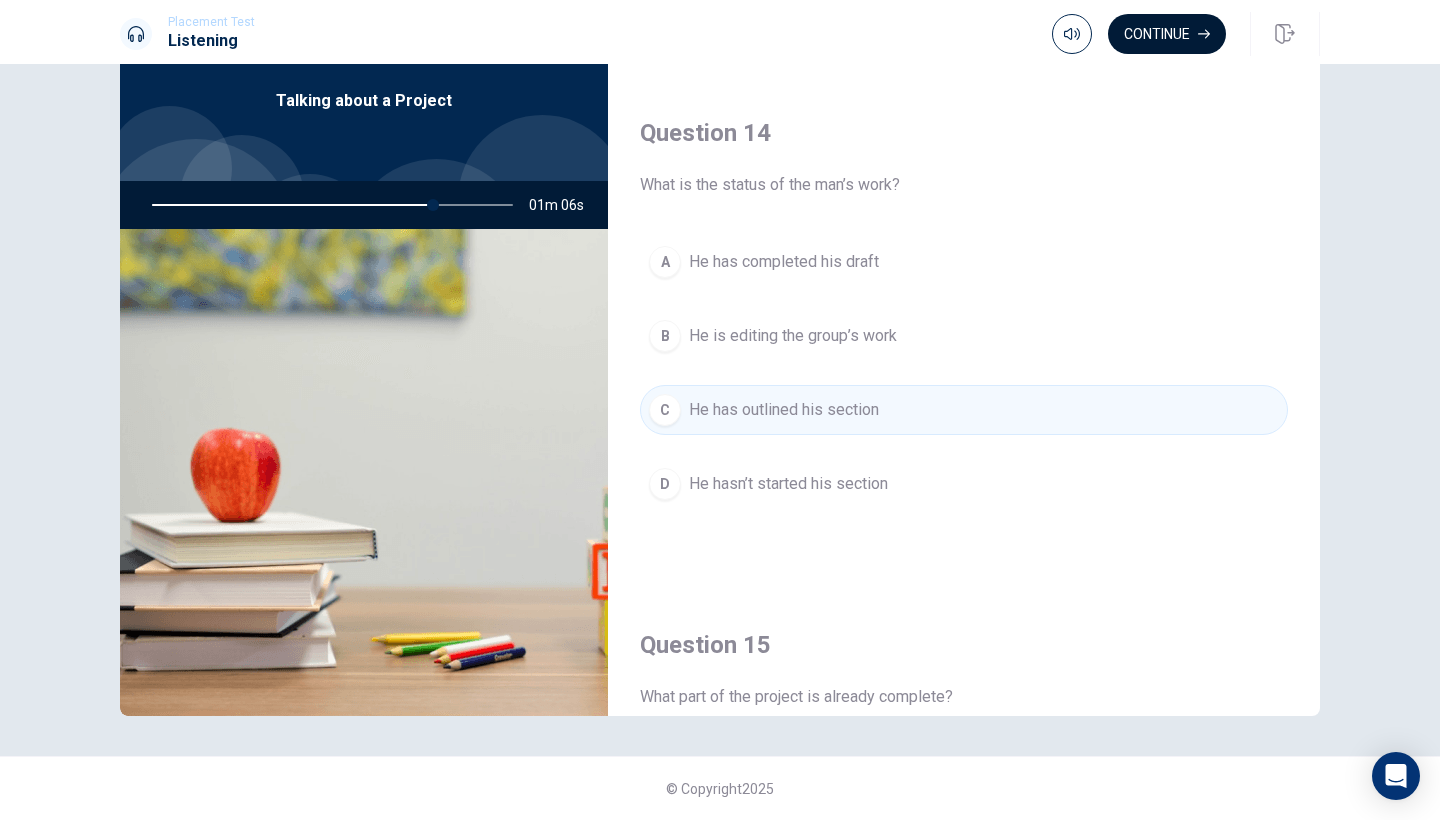 scroll, scrollTop: 1467, scrollLeft: 0, axis: vertical 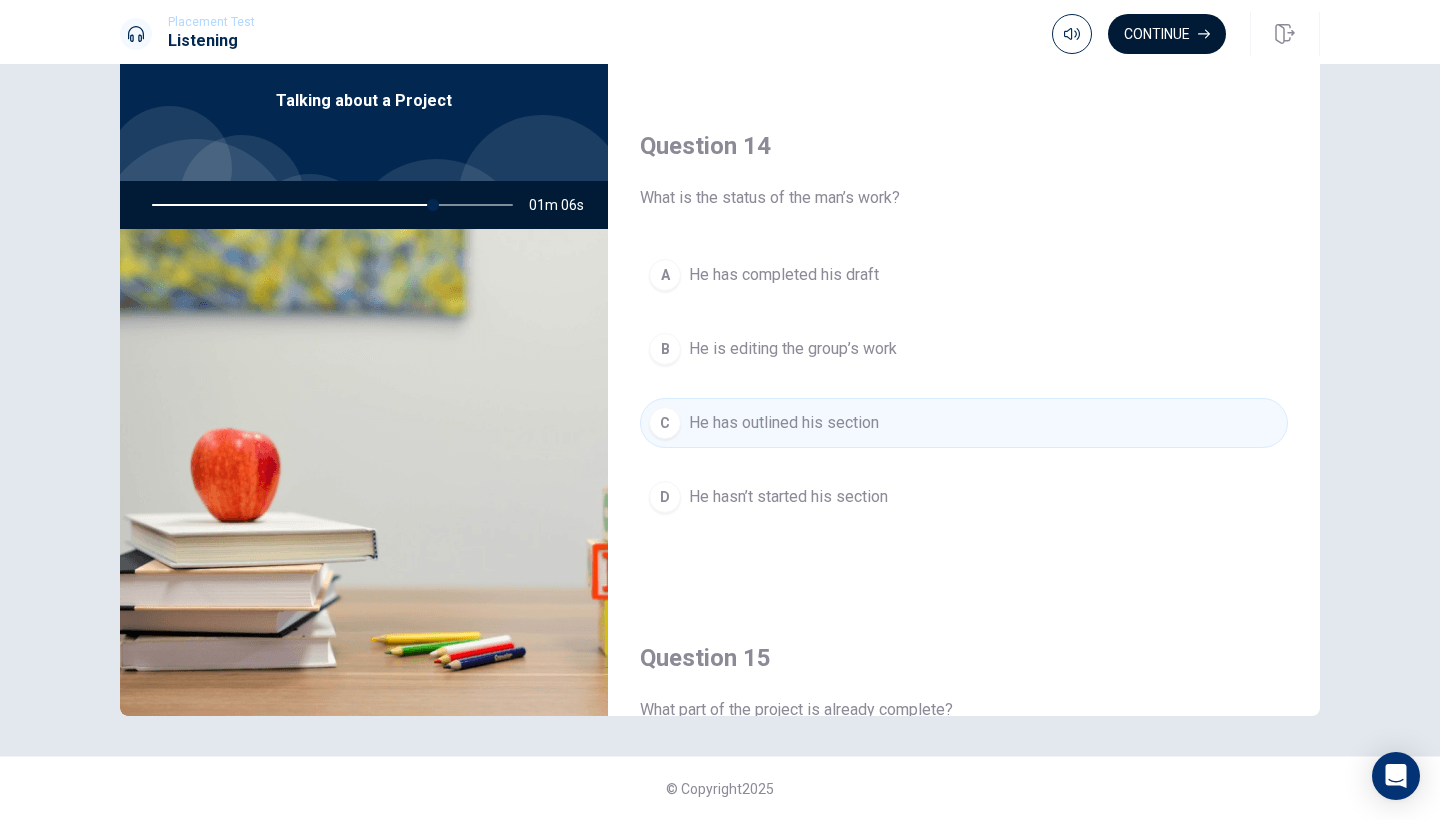 click on "Continue" at bounding box center (1167, 34) 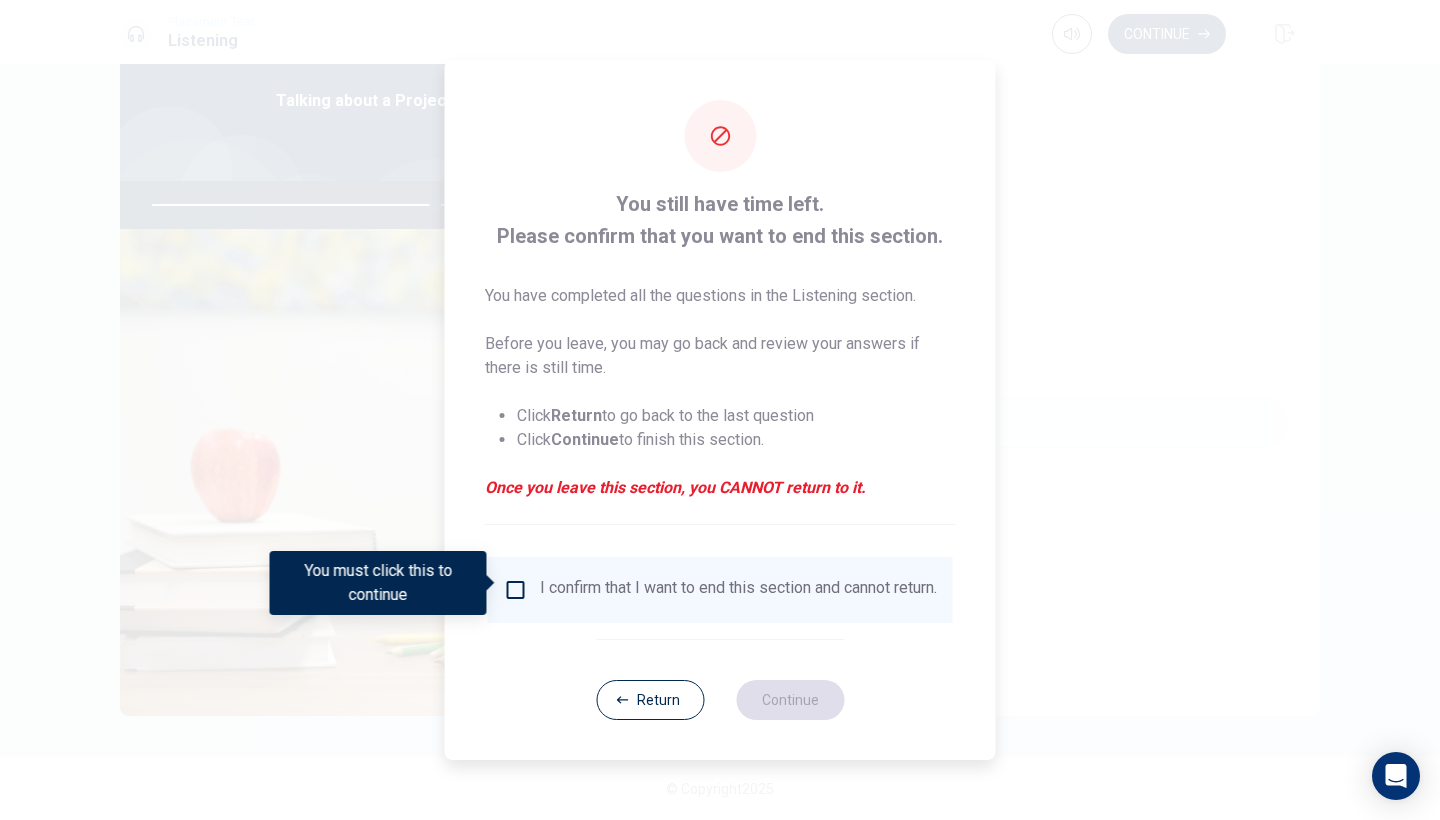 click on "I confirm that I want to end this section and cannot return." at bounding box center (738, 590) 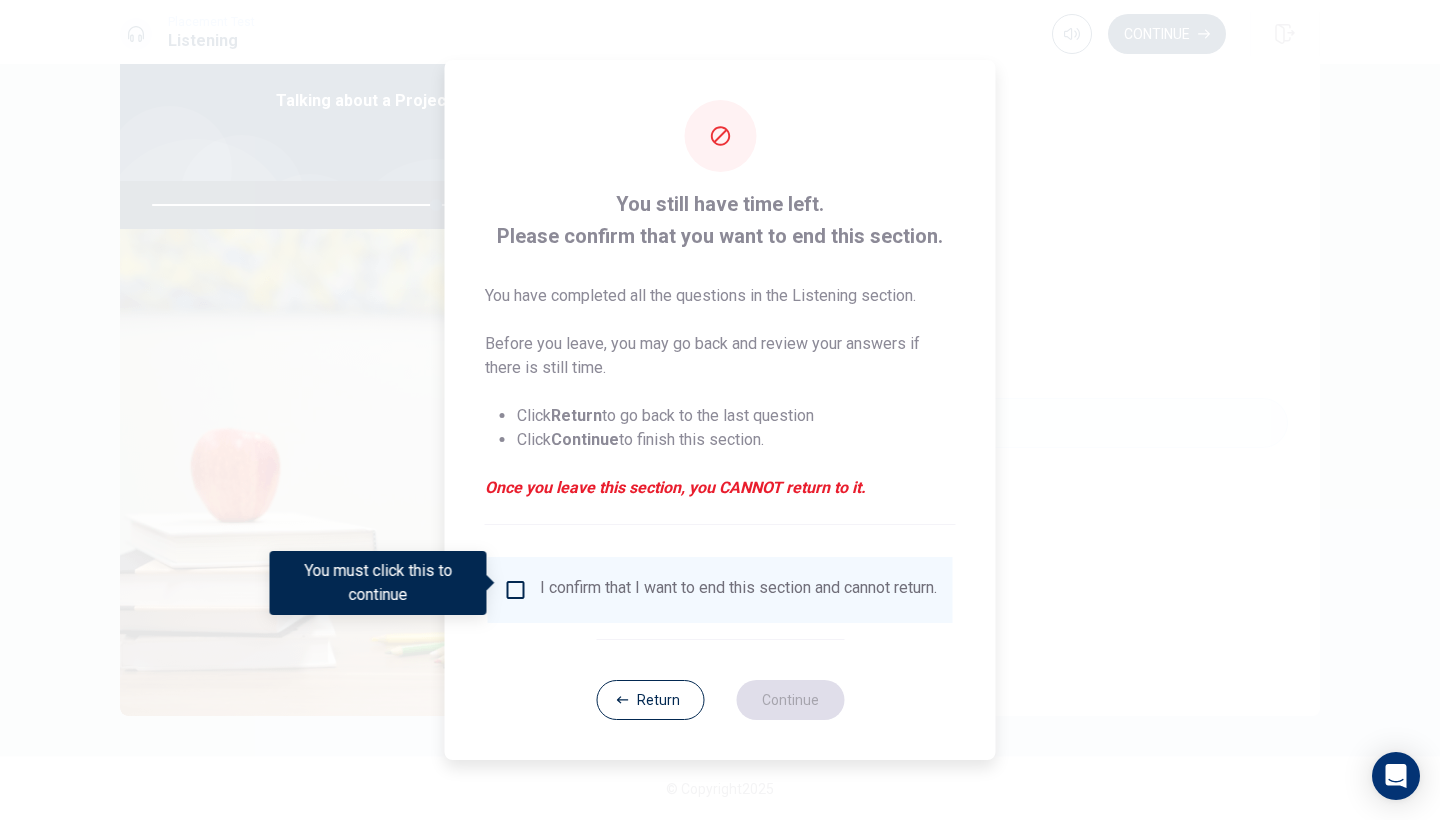 click on "I confirm that I want to end this section and cannot return." at bounding box center [738, 590] 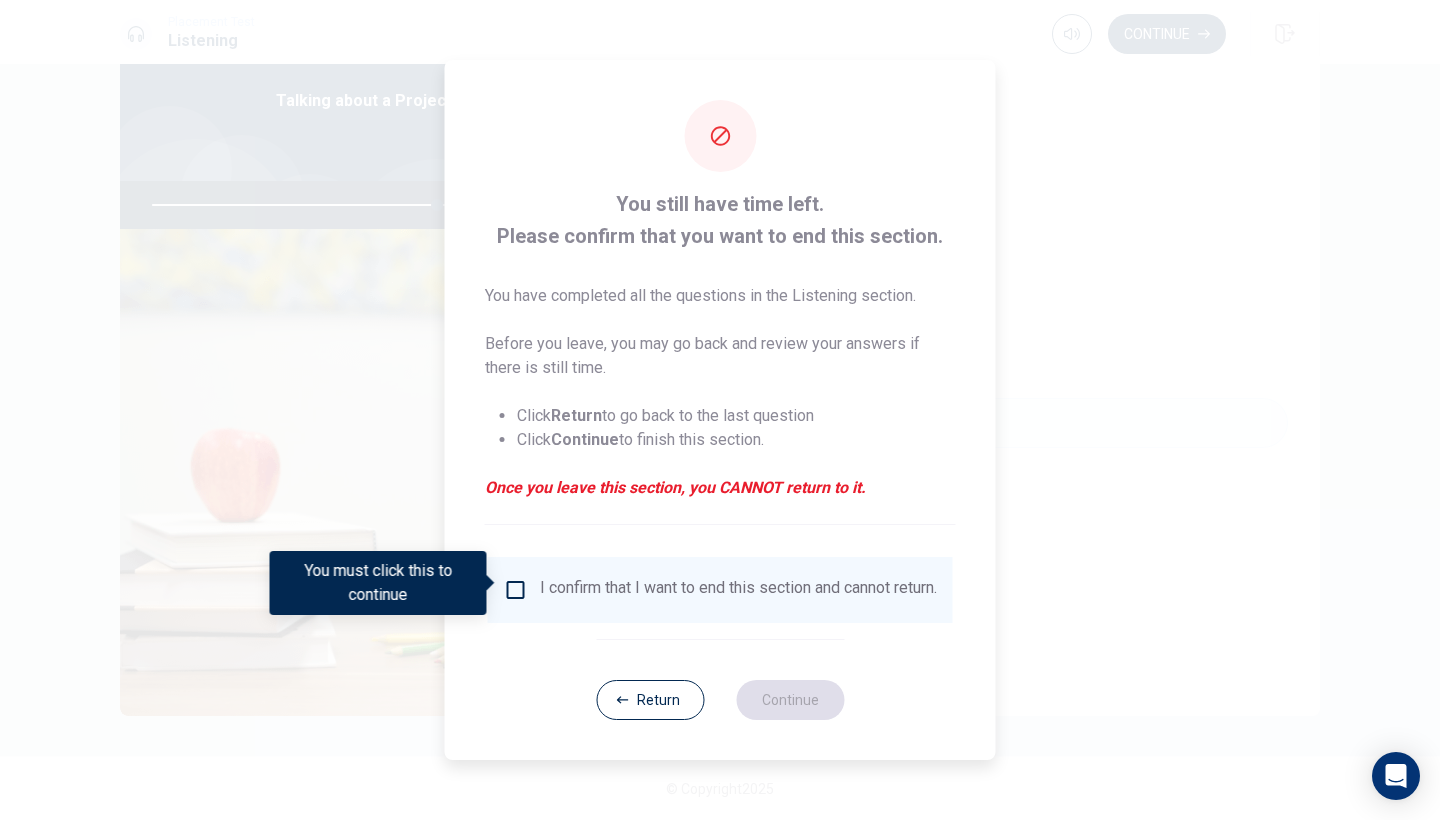 click at bounding box center (516, 590) 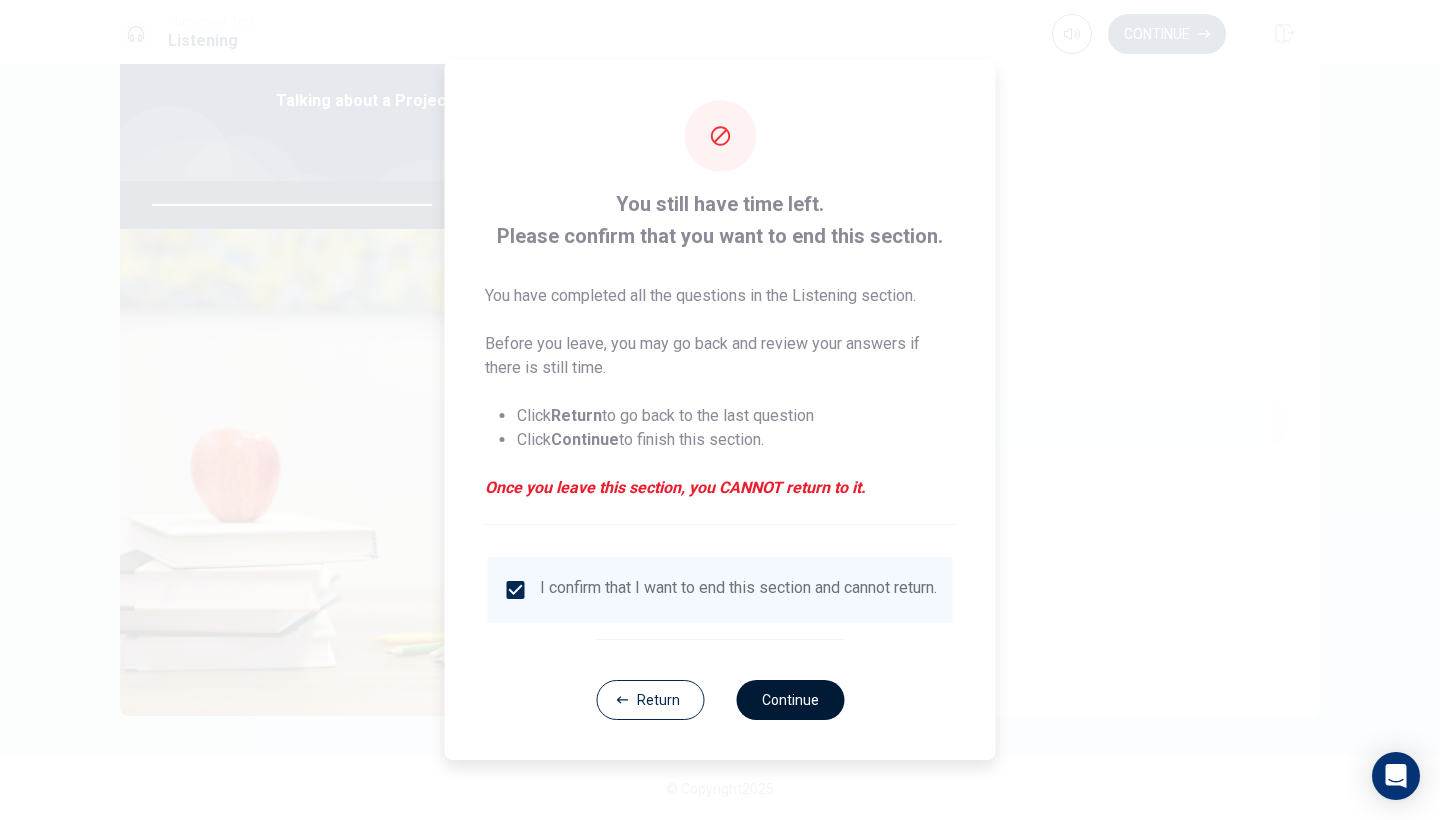 click on "Continue" at bounding box center (790, 700) 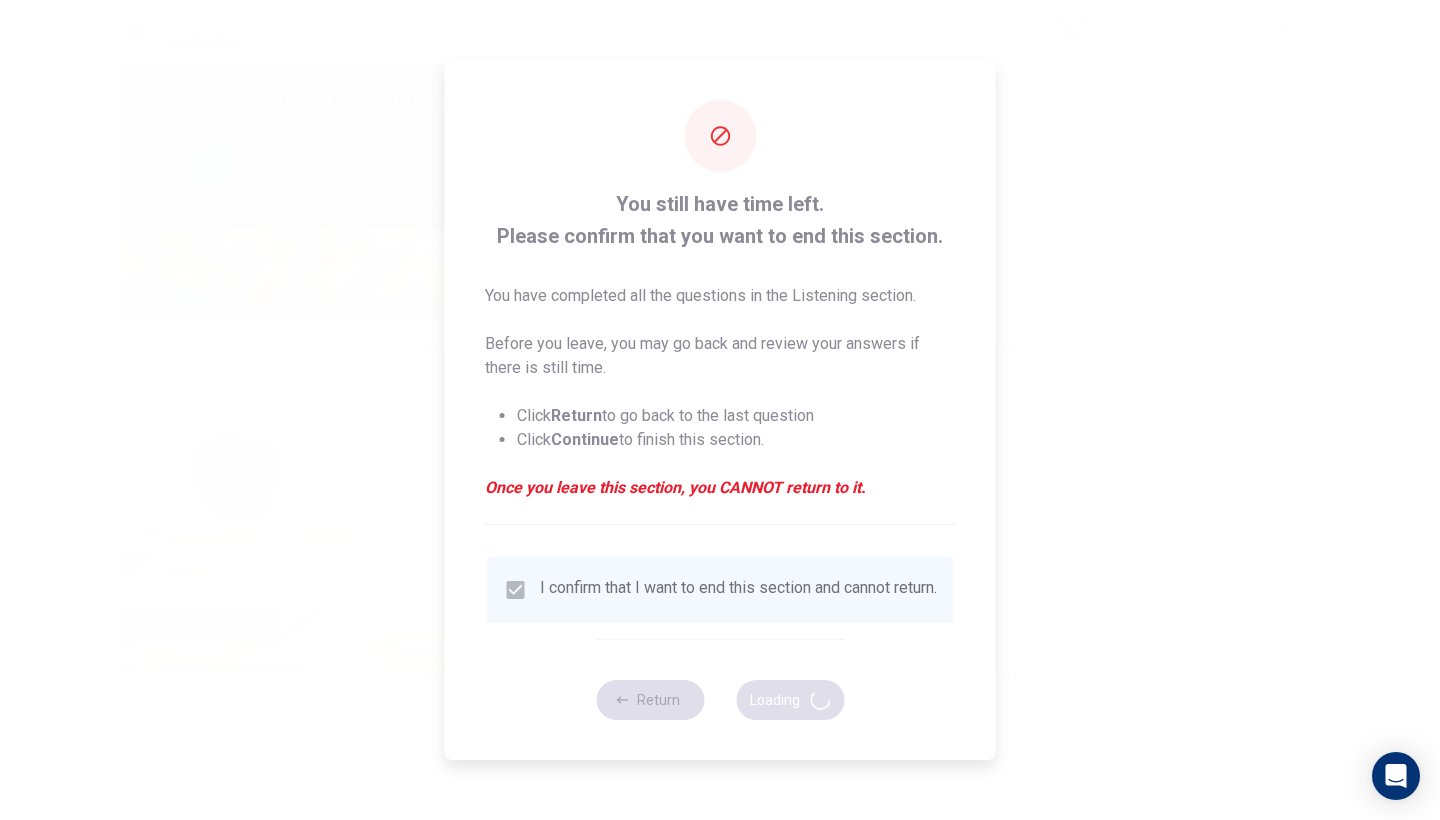 type on "80" 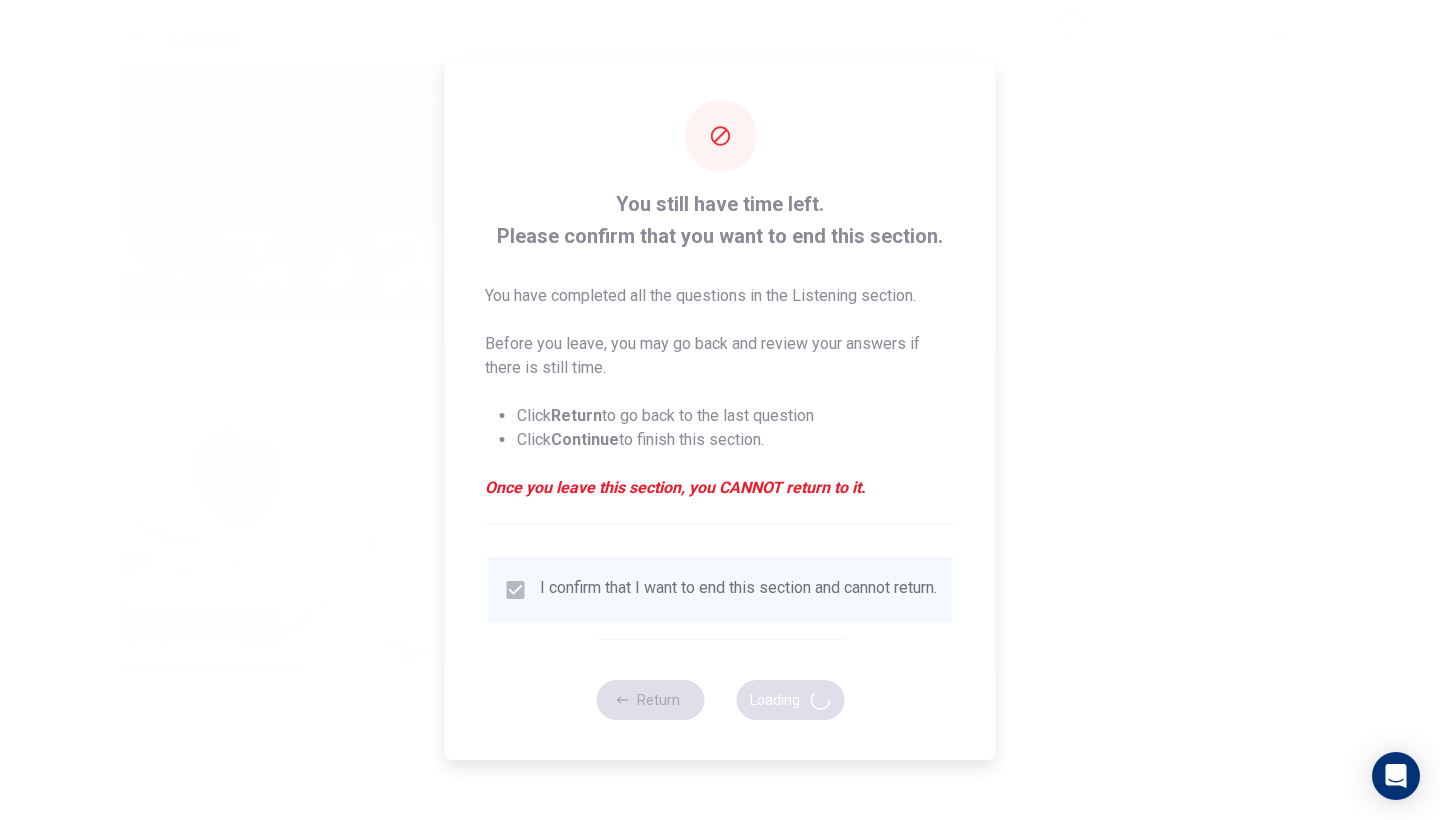 scroll, scrollTop: 0, scrollLeft: 0, axis: both 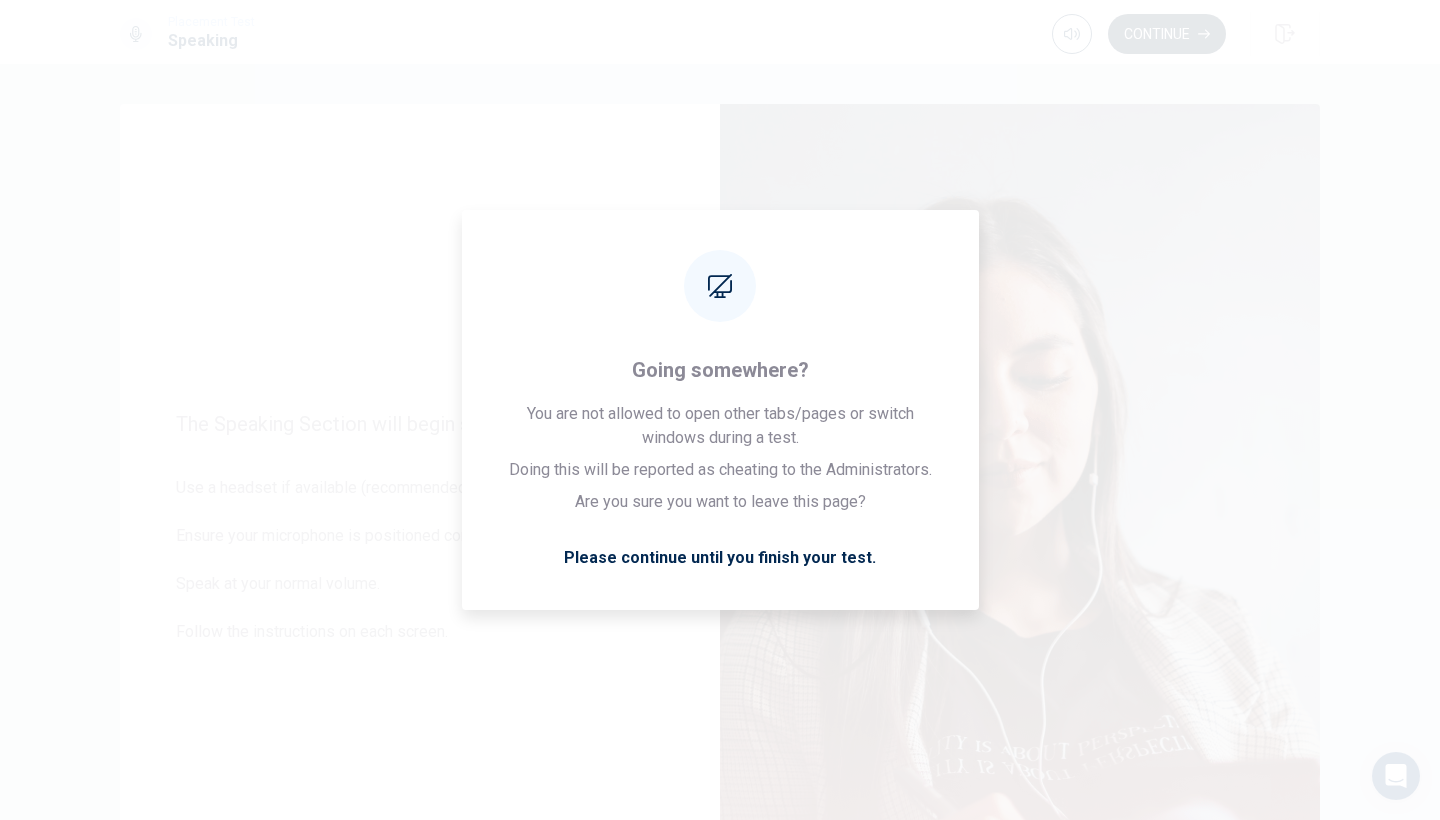 click on "Continue" at bounding box center [1167, 34] 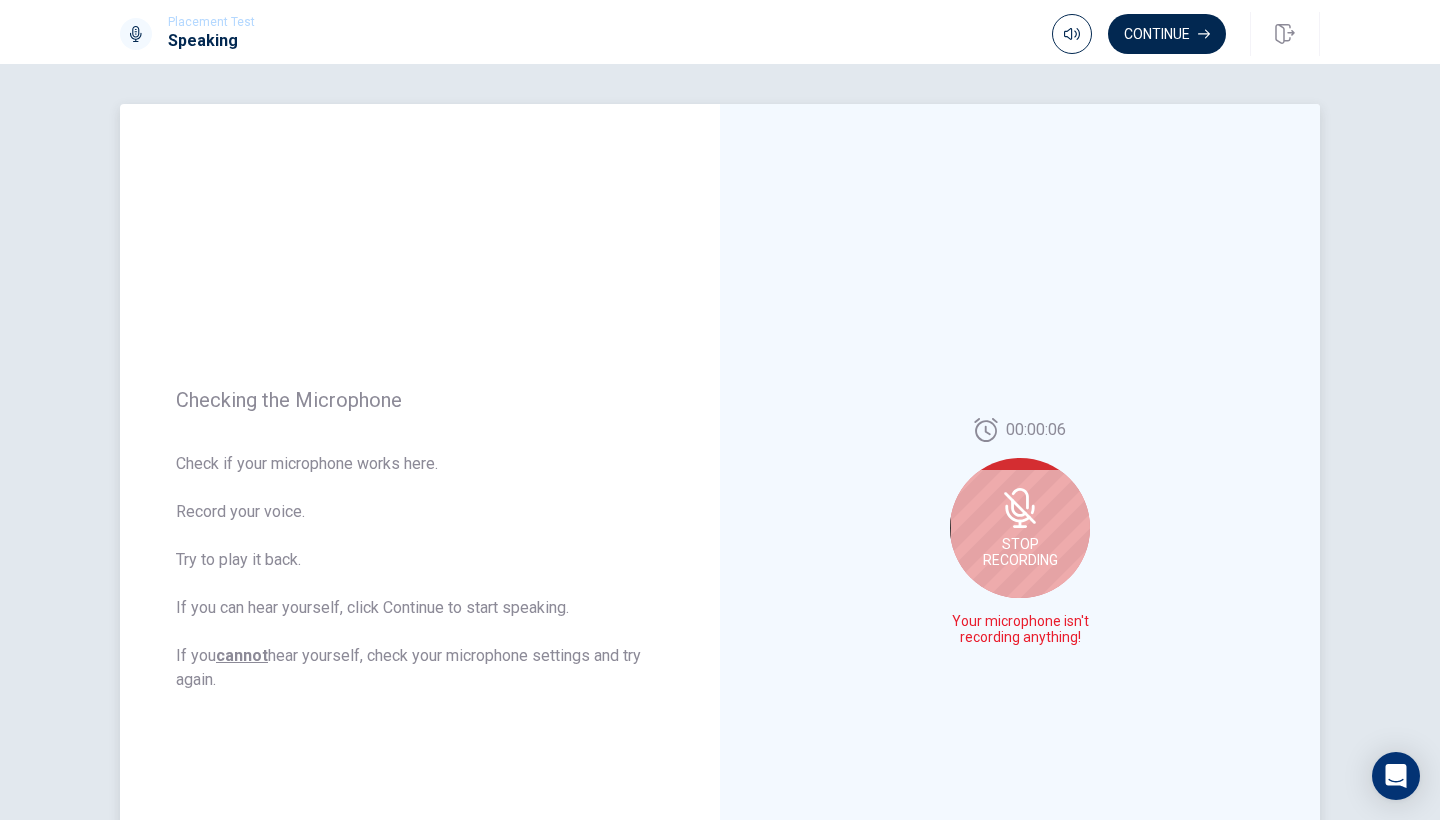 click 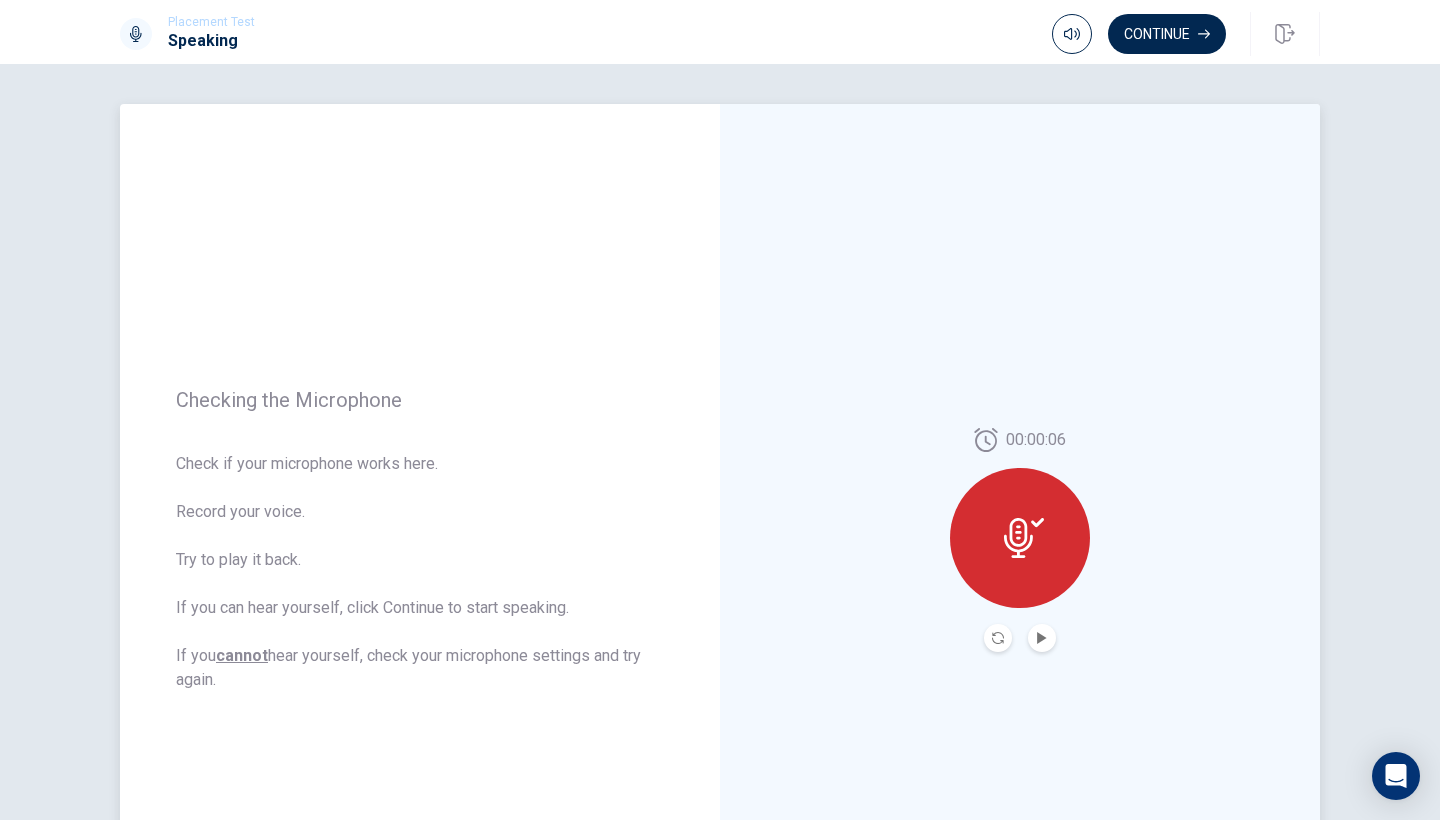 click 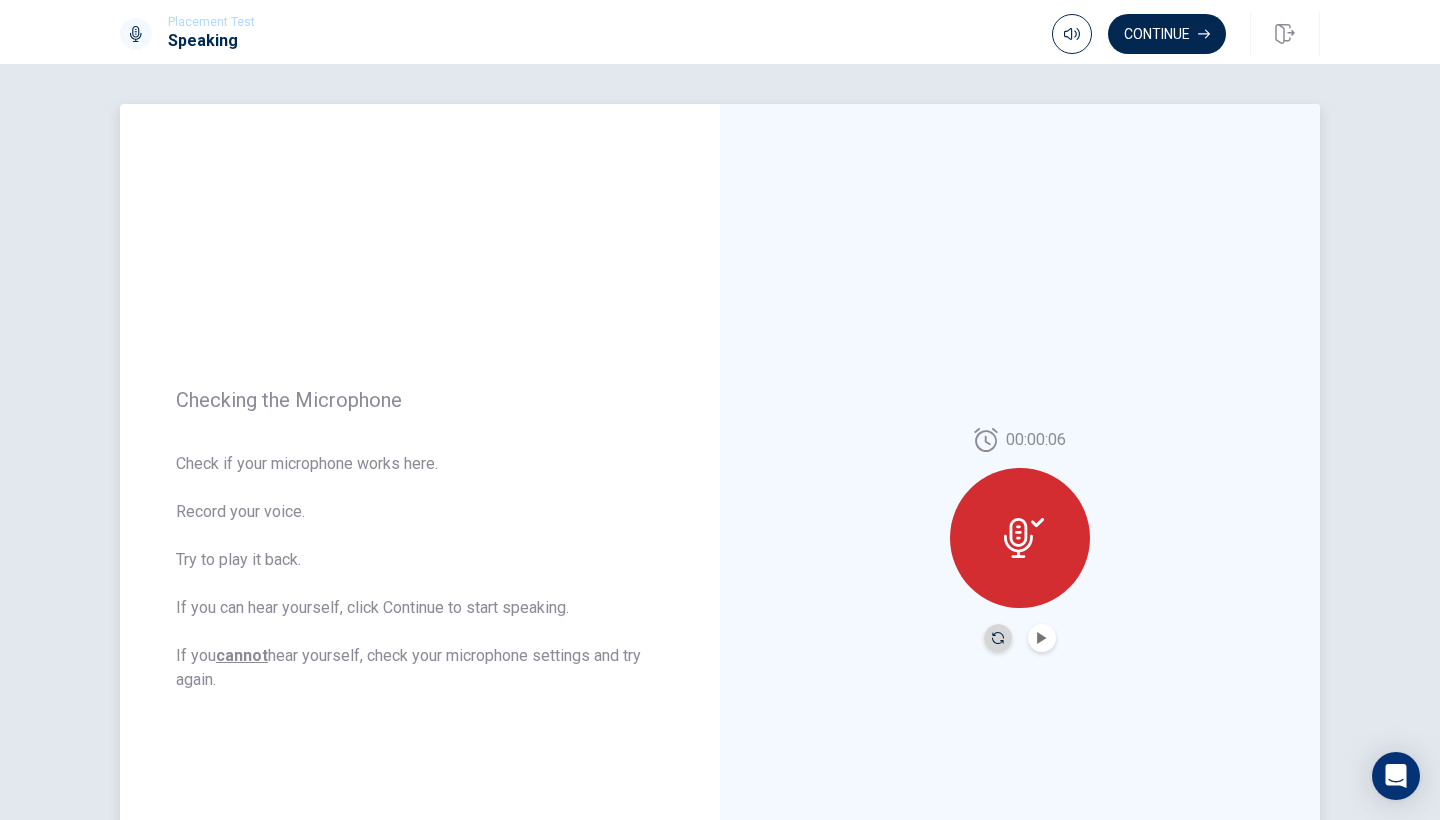 click 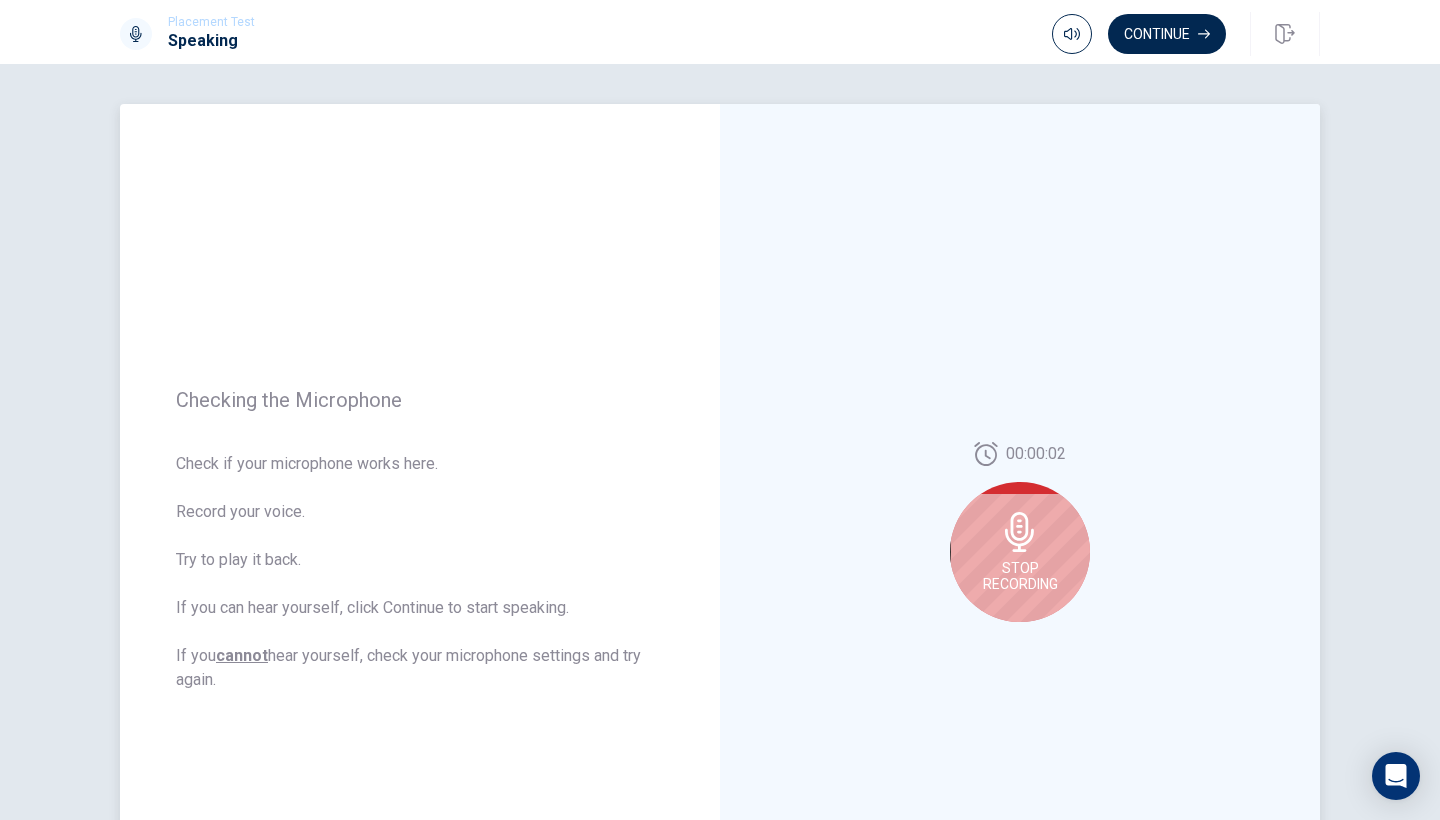 click 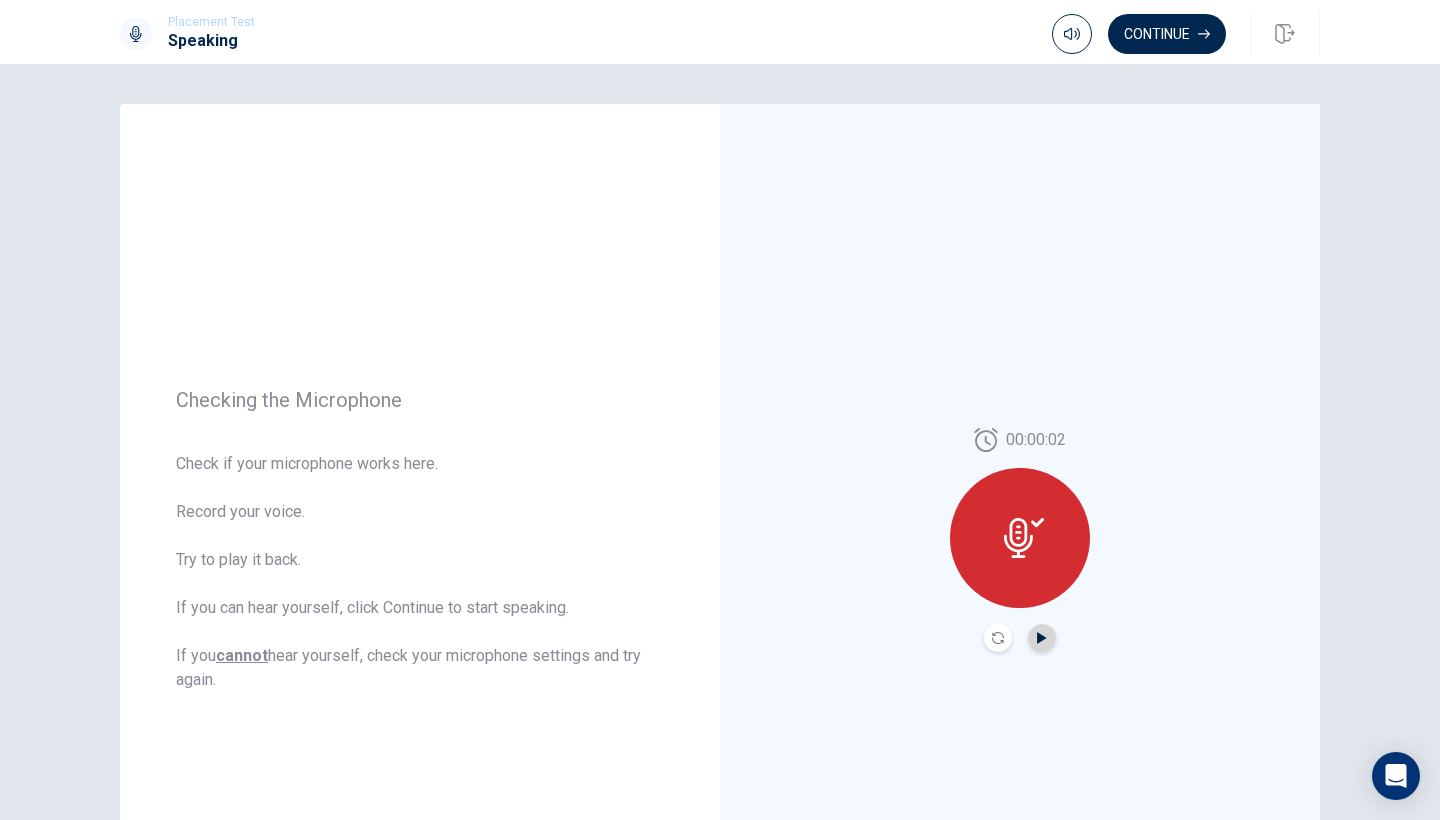 click 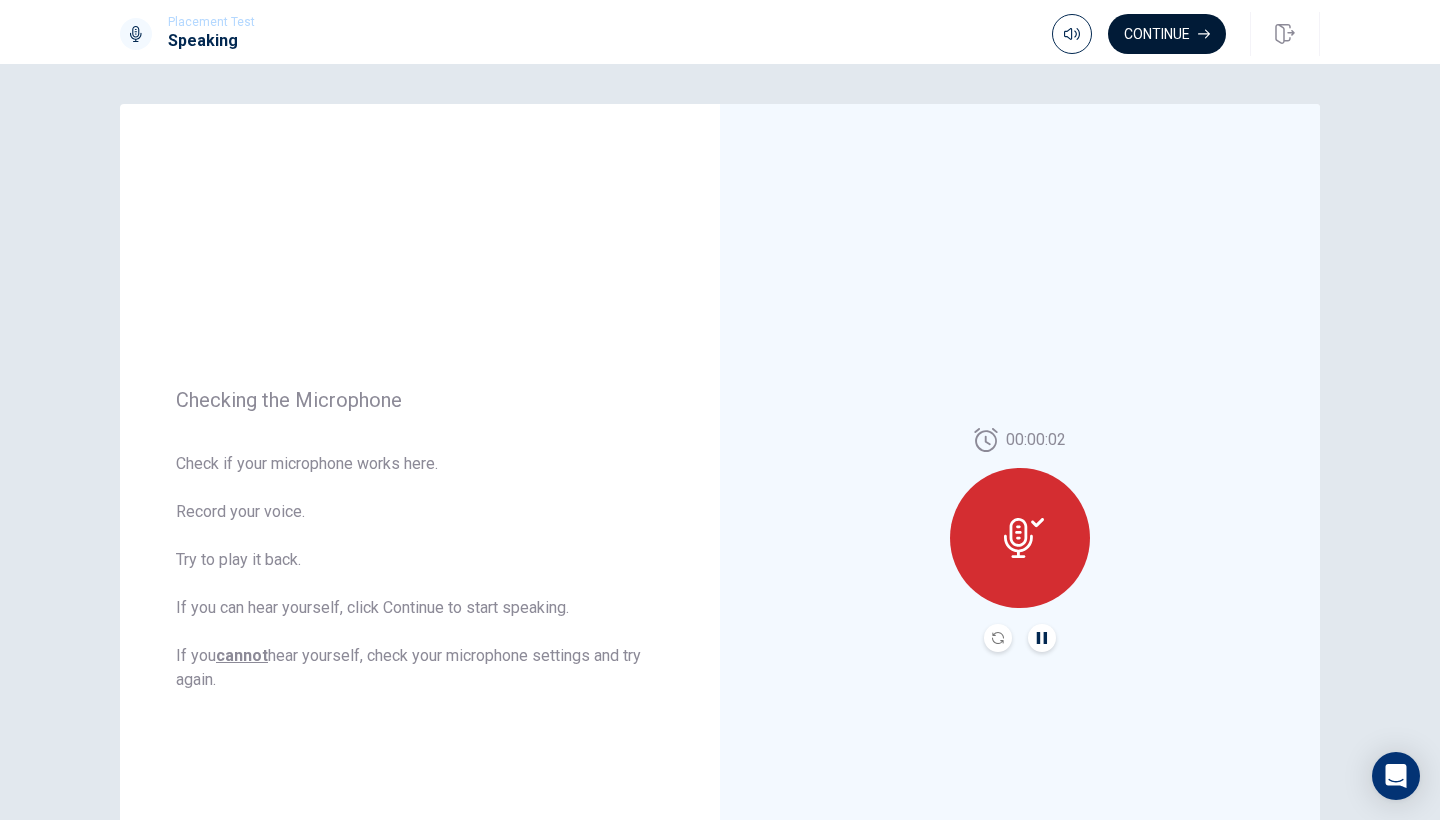click on "Continue" at bounding box center [1167, 34] 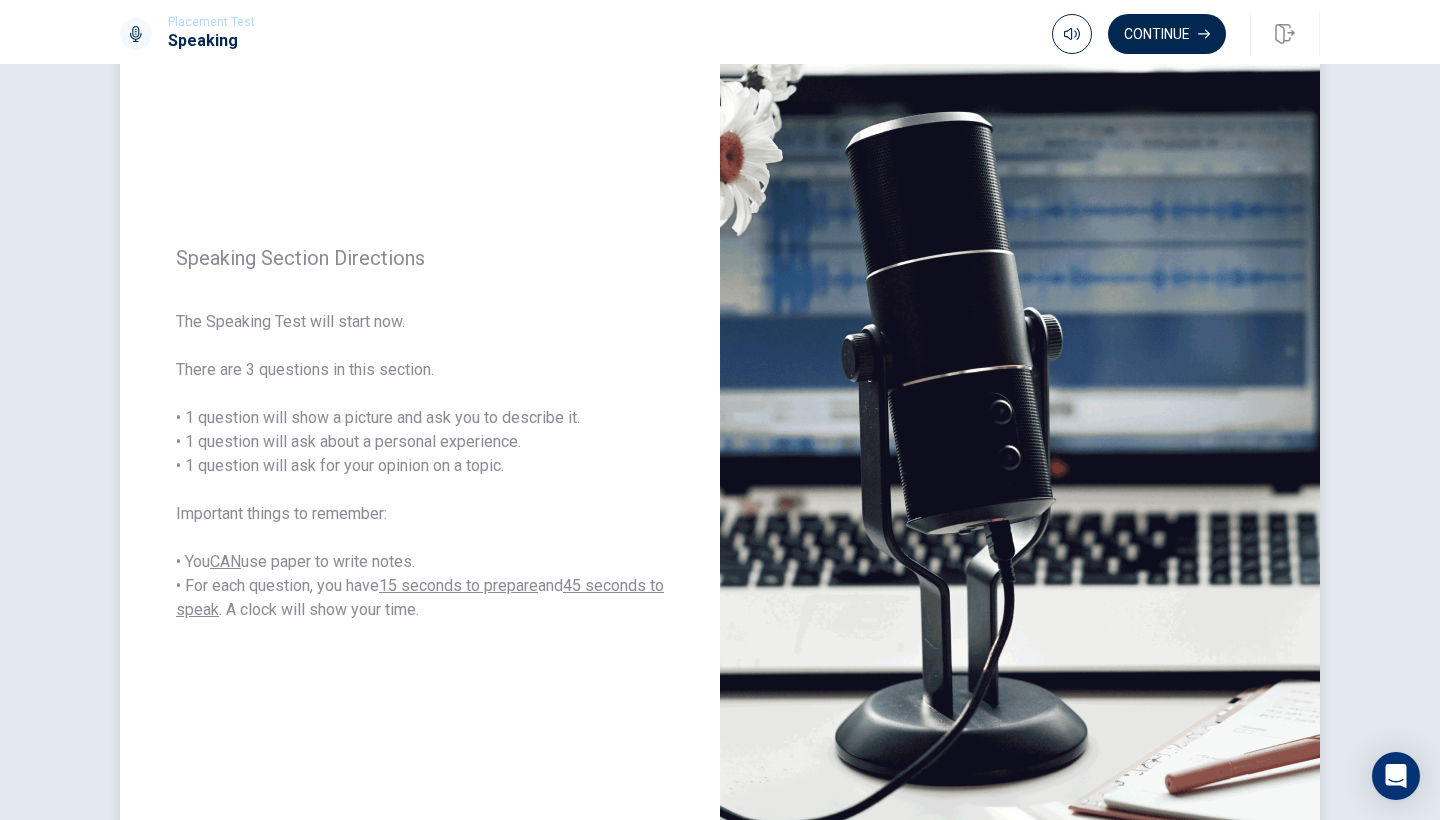 scroll, scrollTop: 105, scrollLeft: 0, axis: vertical 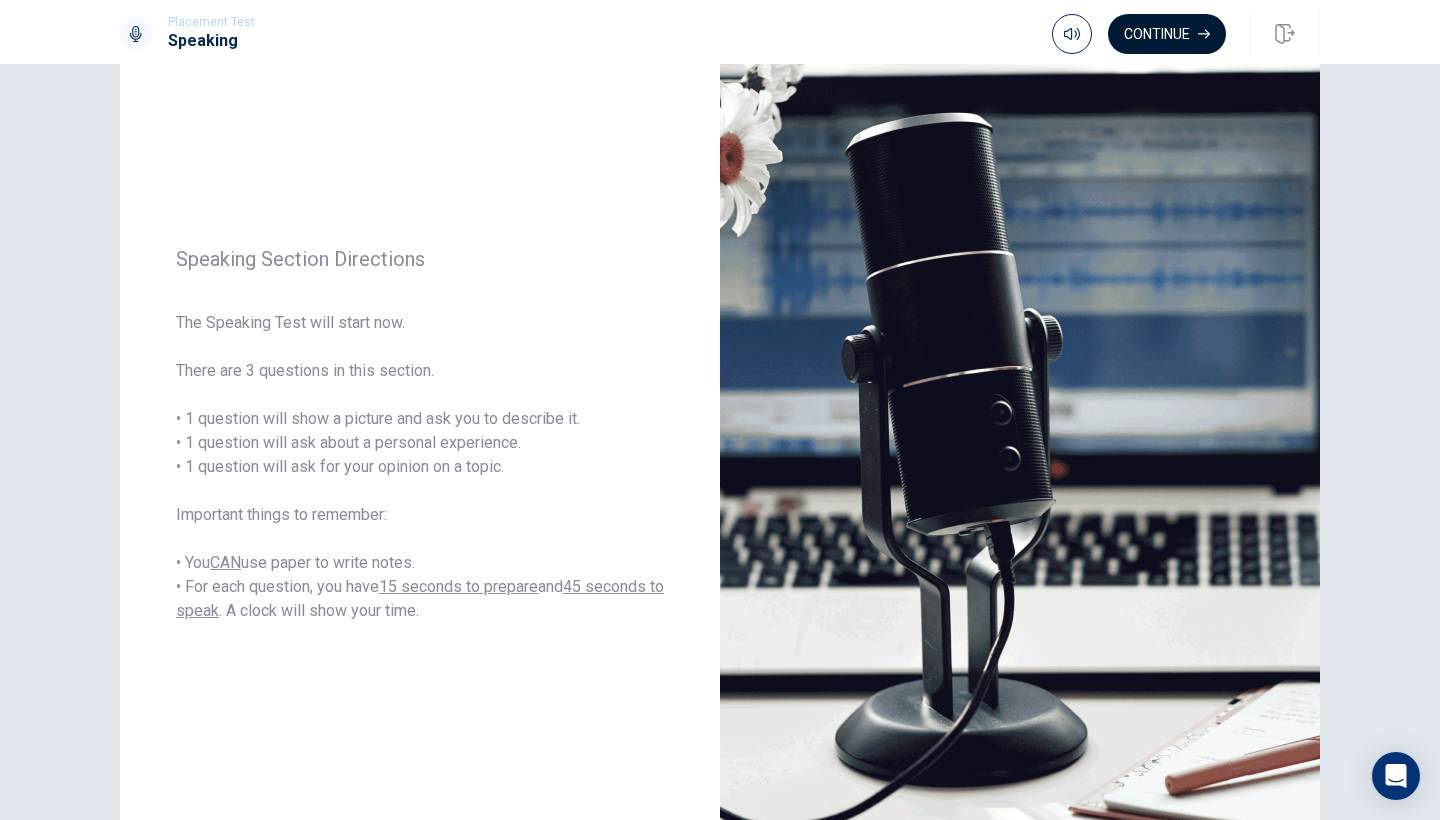 click on "Continue" at bounding box center [1167, 34] 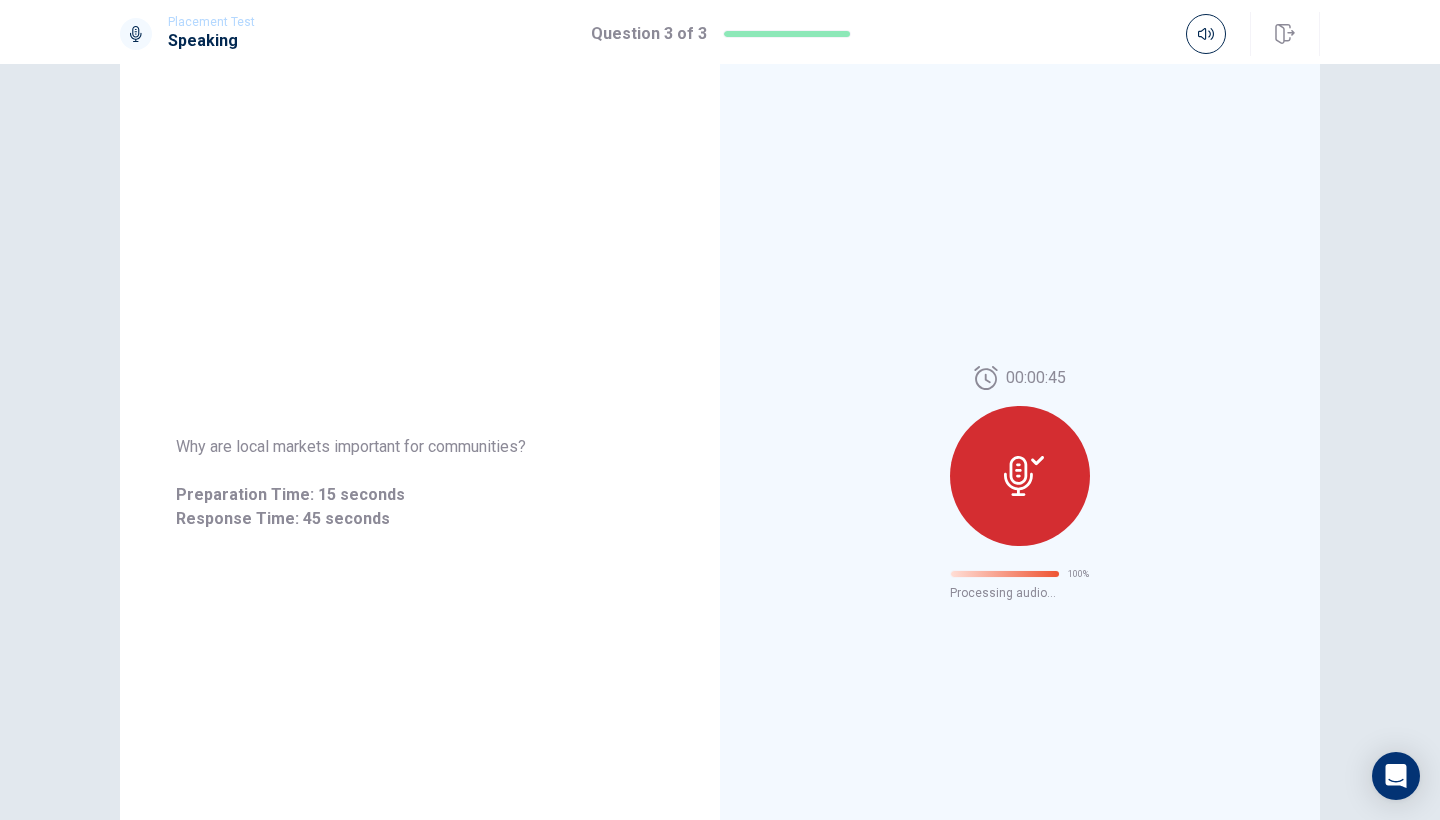 scroll, scrollTop: 0, scrollLeft: 0, axis: both 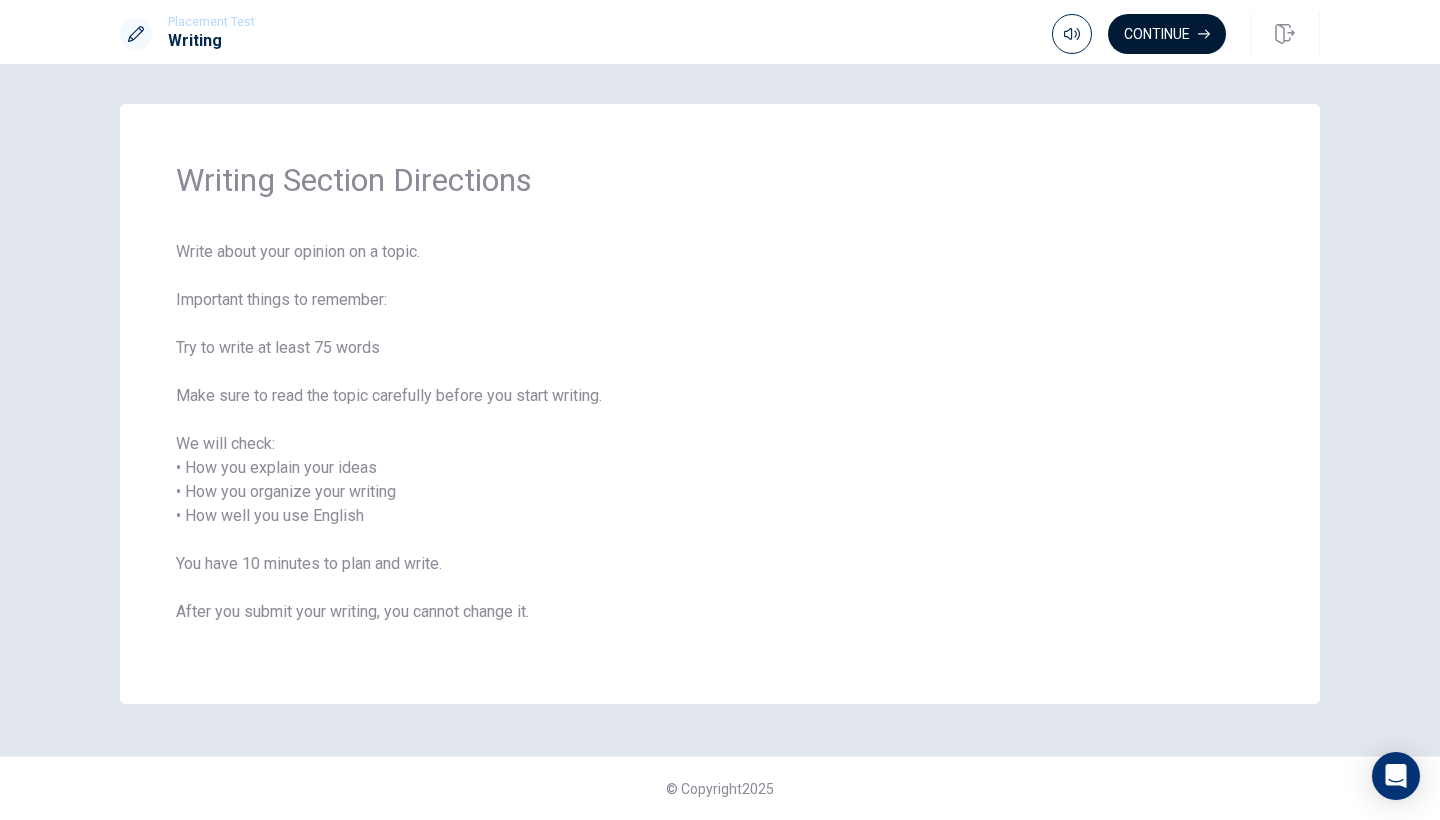 click on "Continue" at bounding box center (1167, 34) 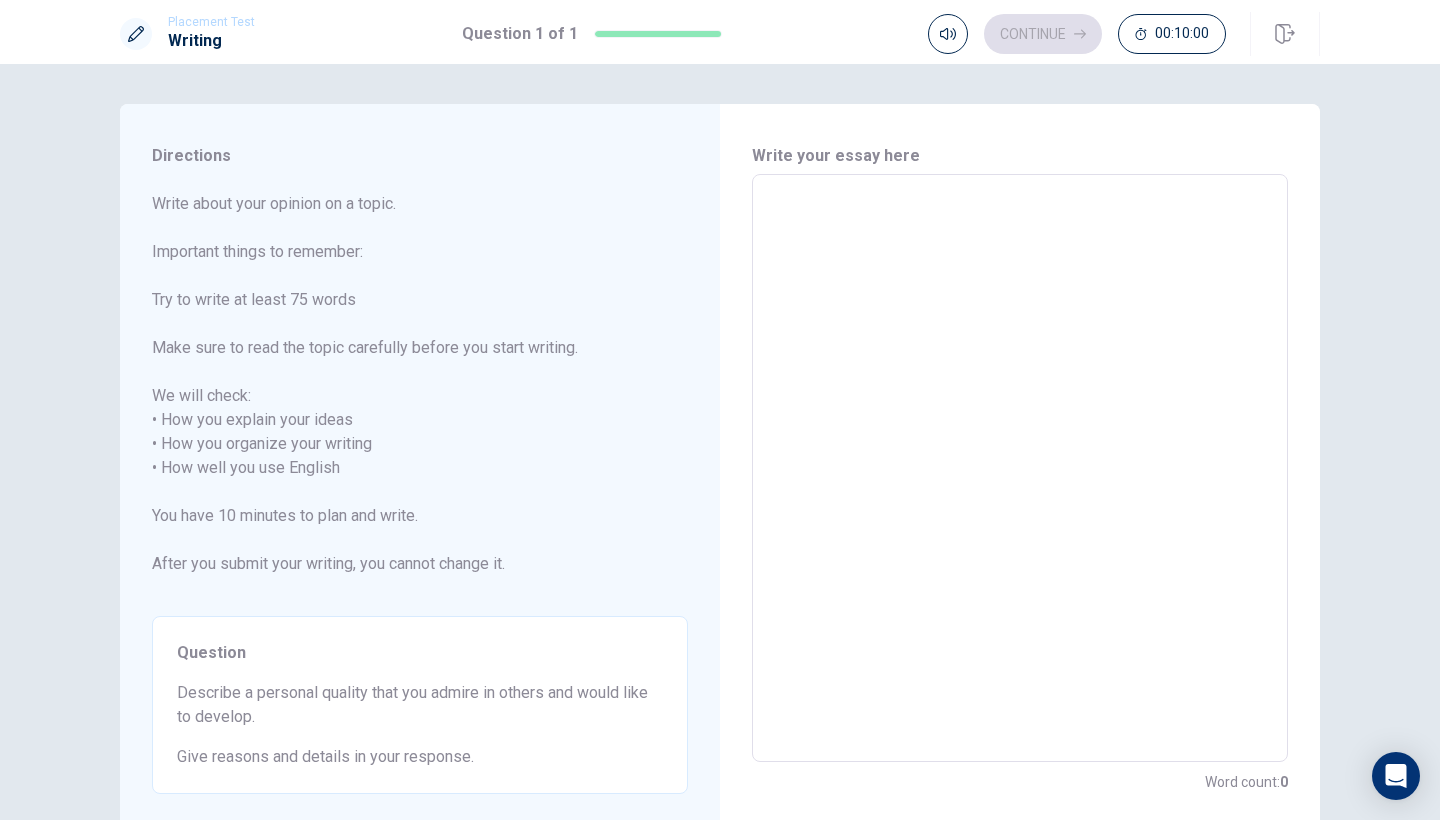 click at bounding box center (1020, 468) 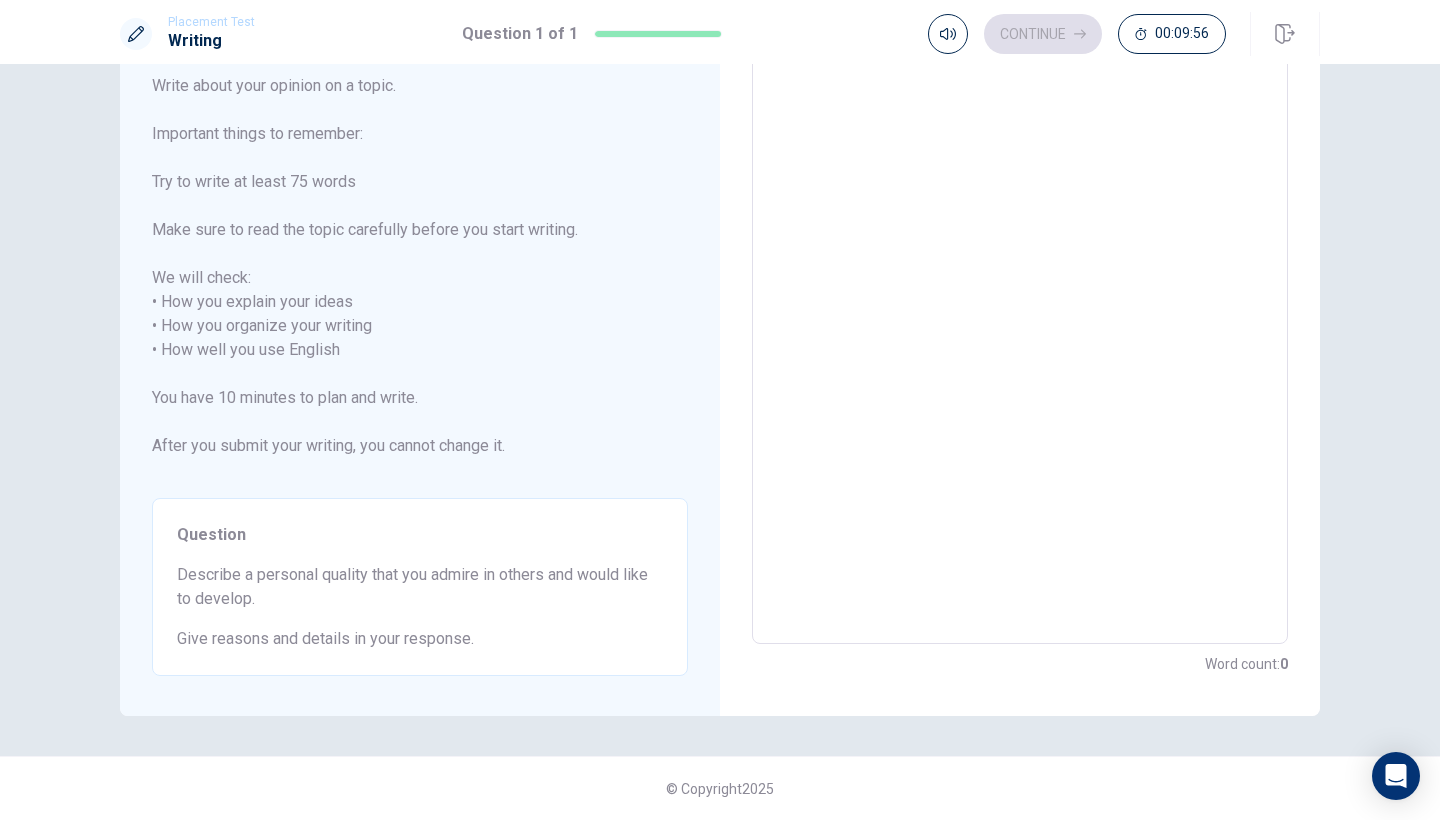 scroll, scrollTop: 118, scrollLeft: 0, axis: vertical 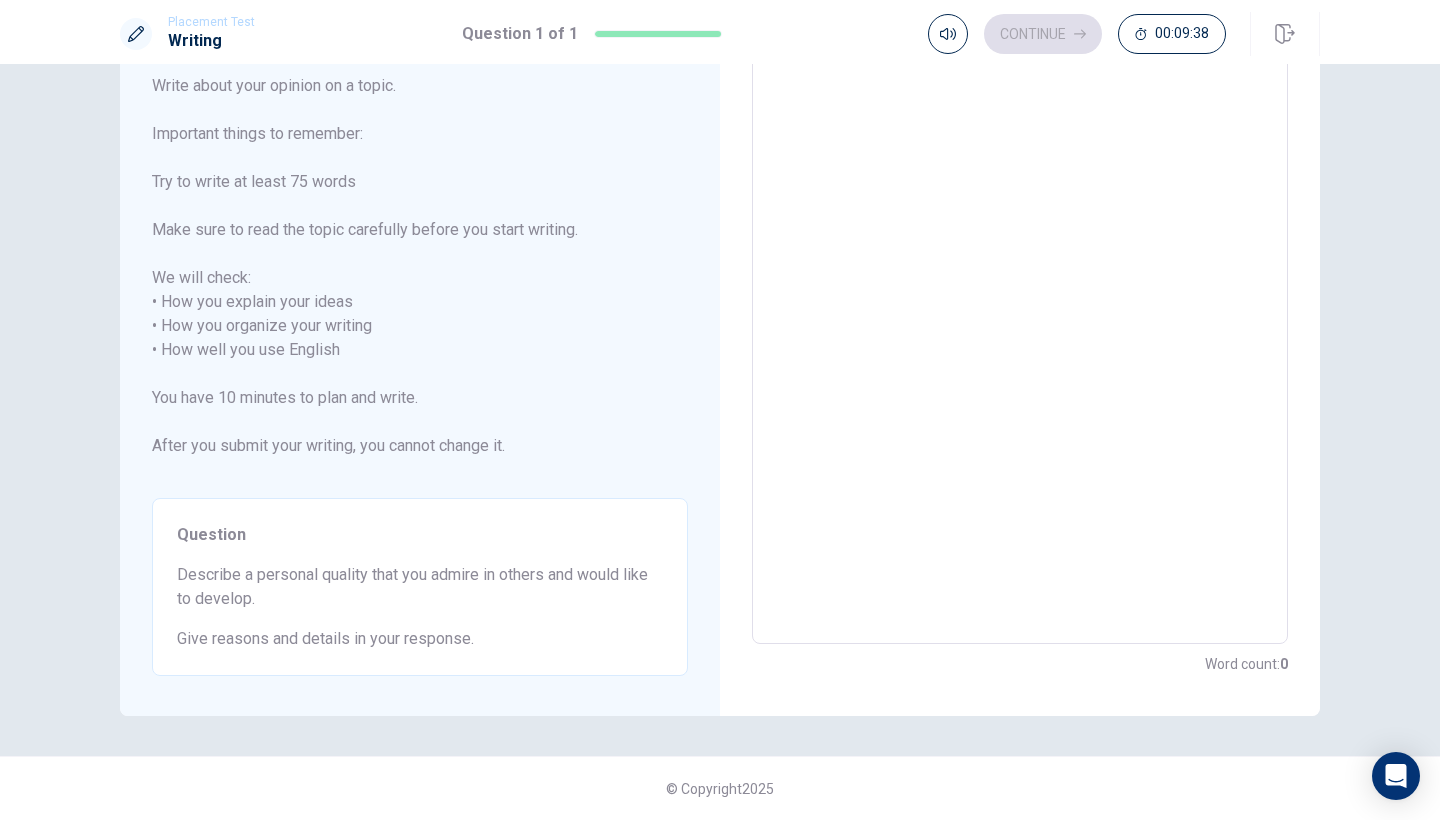 type on "v" 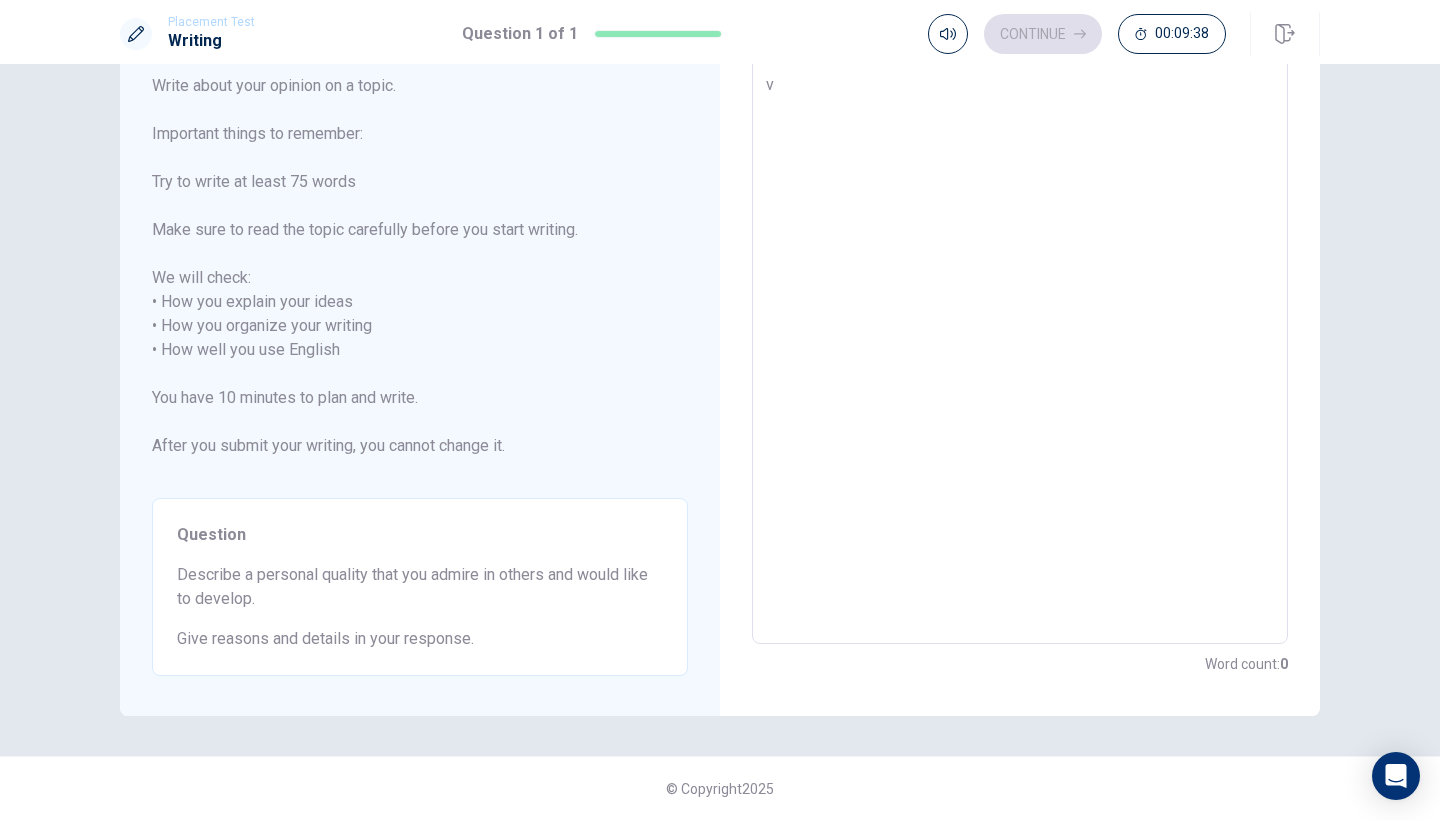 type on "x" 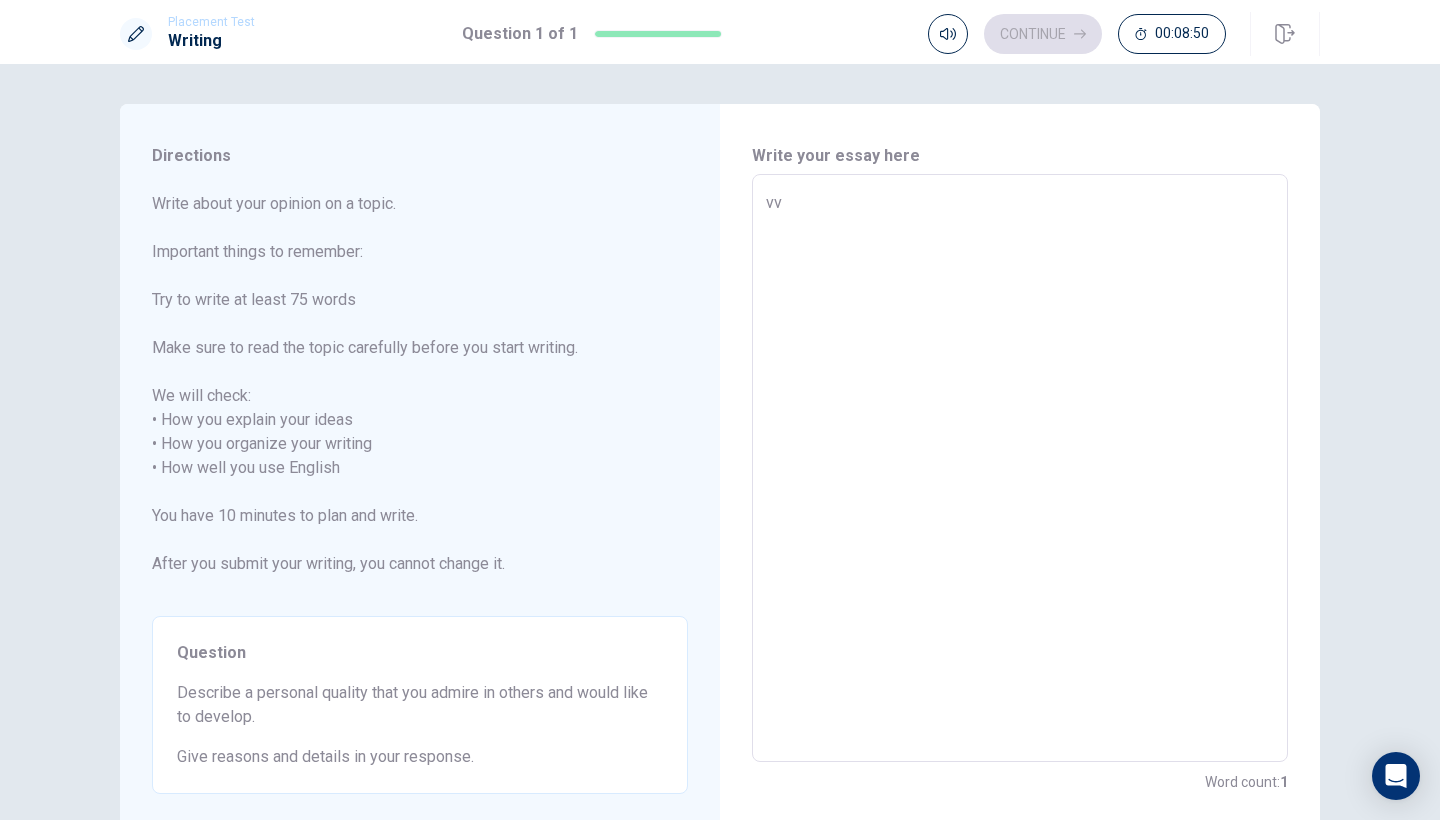scroll, scrollTop: 0, scrollLeft: 0, axis: both 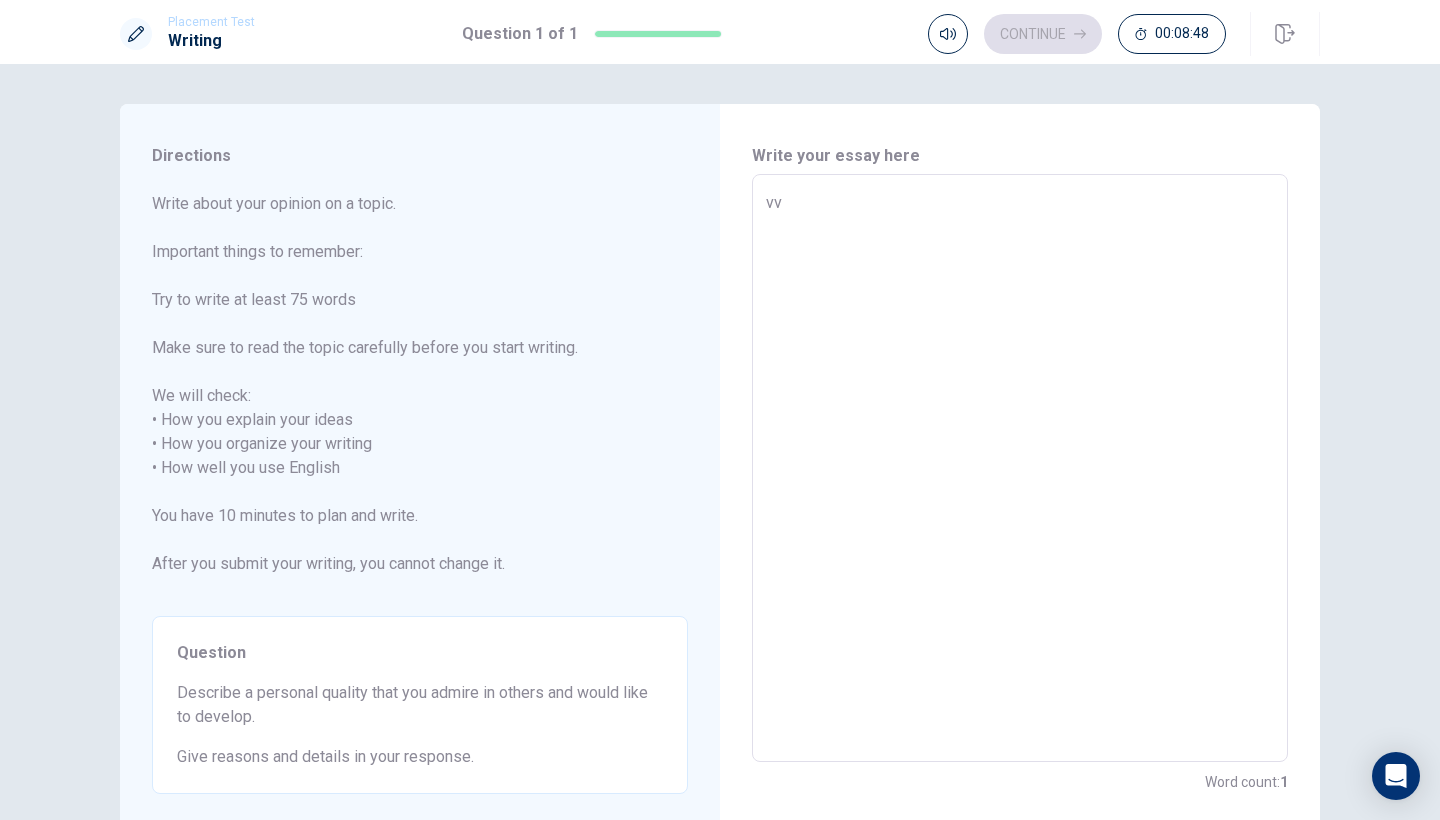 type on "x" 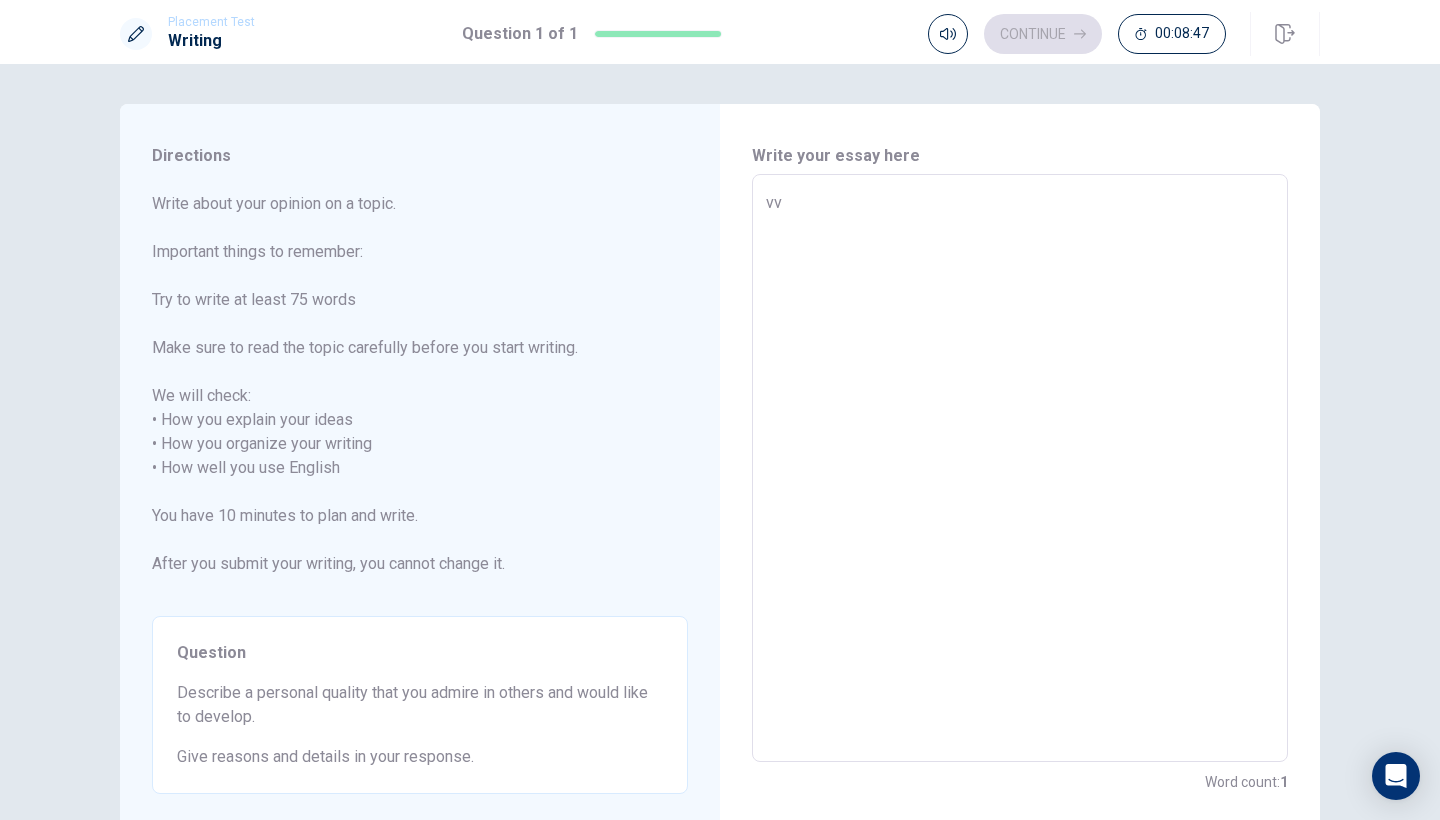 type on "v" 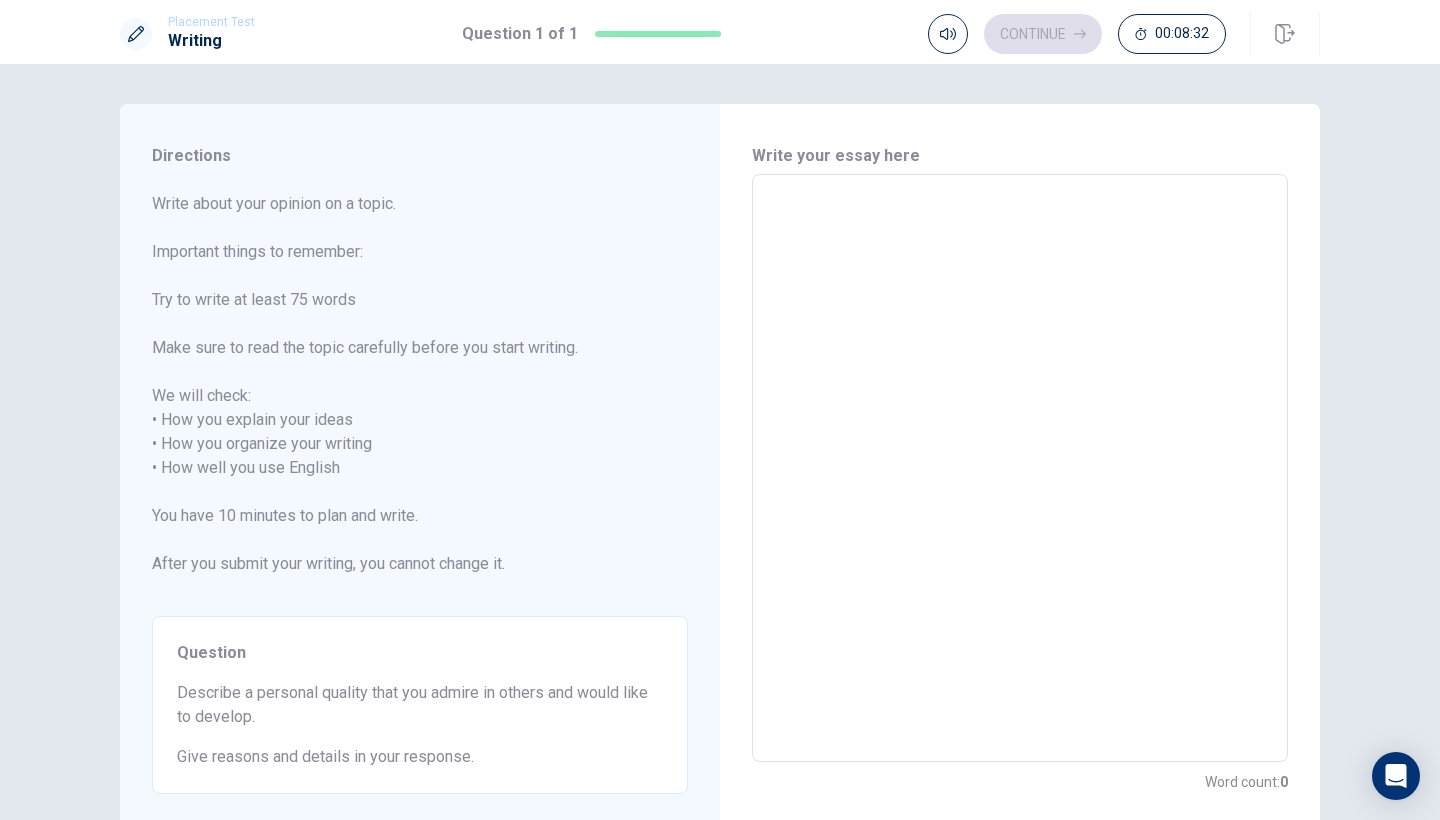 click at bounding box center (1020, 468) 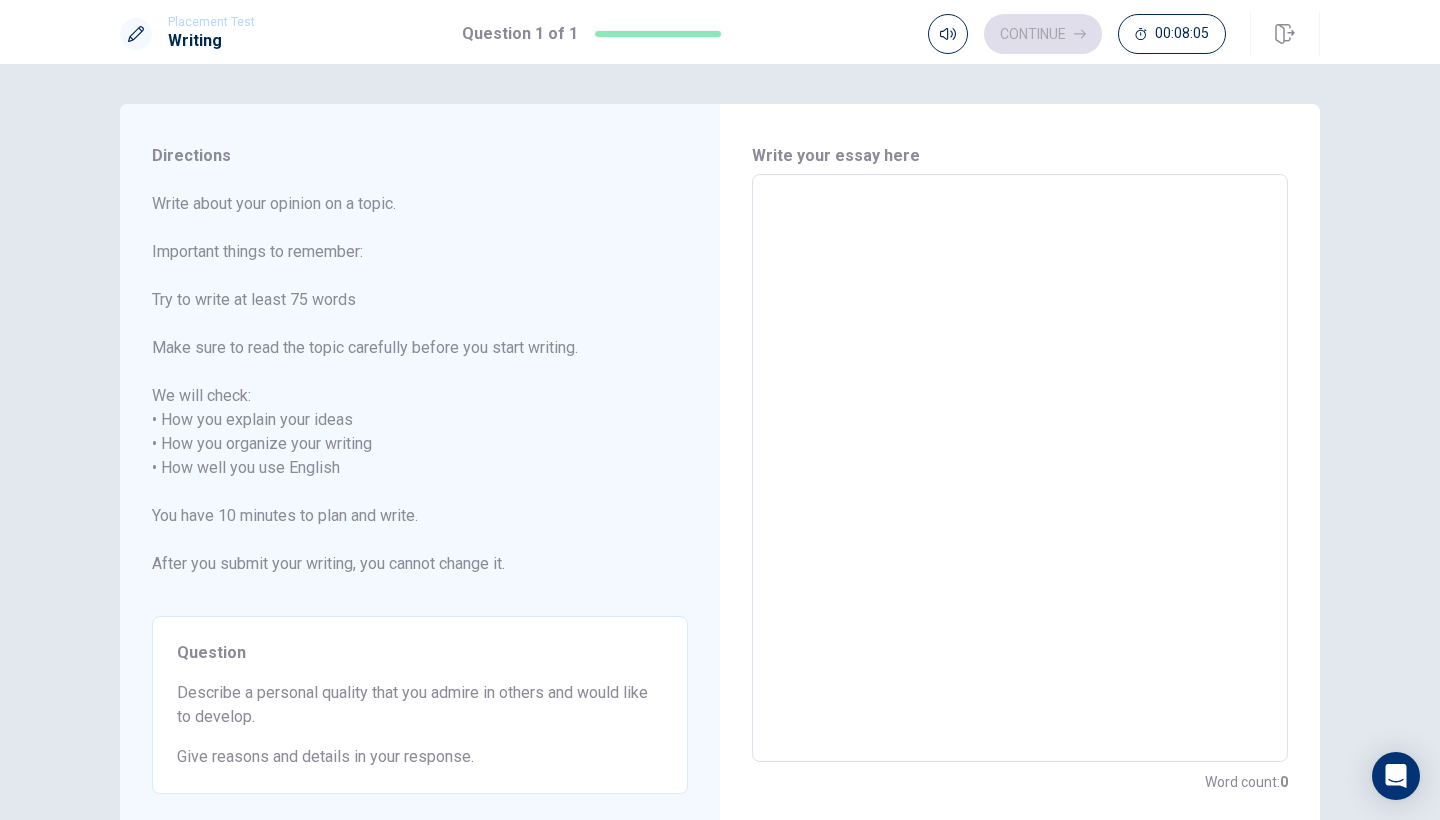 click at bounding box center (1020, 468) 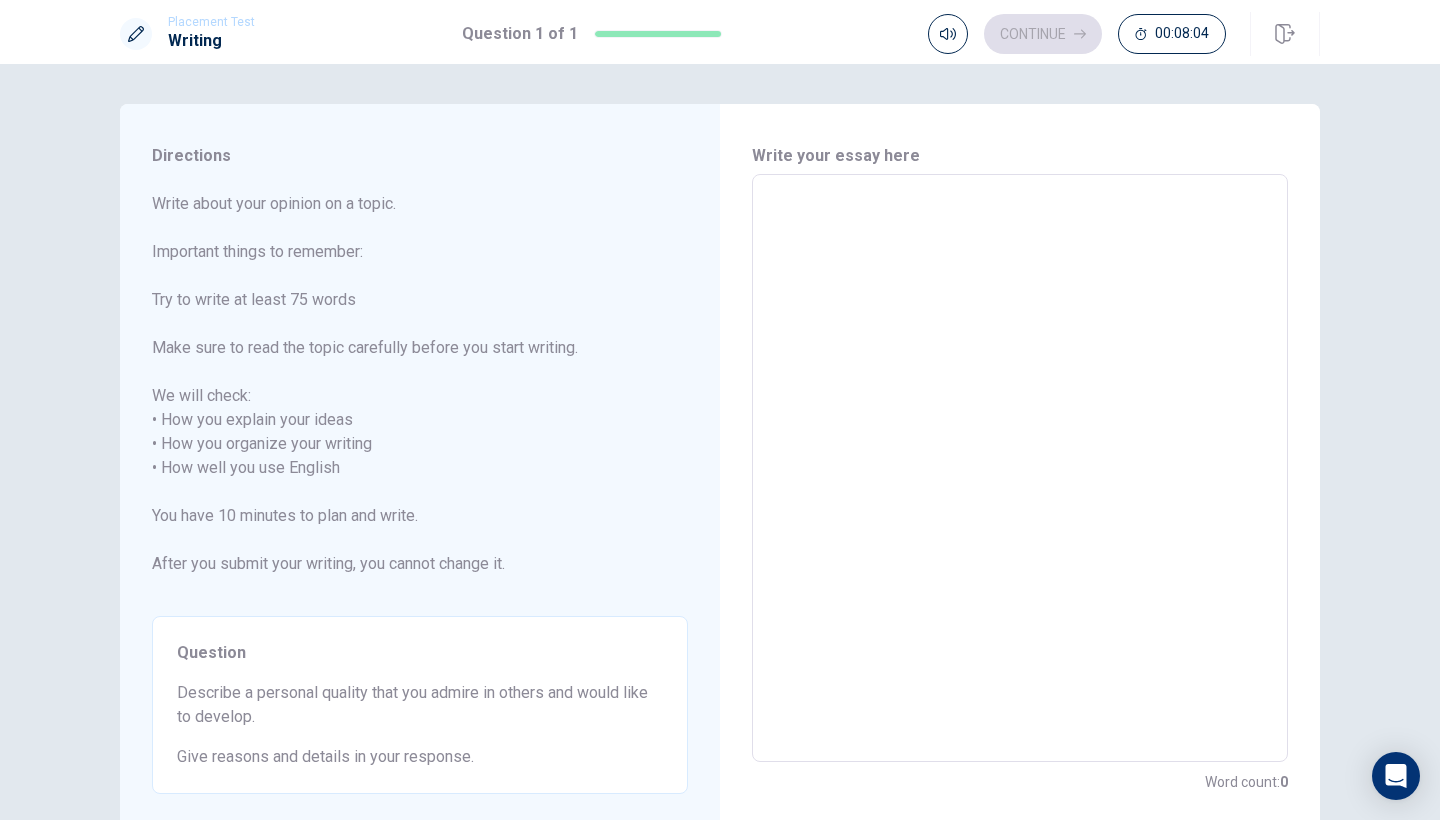 click at bounding box center (1020, 468) 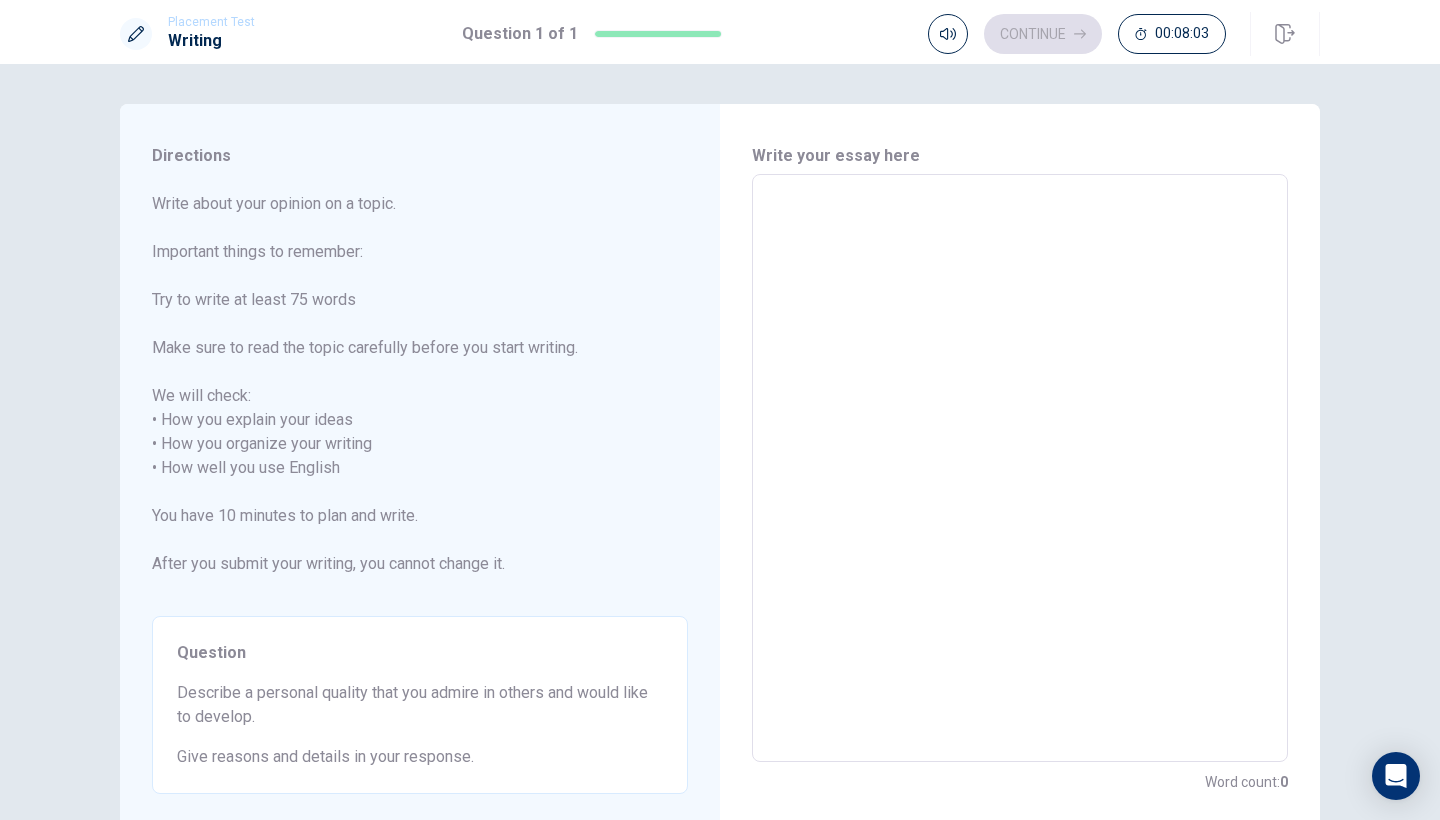 click at bounding box center (1020, 468) 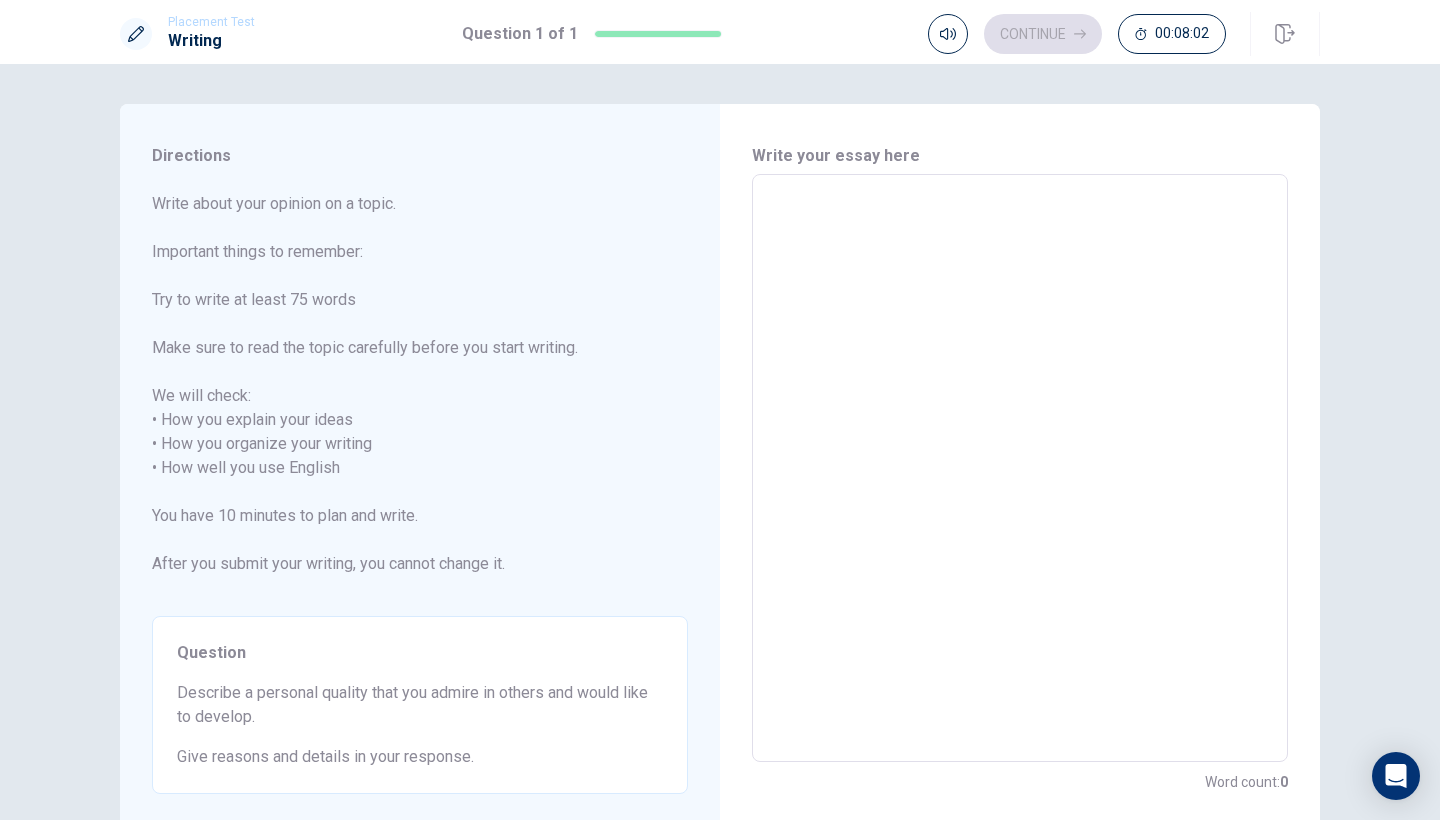 click at bounding box center (1020, 468) 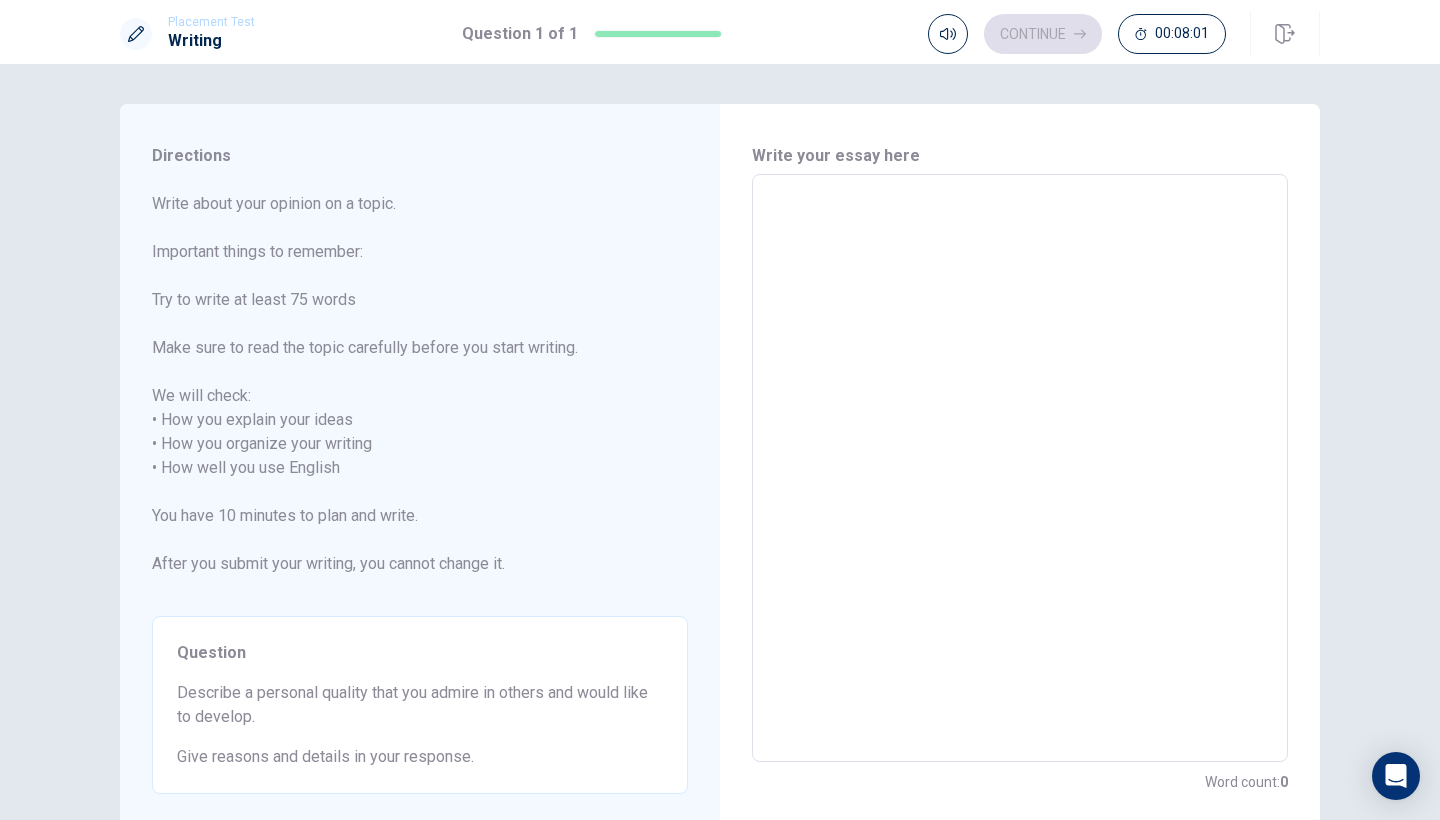 type on "d" 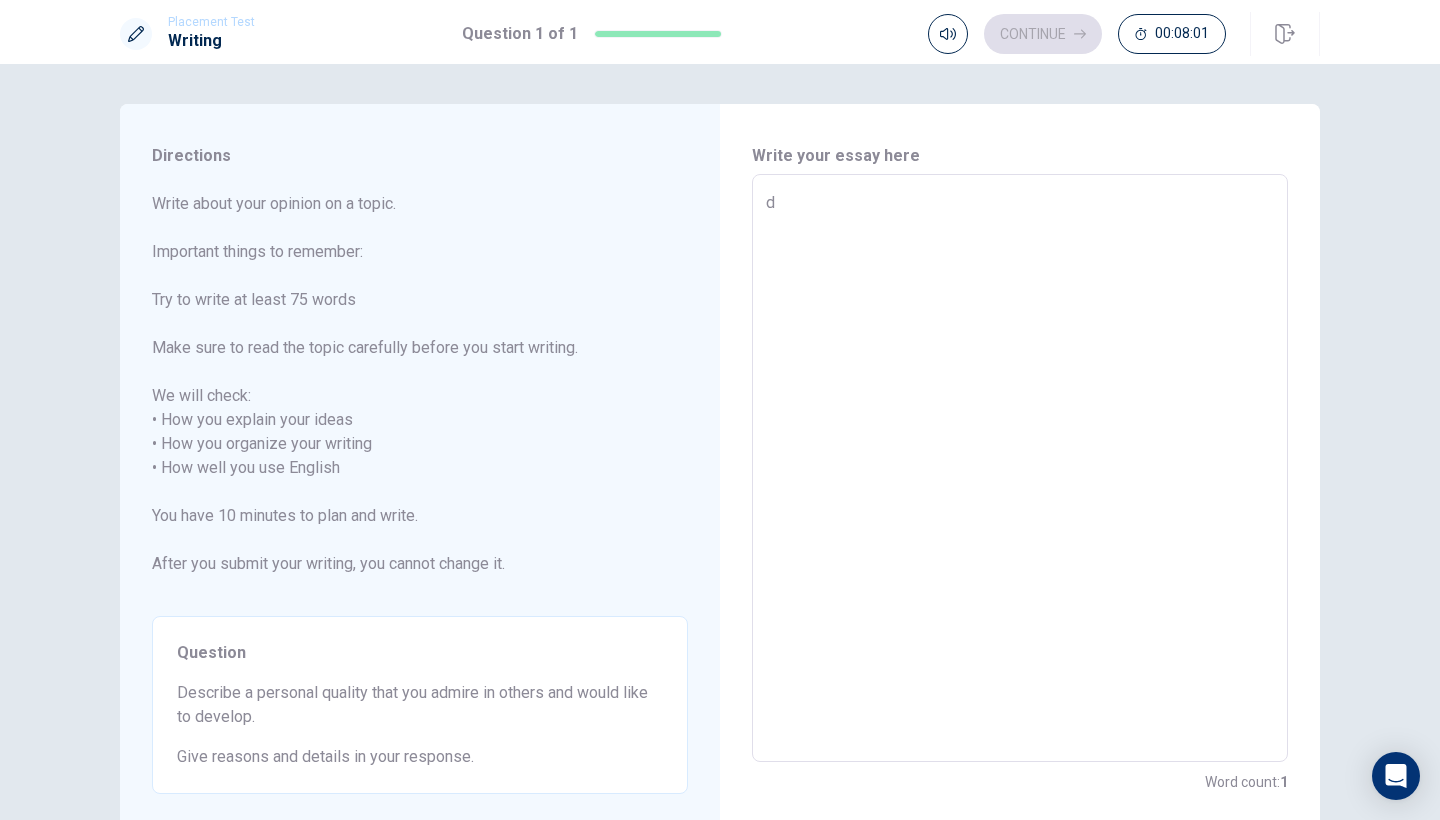 type on "x" 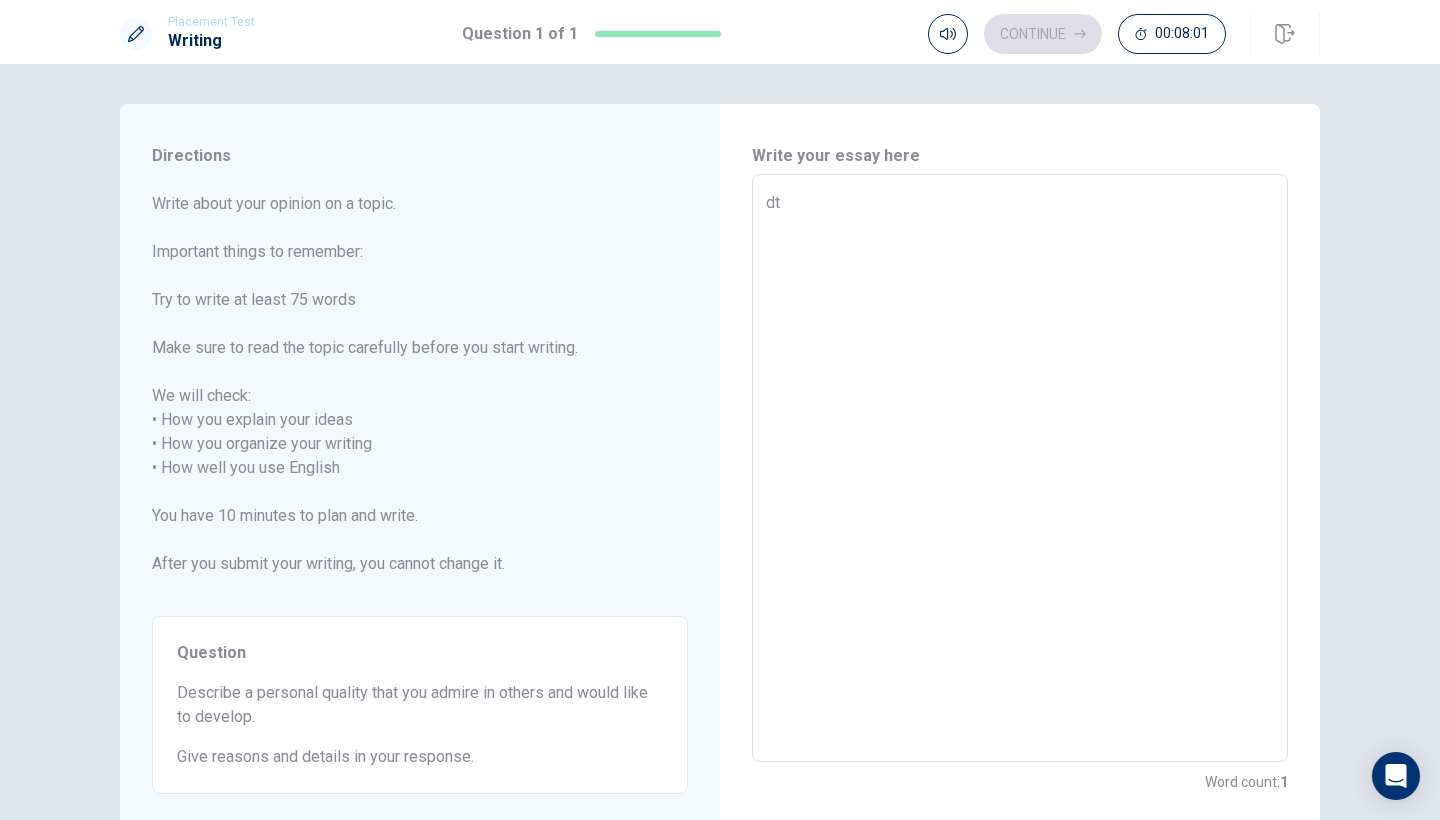 type on "x" 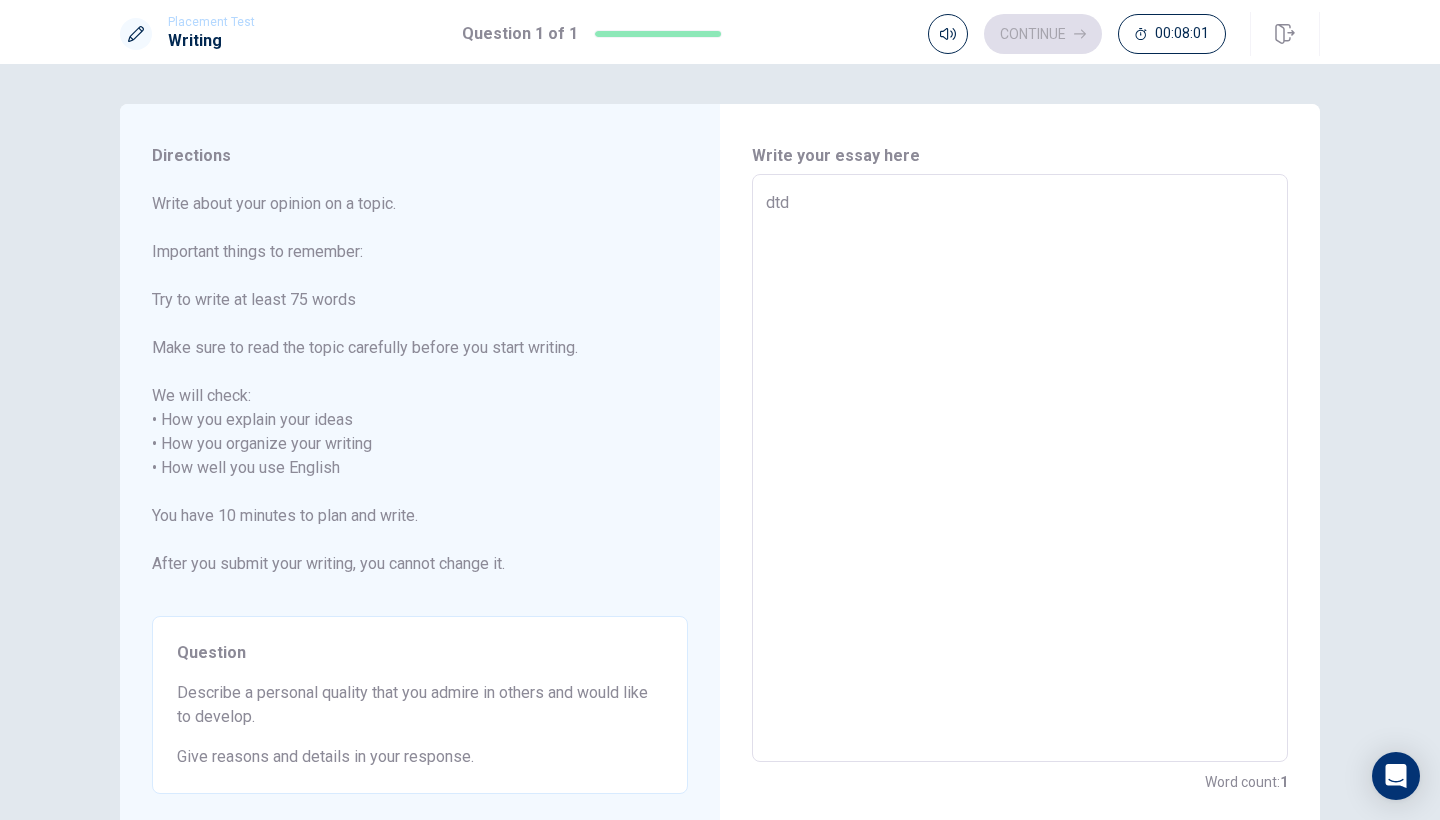 type on "x" 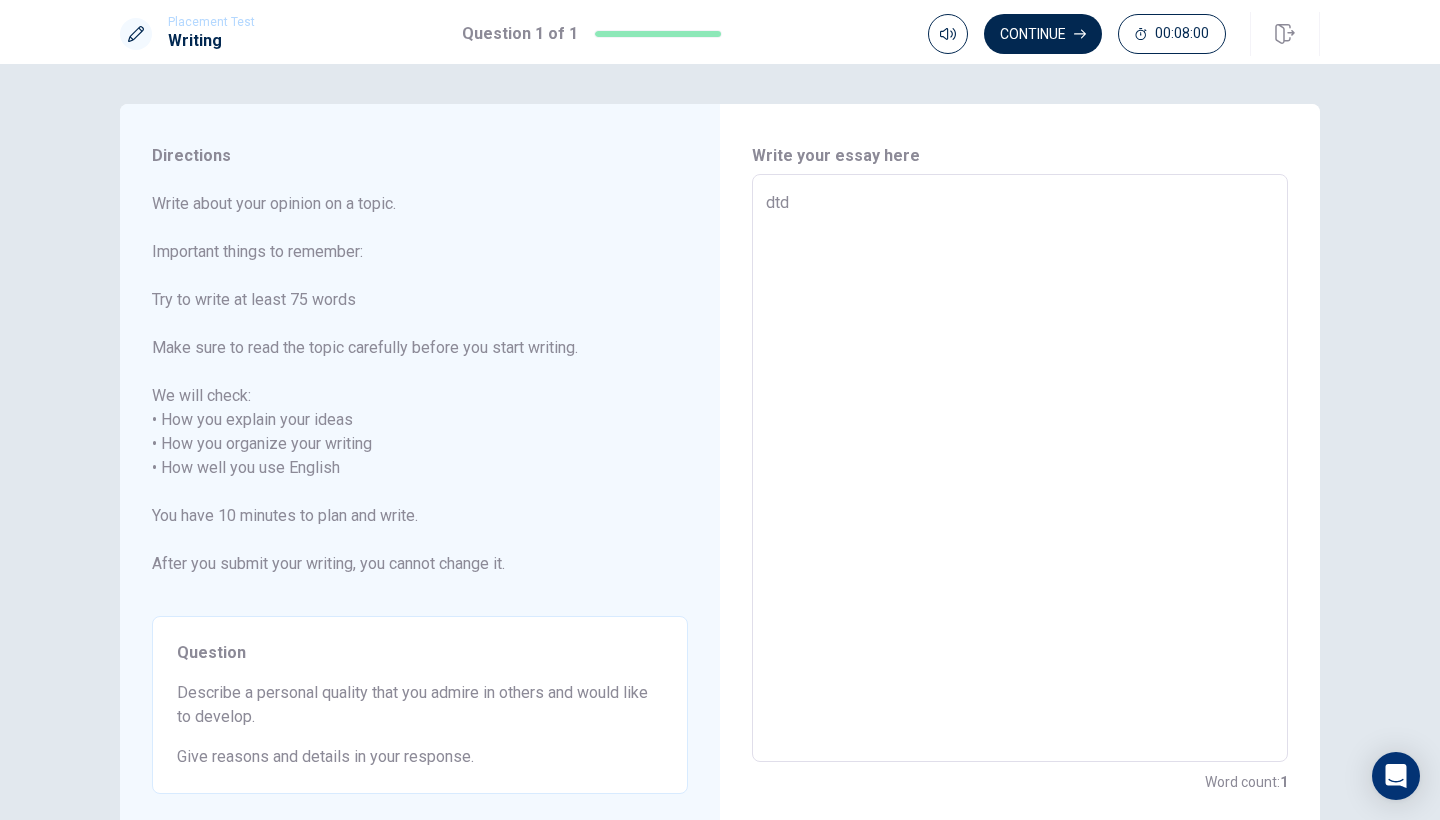 type on "dtd" 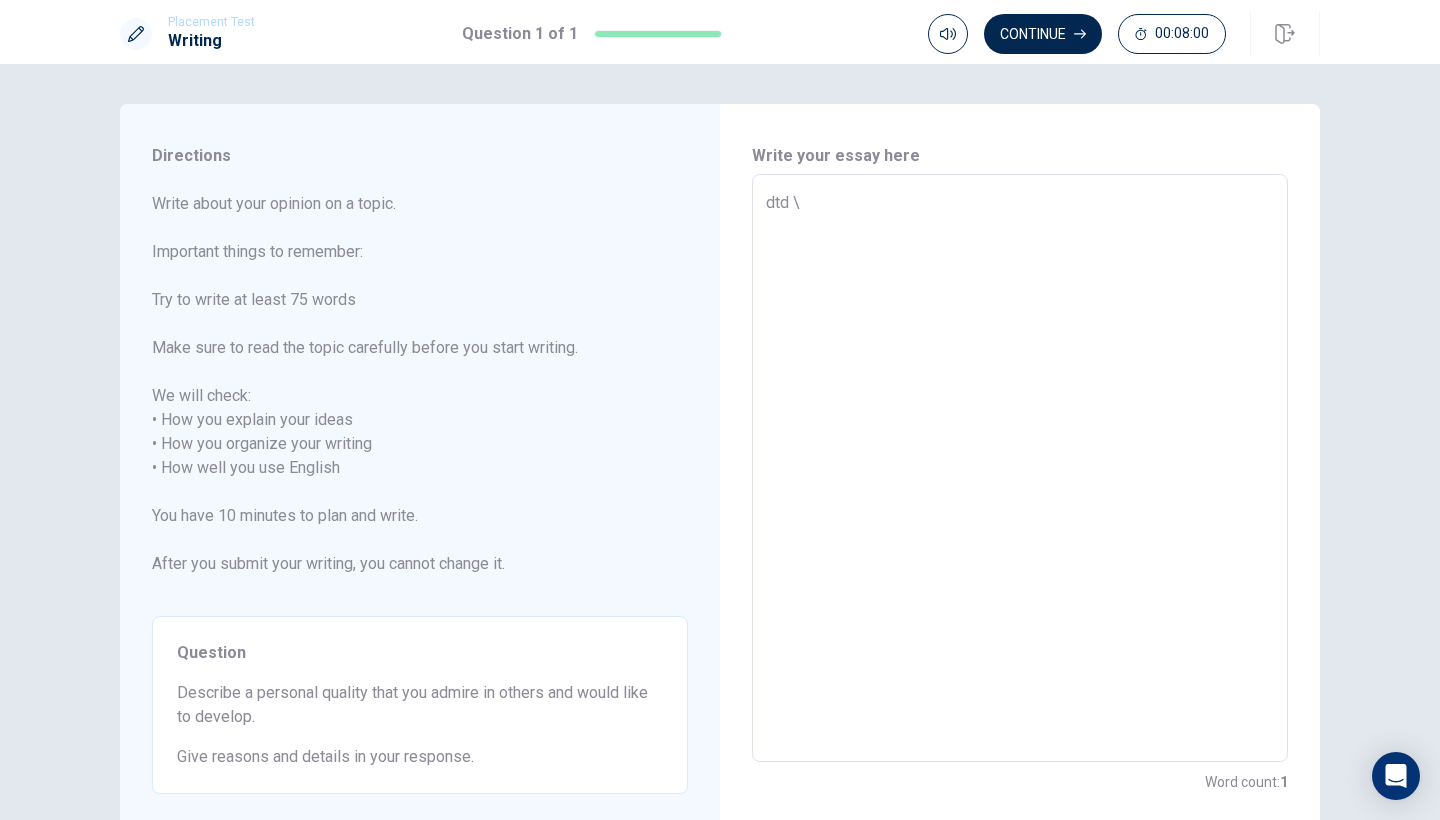 type on "x" 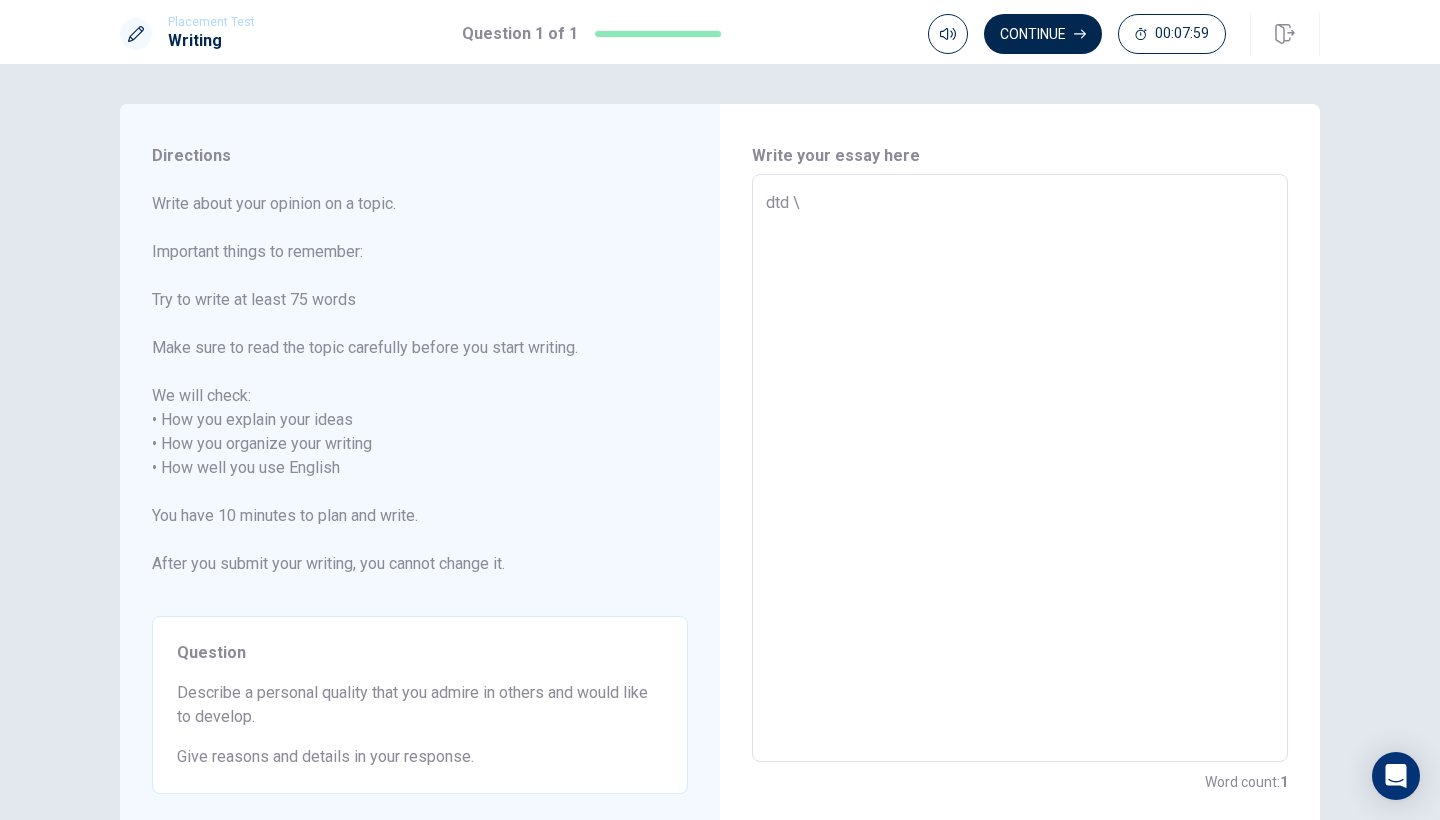 type on "dtd \\" 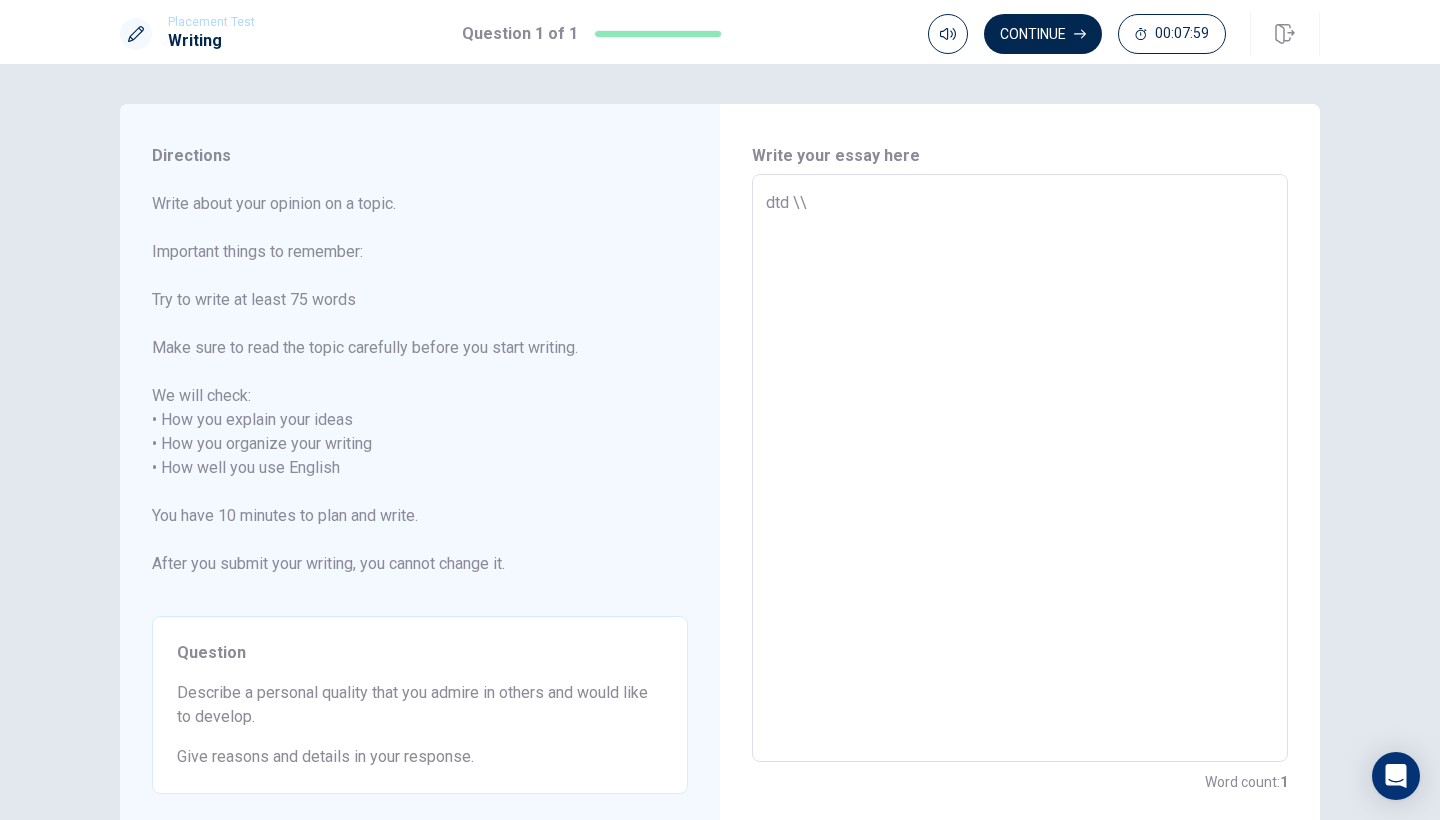 type on "dtd \\\" 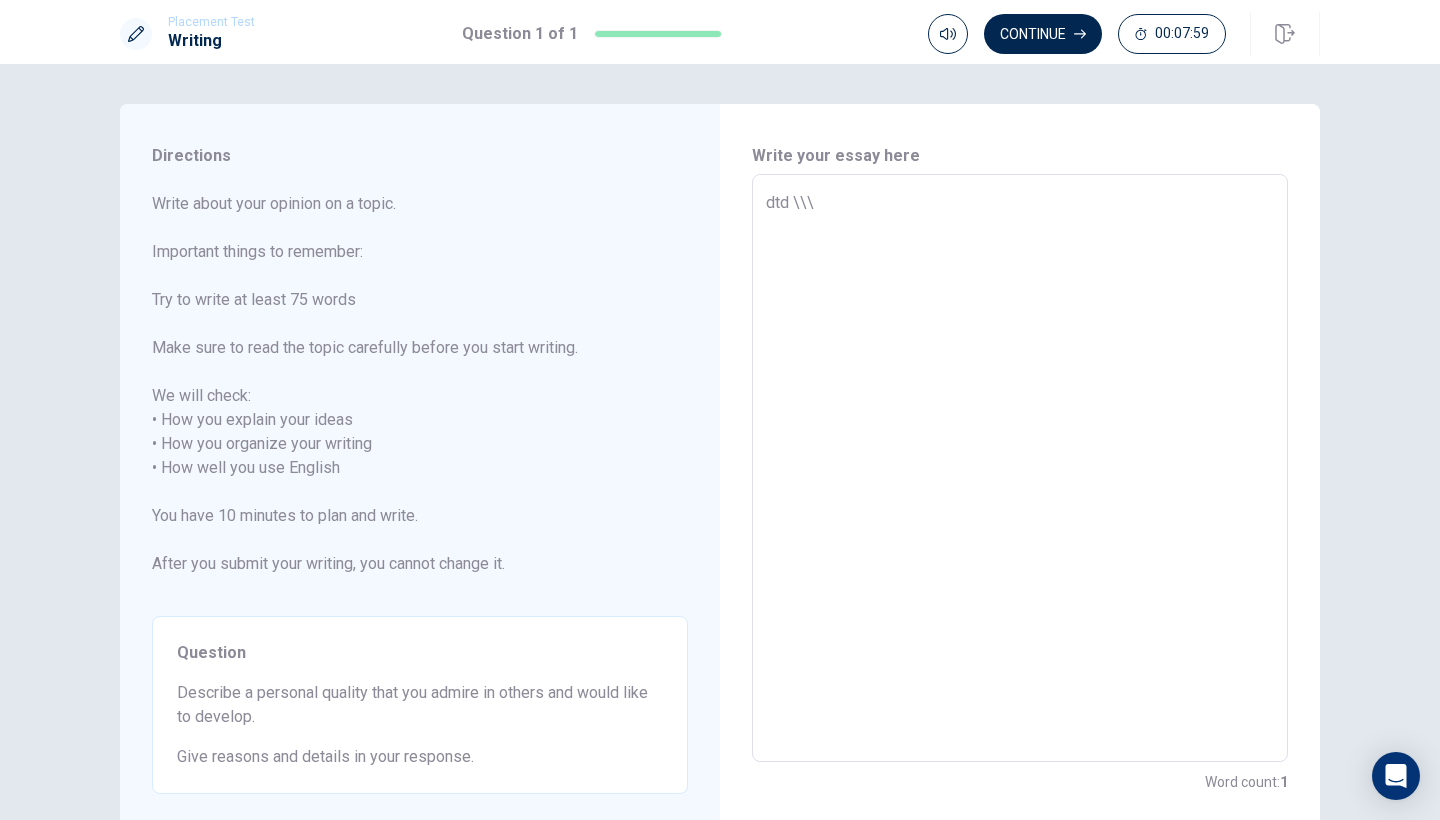 type on "x" 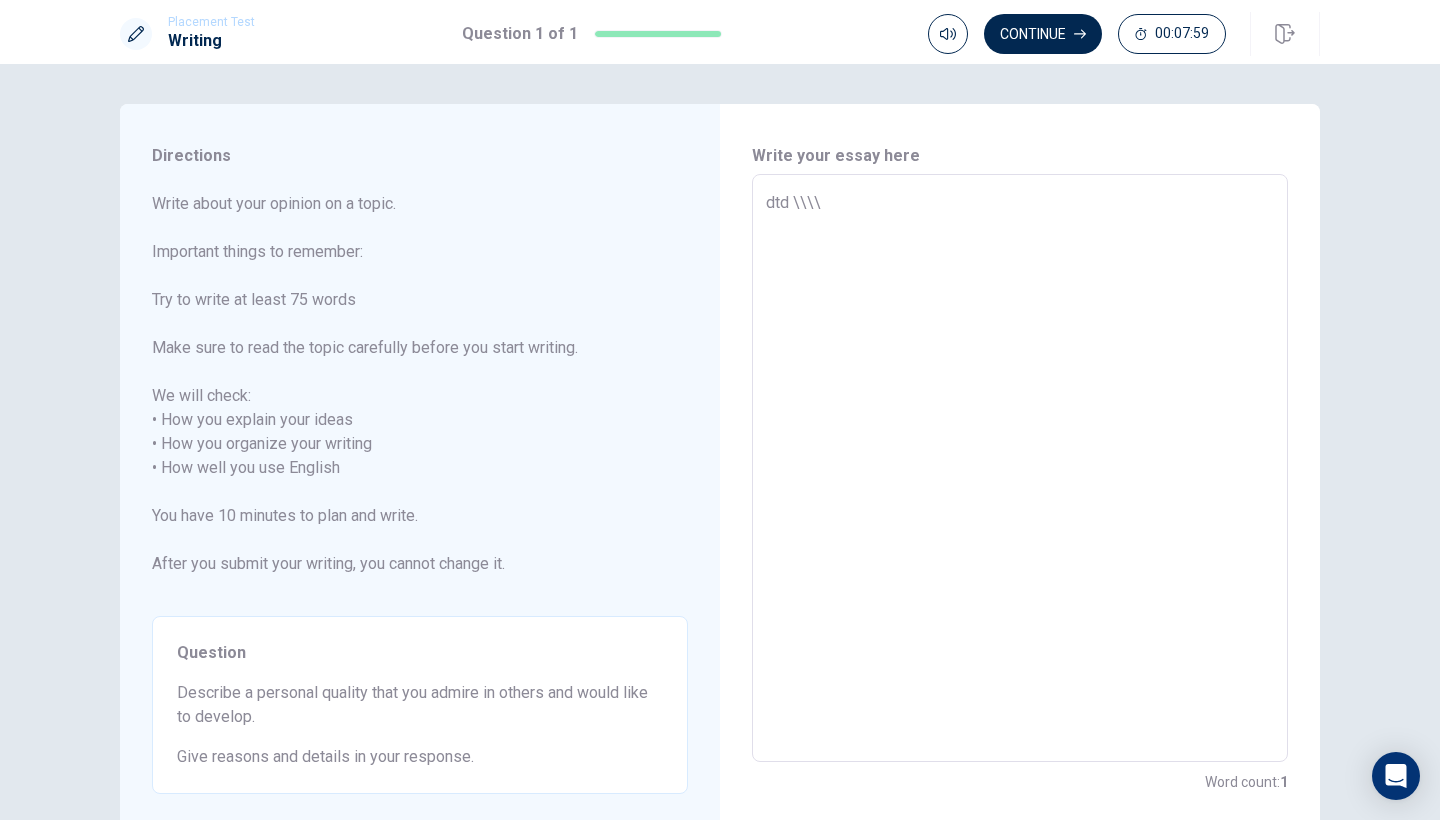 type on "x" 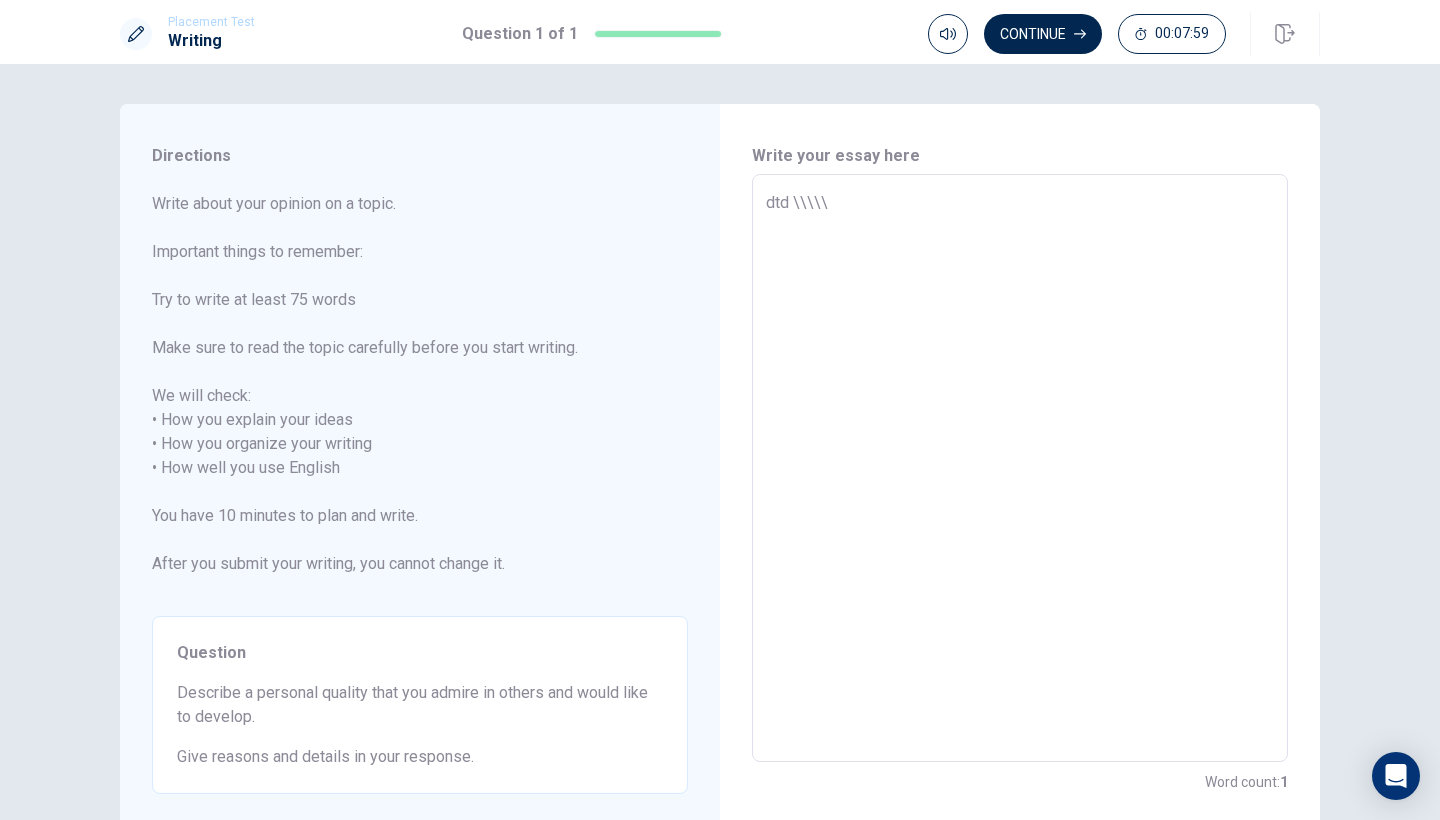 type on "x" 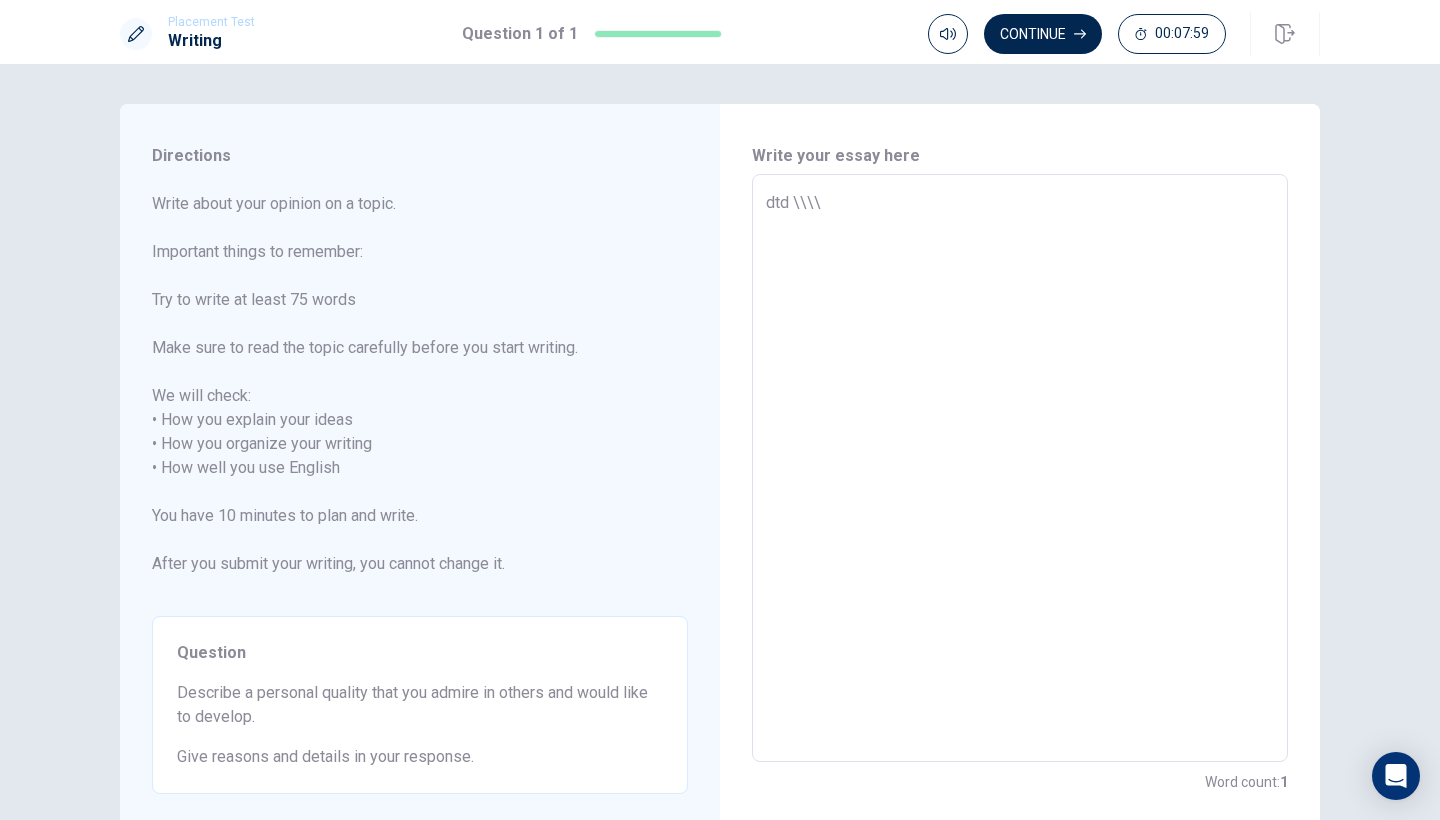 type on "x" 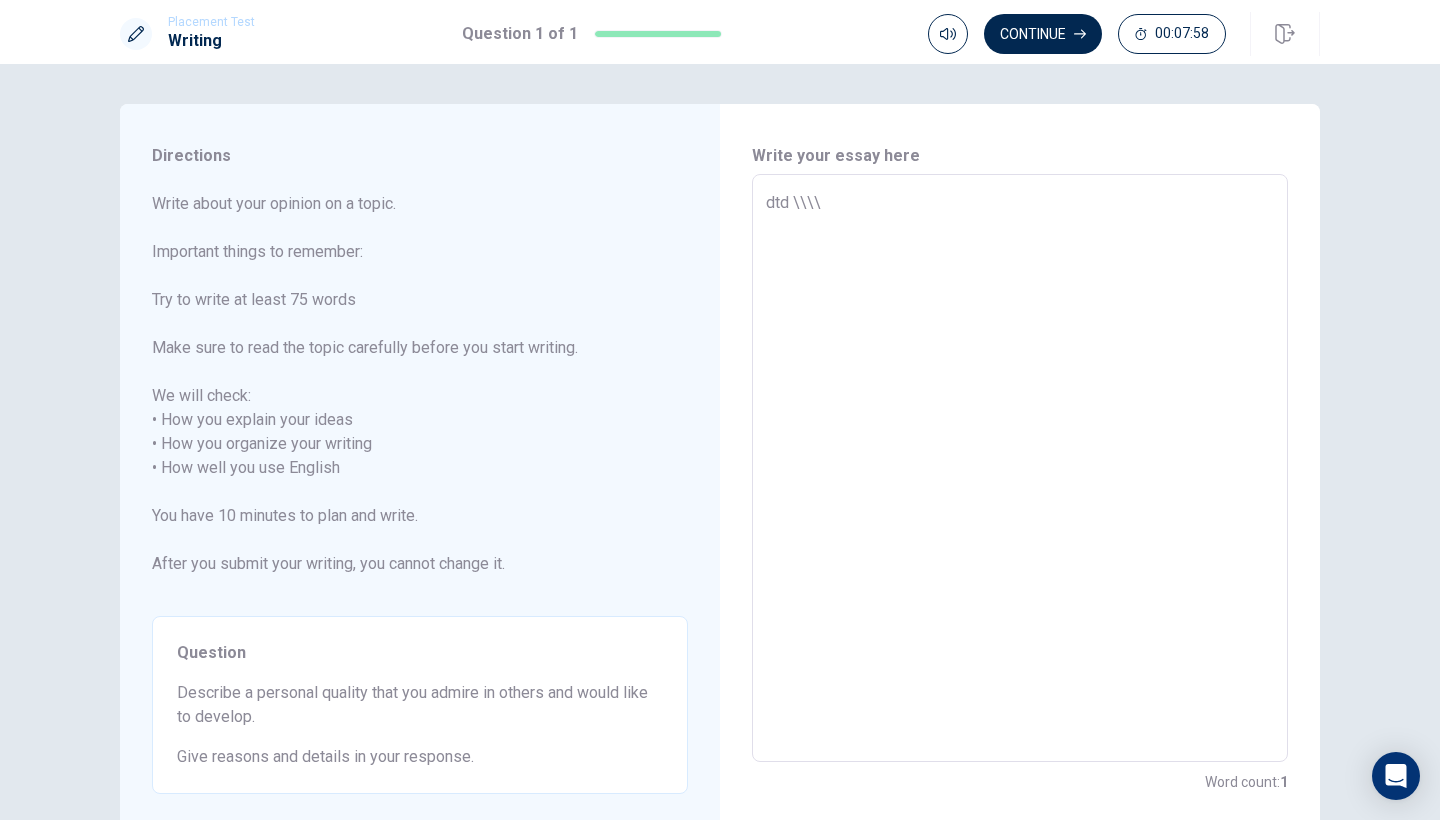 type on "dtd \\\" 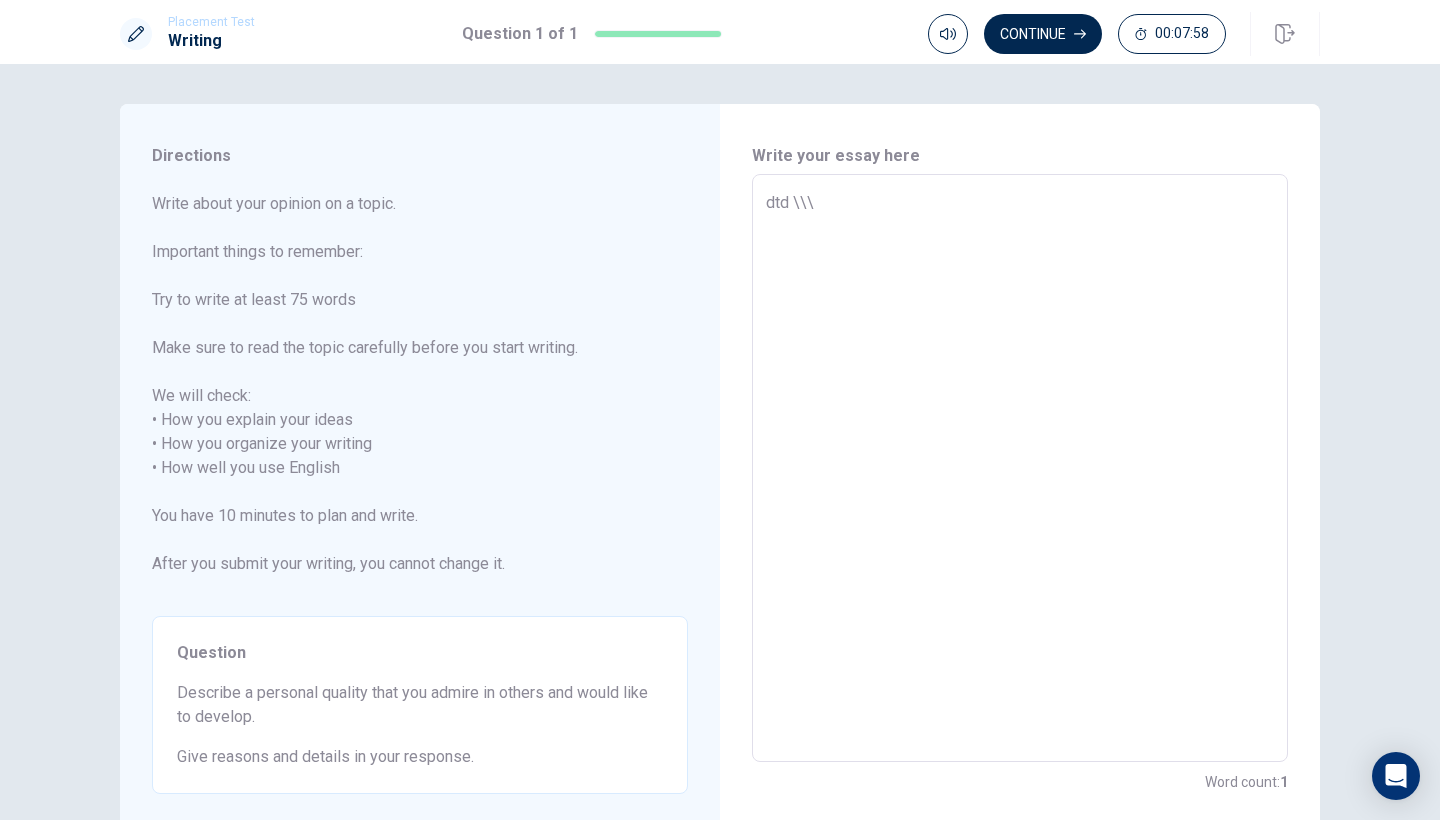 type on "x" 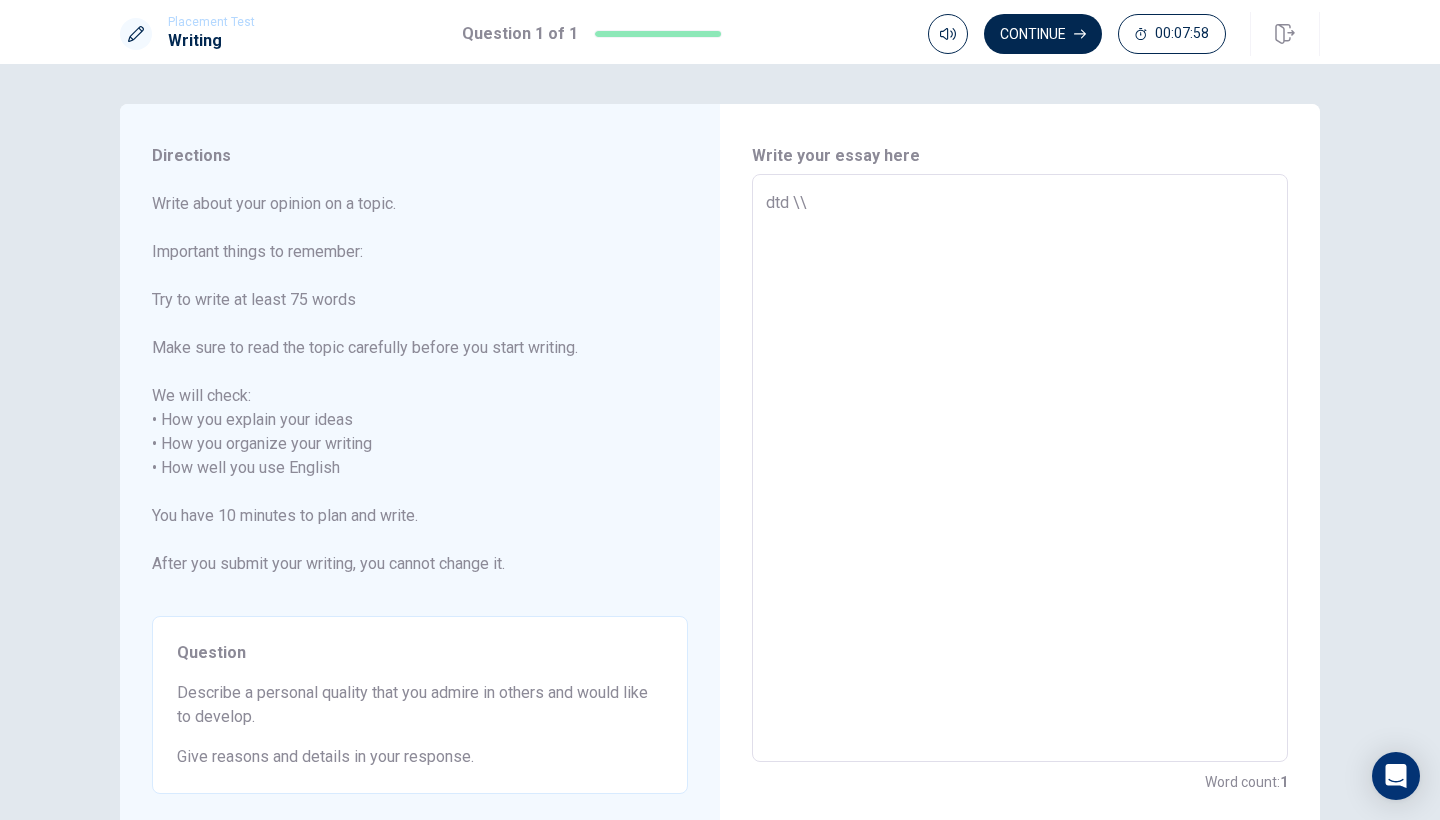 type on "x" 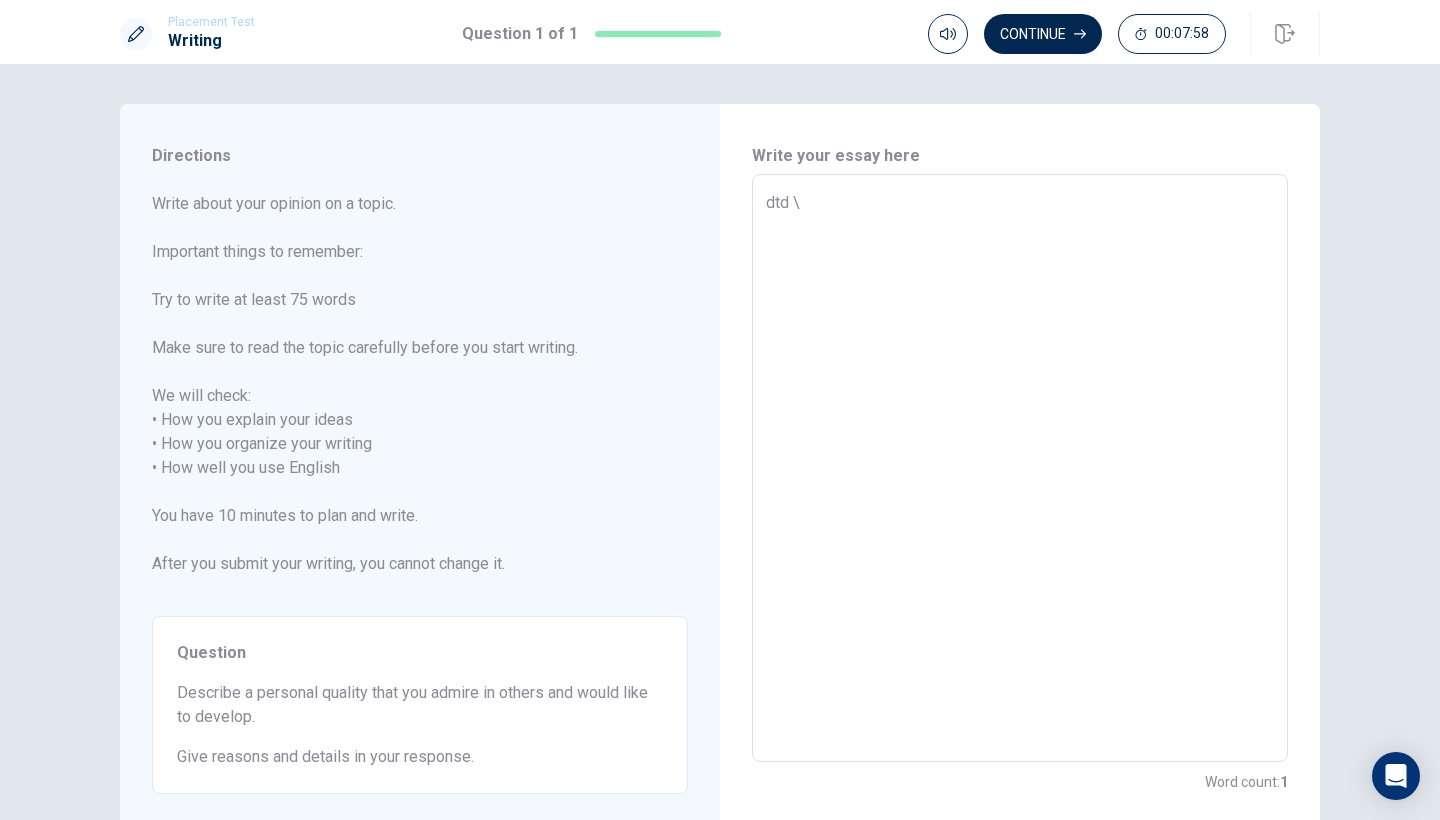 type on "x" 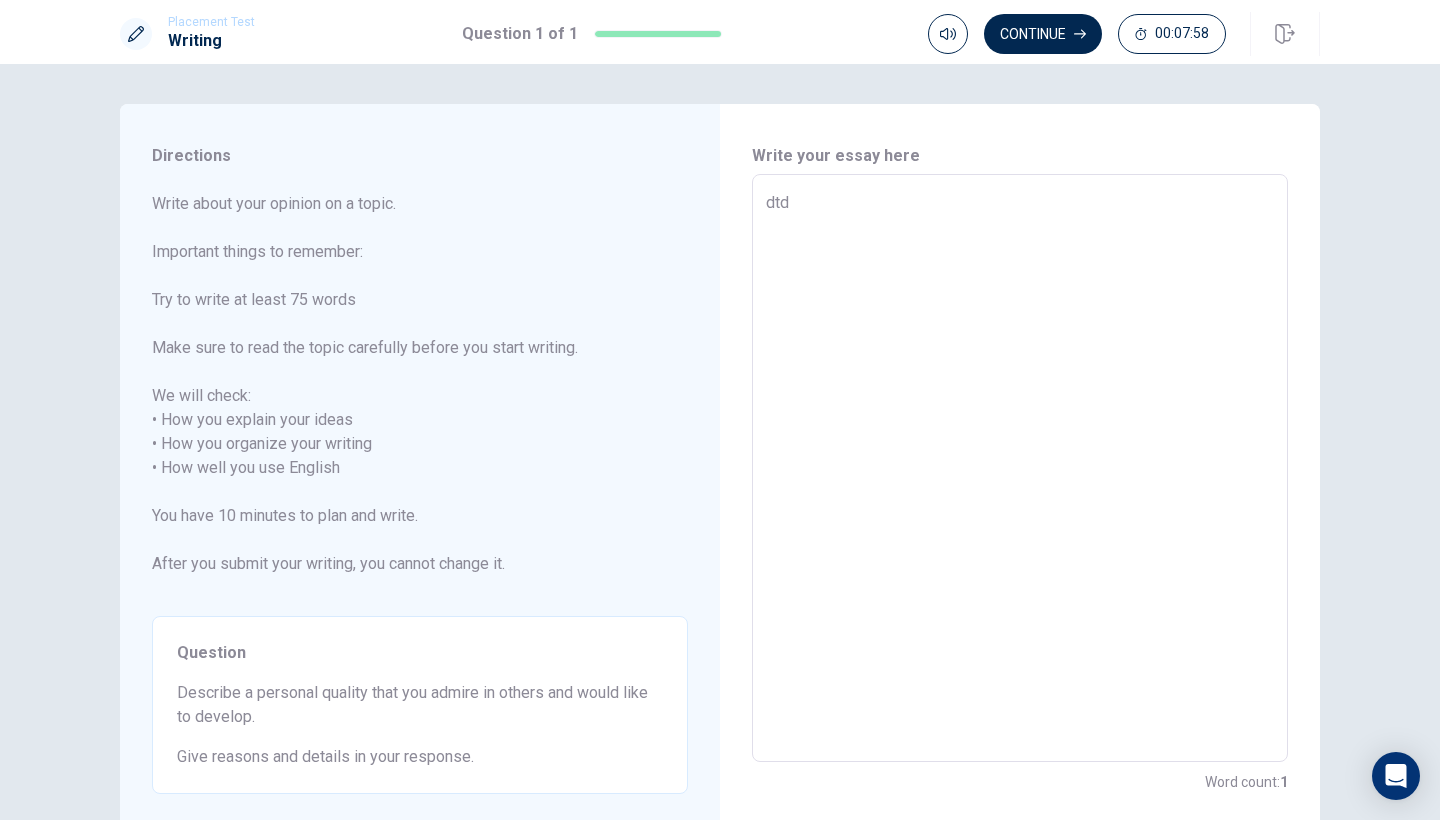 type on "x" 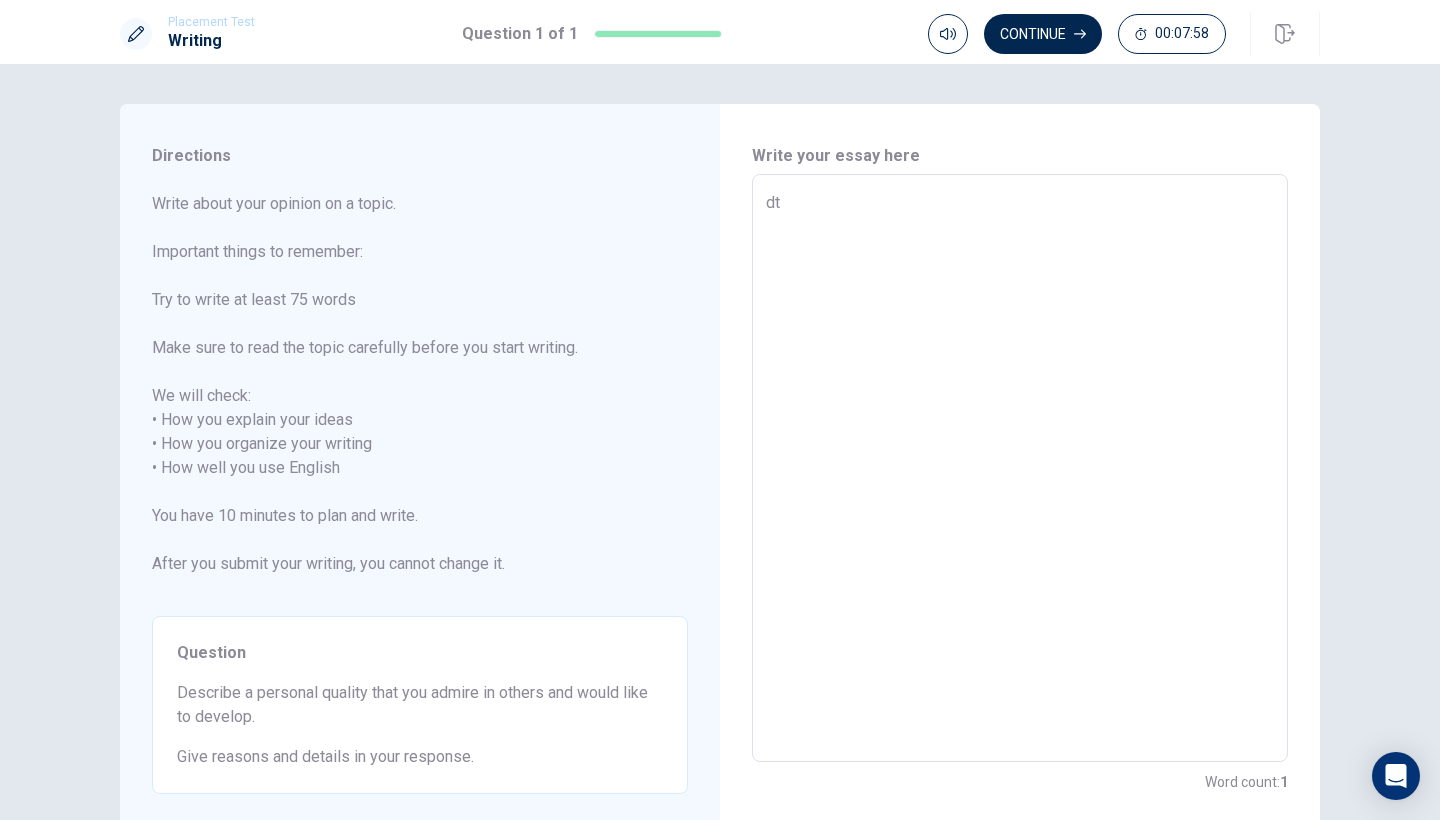 type on "x" 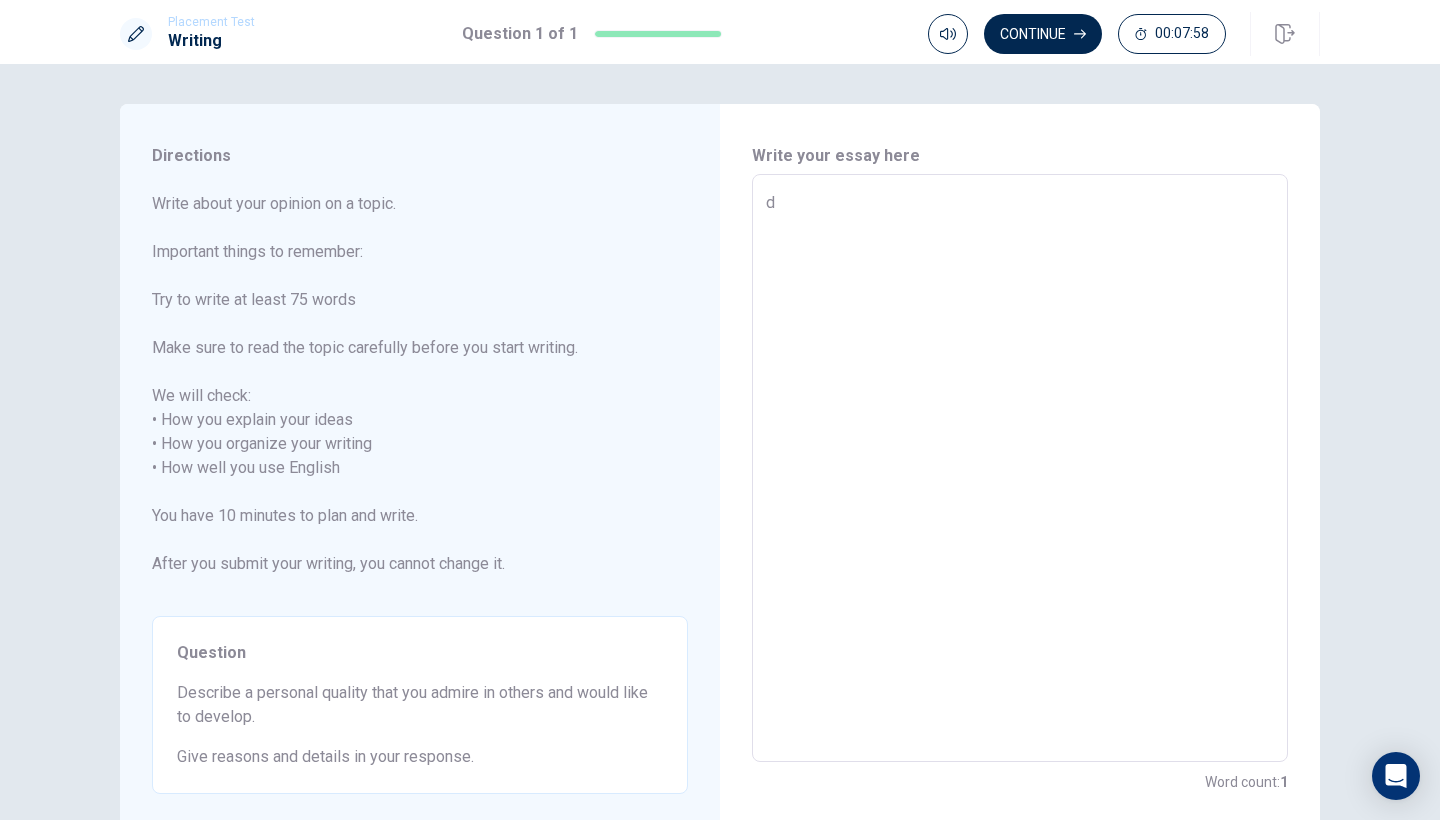 type on "x" 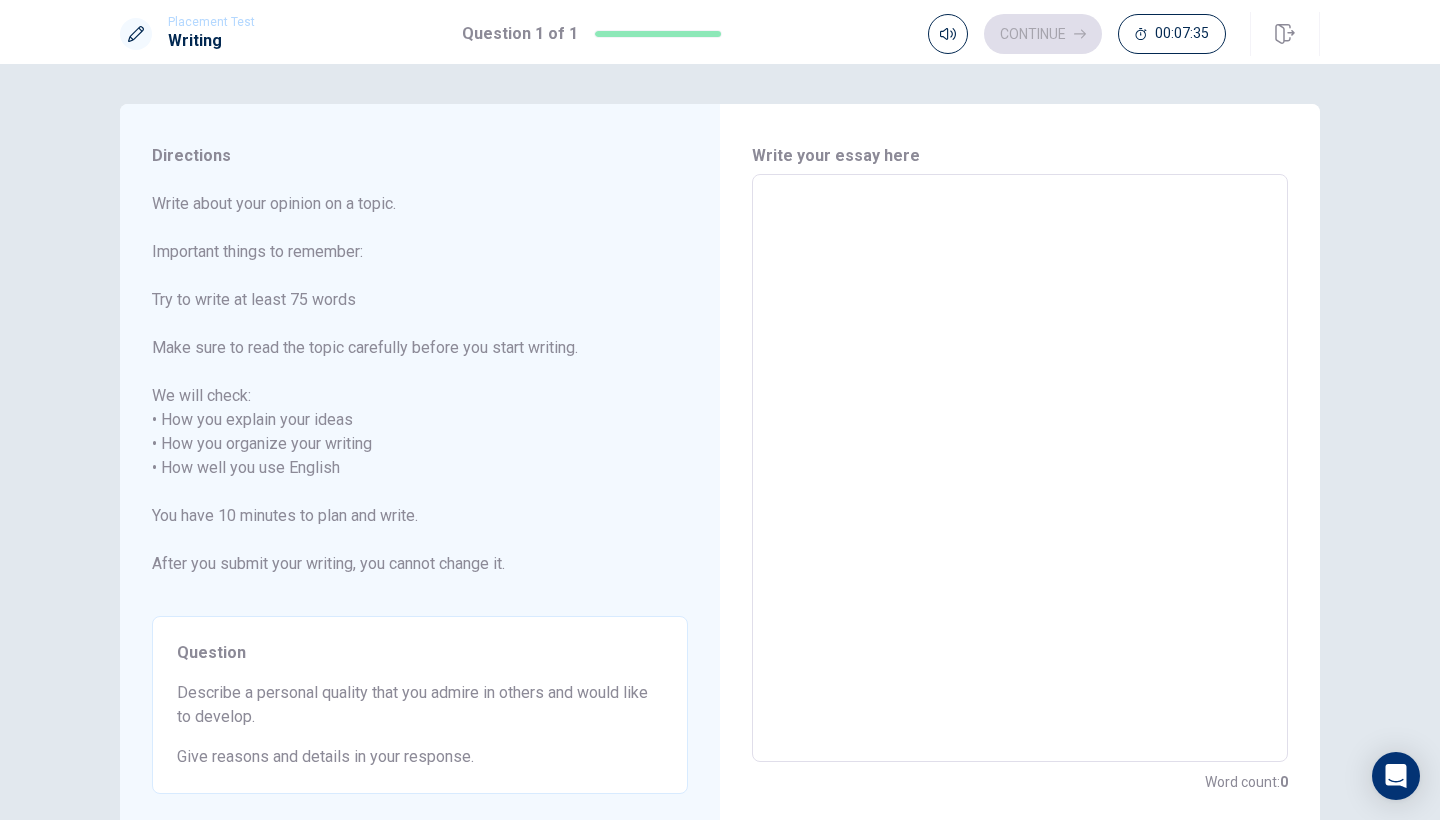 type on "I" 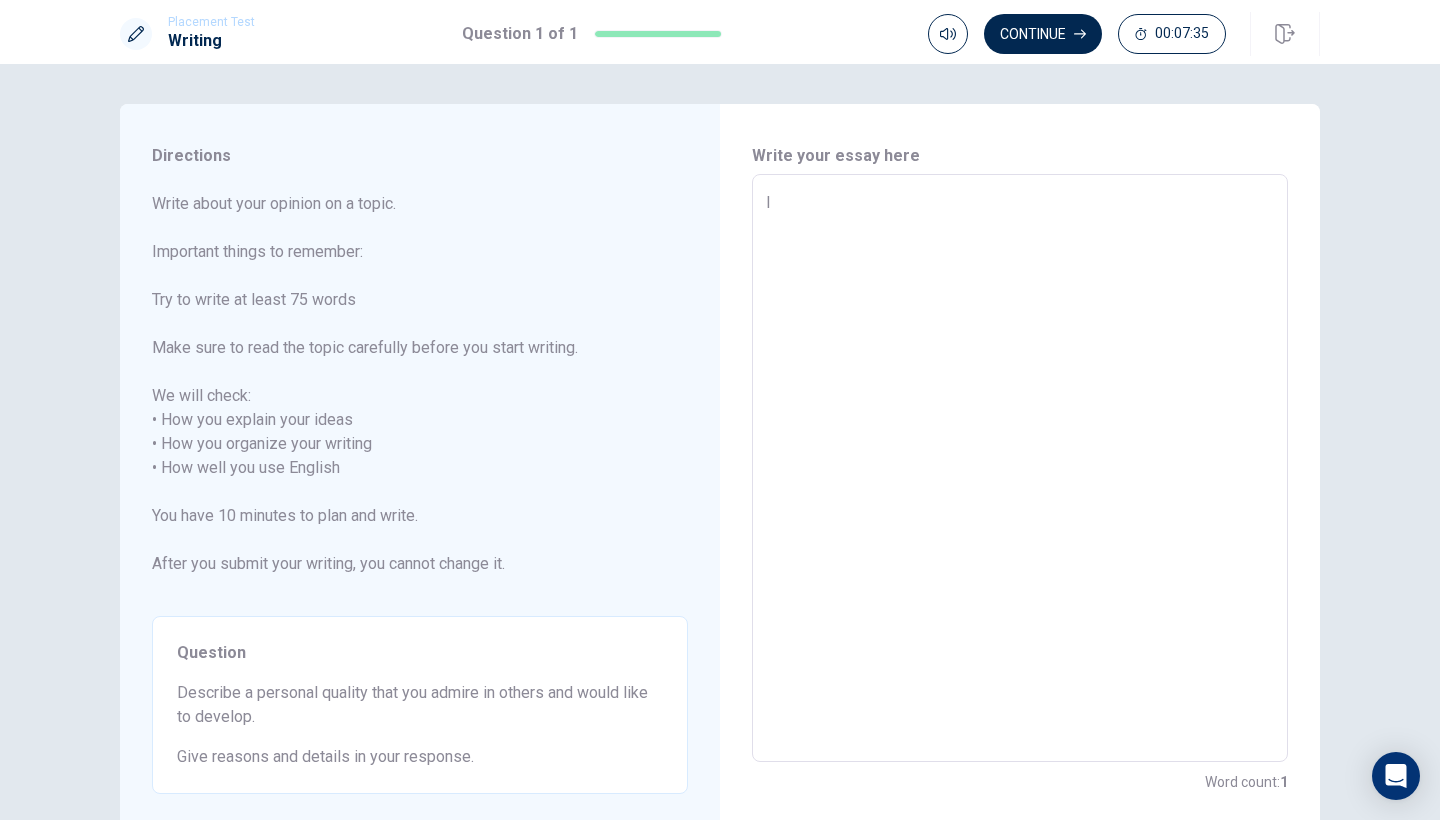 type on "x" 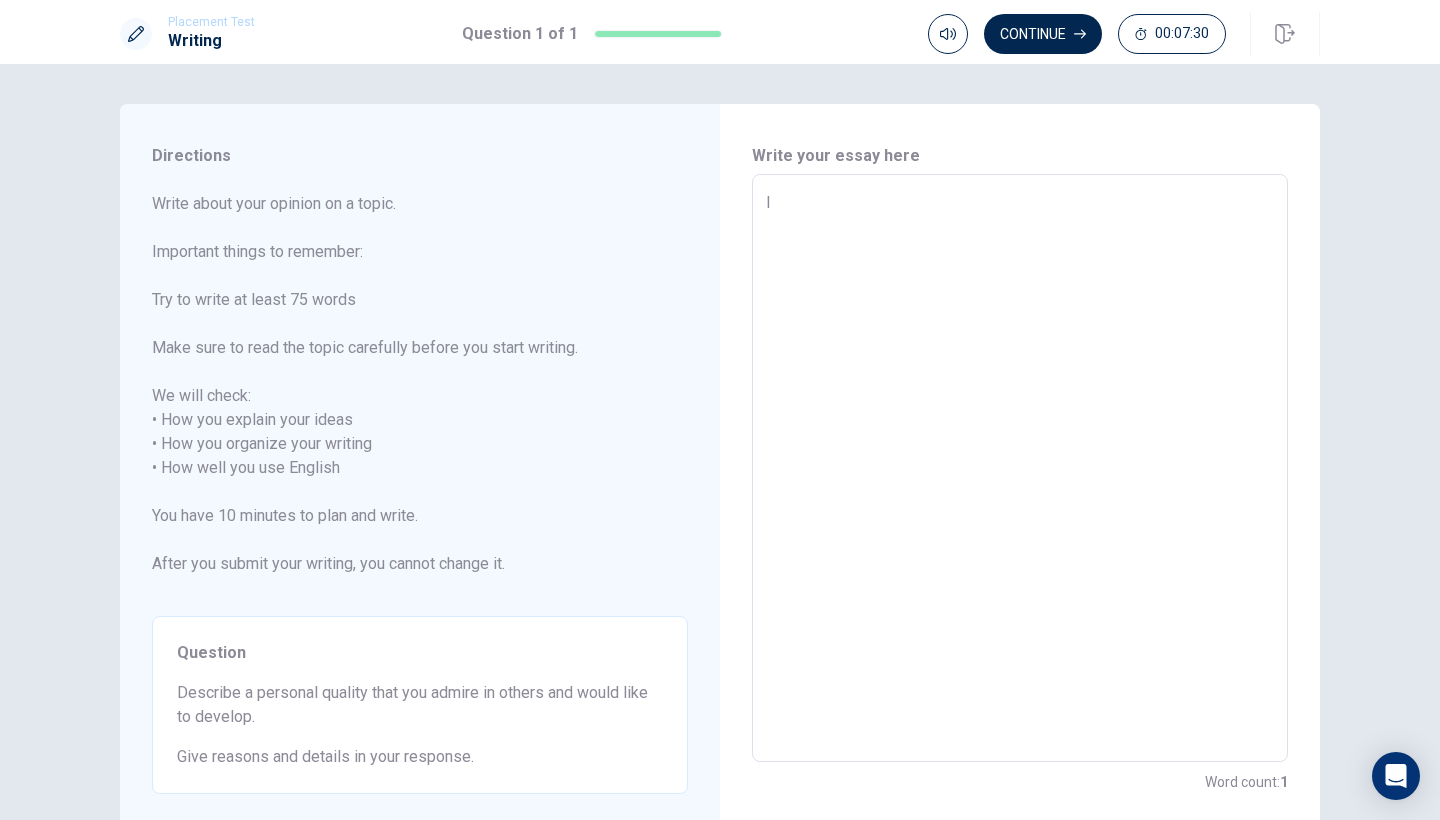 type on "x" 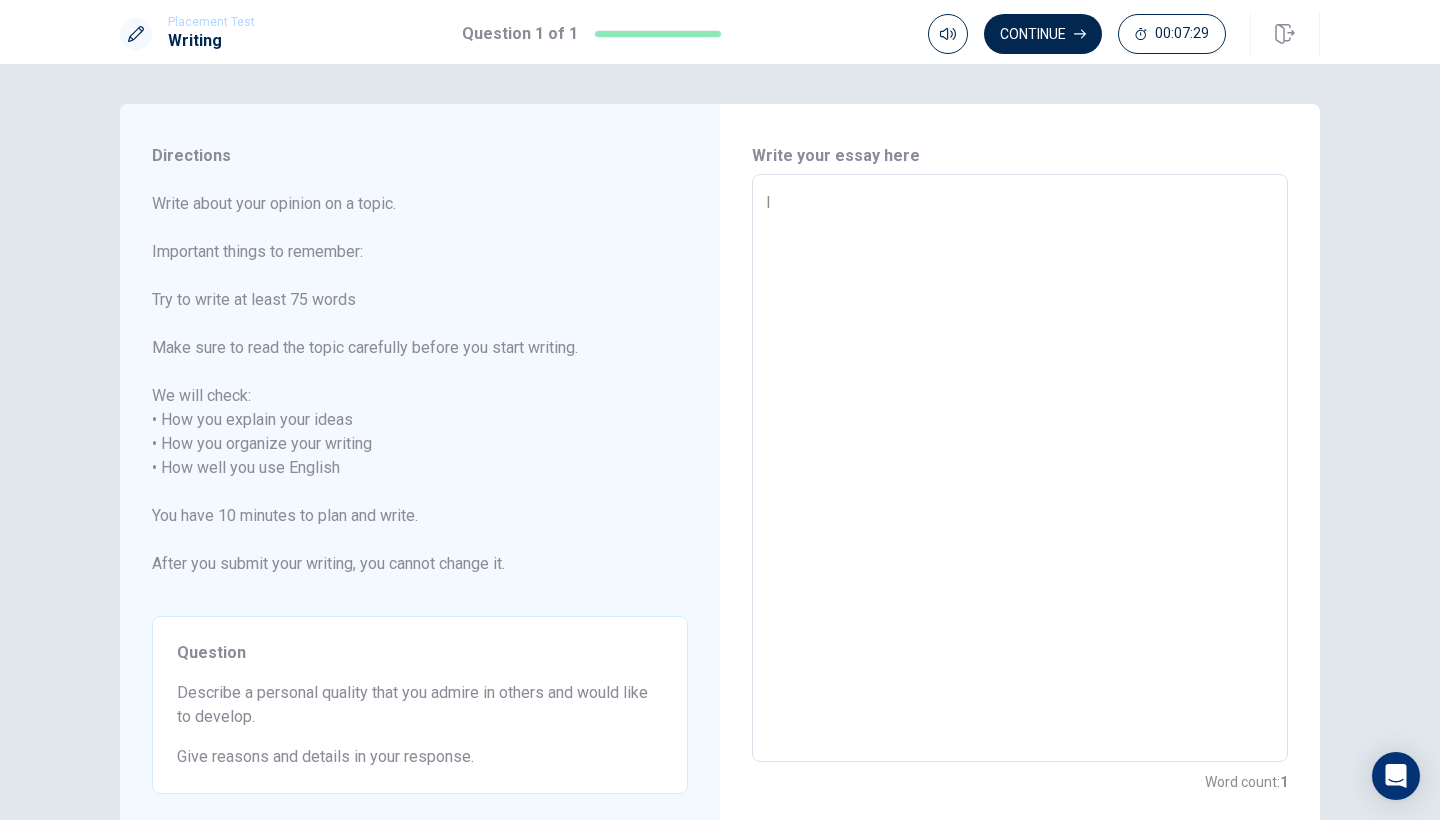 type on "I" 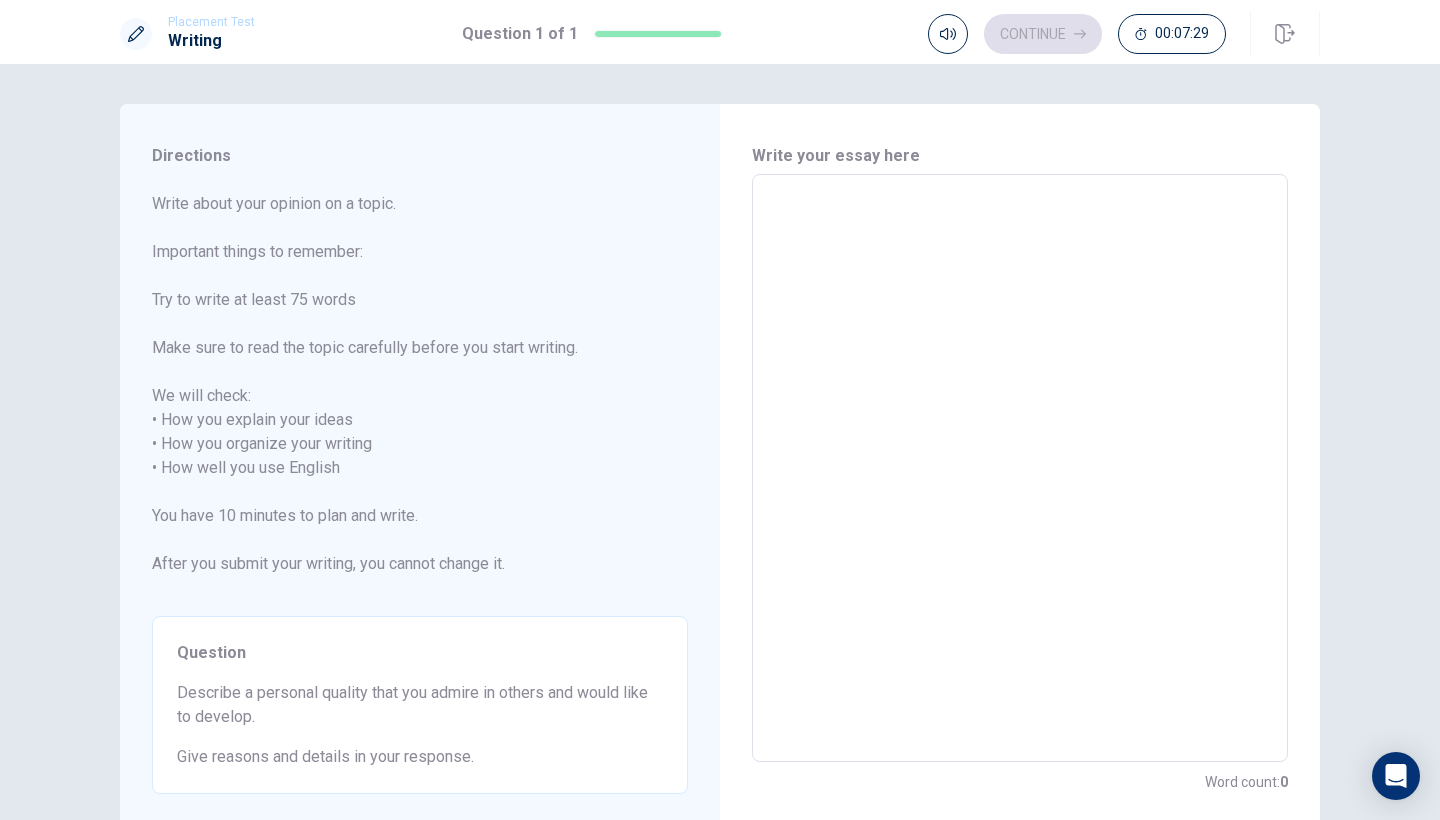 type on "l" 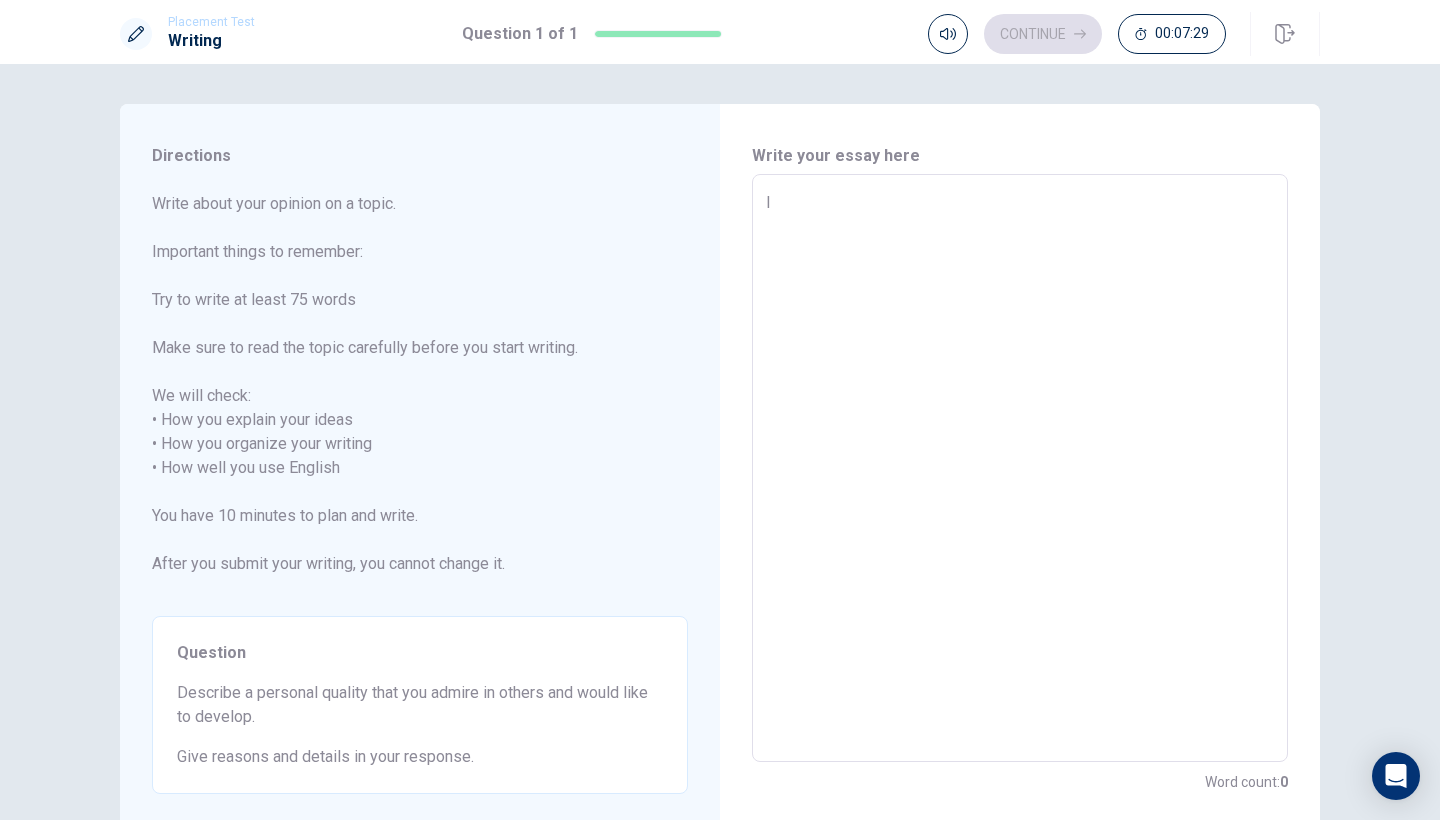 type on "x" 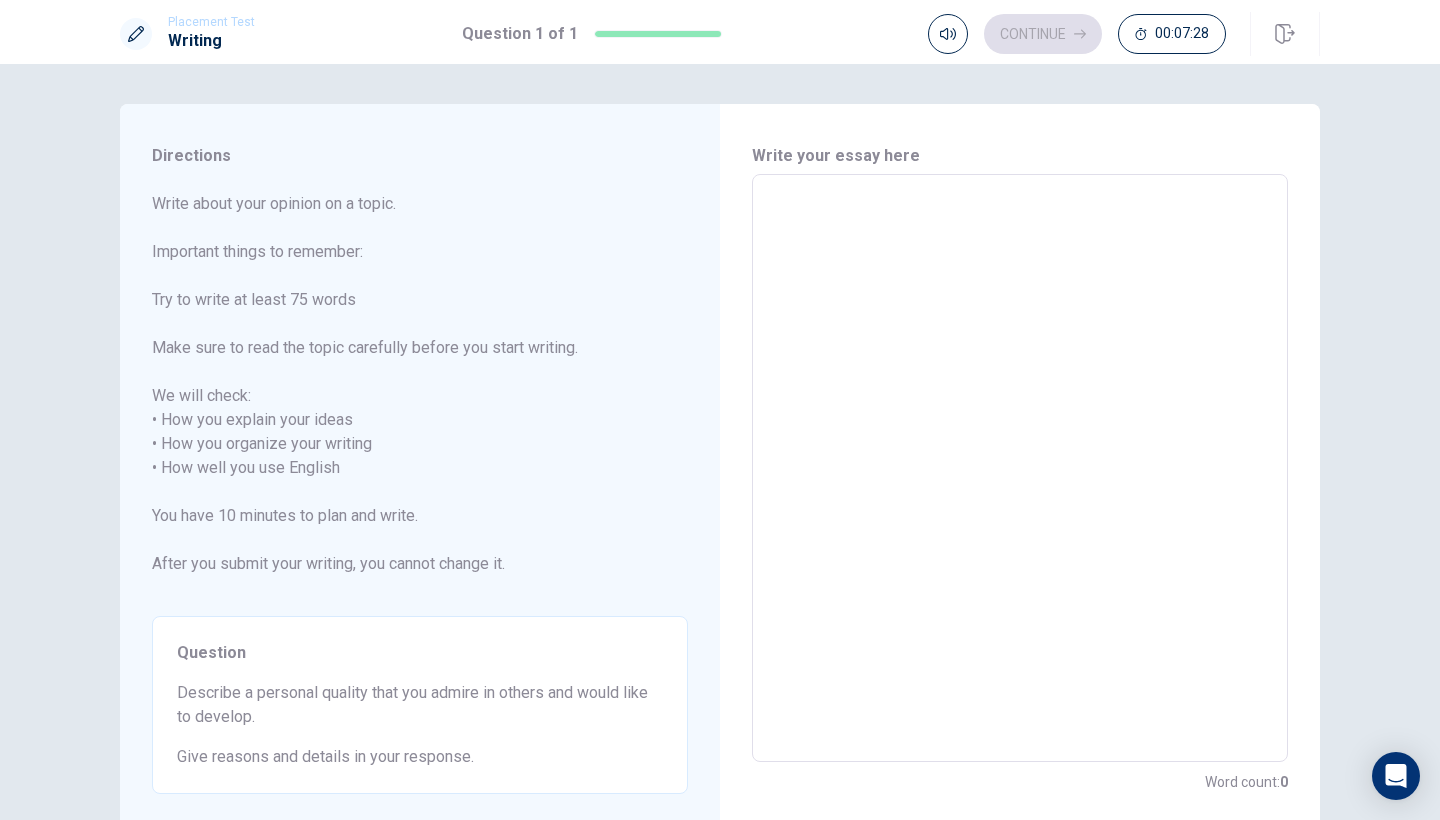 type on "o" 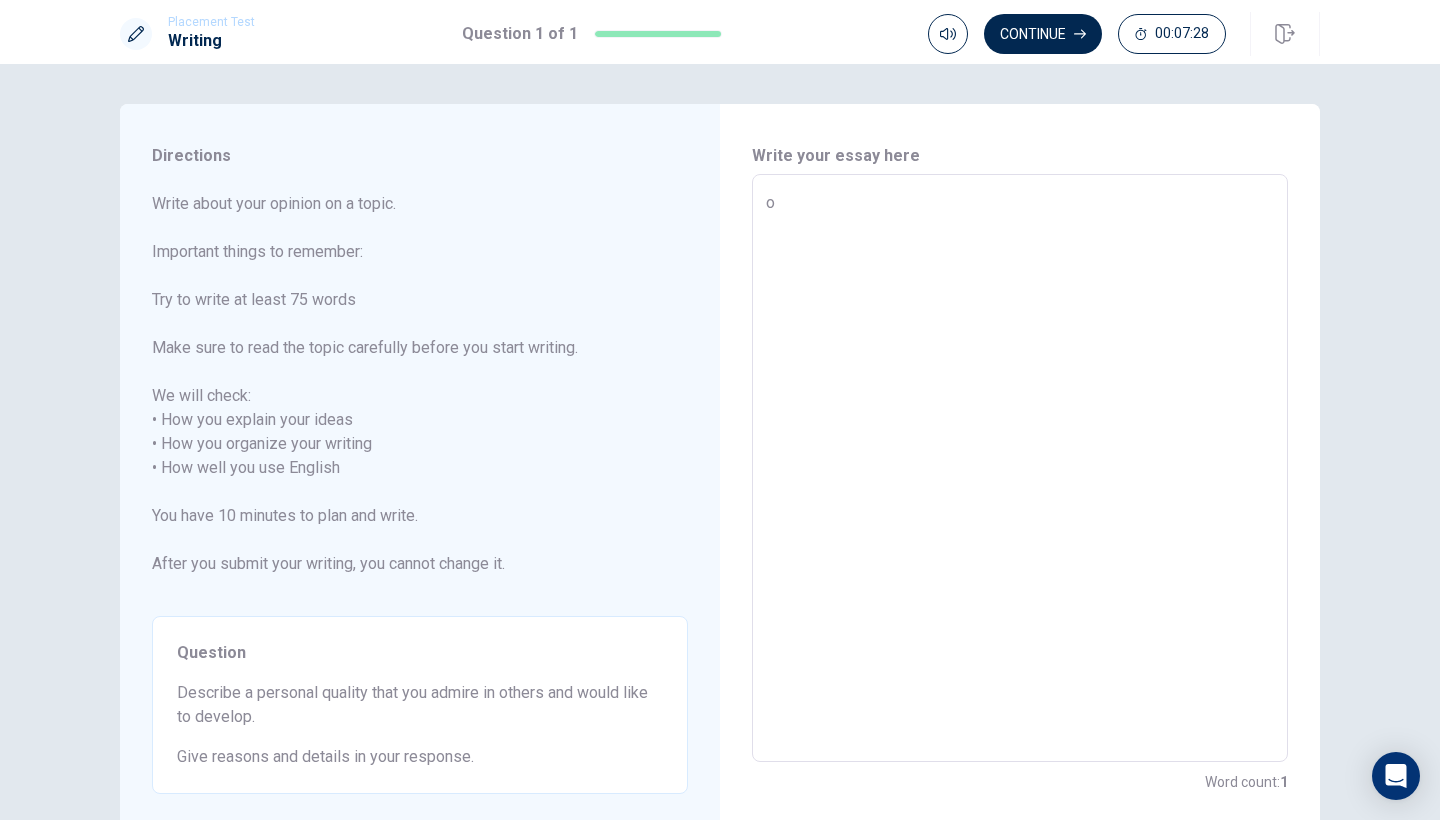 type on "x" 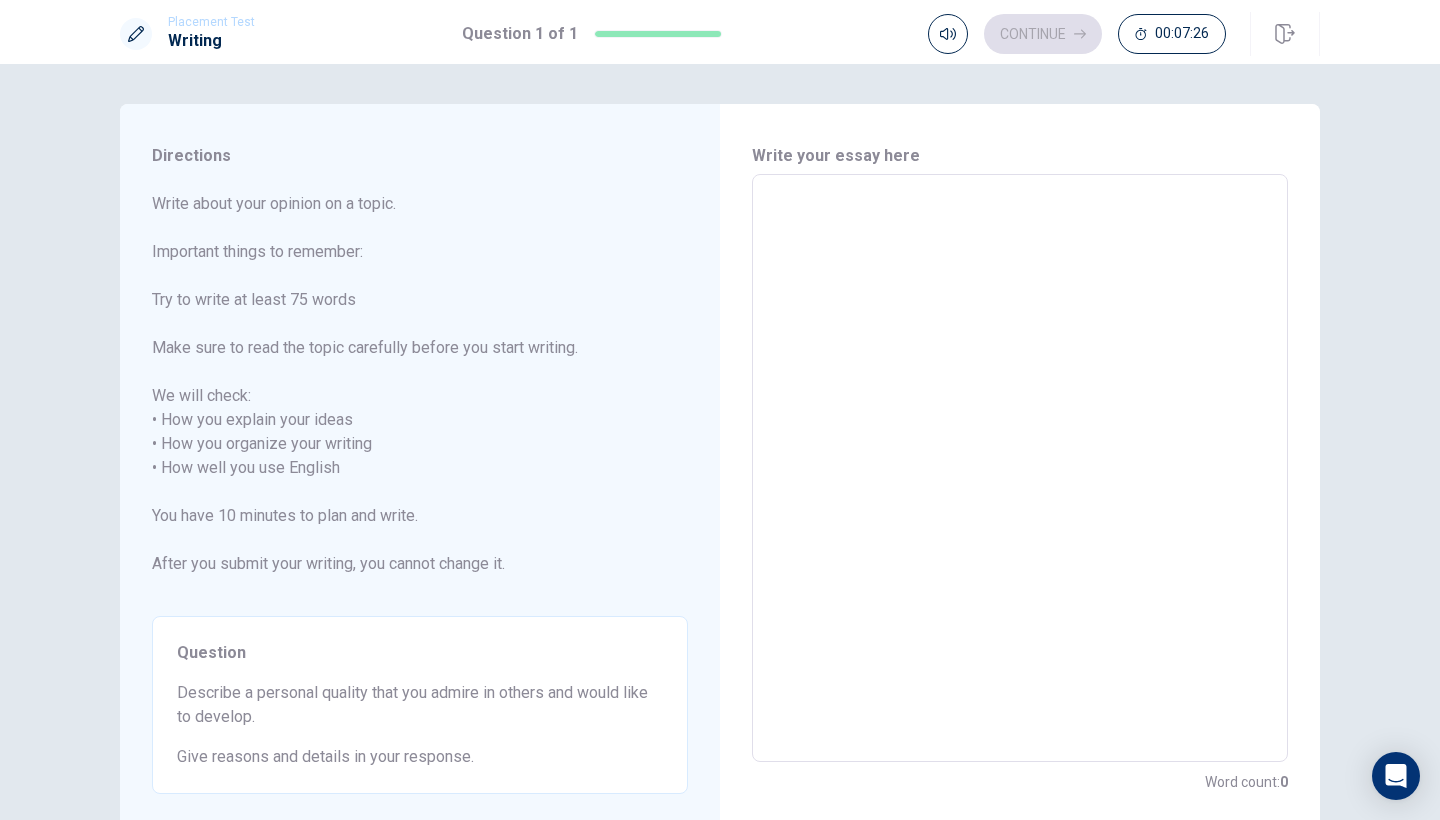 type 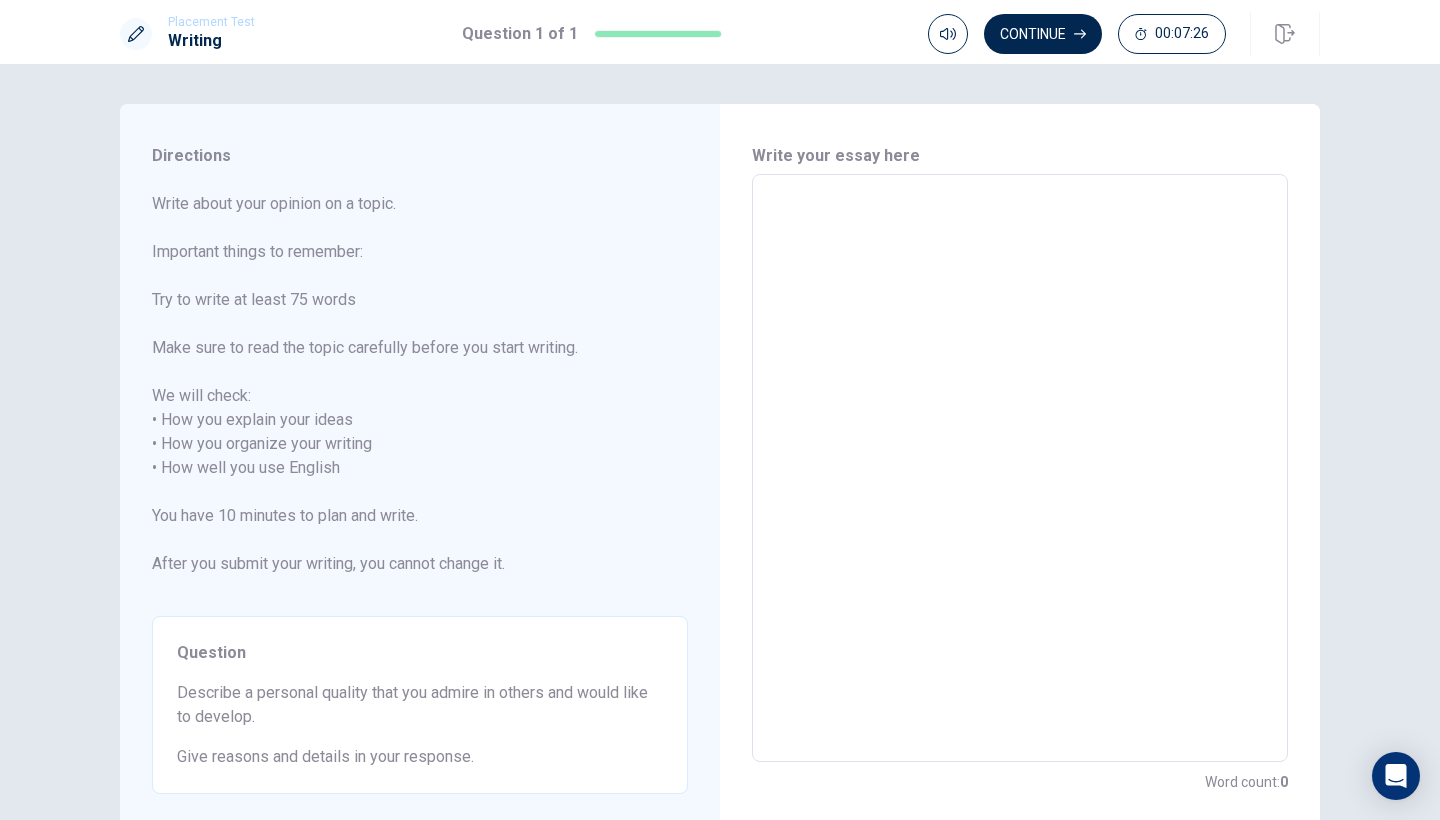 type on "O" 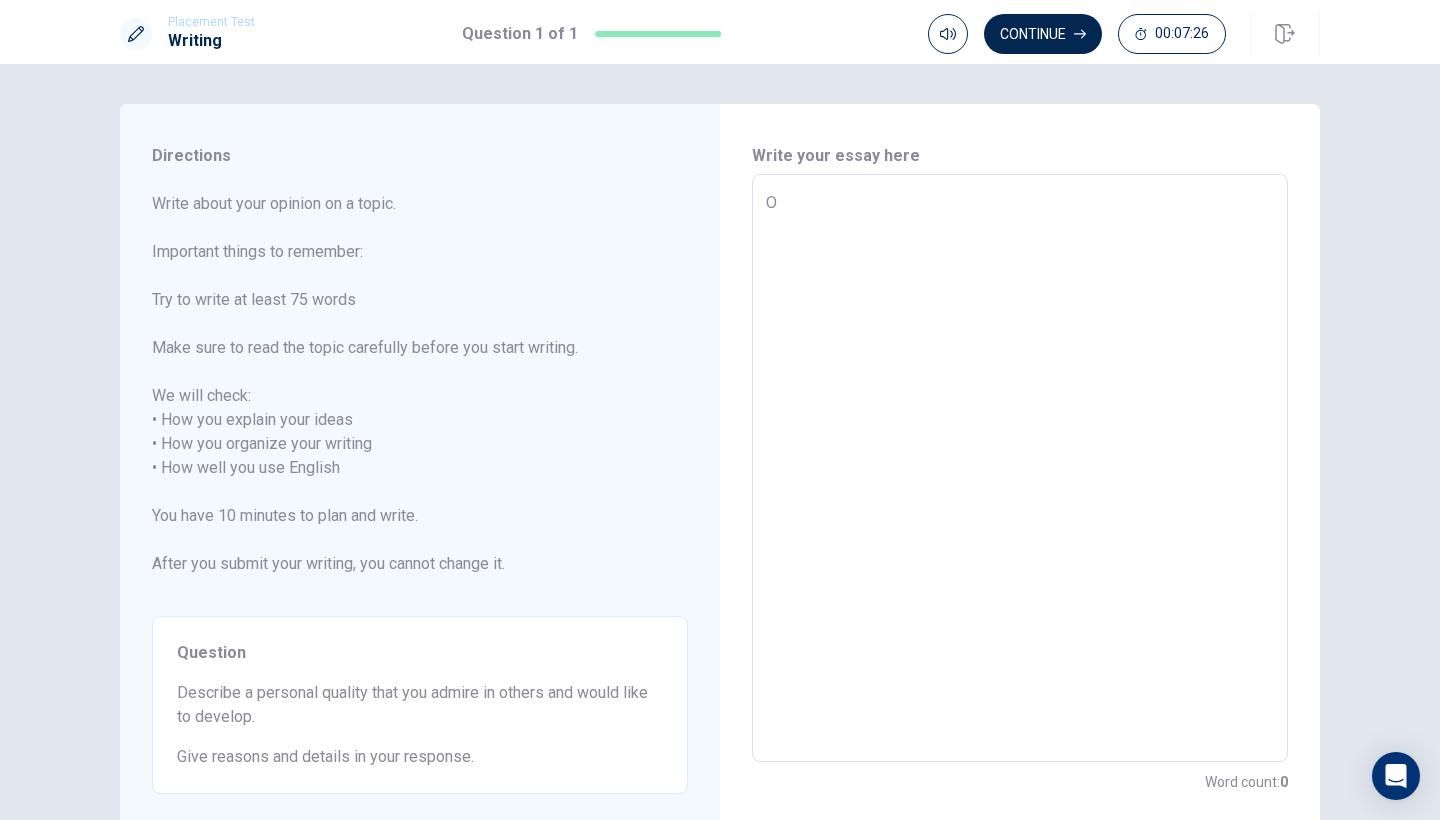 type on "x" 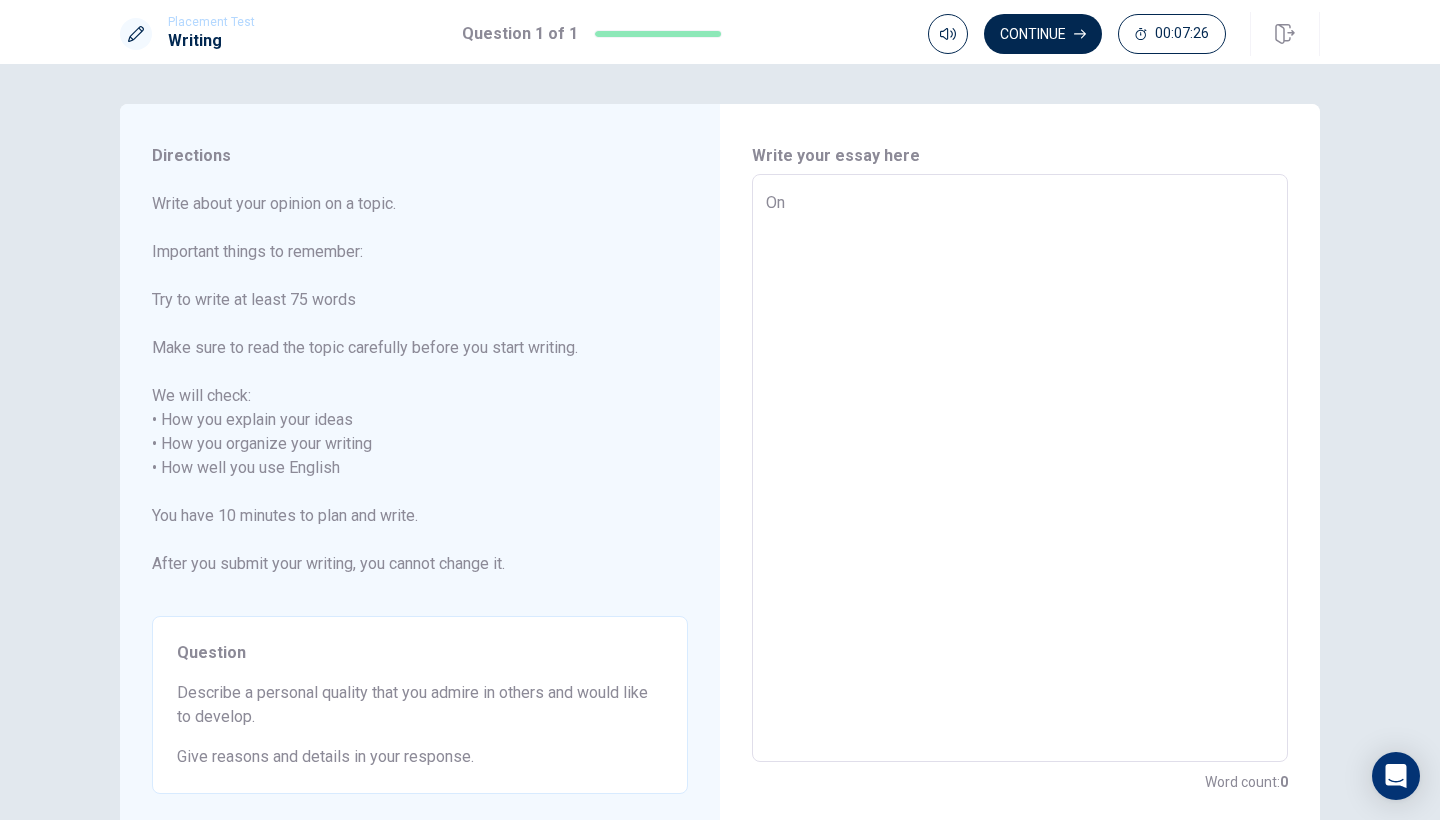 type on "x" 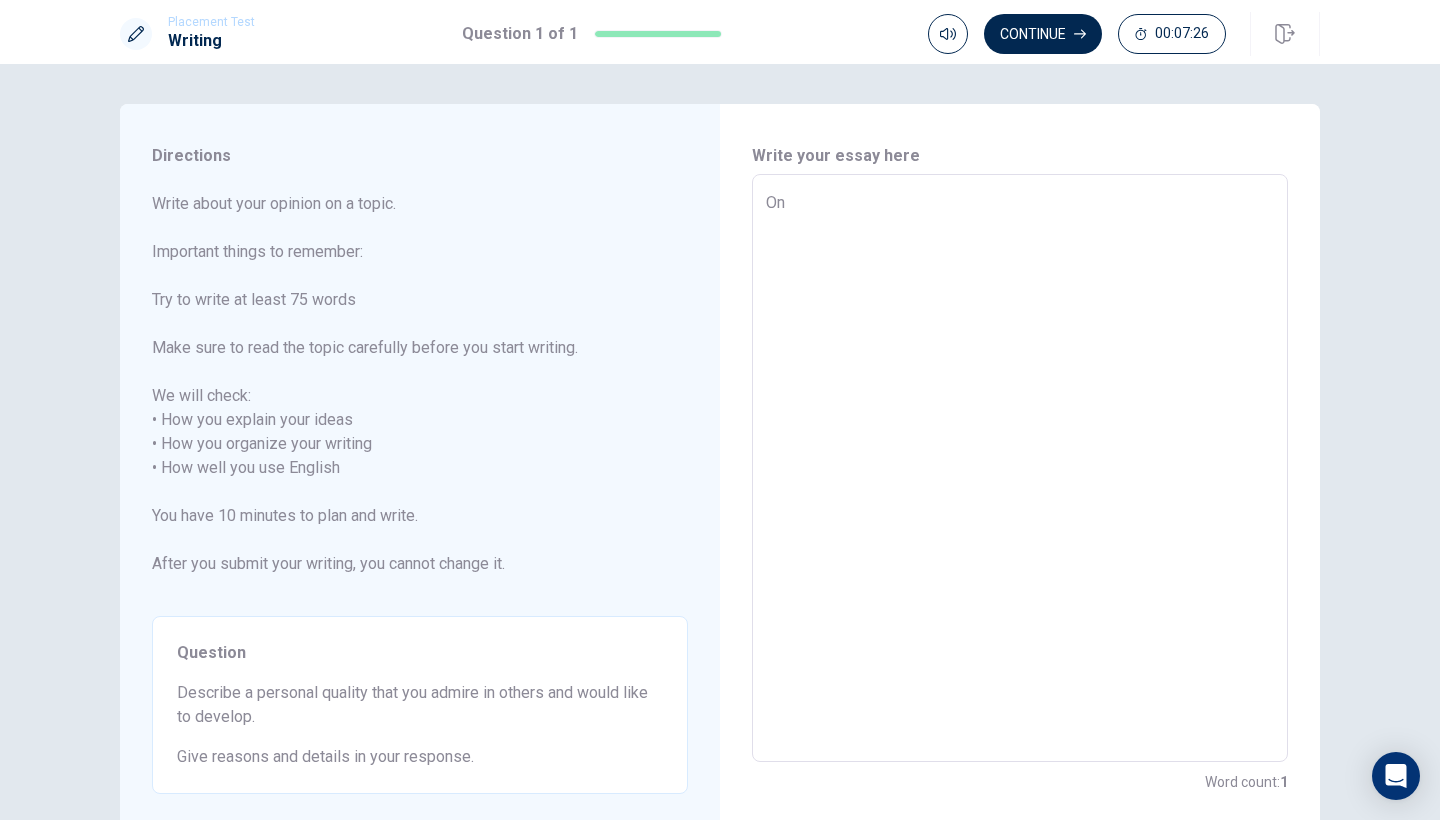 type on "One" 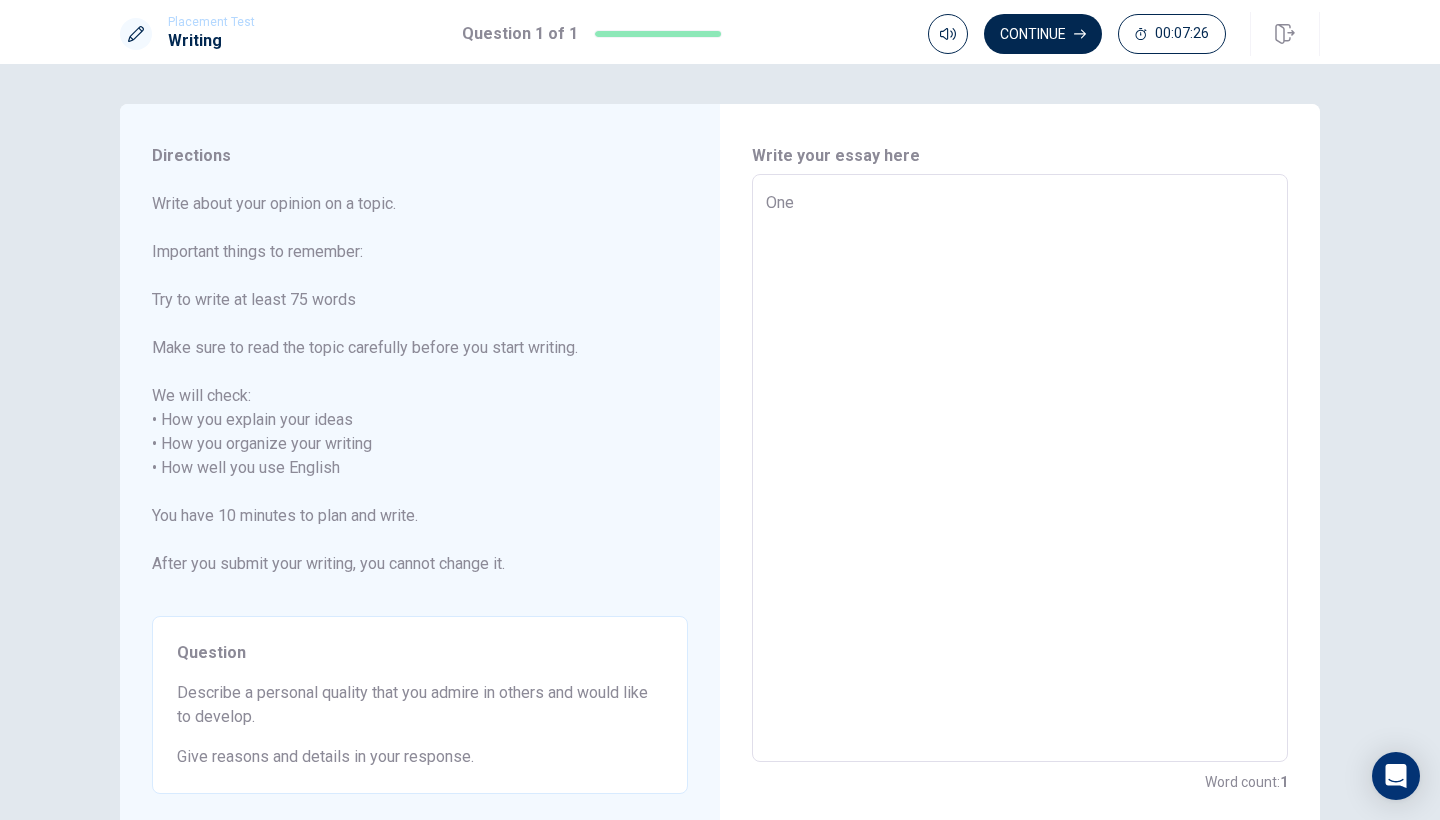 type on "x" 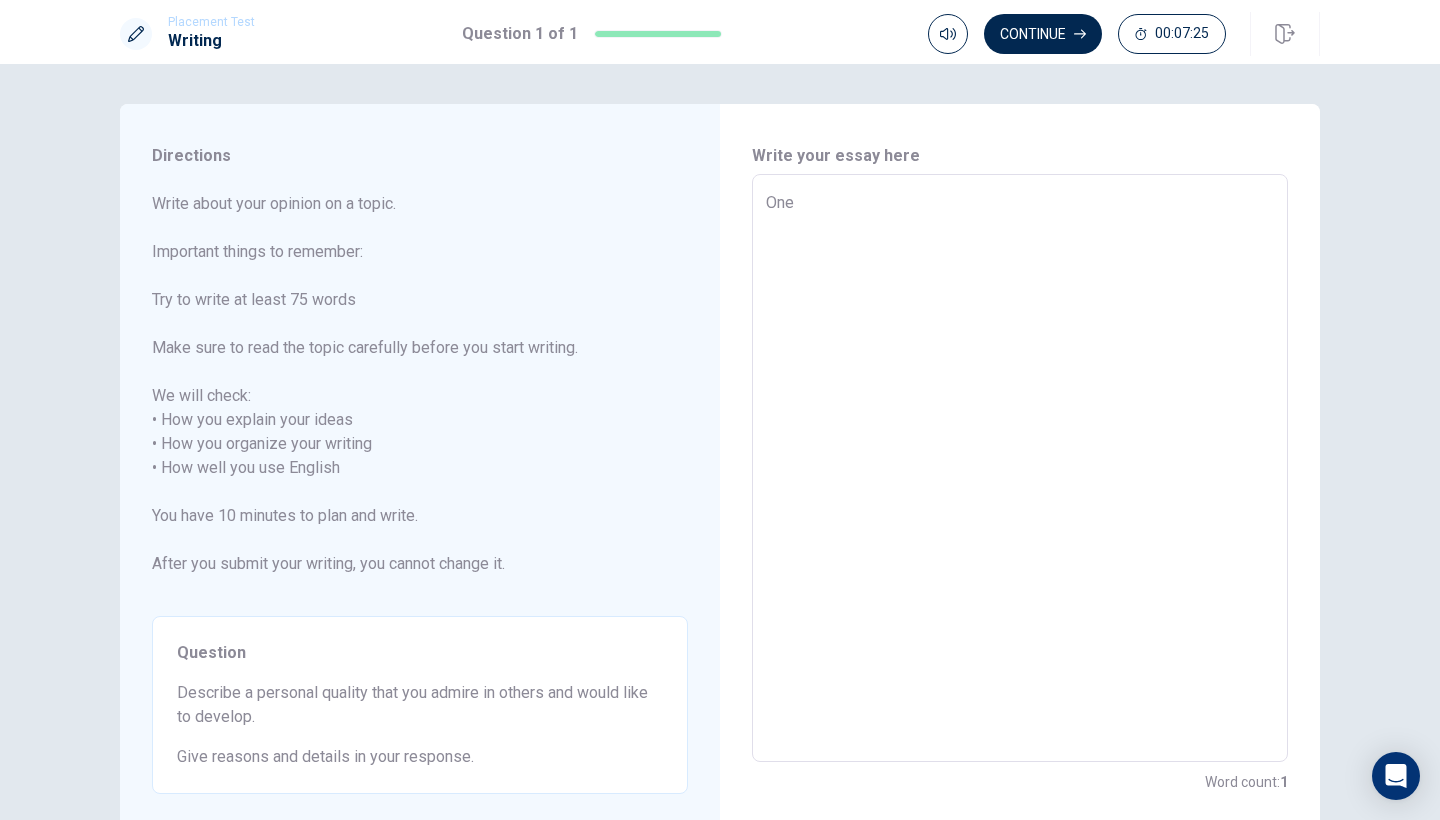 type on "One p" 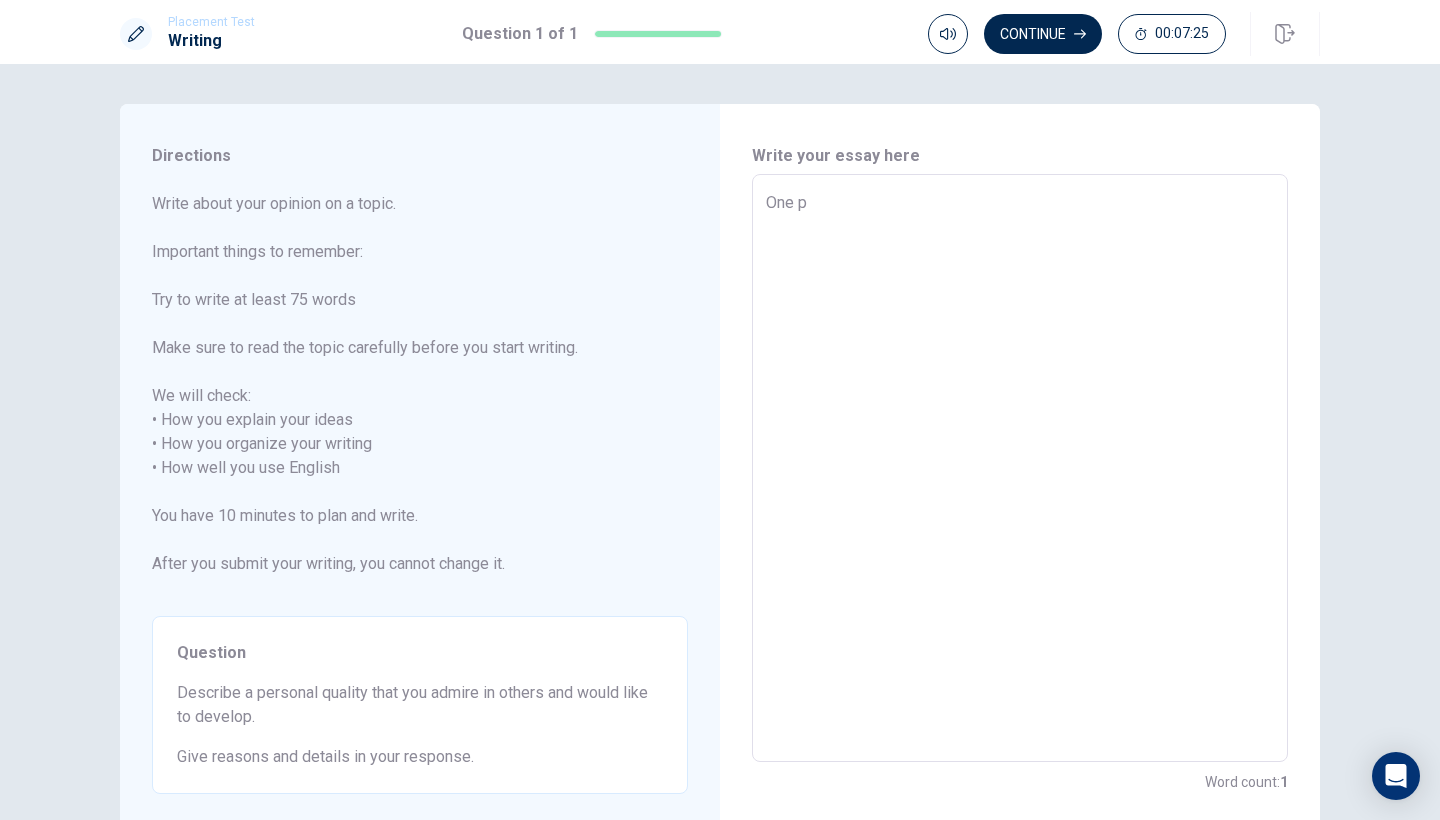 type on "x" 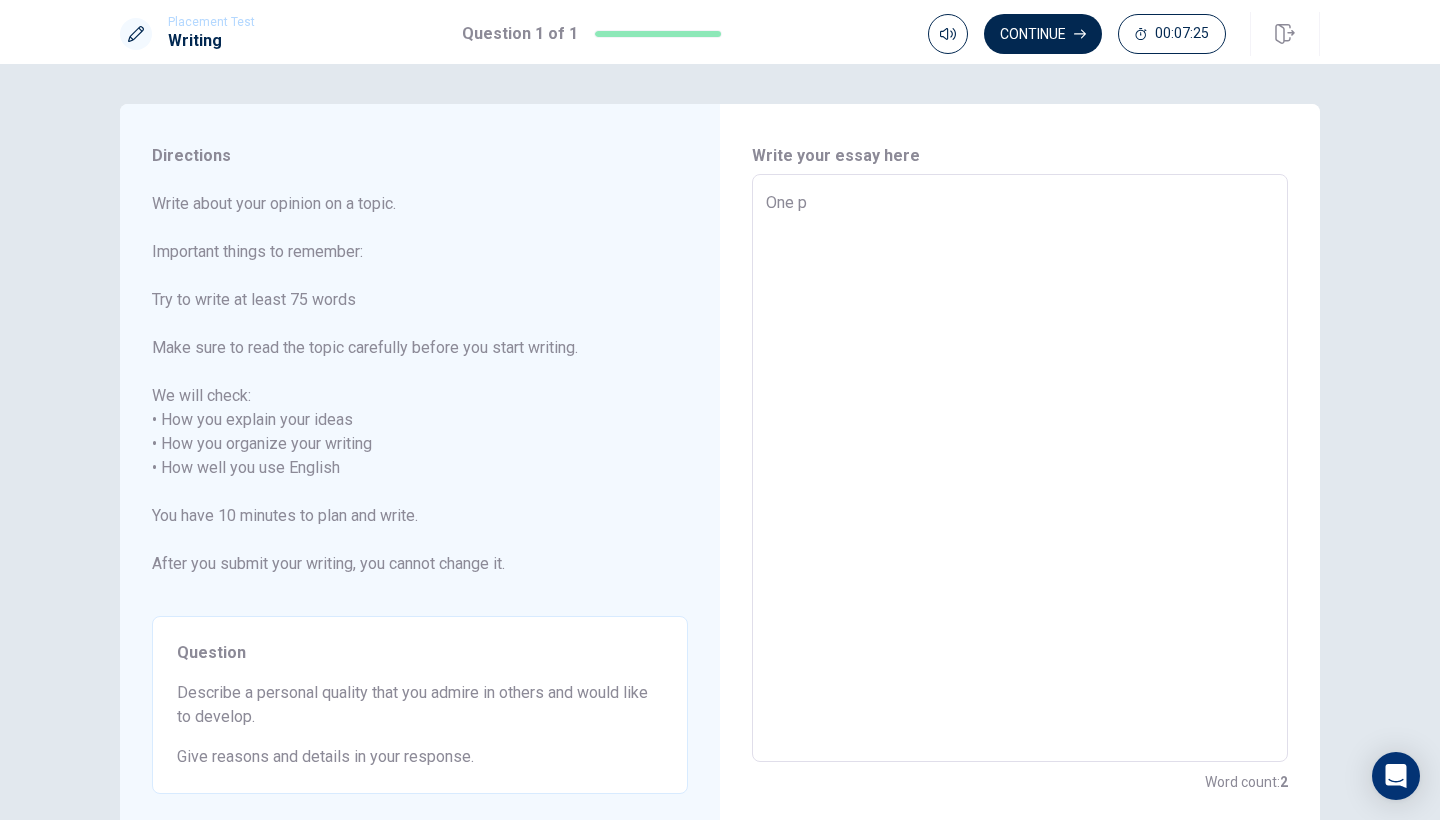 type on "One pe" 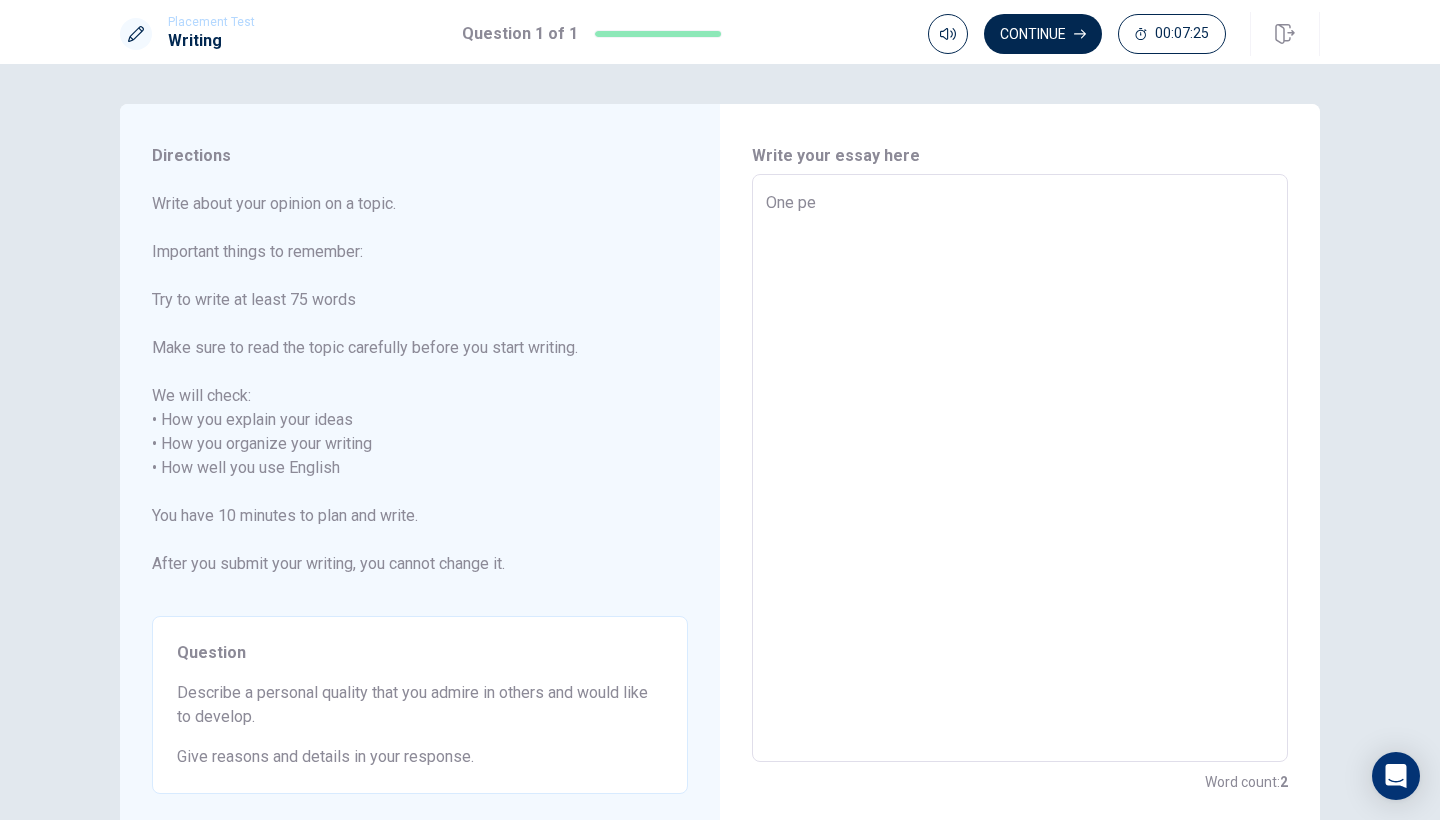 type on "x" 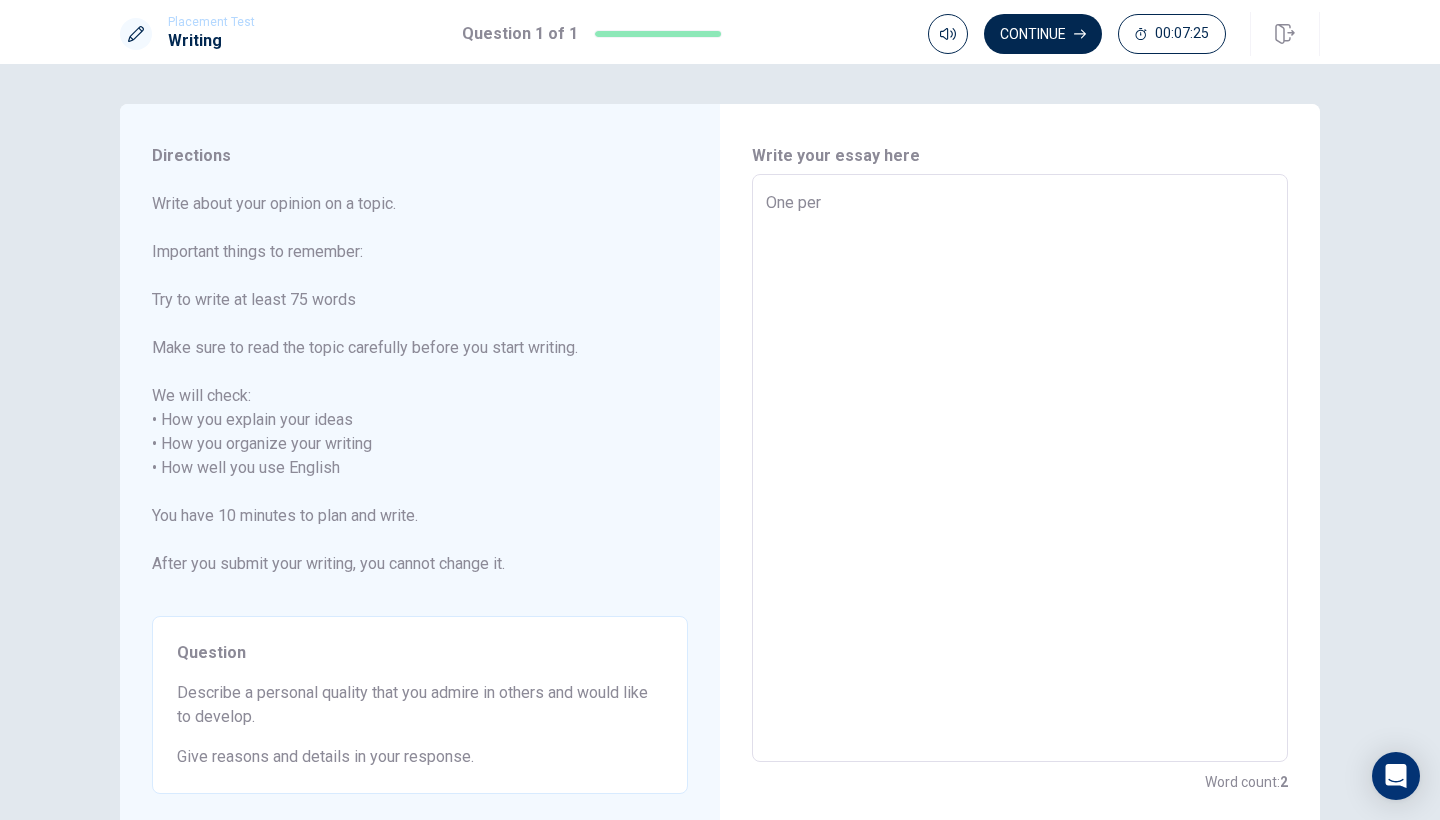 type on "x" 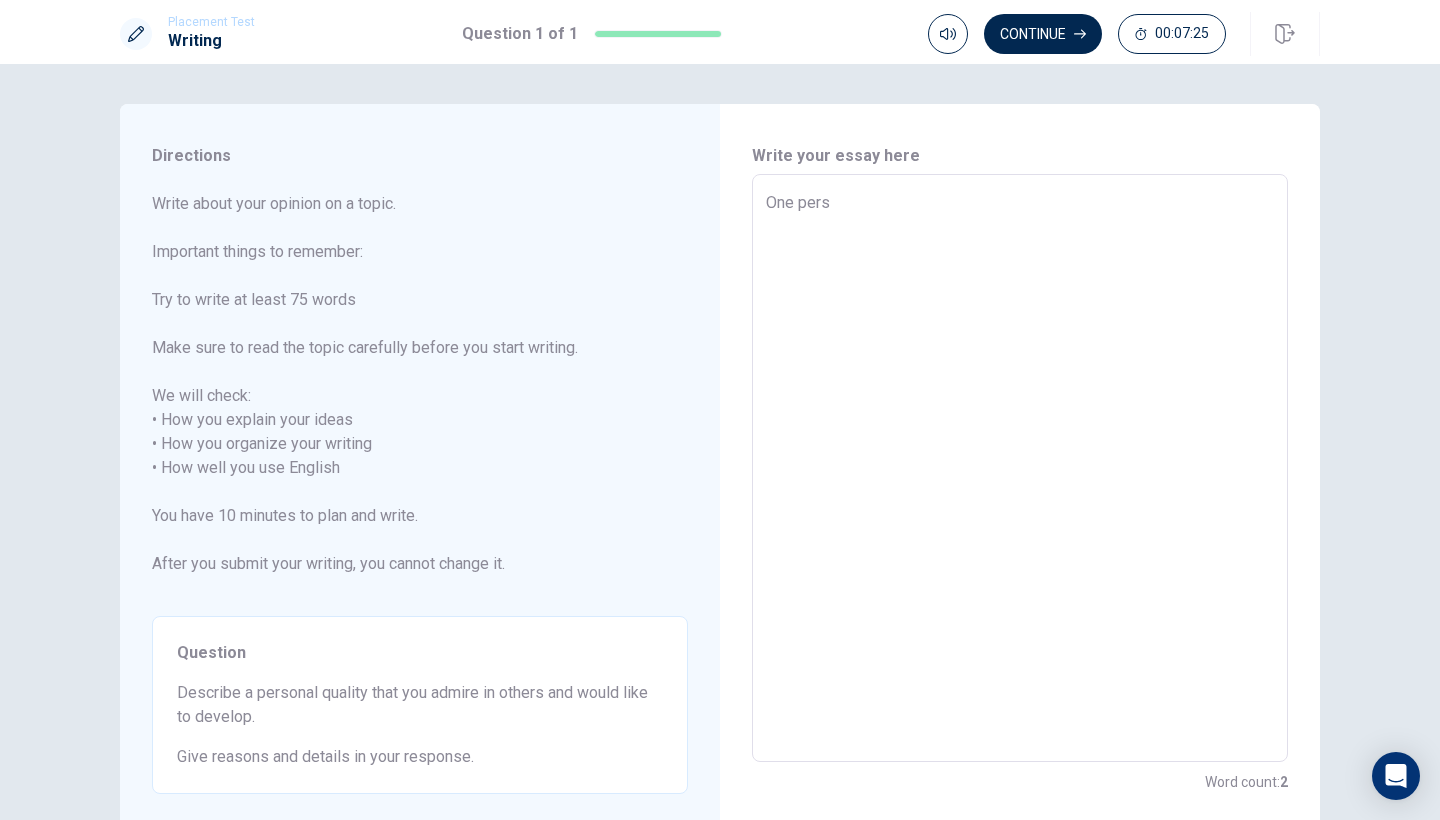 type on "x" 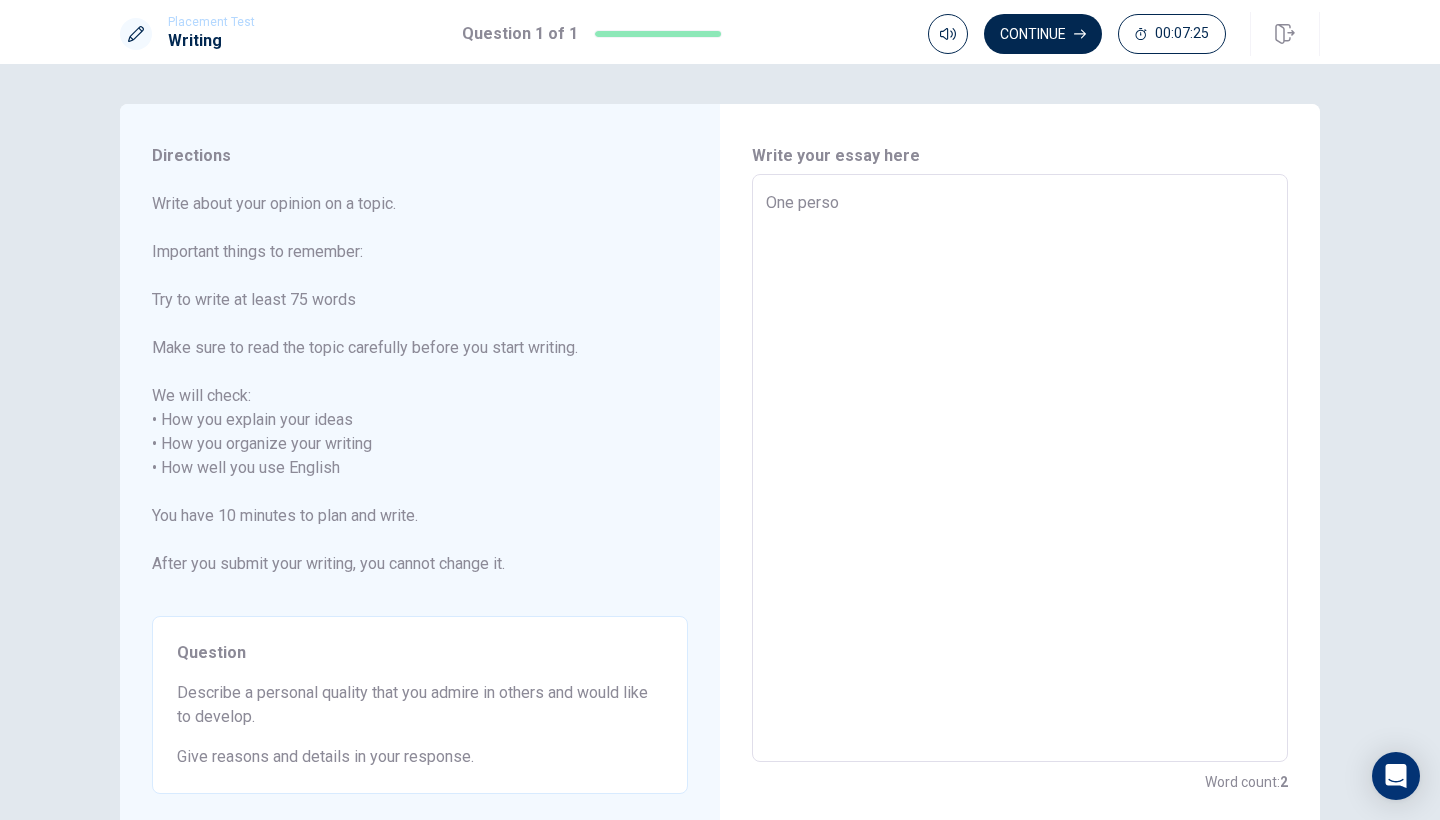 type on "x" 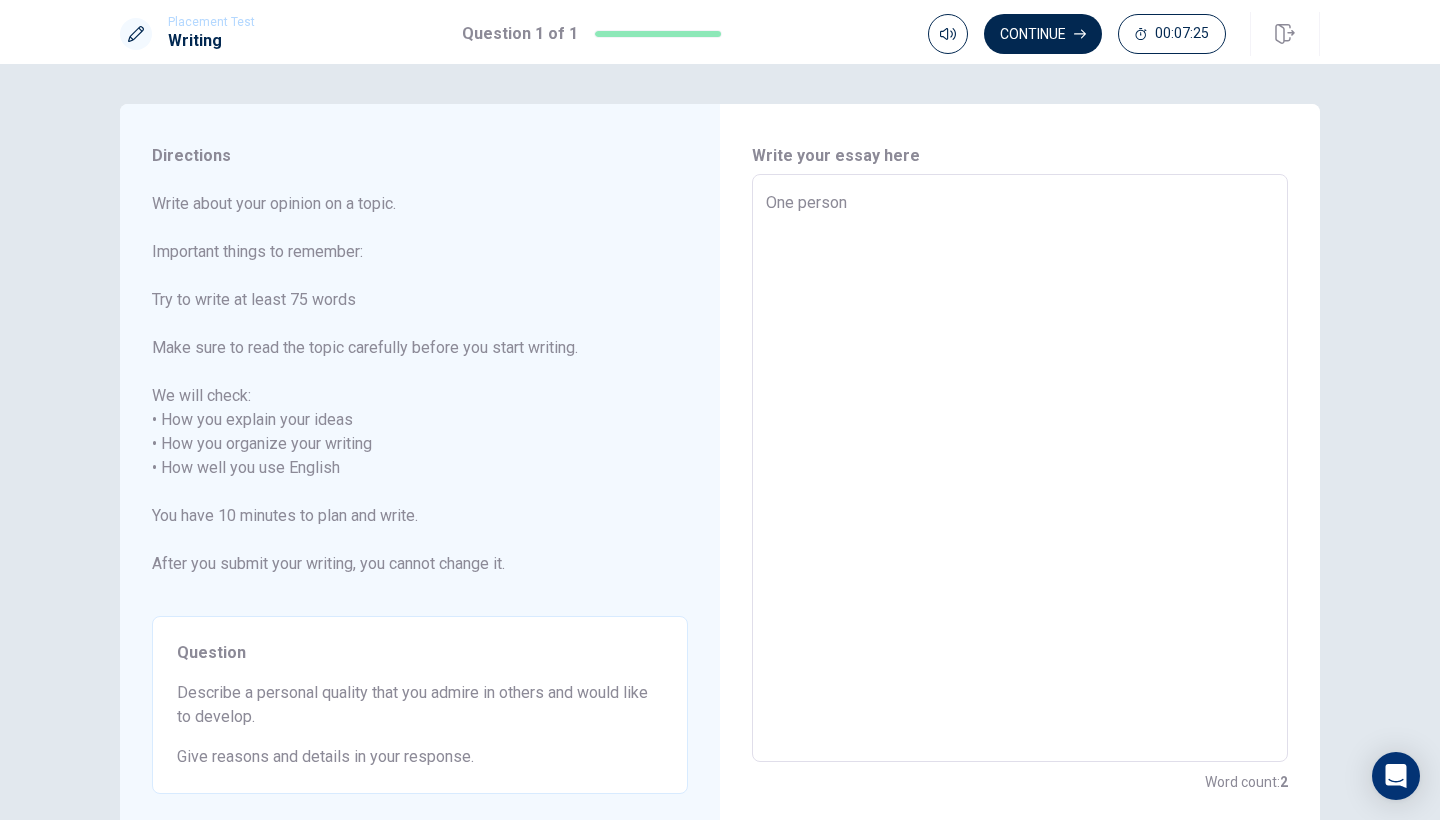 type on "x" 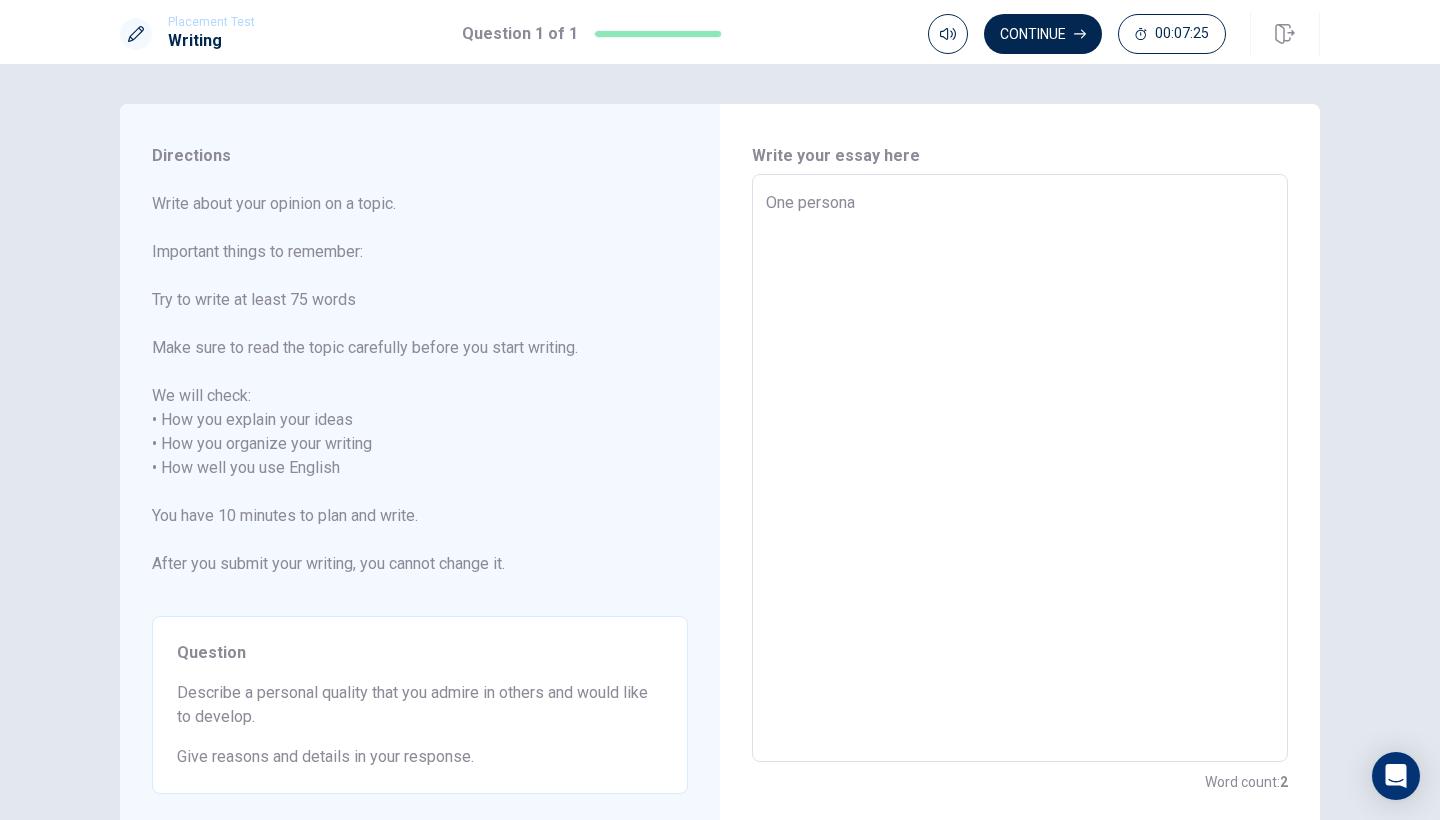 type on "x" 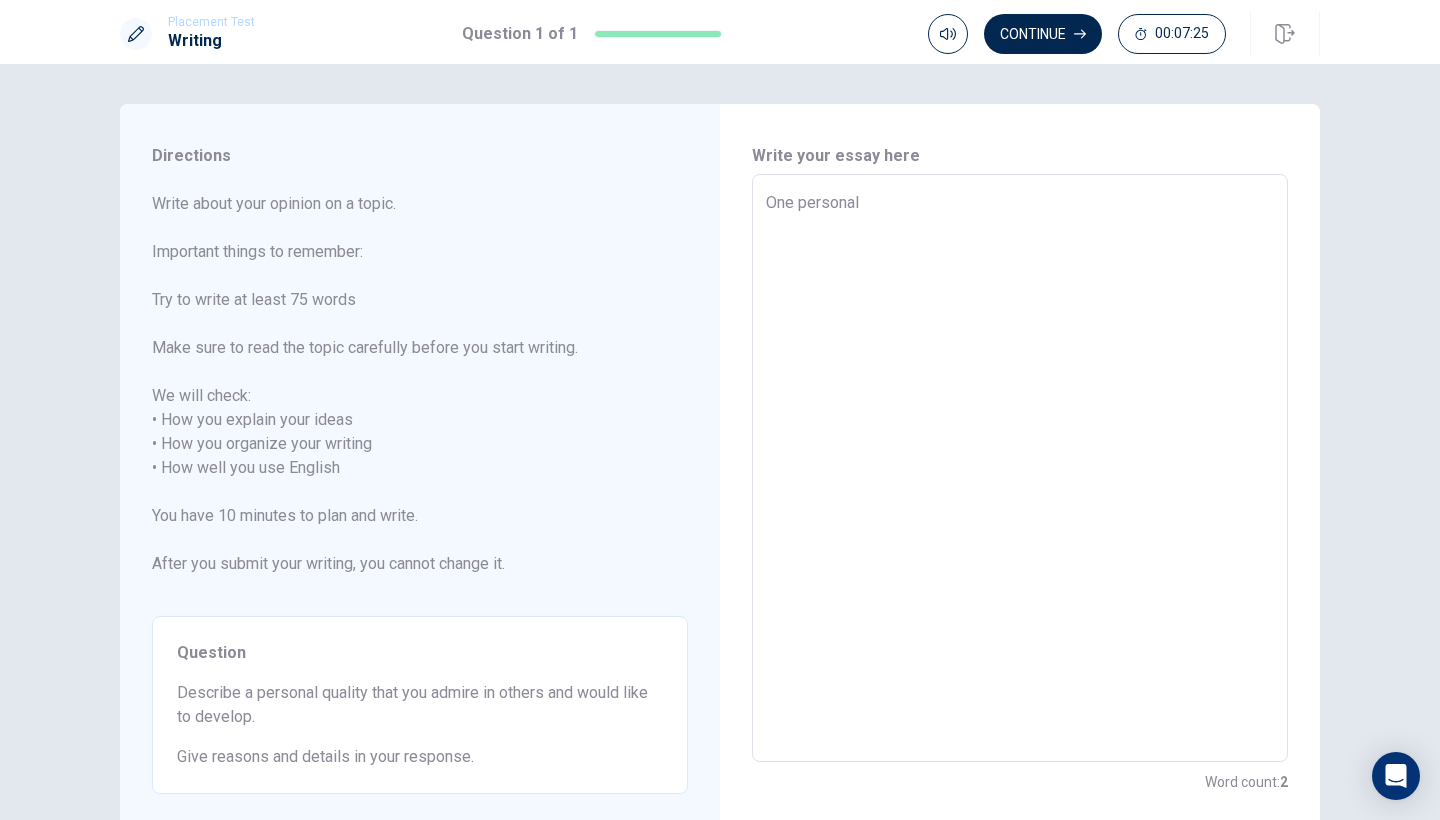 type on "x" 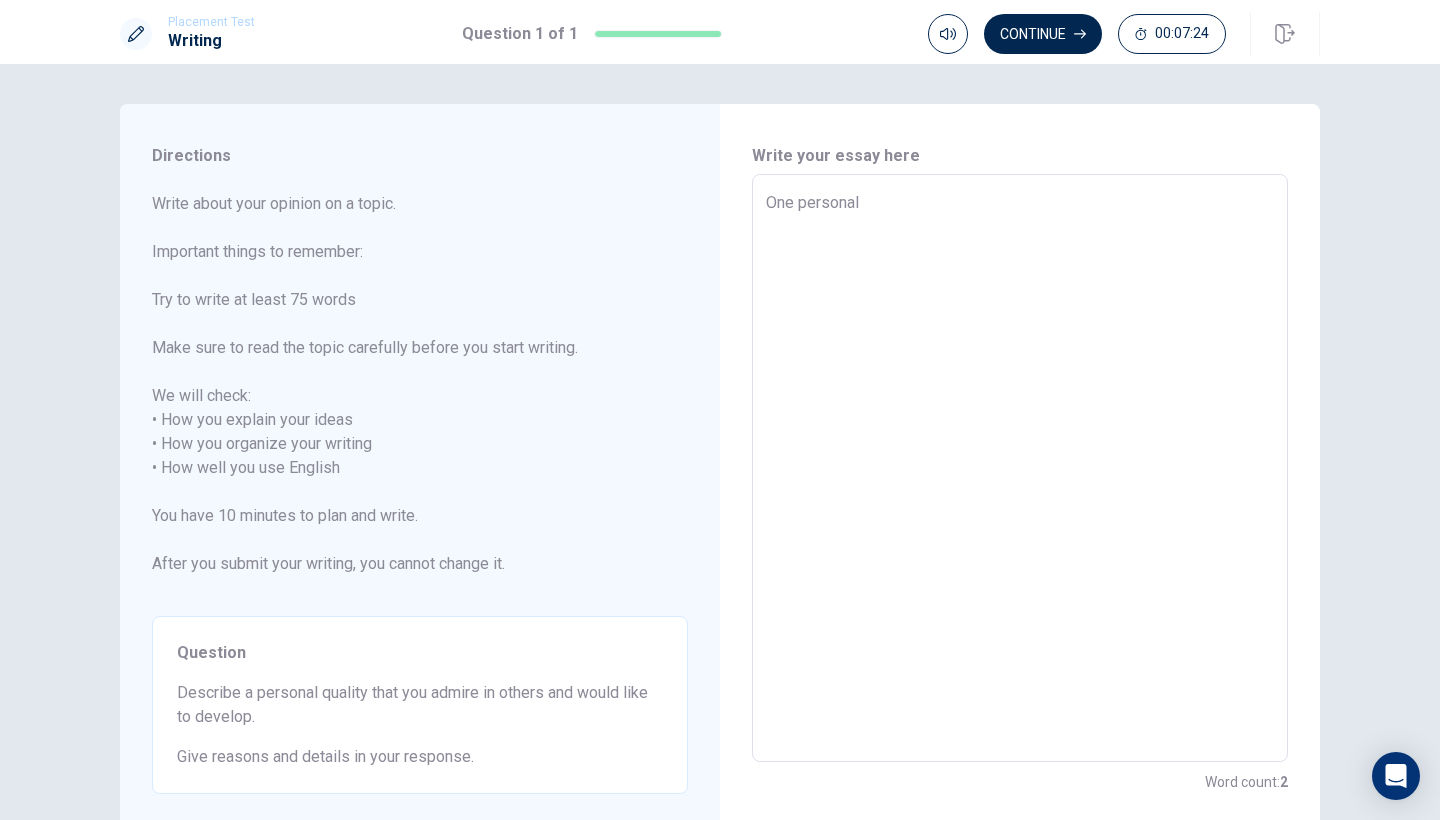 type on "One personal" 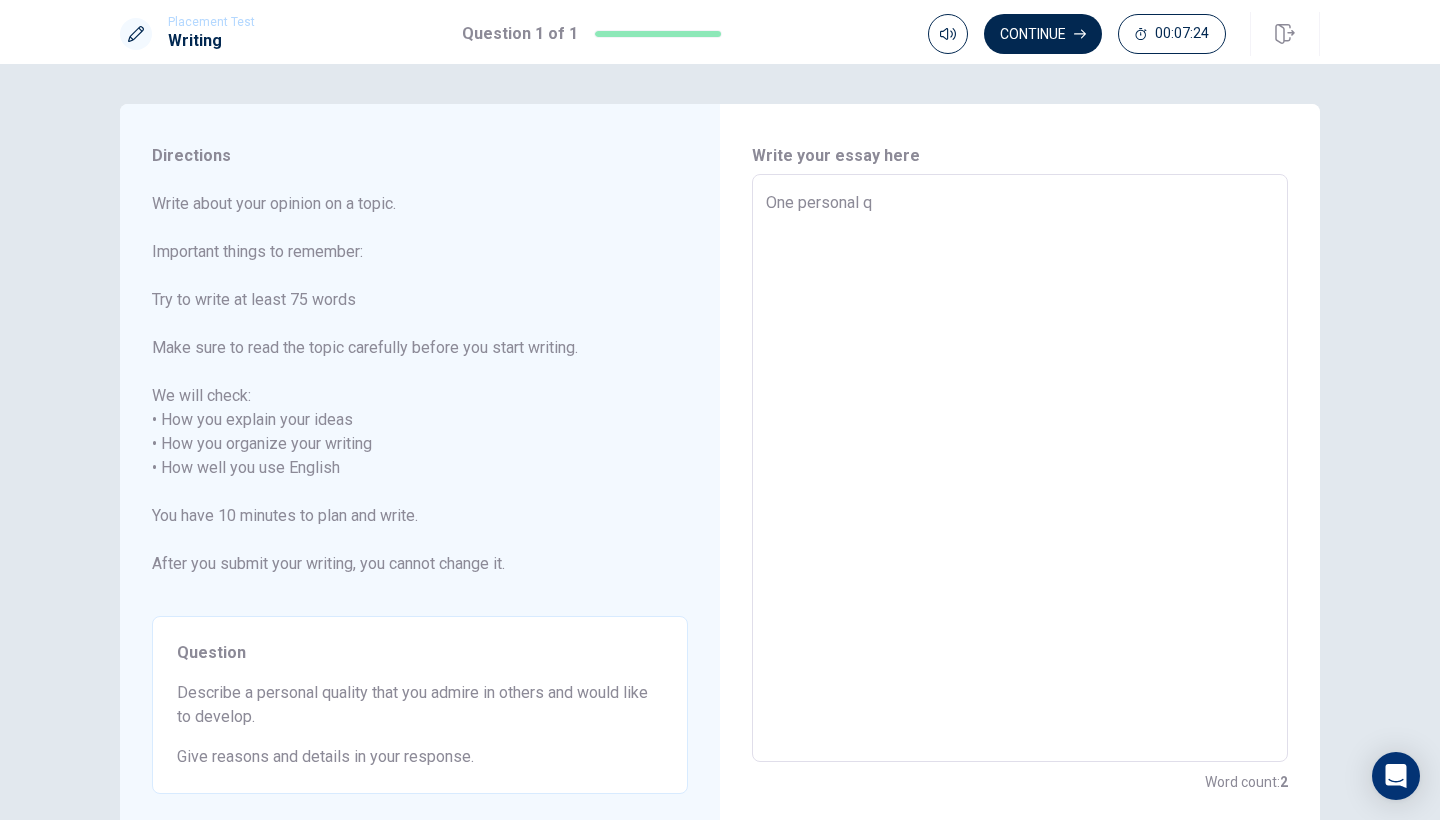 type on "x" 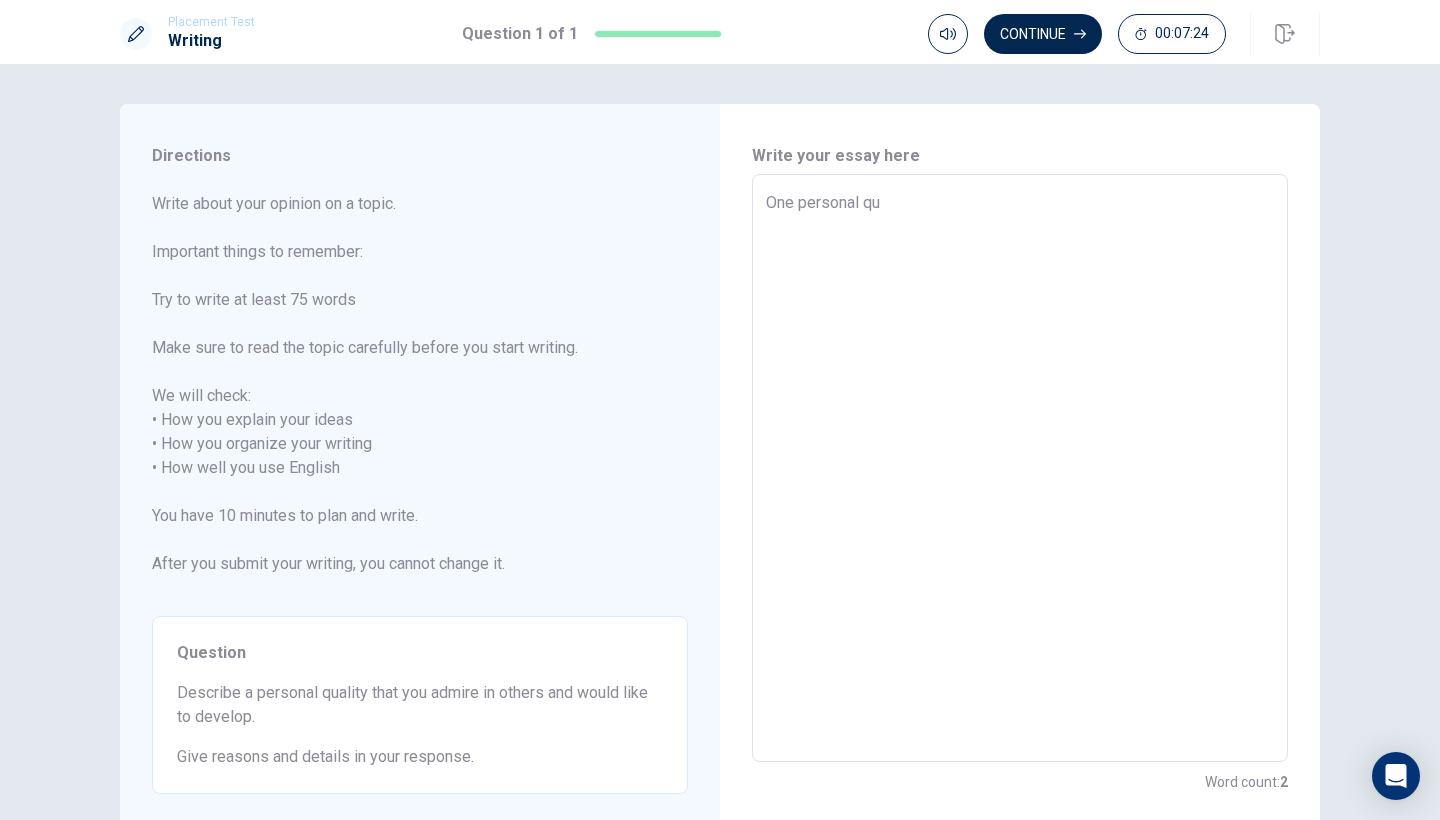 type on "x" 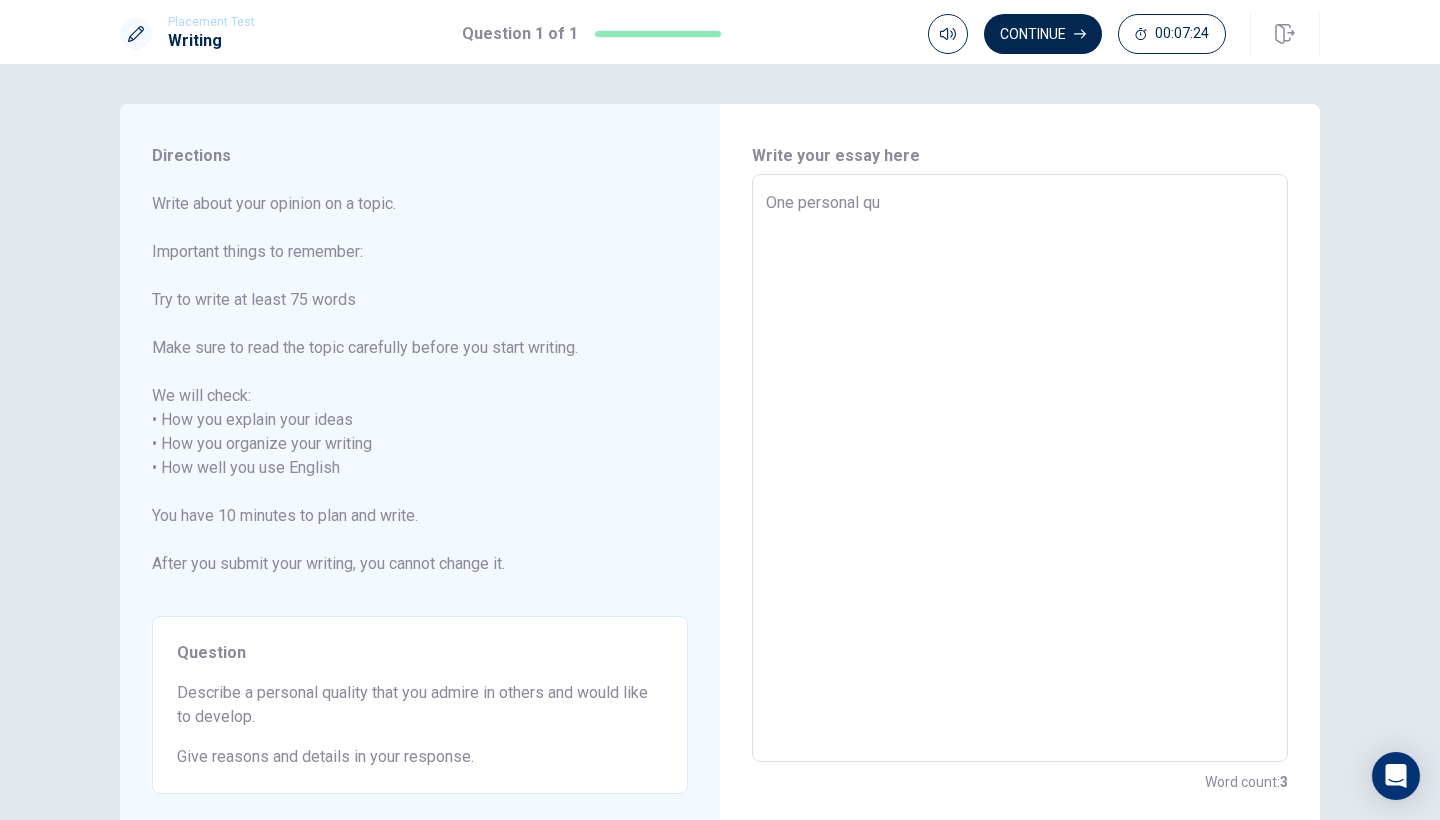 type on "One personal qua" 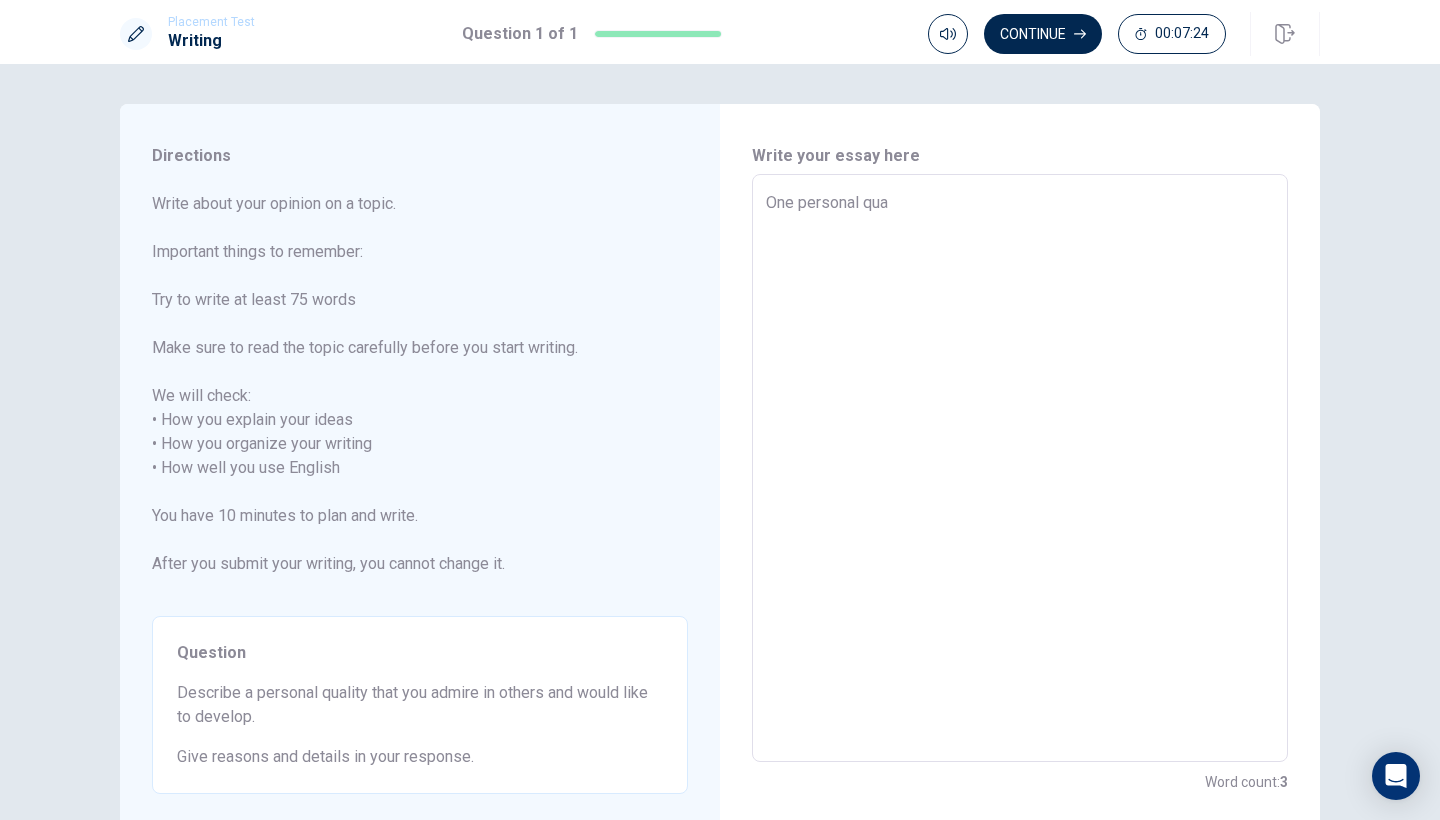 type on "x" 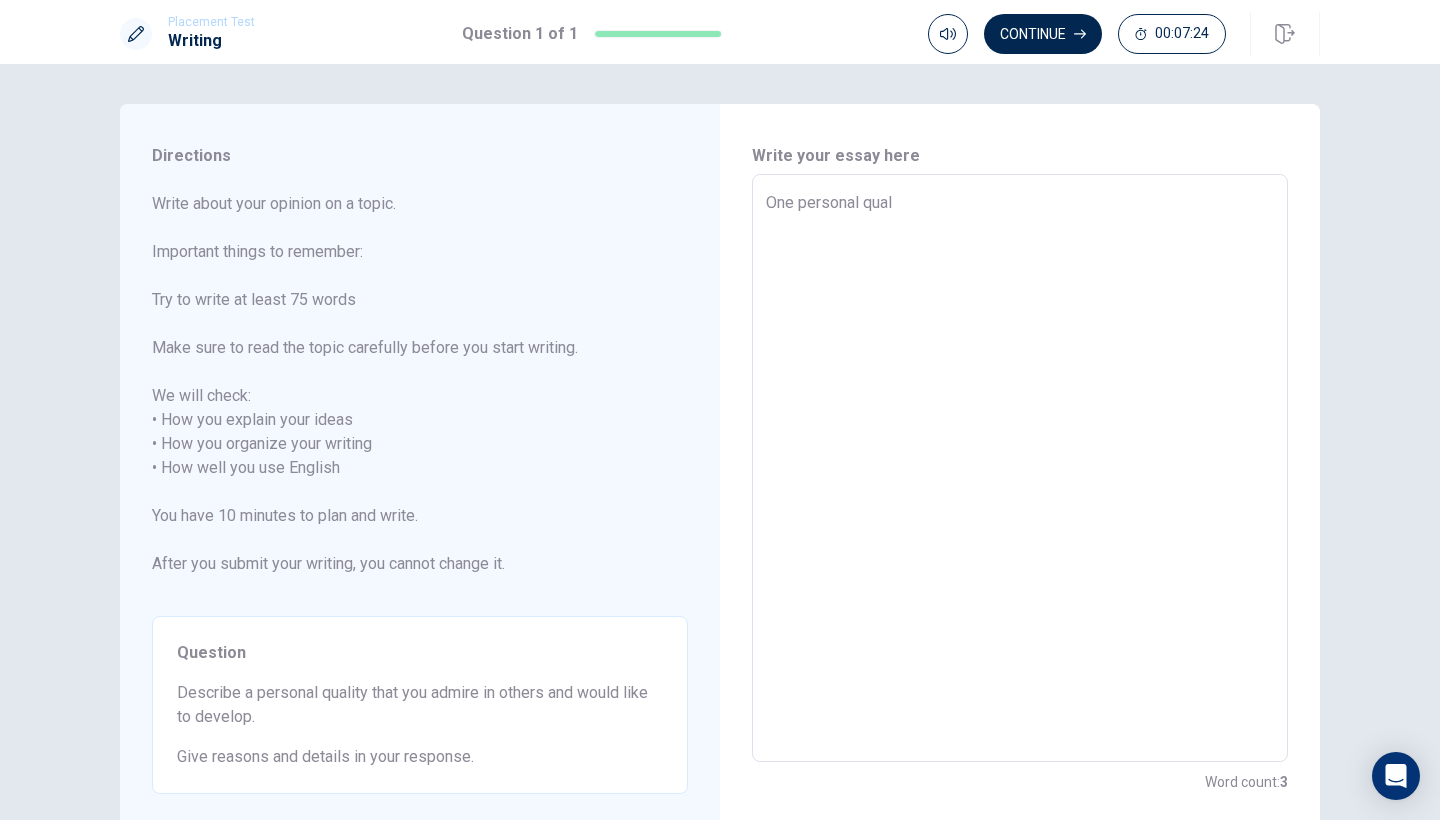 type on "x" 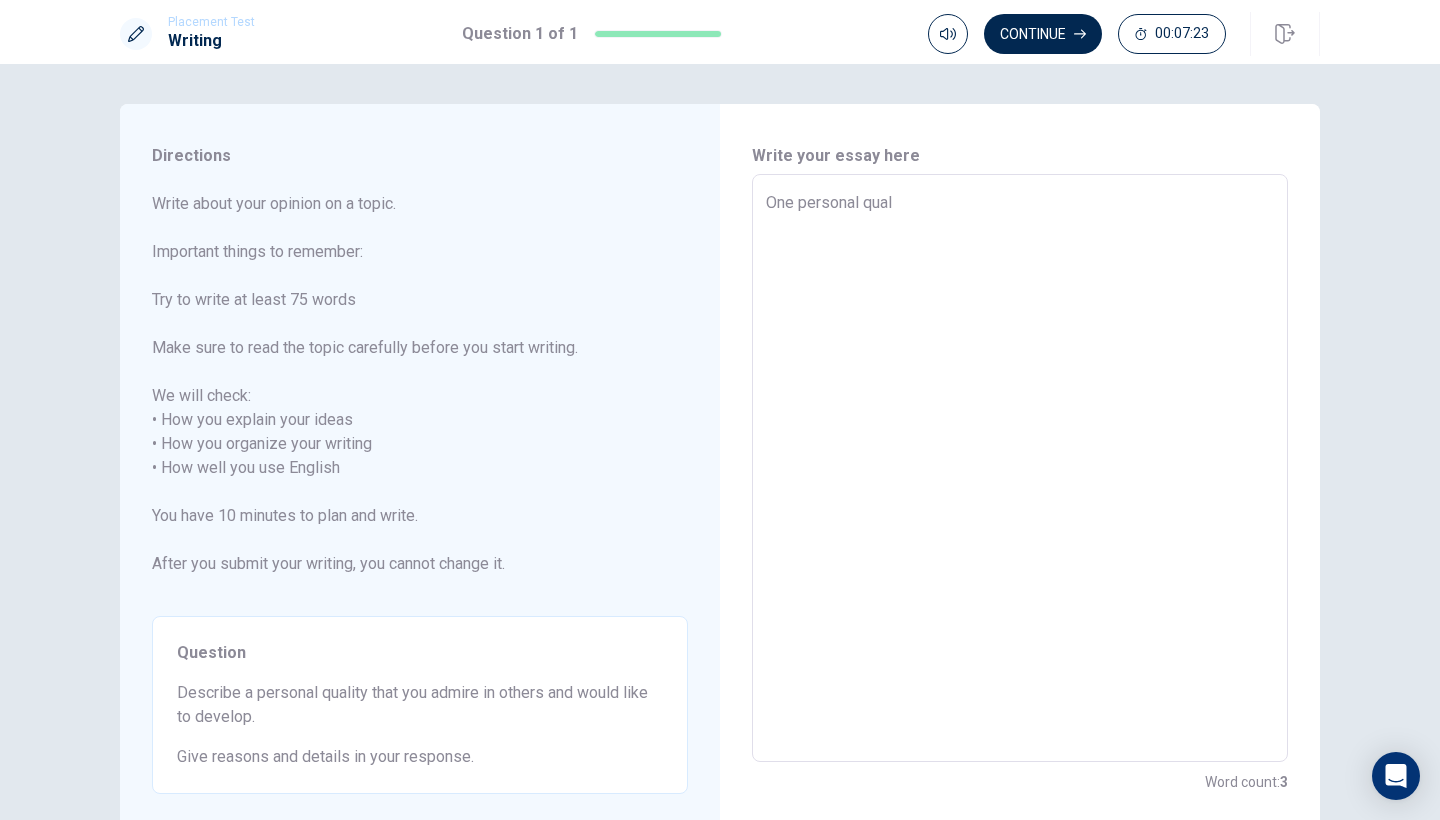 type on "One personal quali" 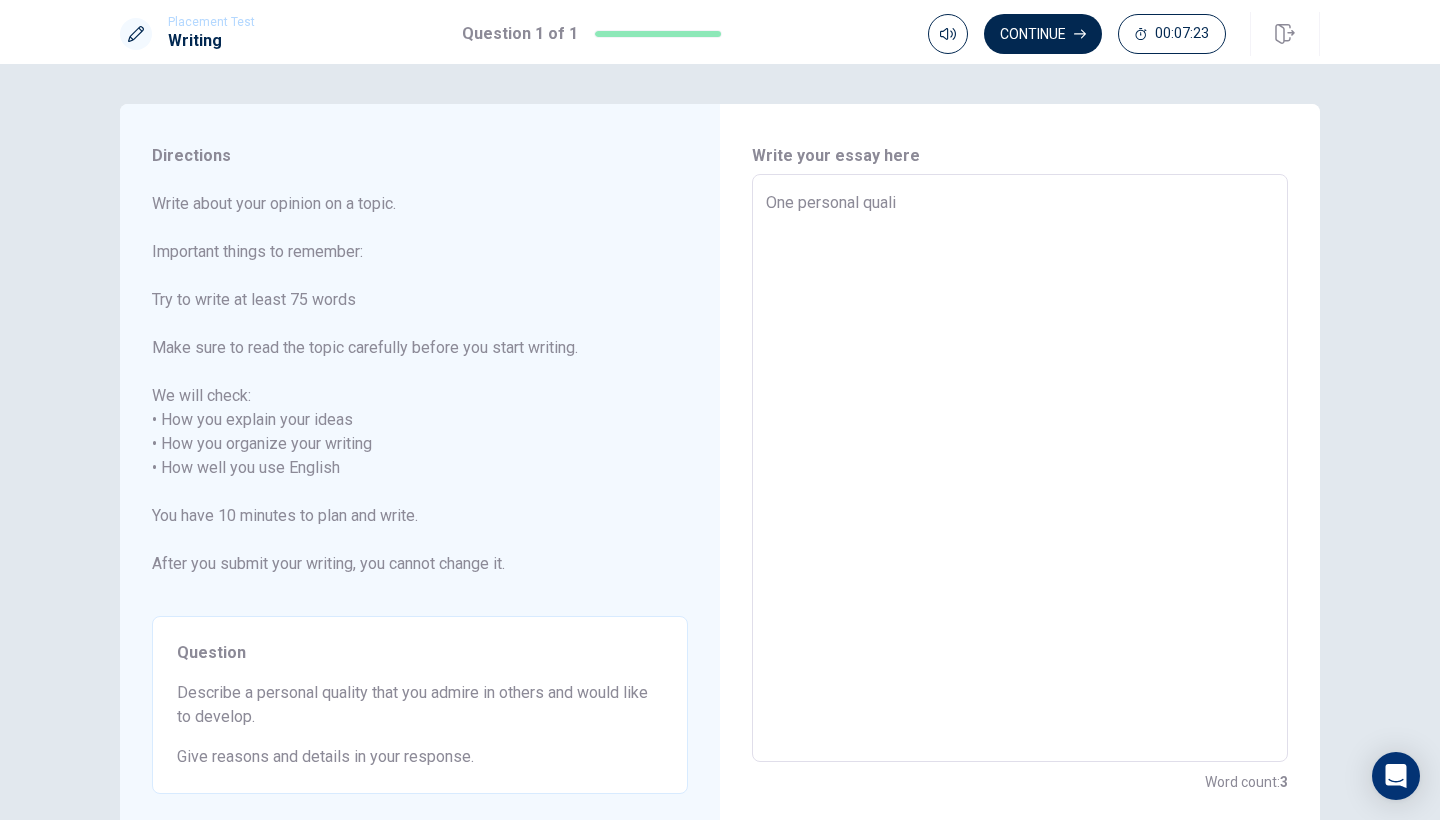 type on "x" 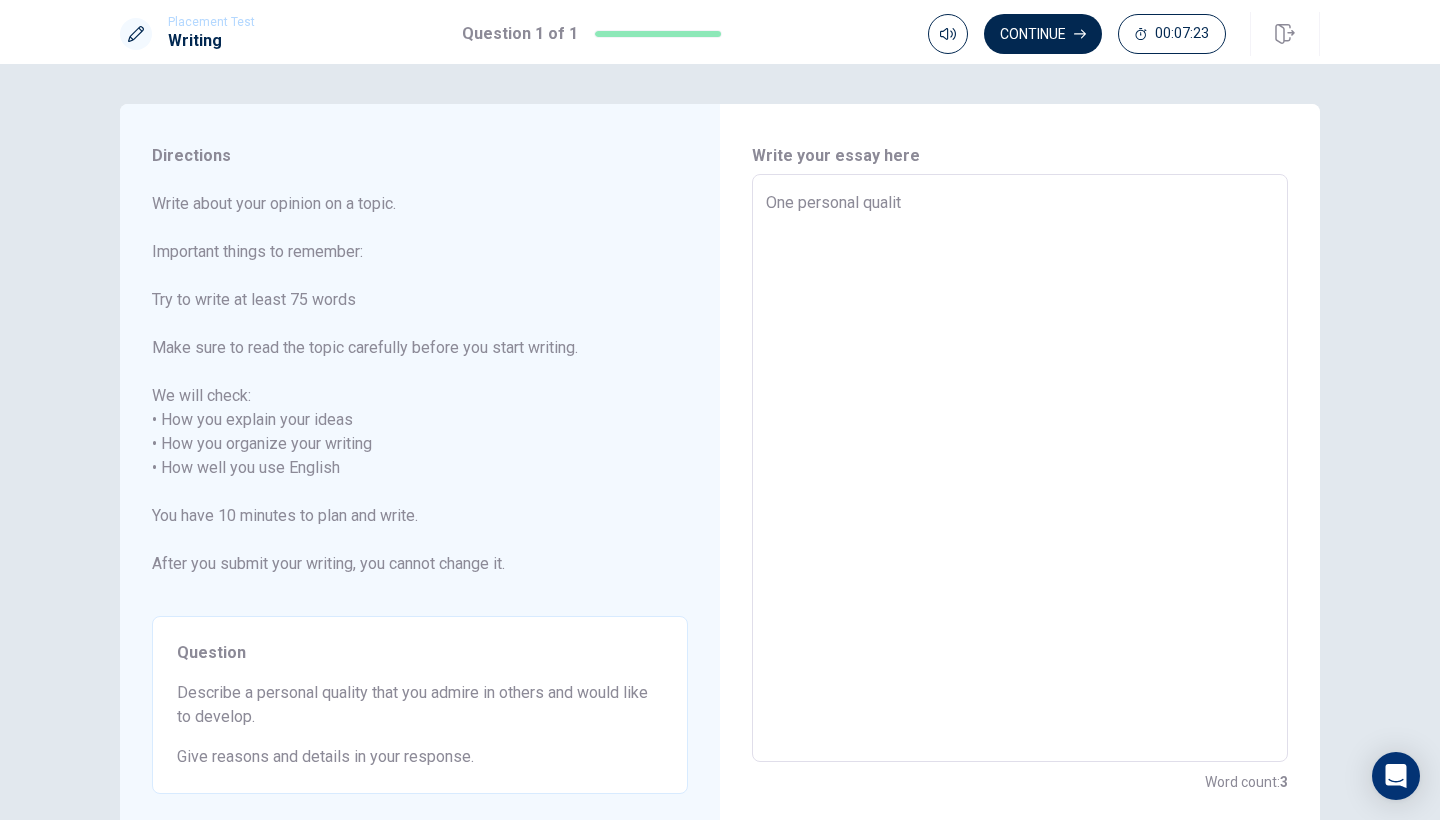 type on "x" 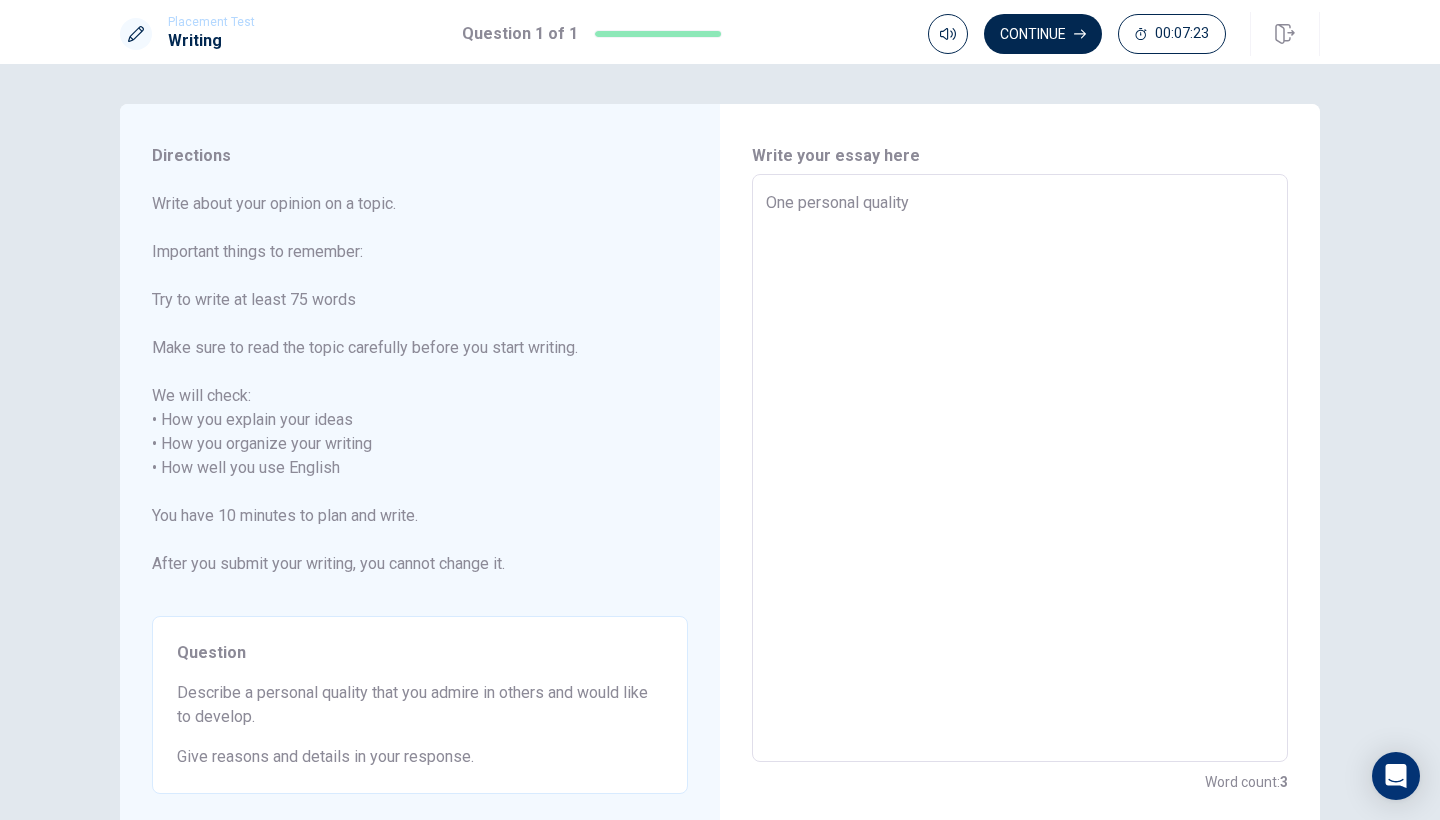 type on "x" 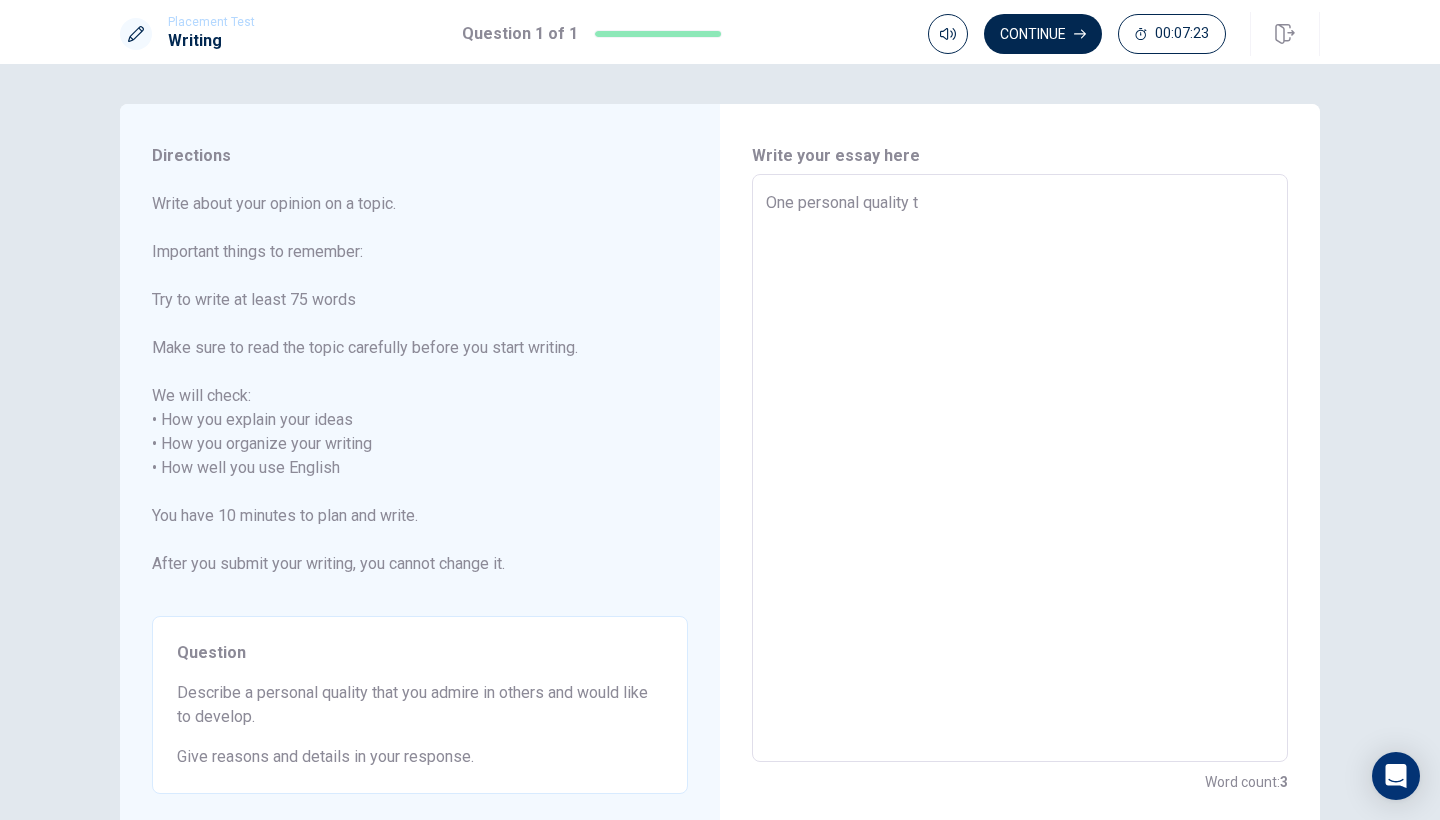 type on "x" 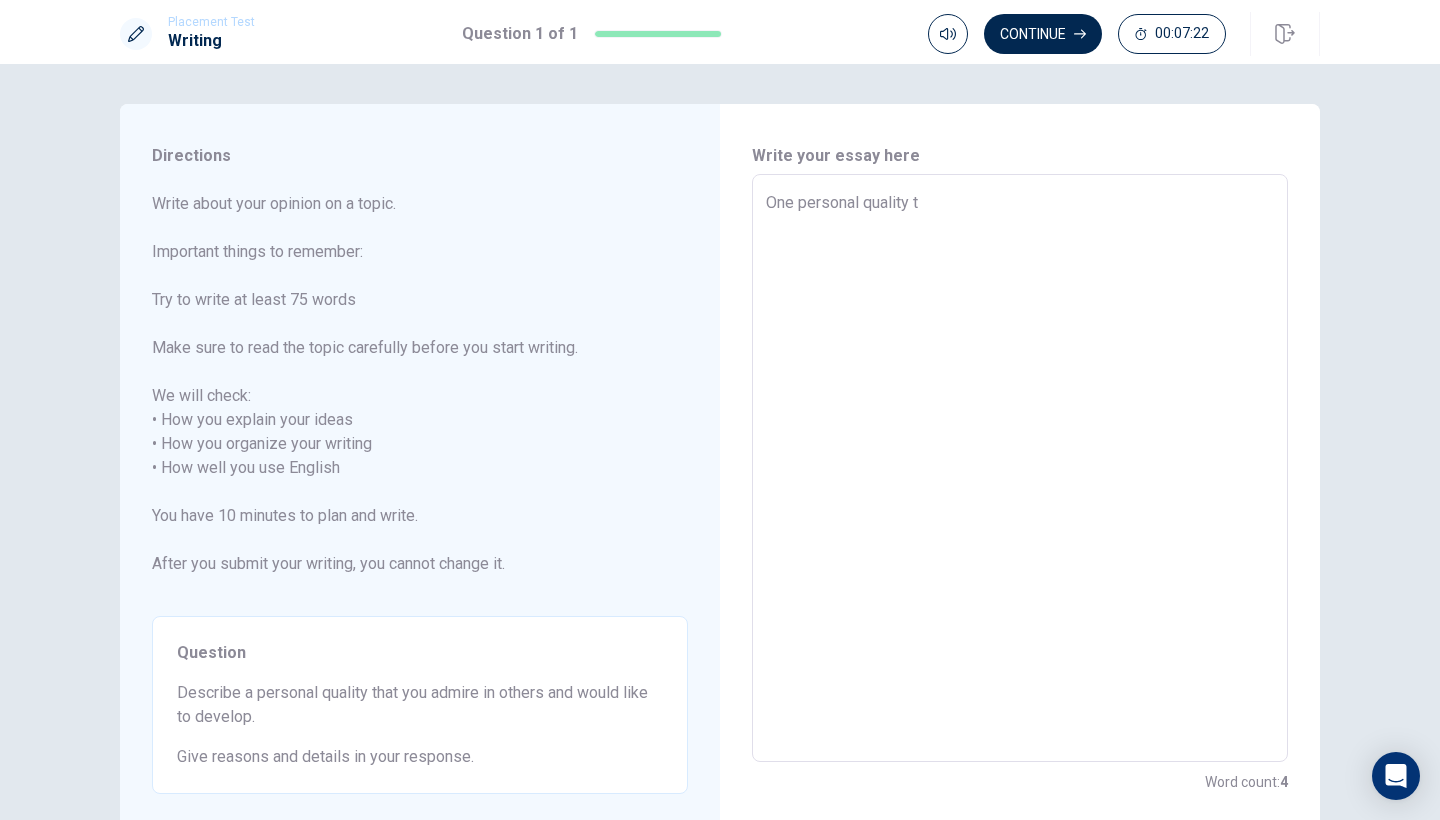 type on "One personal quality th" 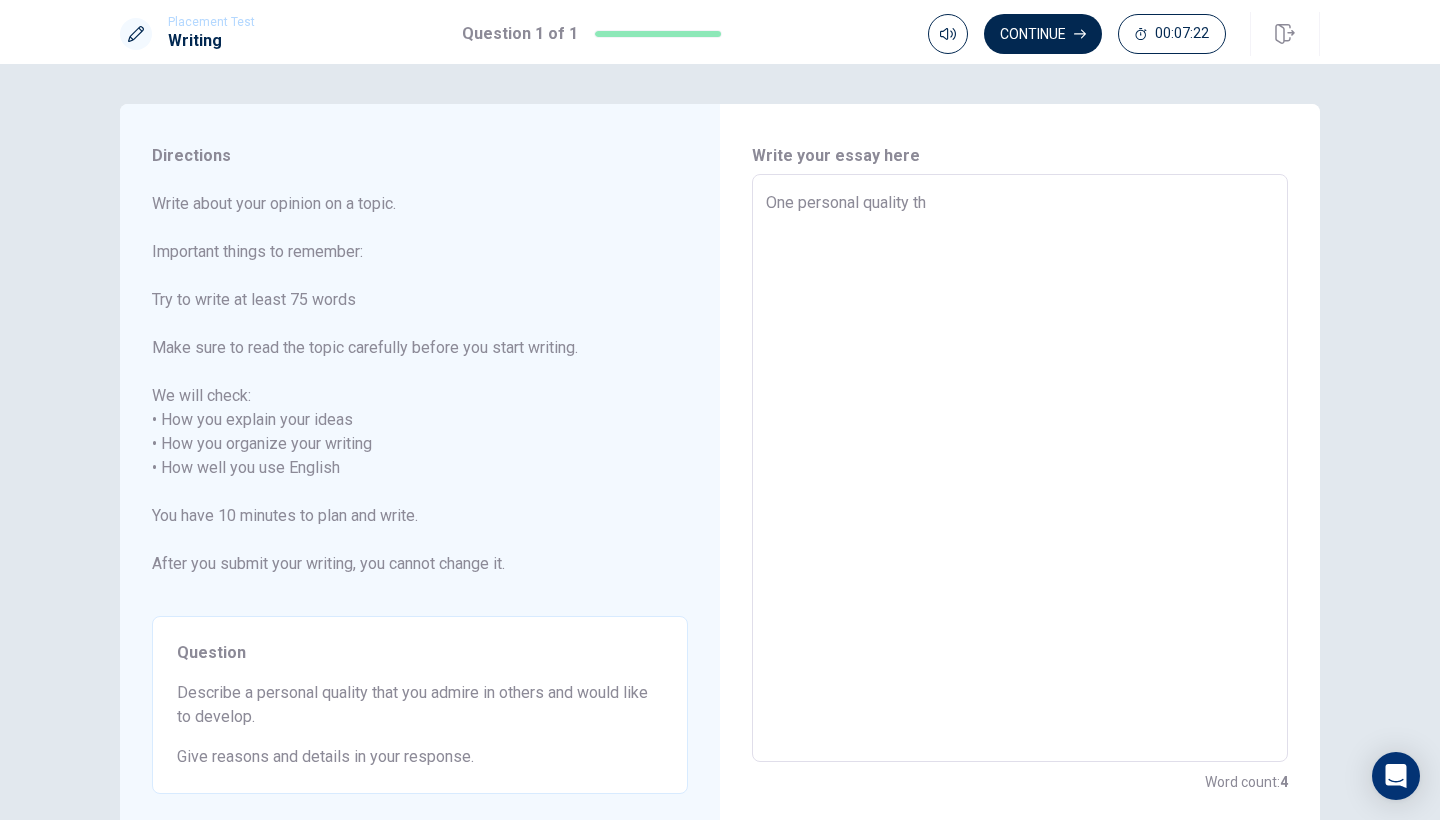 type on "x" 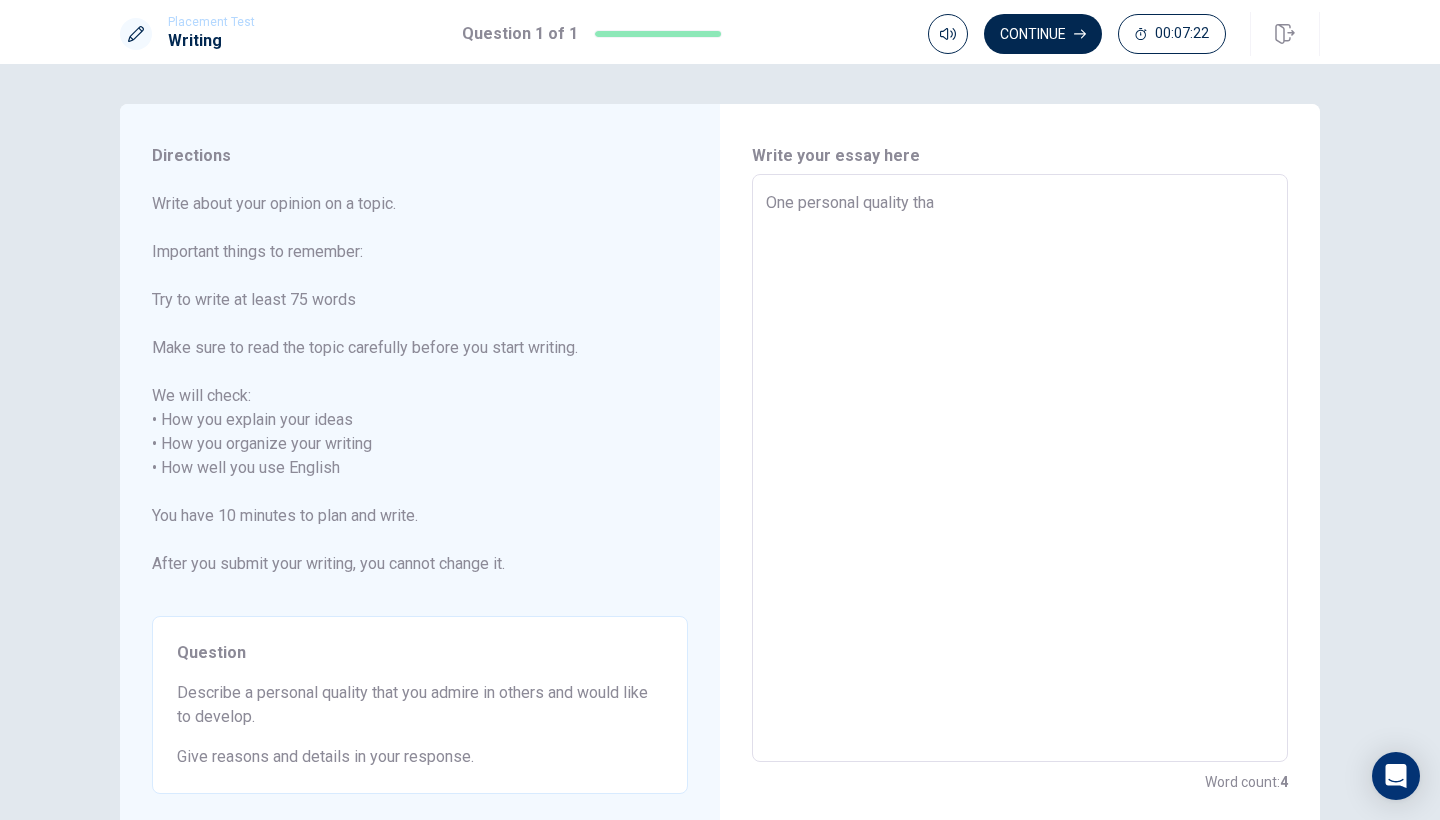 type on "x" 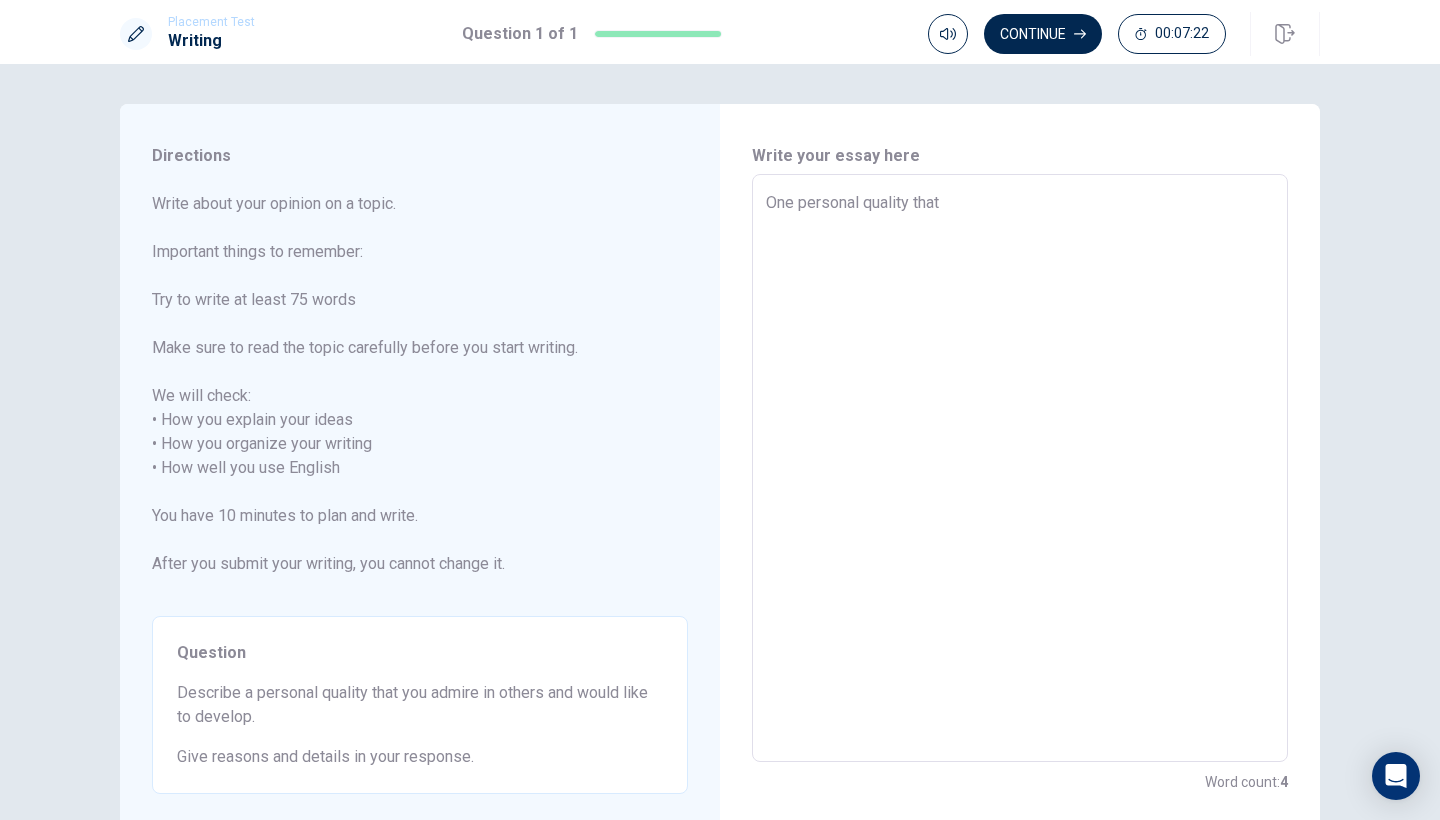 type on "x" 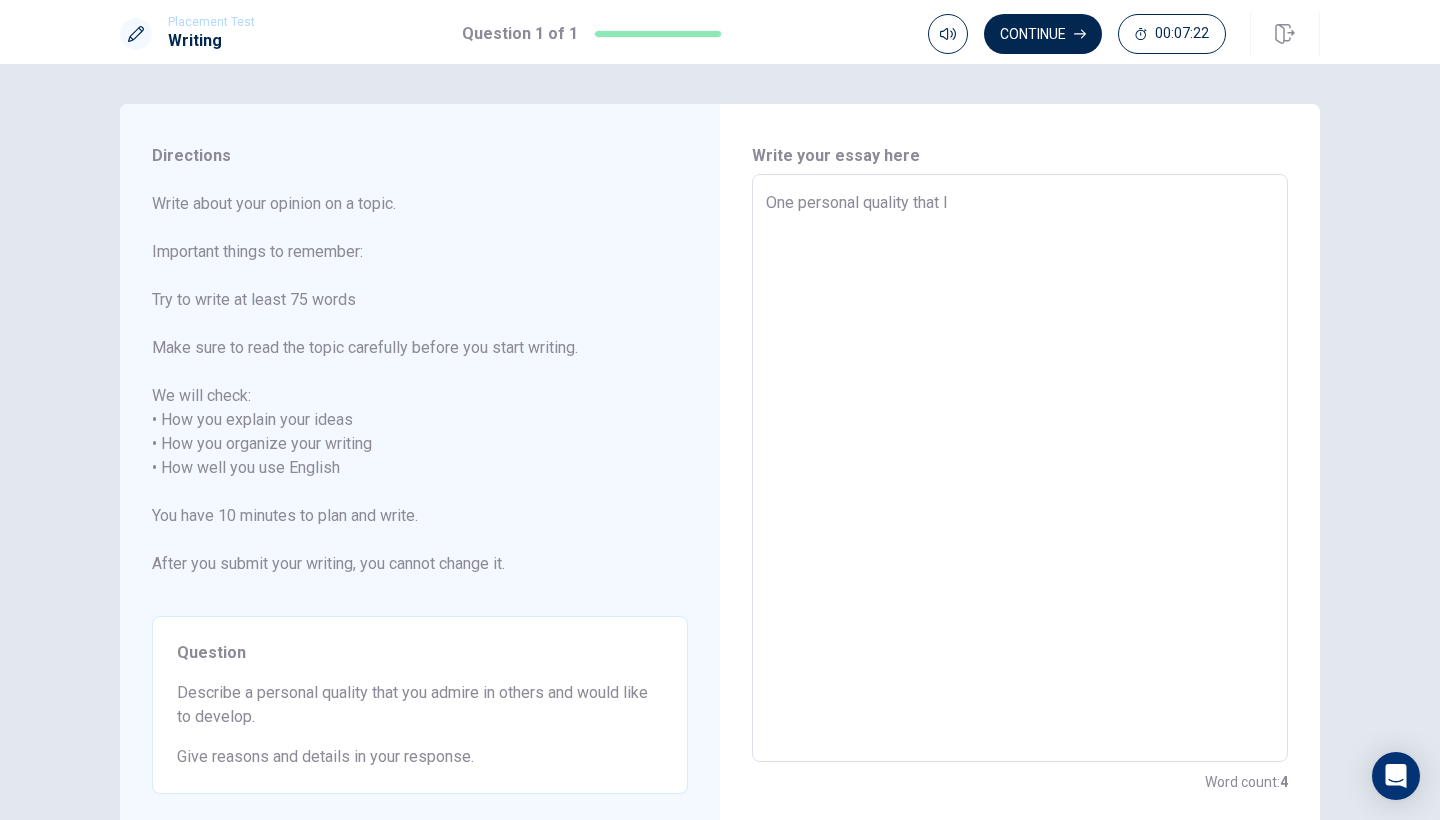 type on "x" 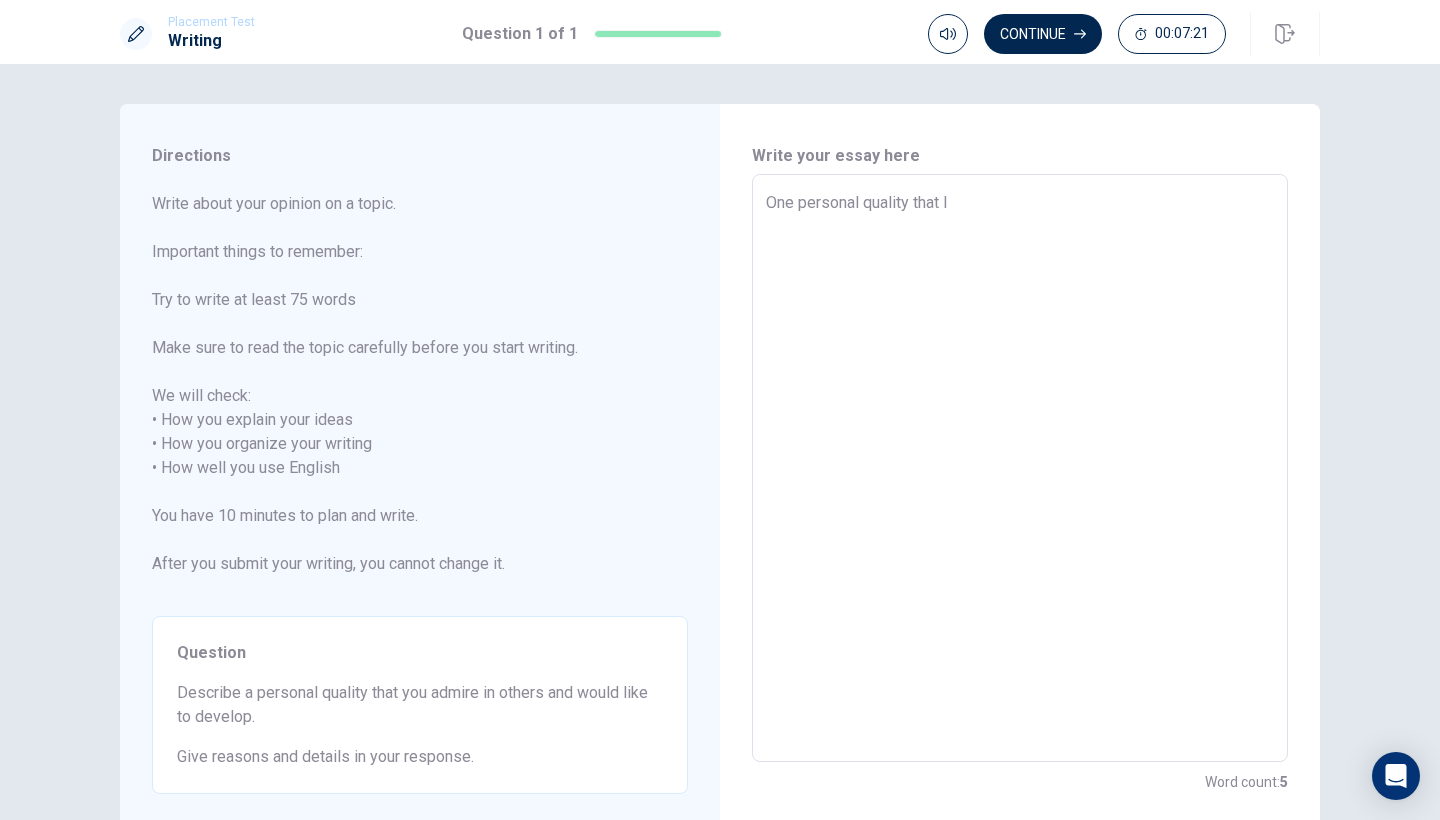 type on "One personal quality that I" 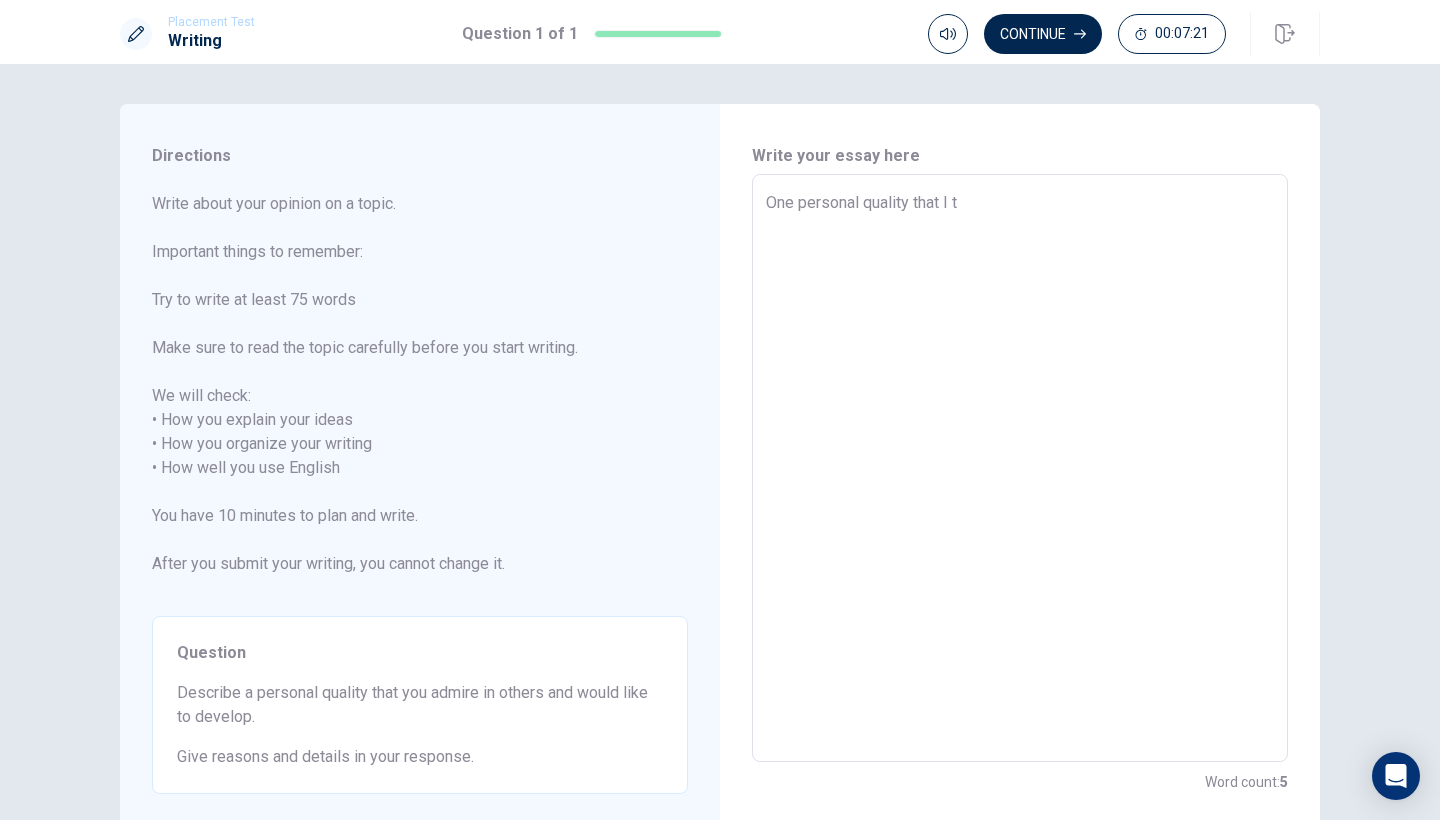 type on "x" 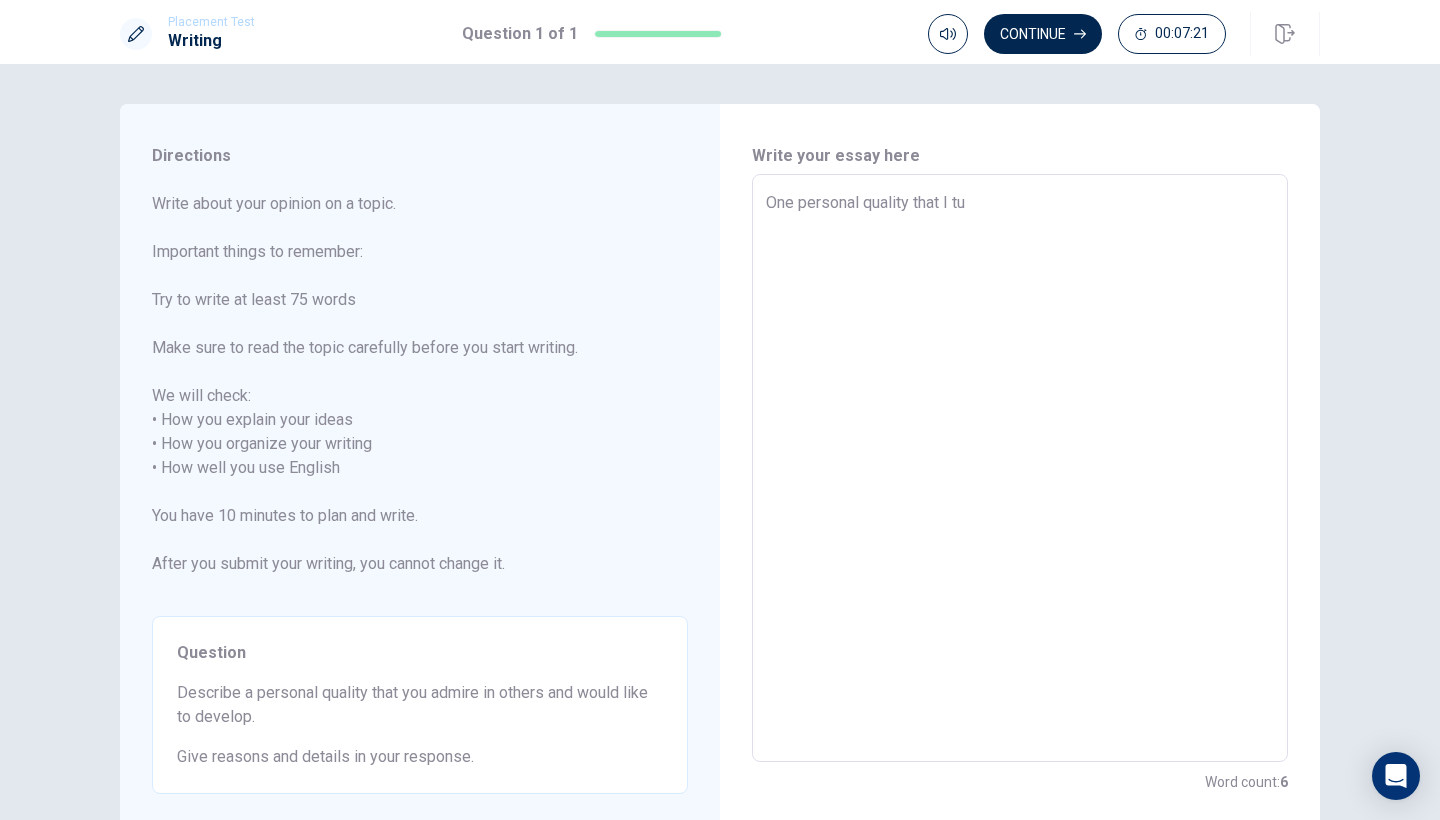 type on "x" 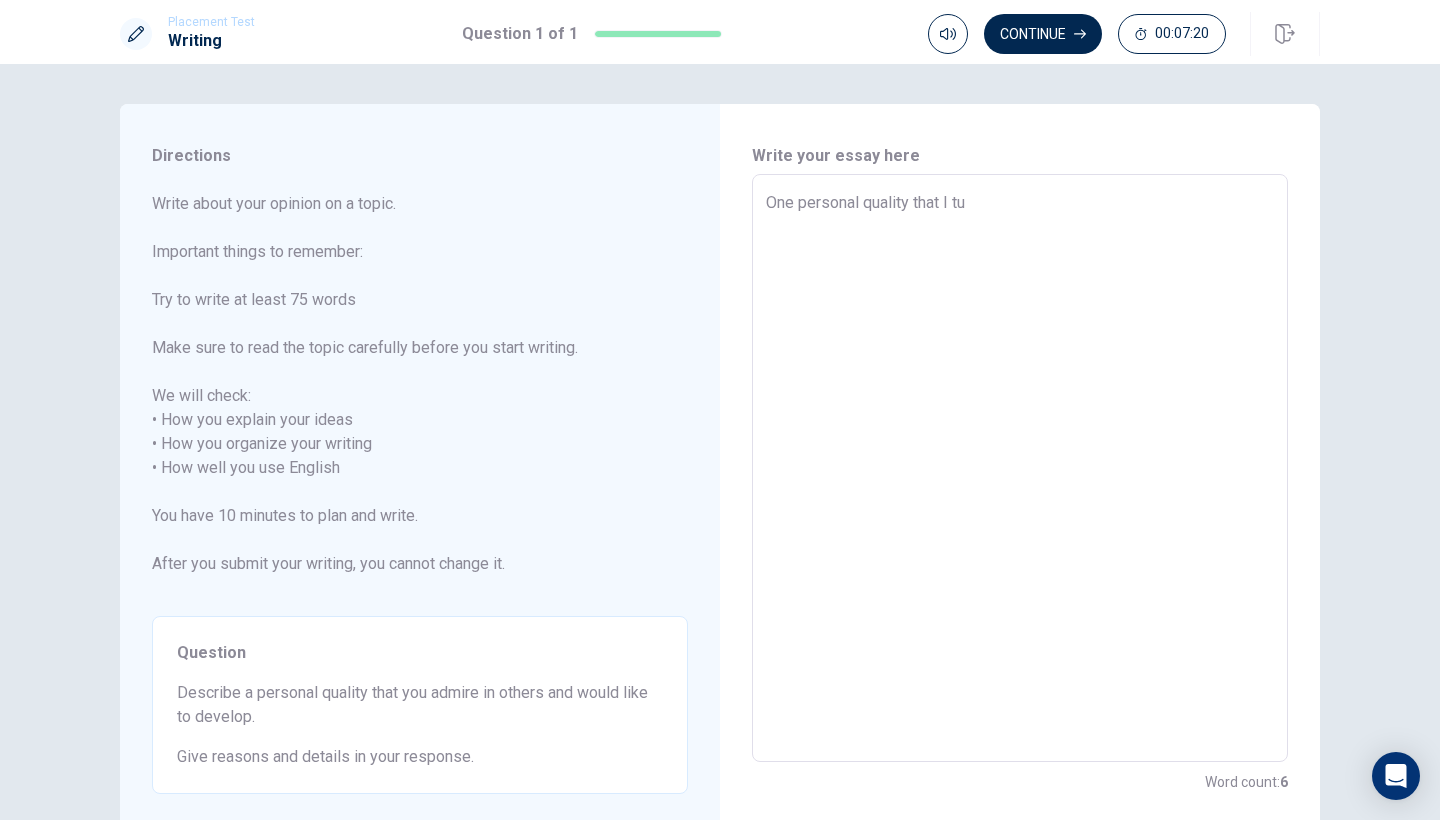 type on "One personal quality that I t" 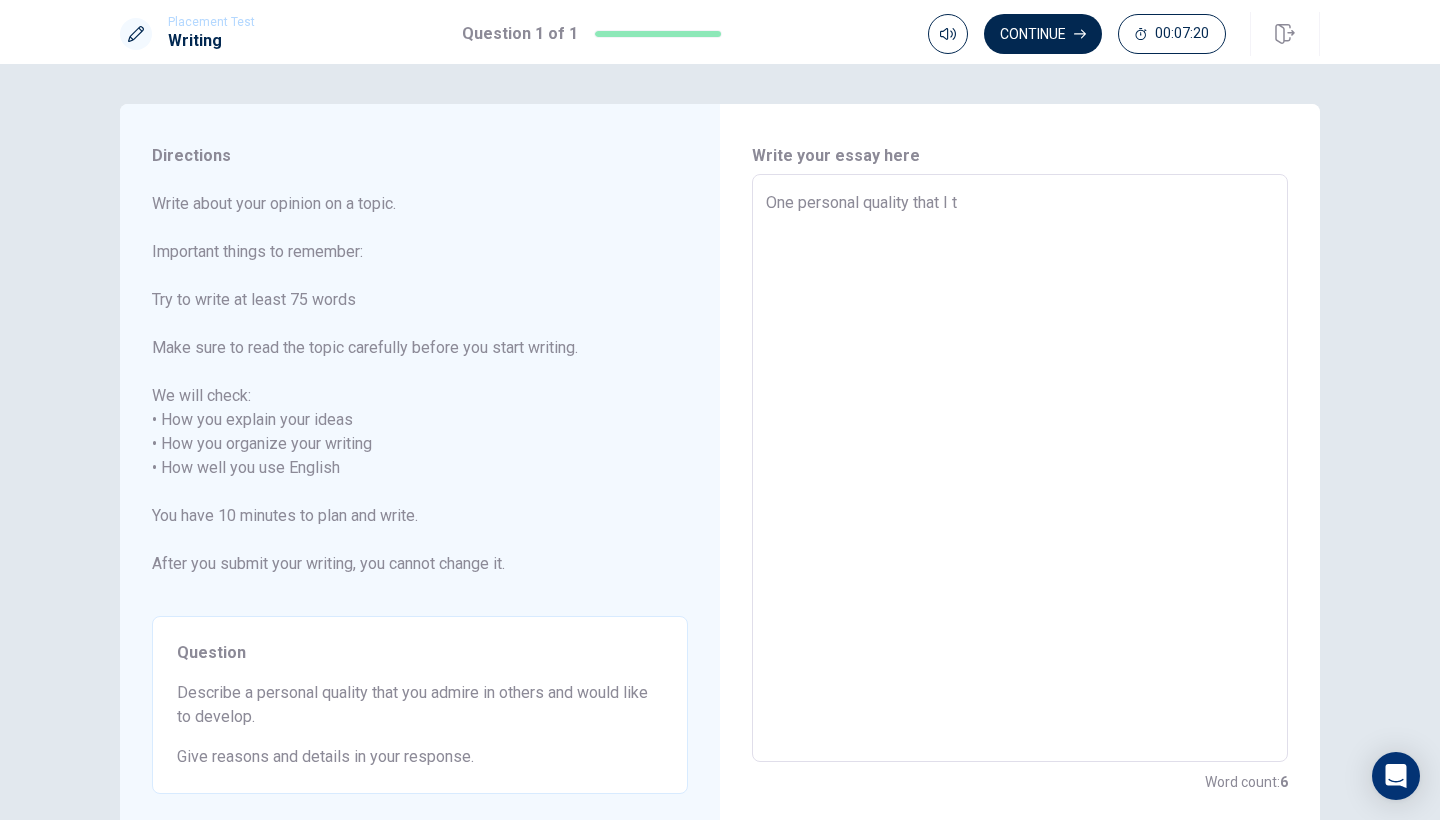 type on "x" 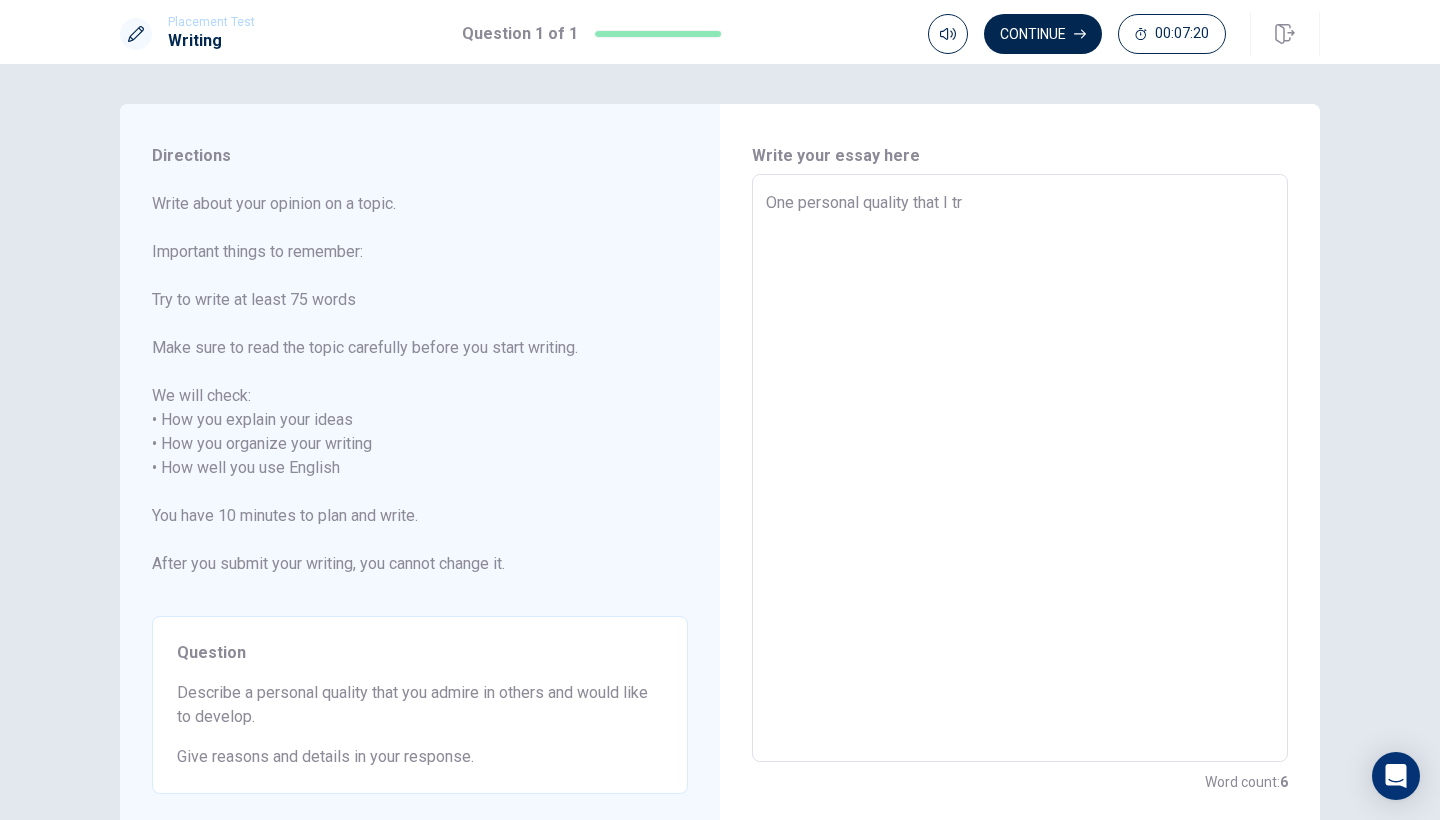 type on "x" 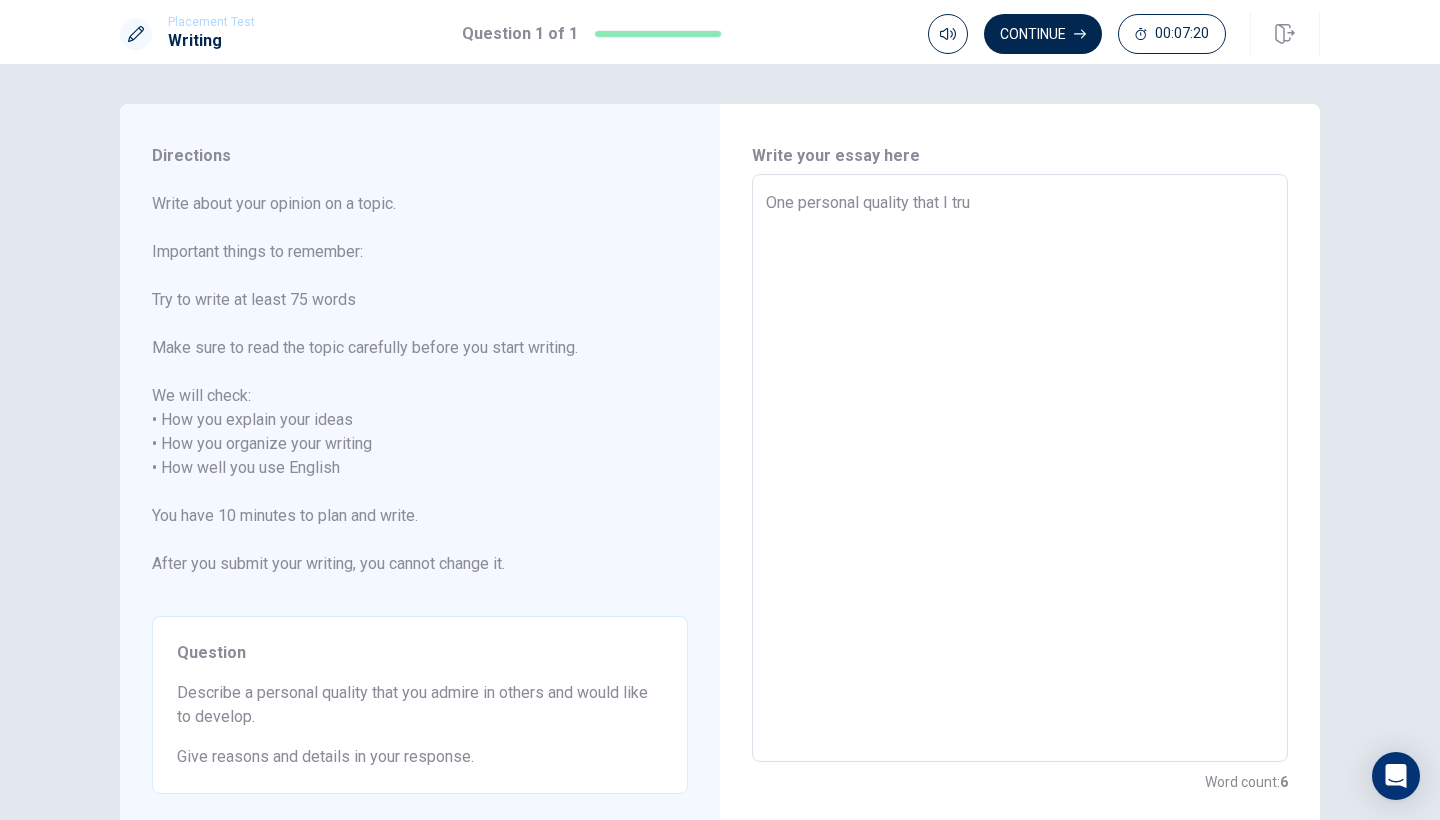 type on "x" 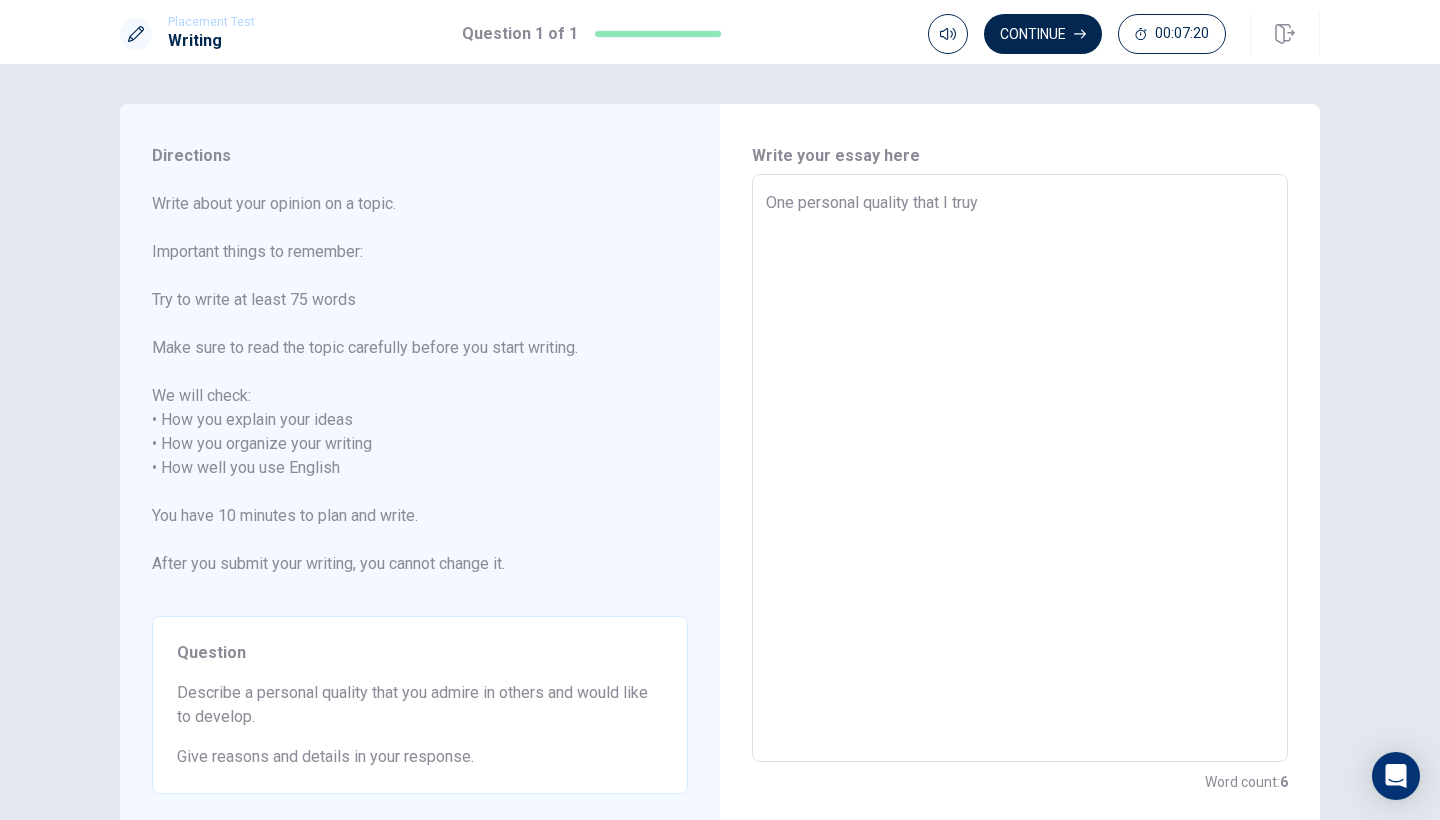 type on "x" 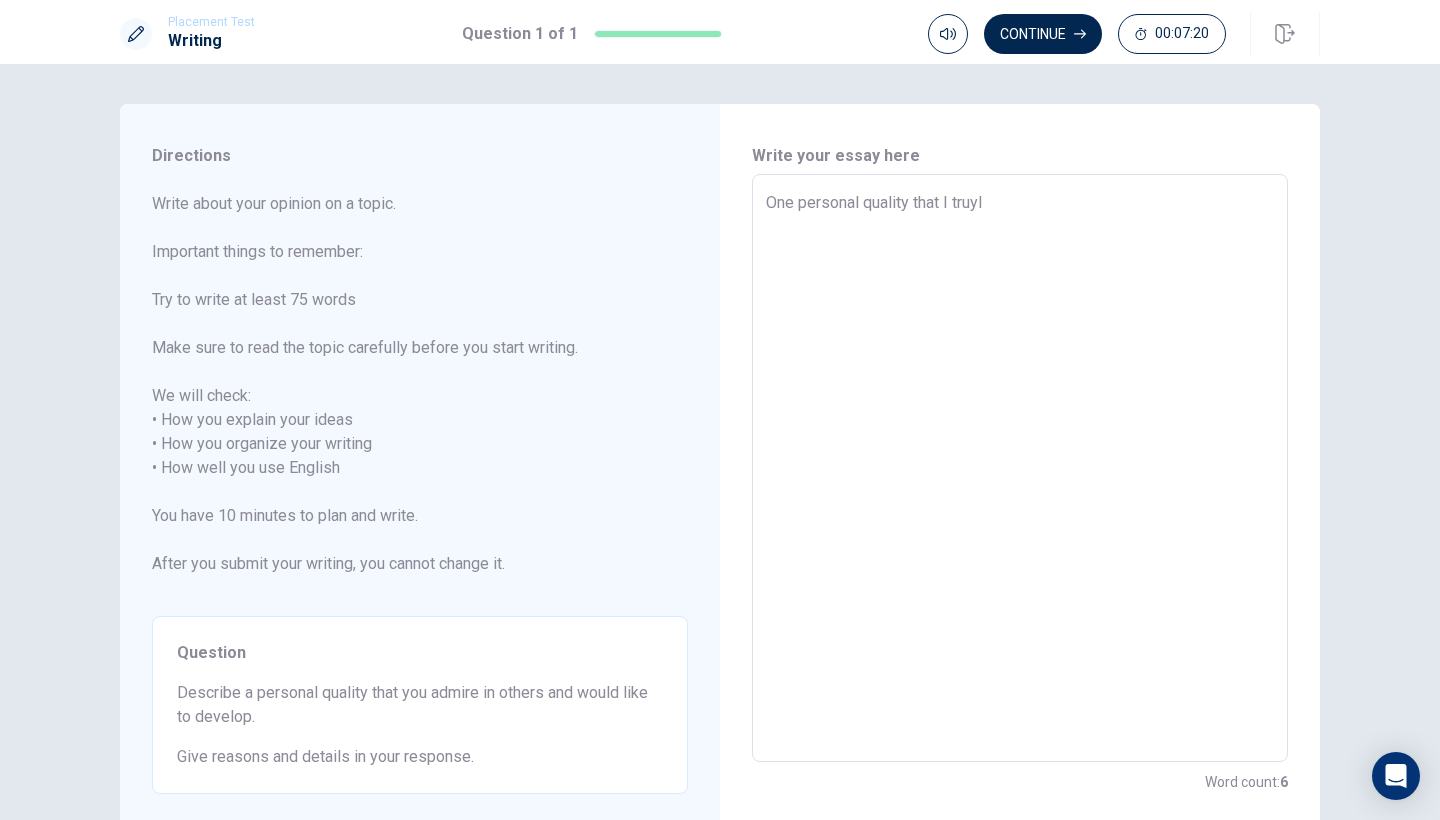 type on "x" 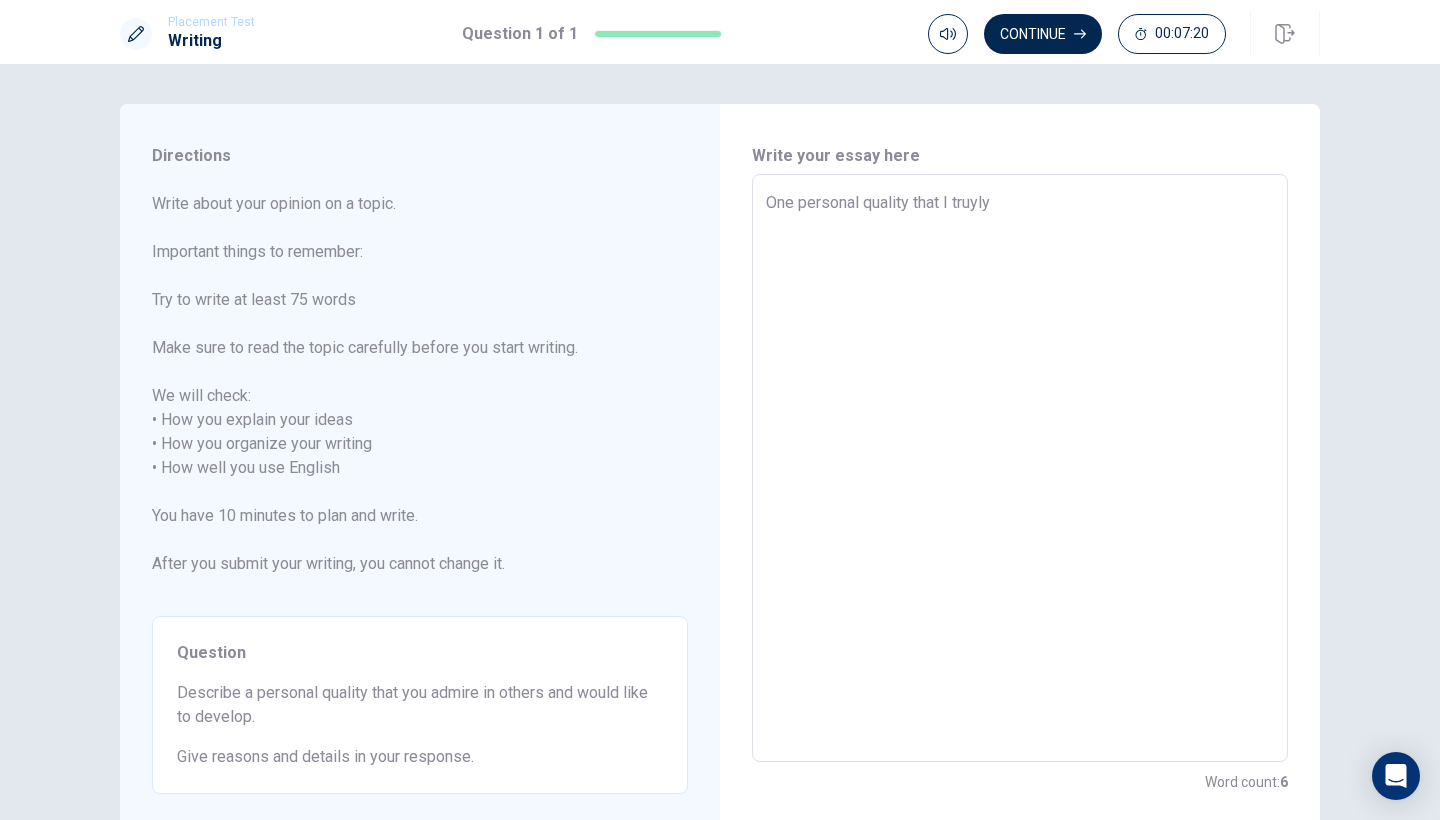 type on "x" 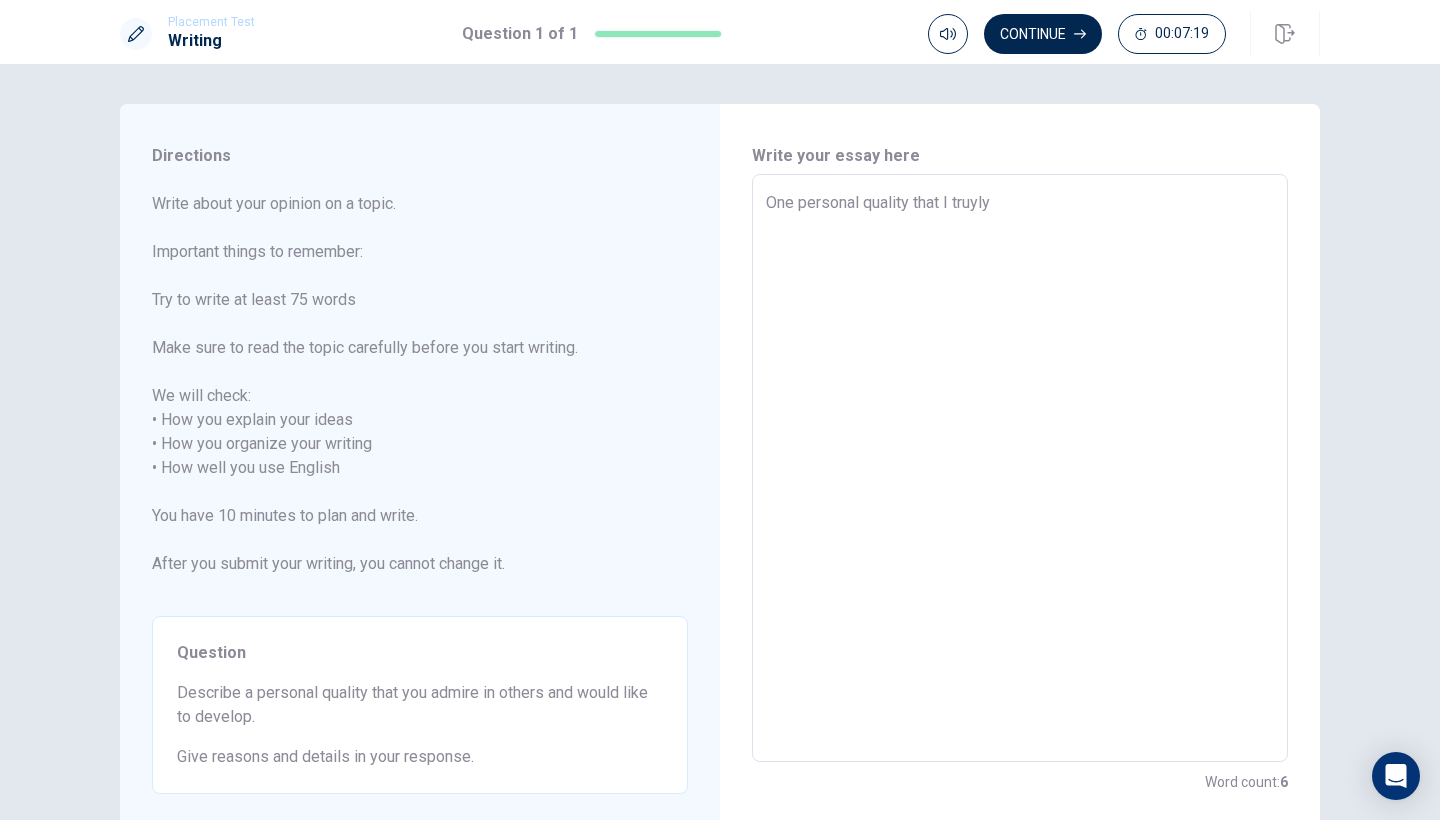 type on "One personal quality that I truyl" 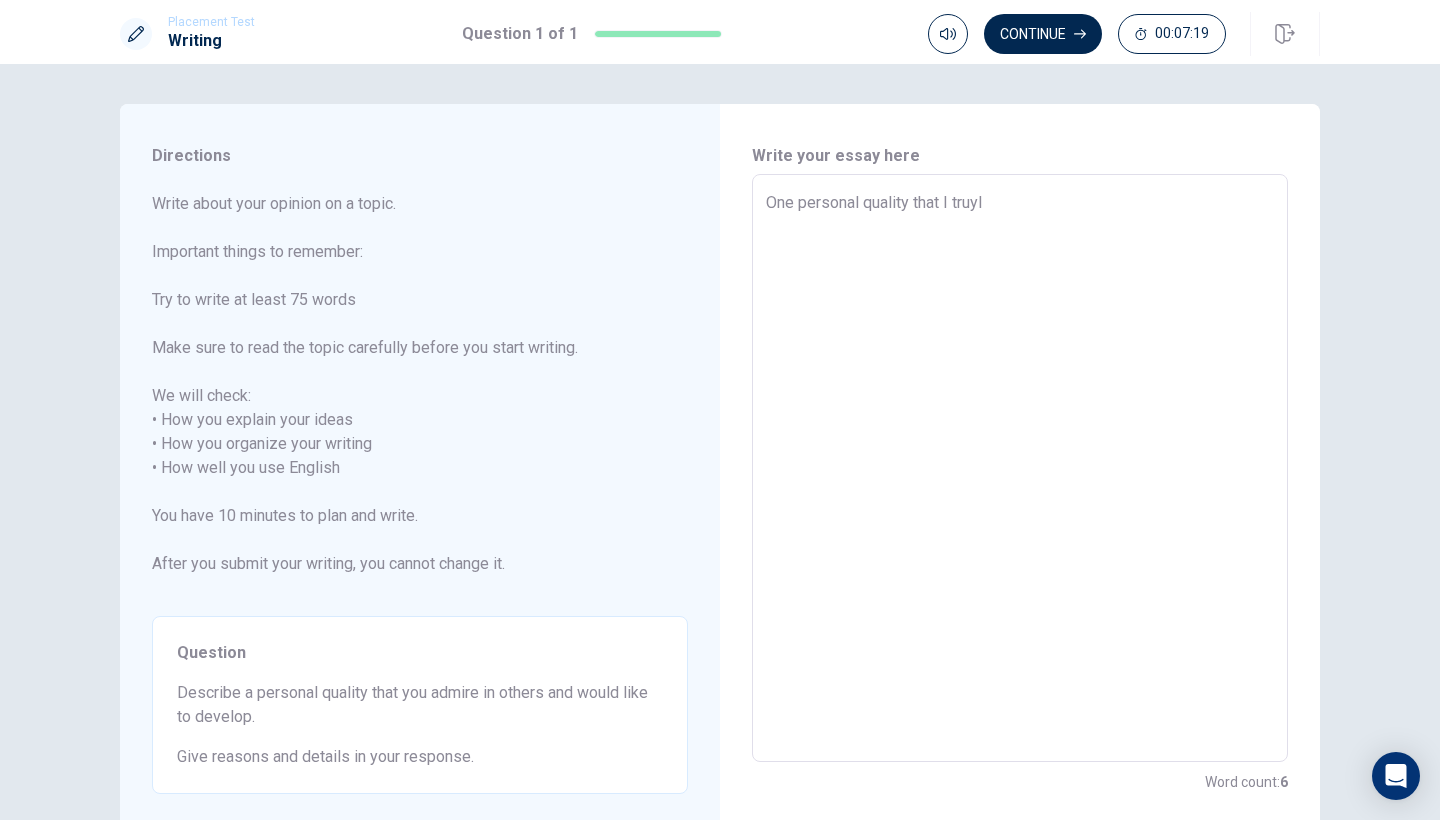 type on "x" 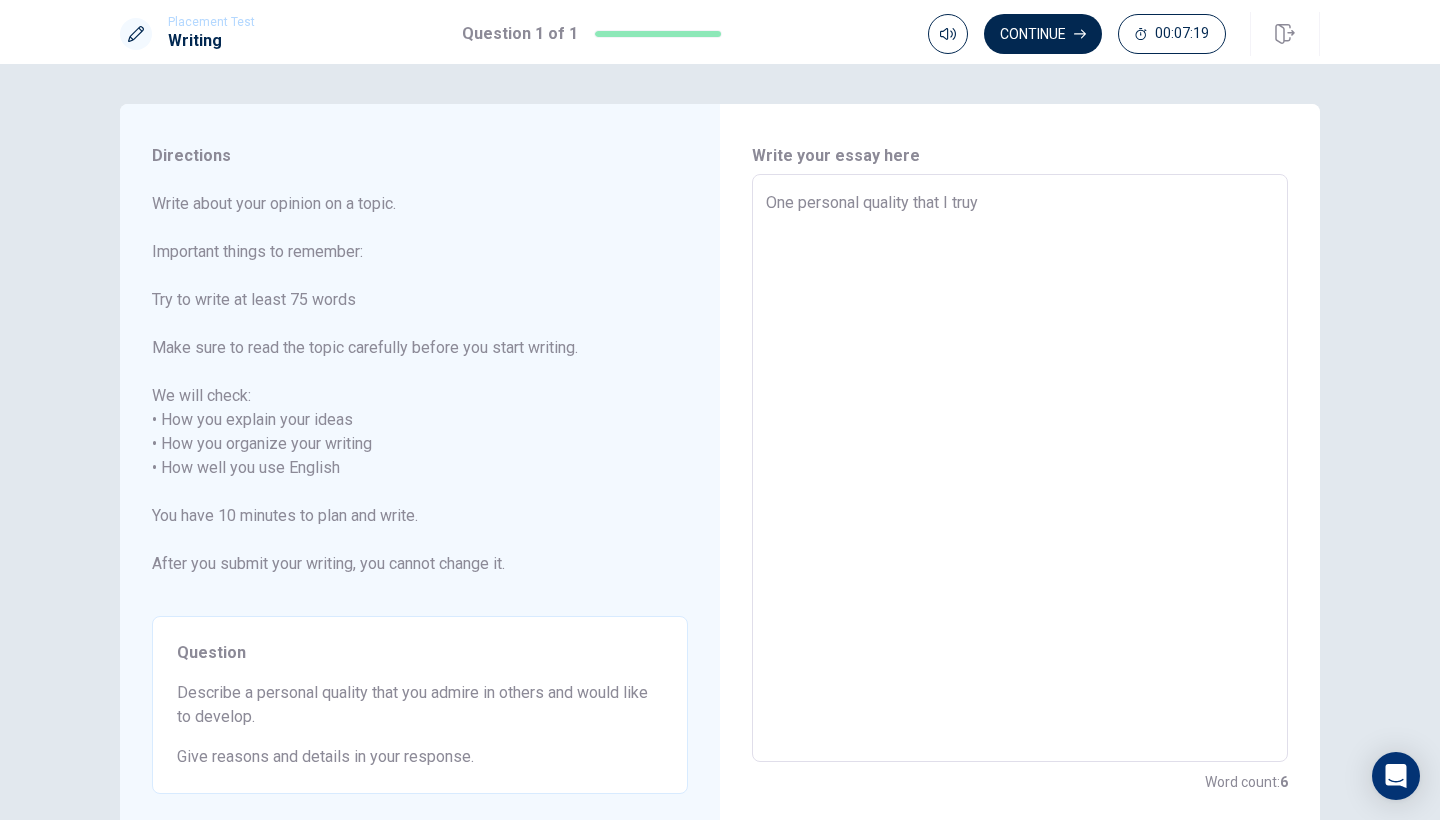type on "x" 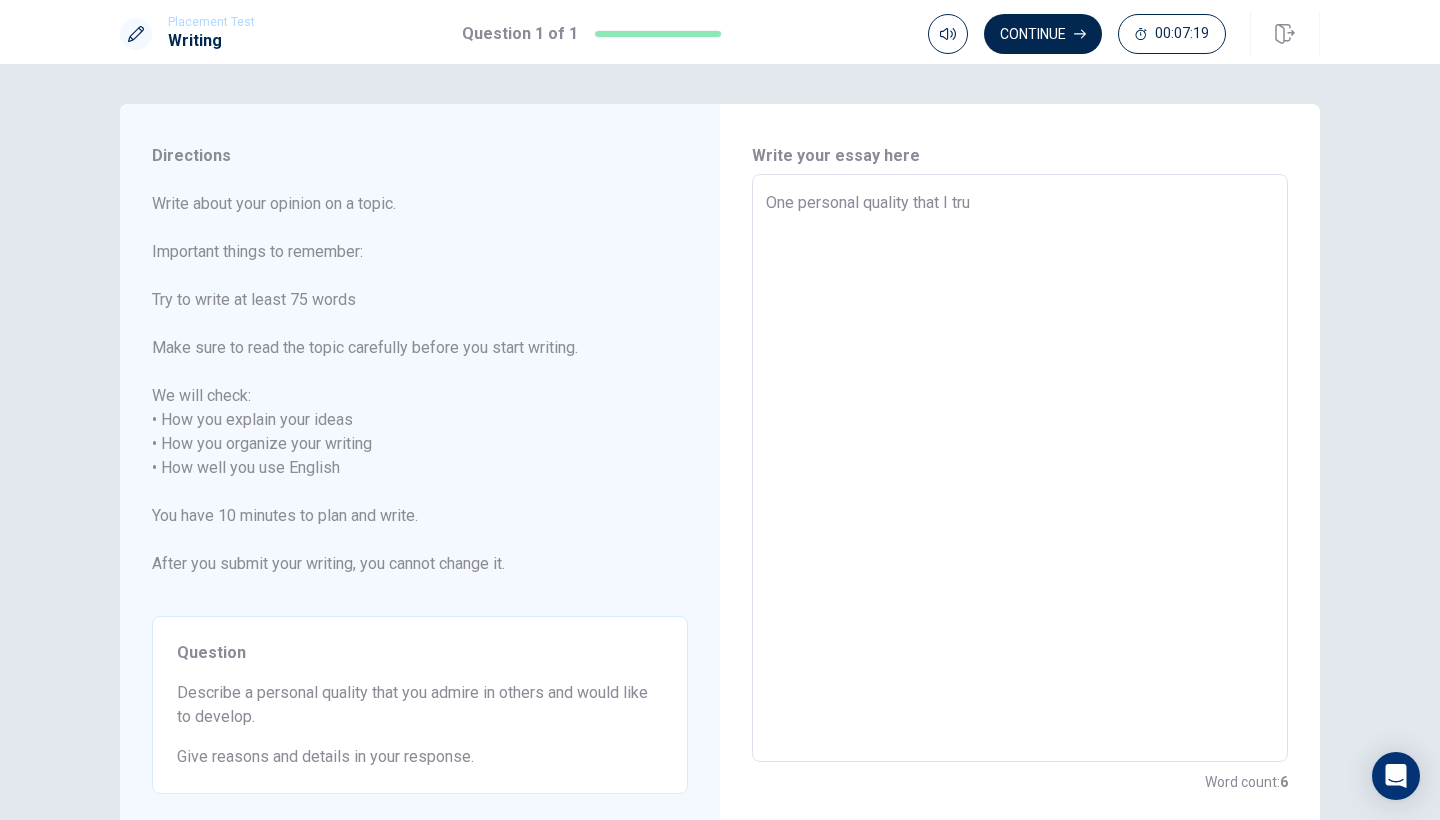 type on "x" 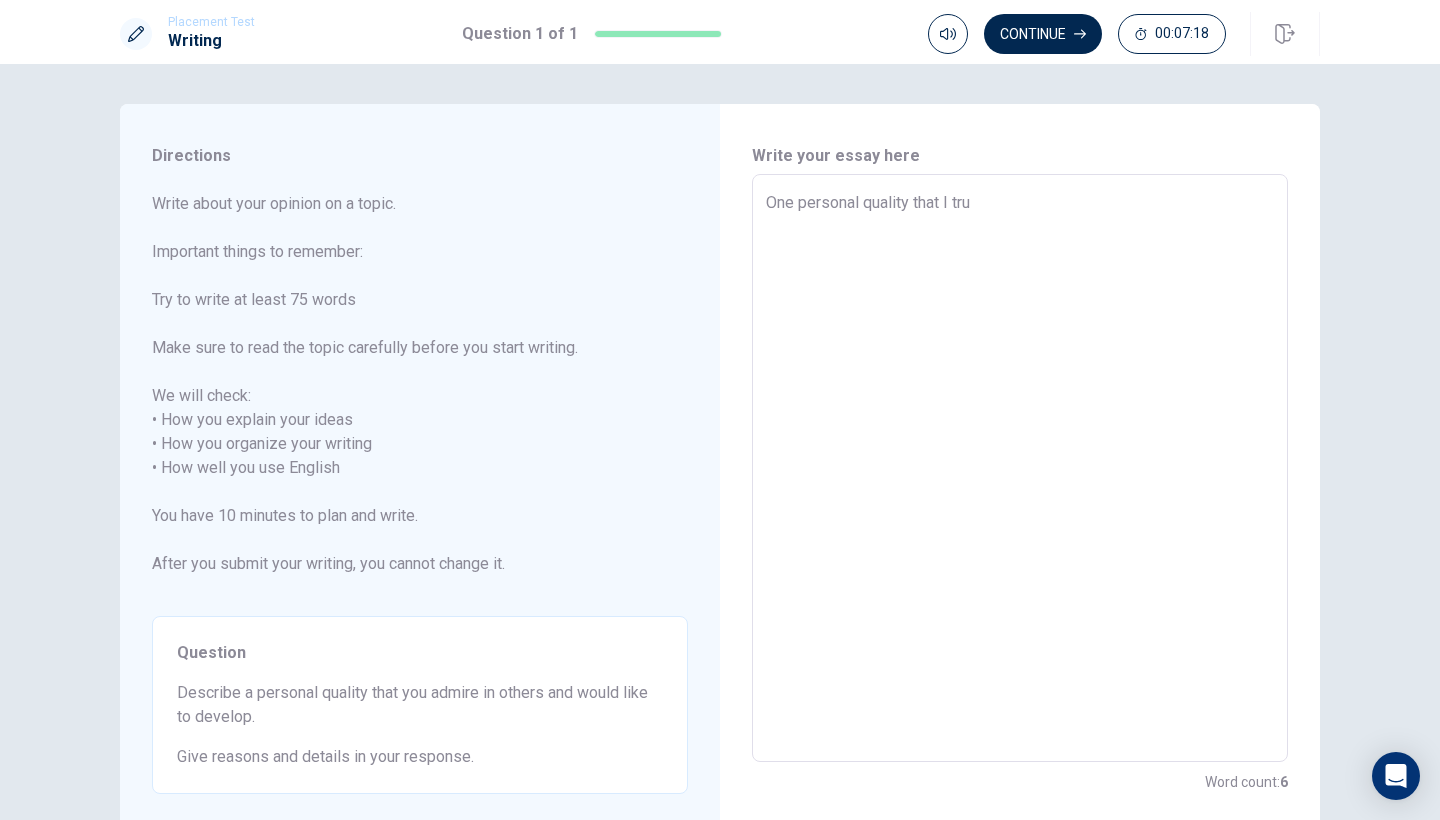 type on "One personal quality that I trur" 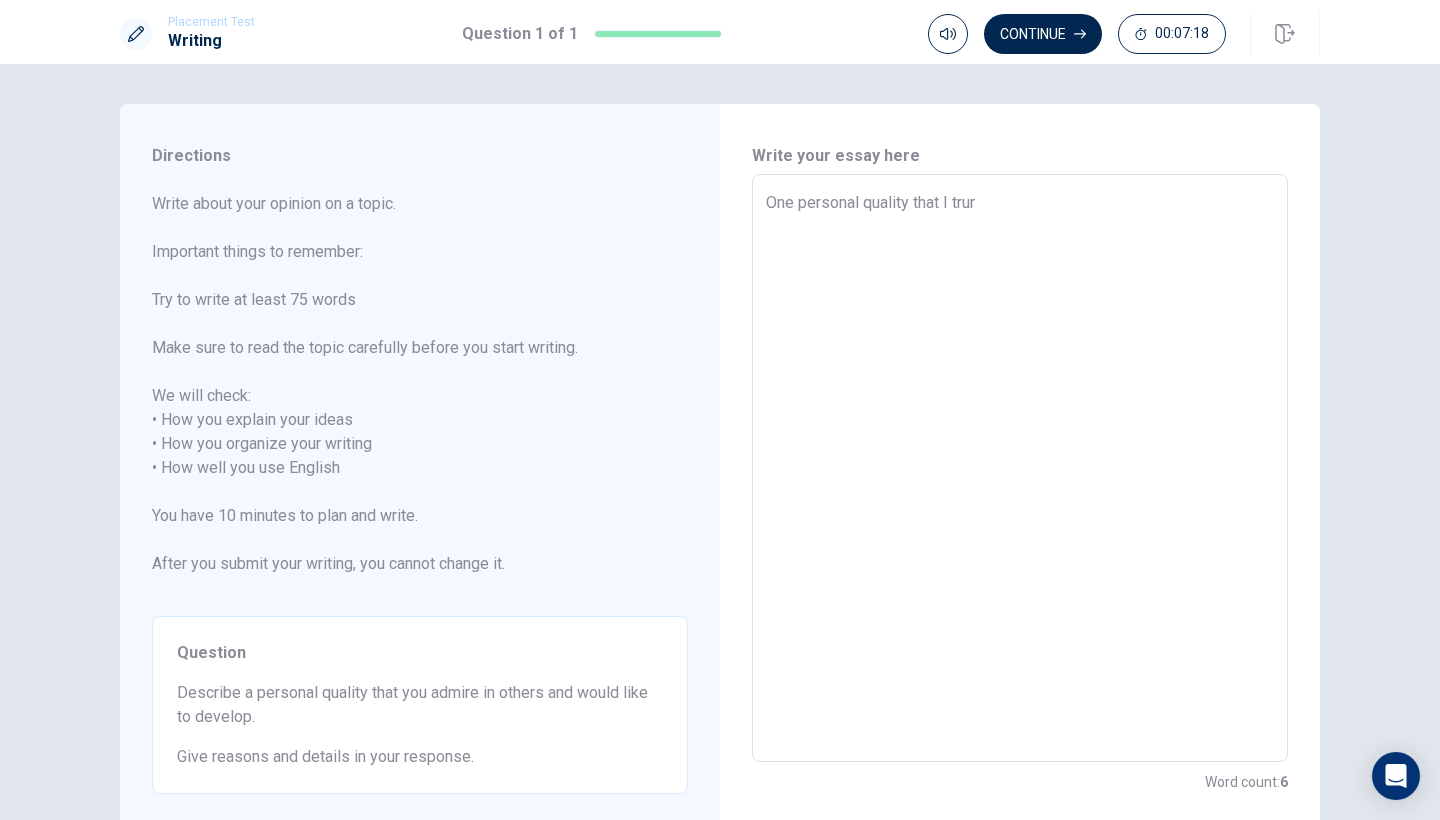 type on "x" 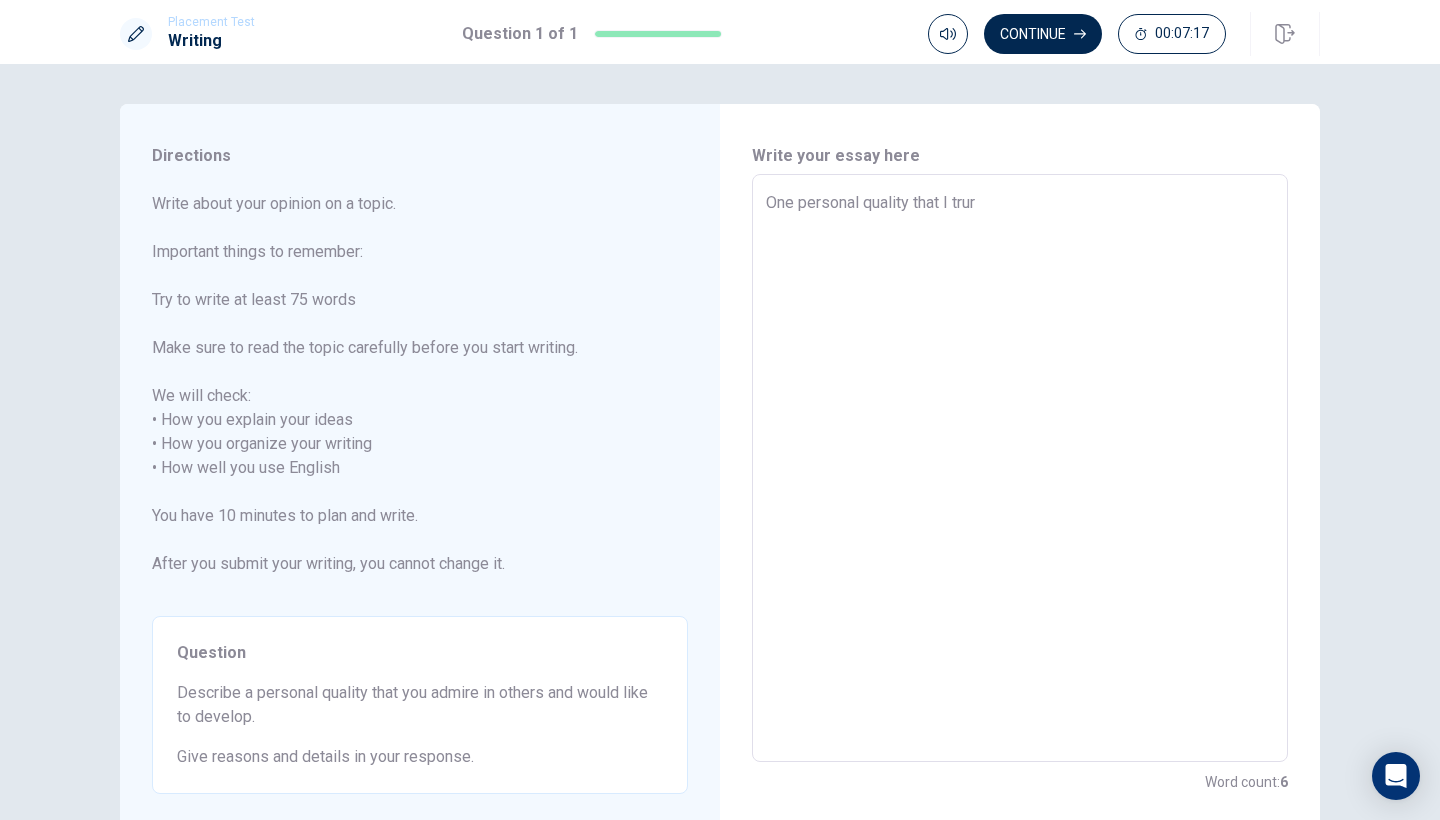 type on "One personal quality that I tru" 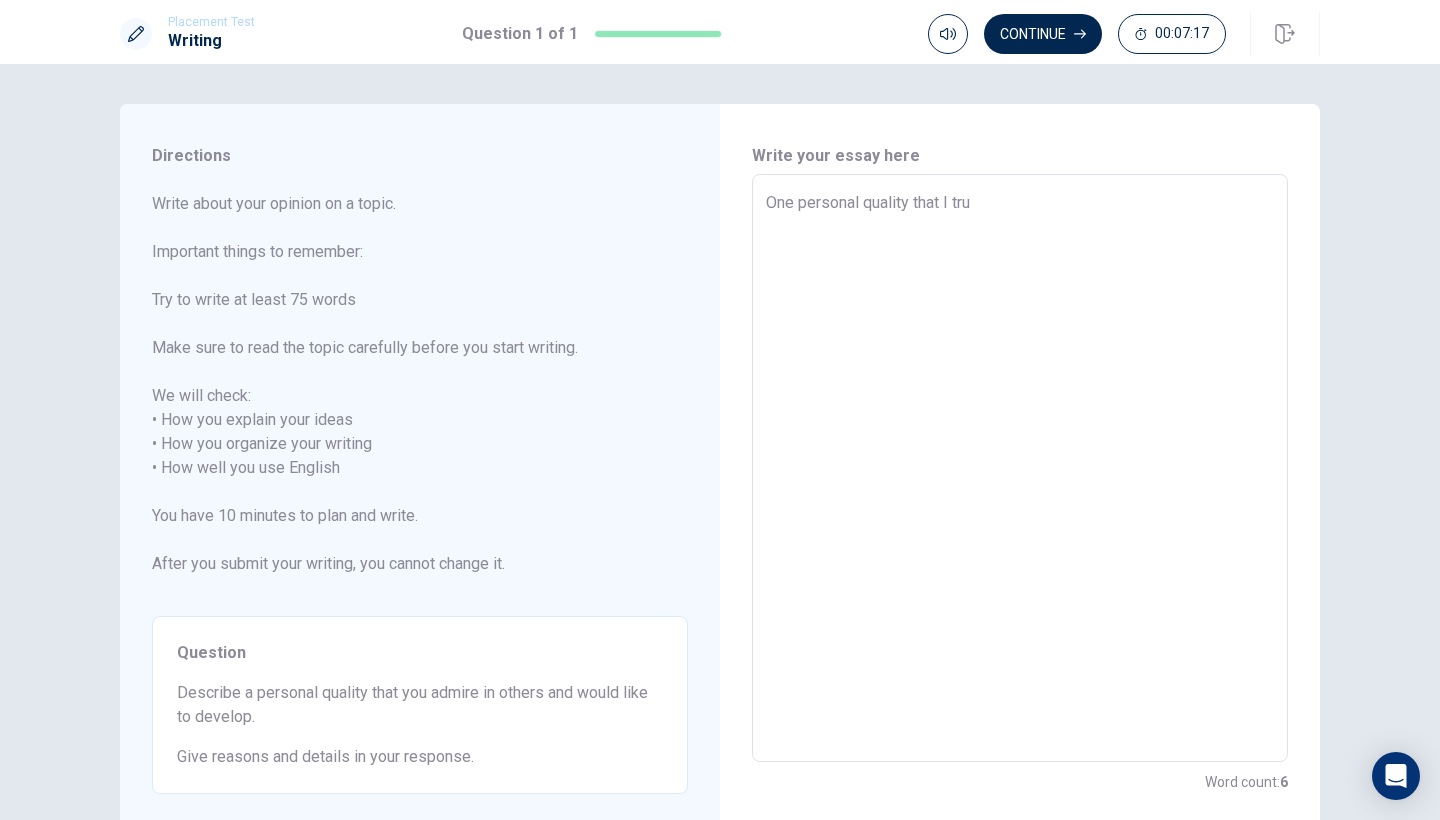 type on "x" 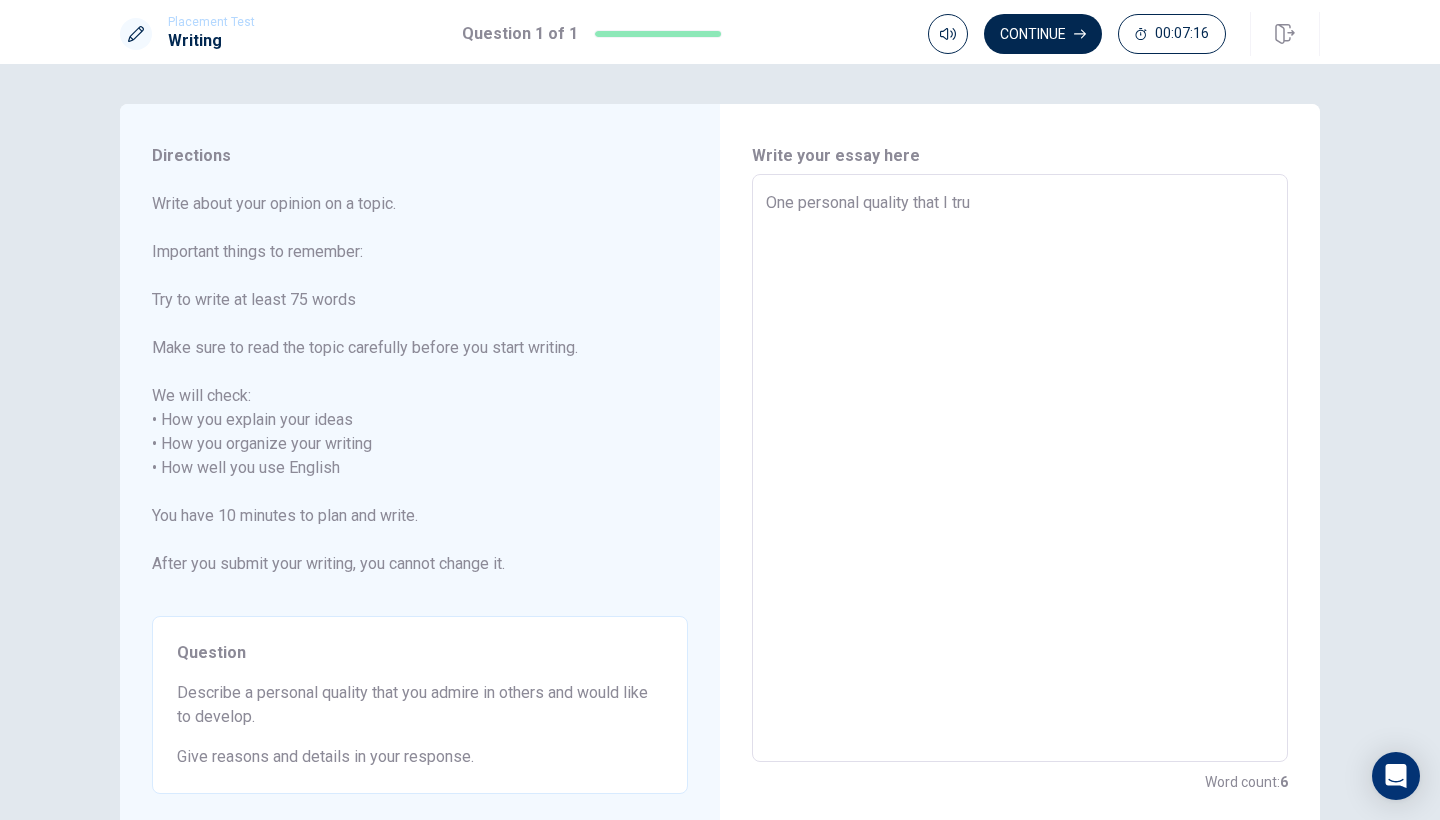 type on "One personal quality that I tr" 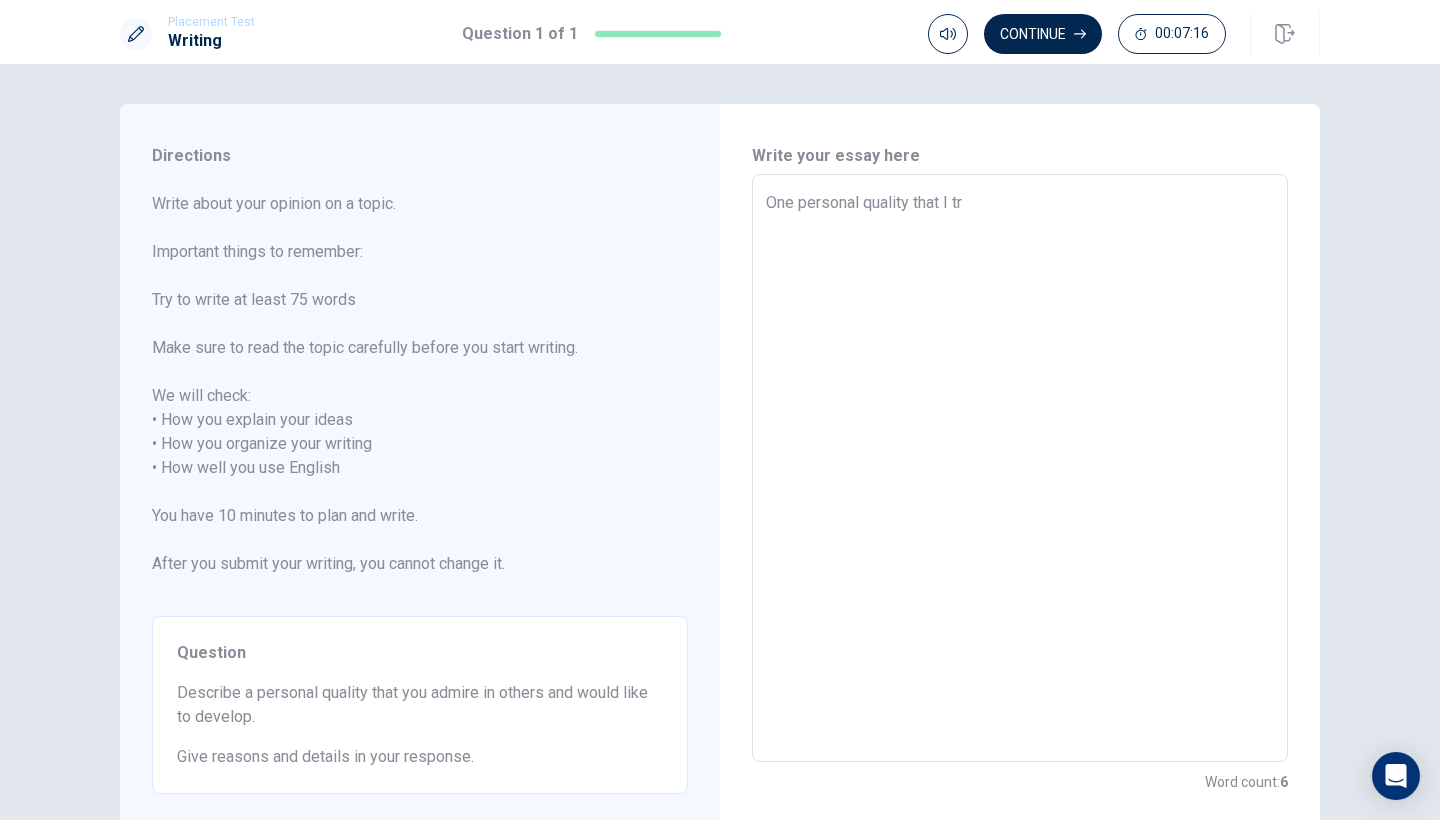 type on "x" 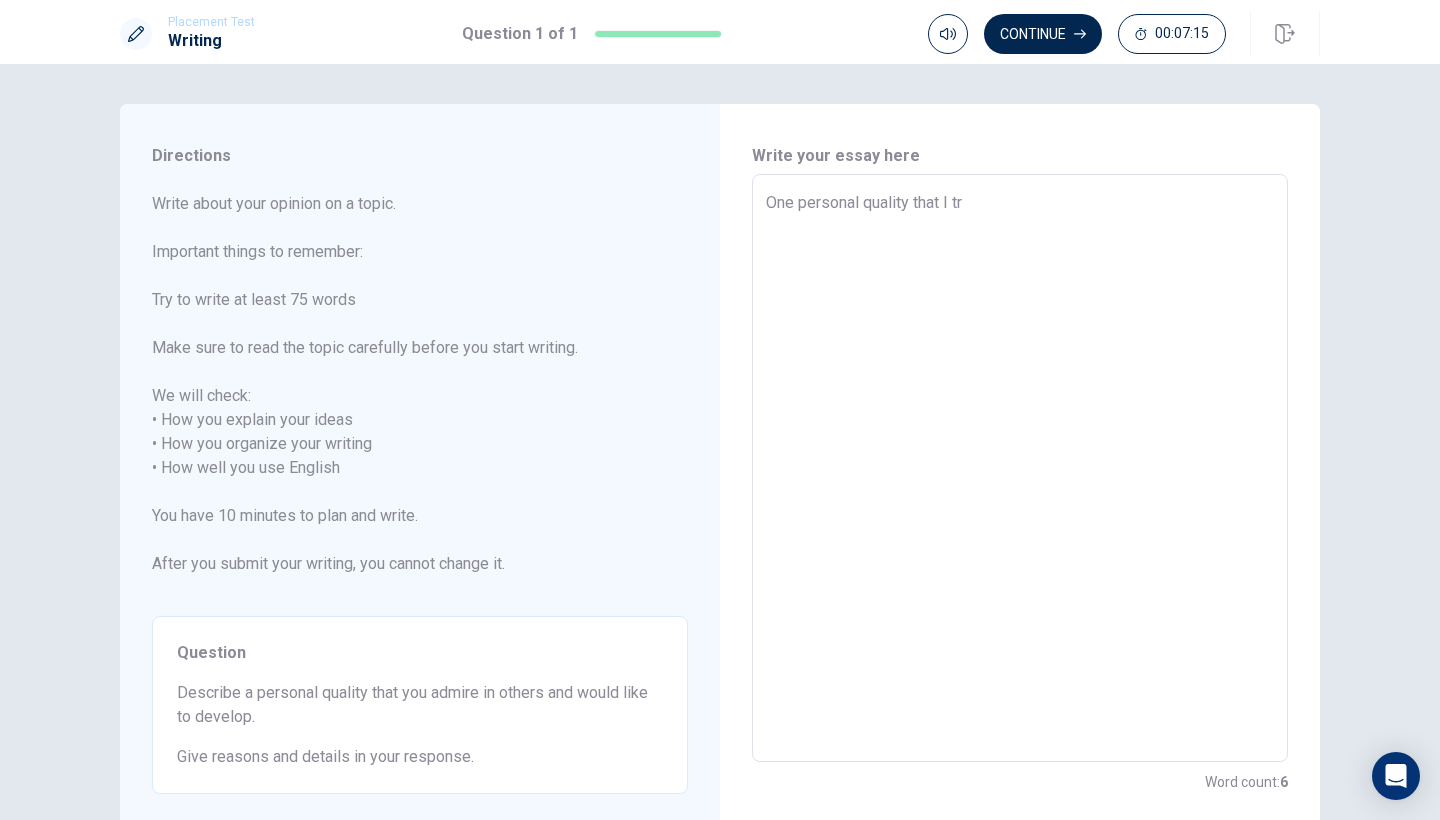 type on "One personal quality that I tru" 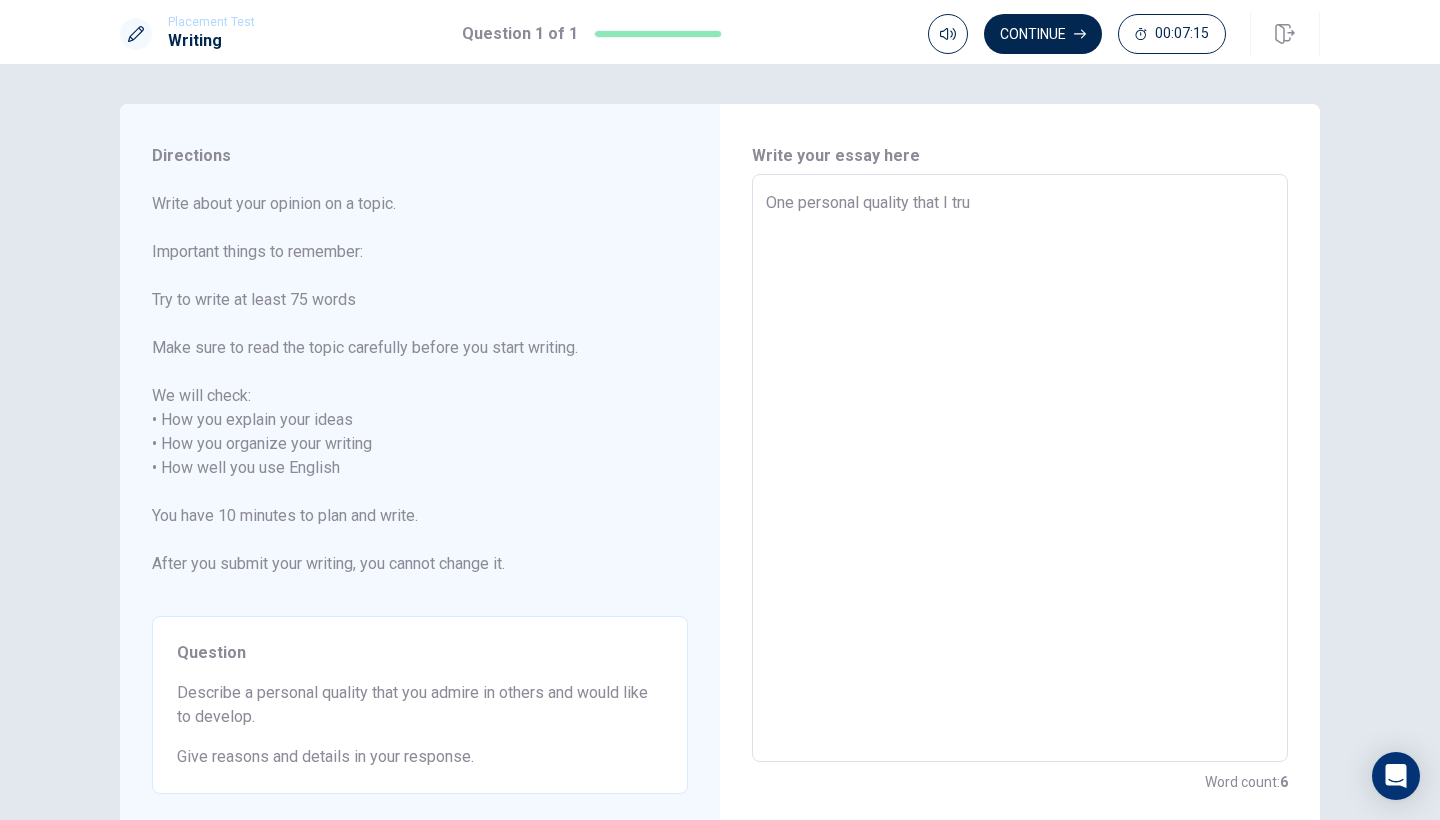 type on "x" 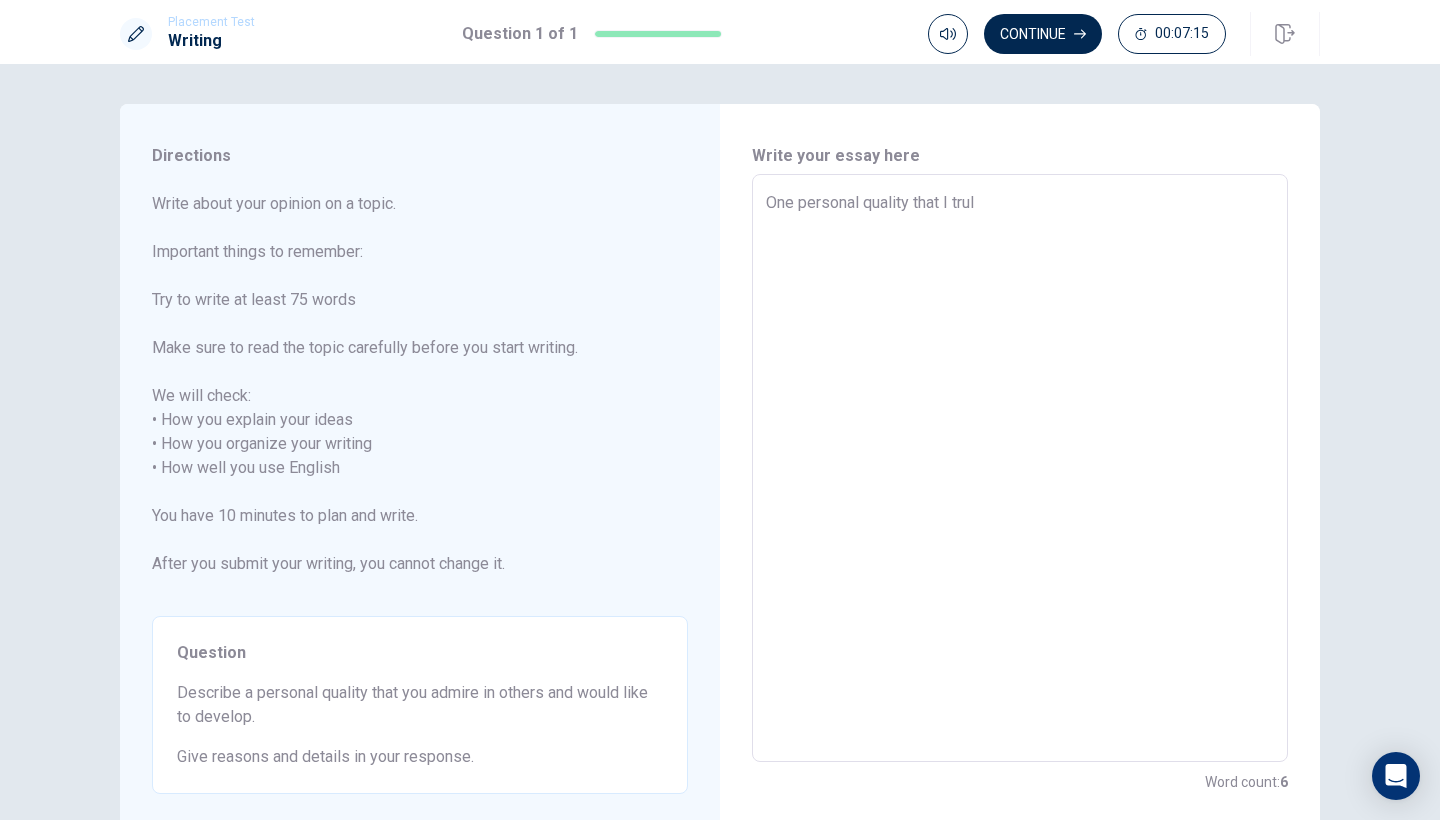 type on "x" 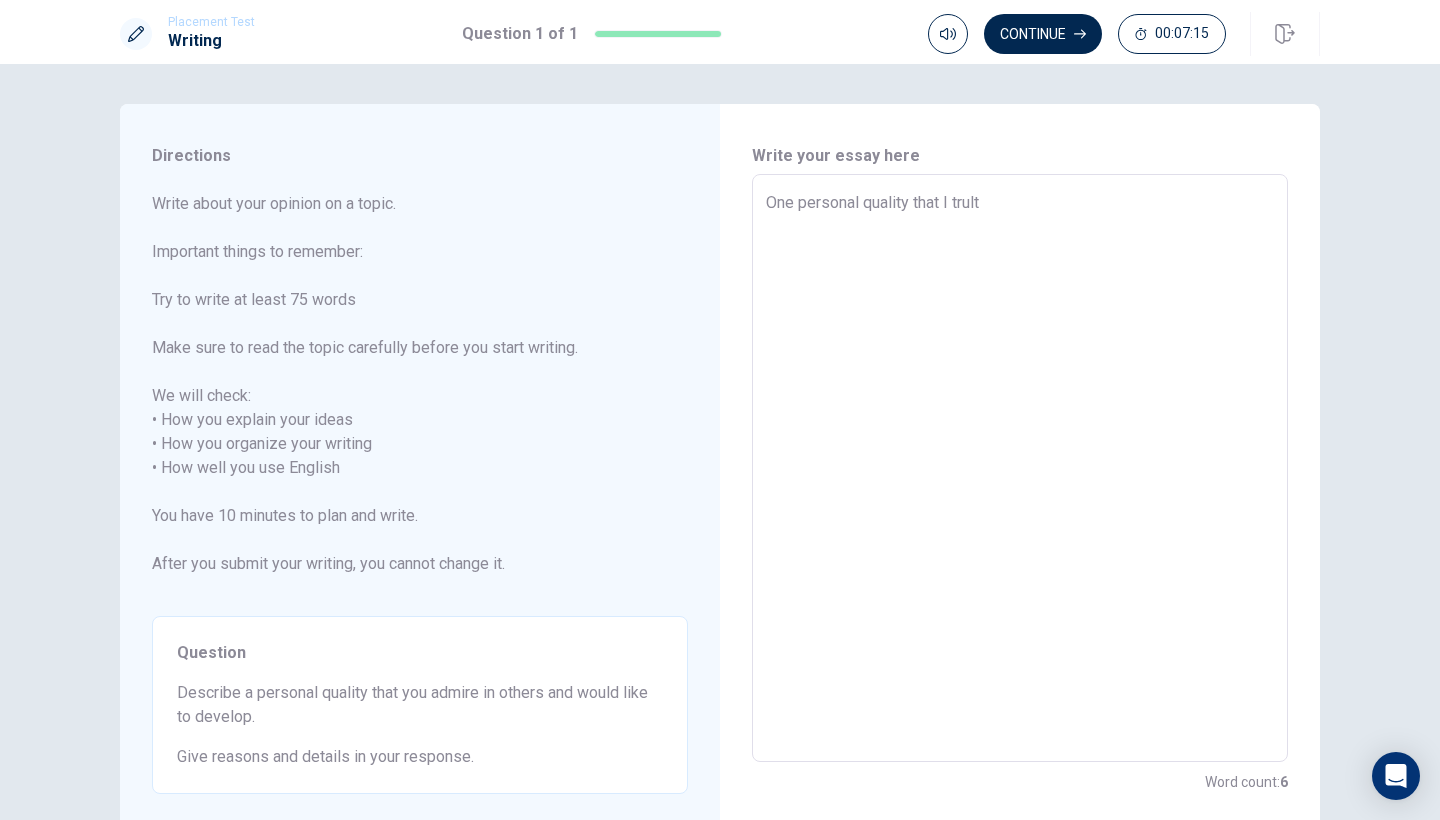 type on "x" 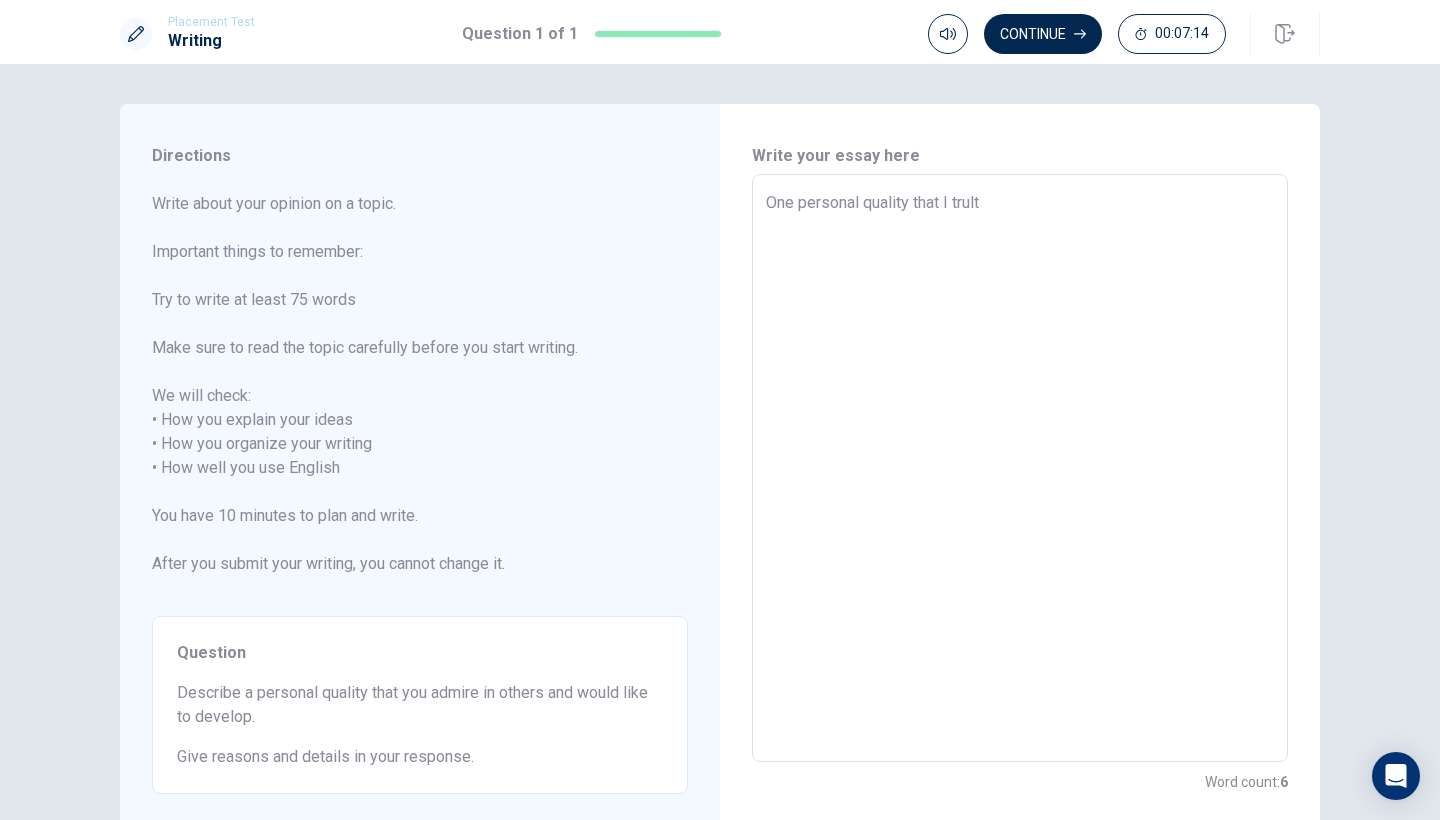type on "One personal quality that I trult" 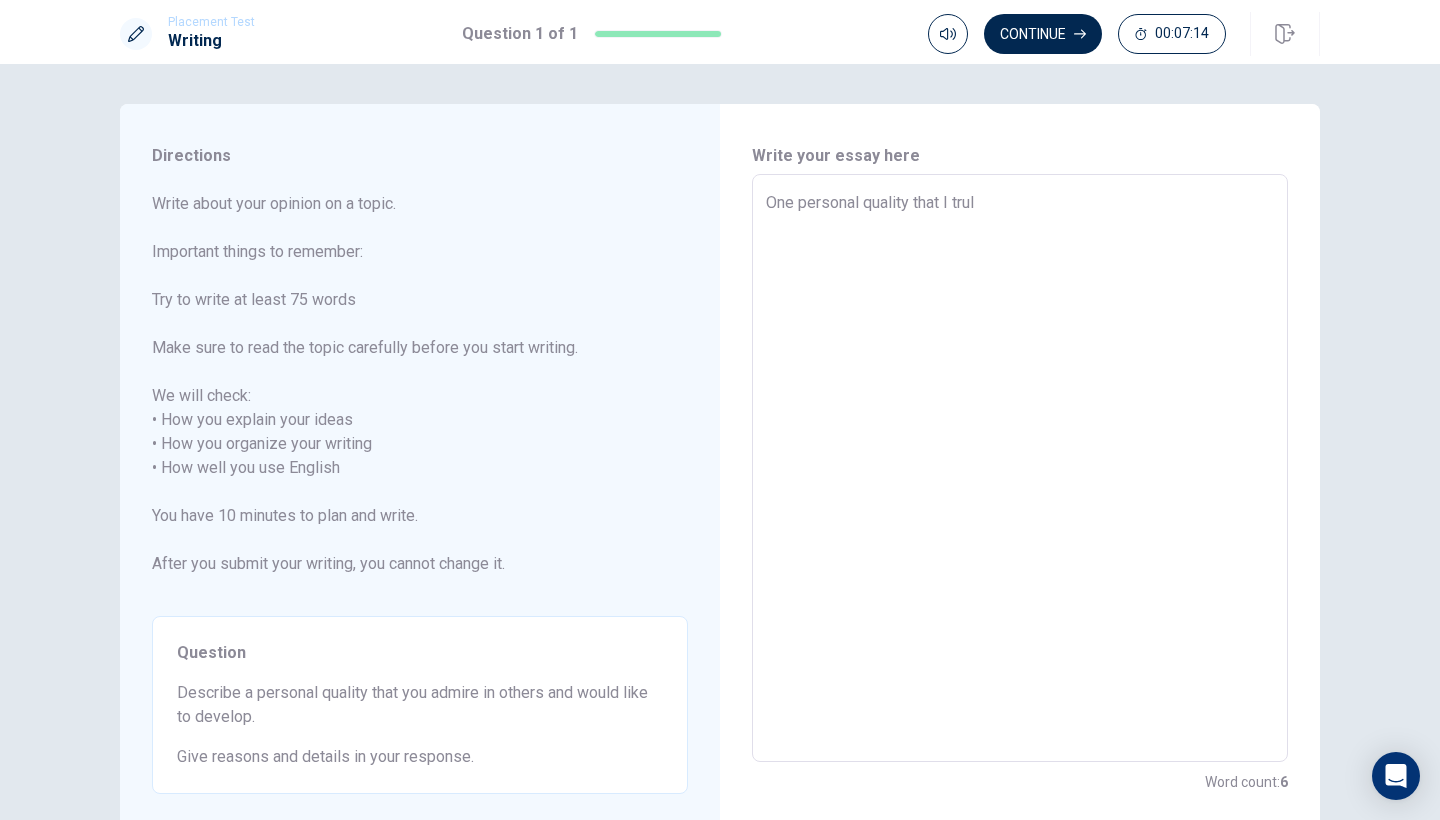 type on "x" 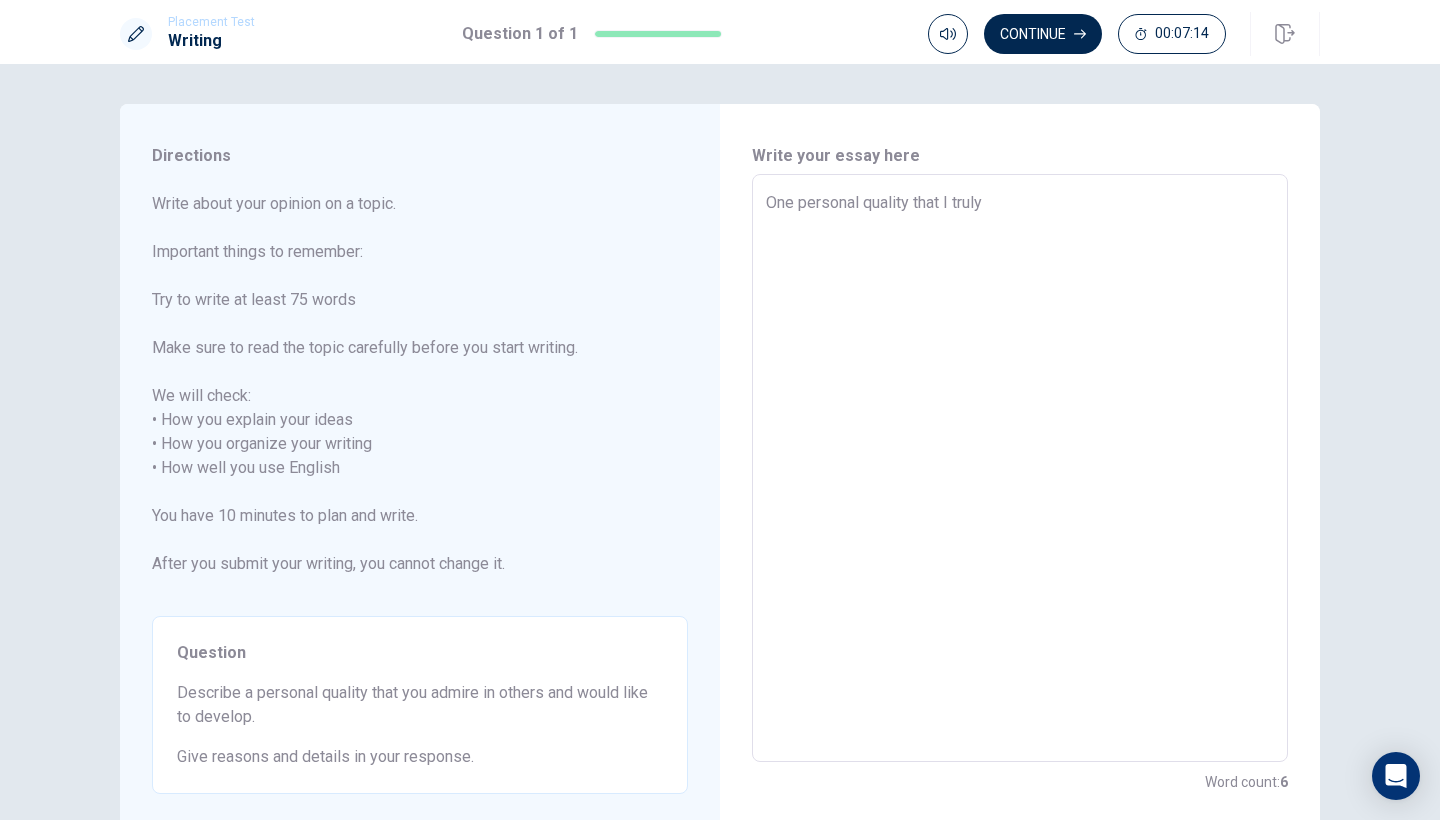 type on "x" 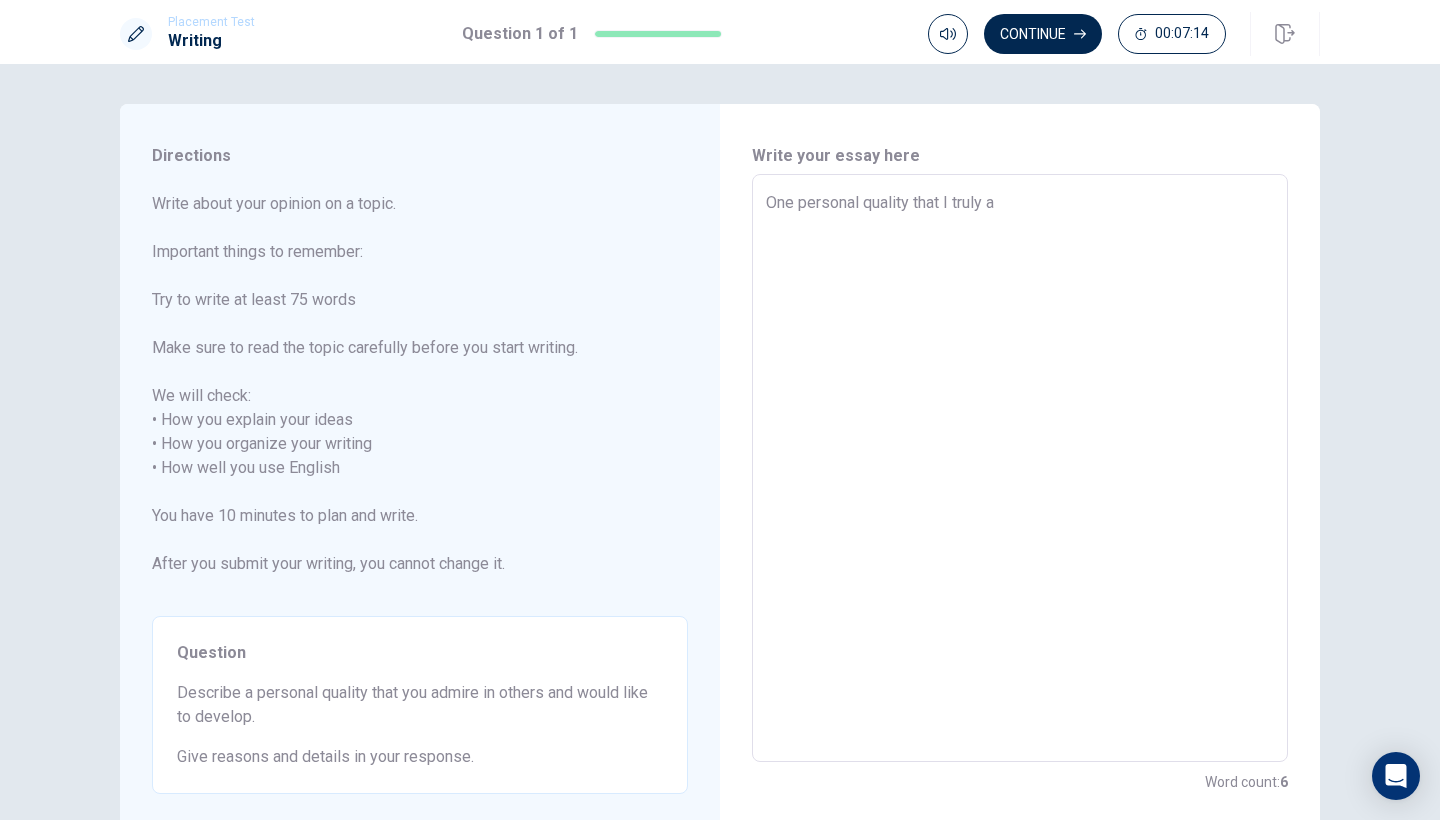 type on "x" 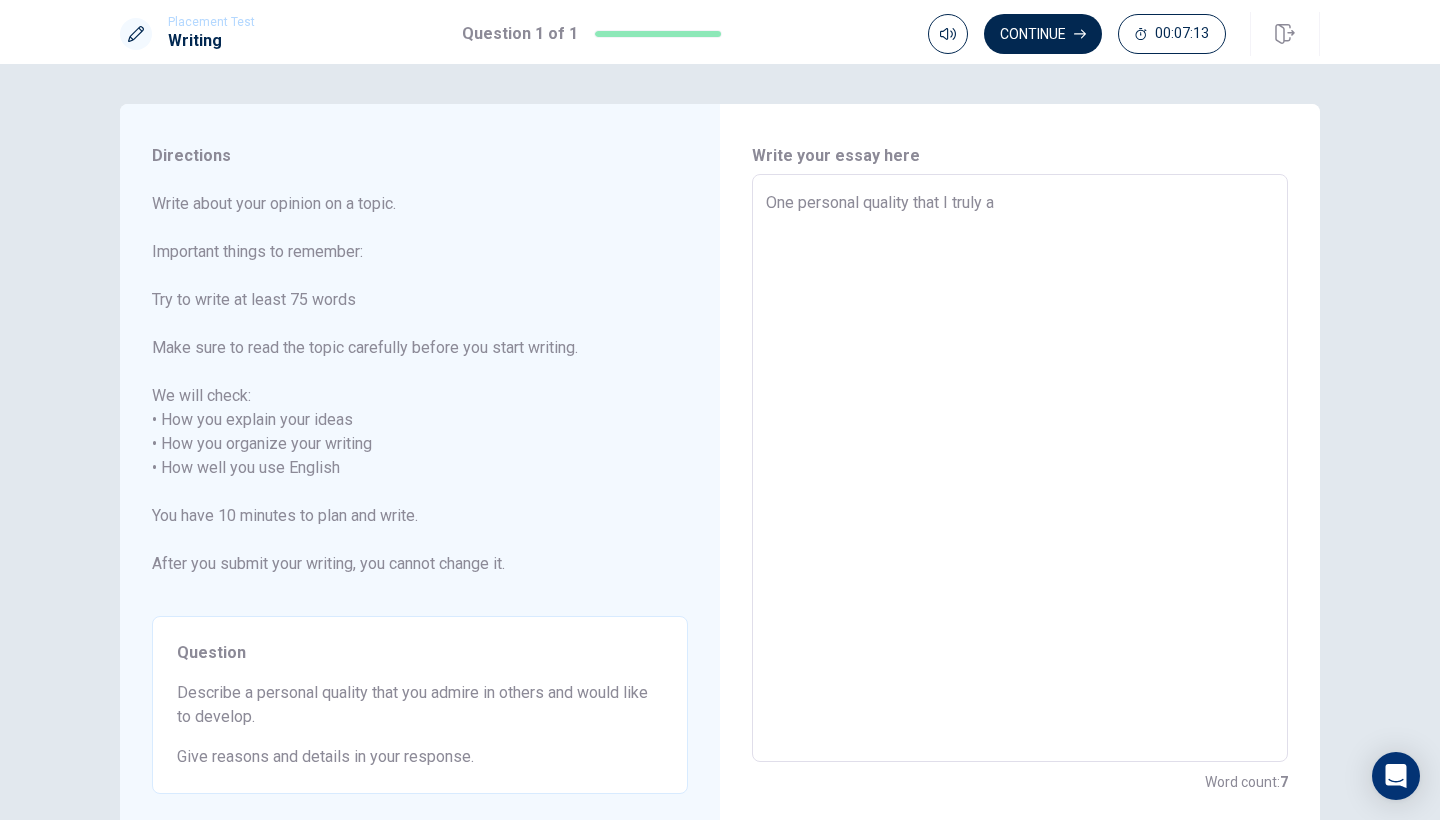 type on "One personal quality that I truly ad" 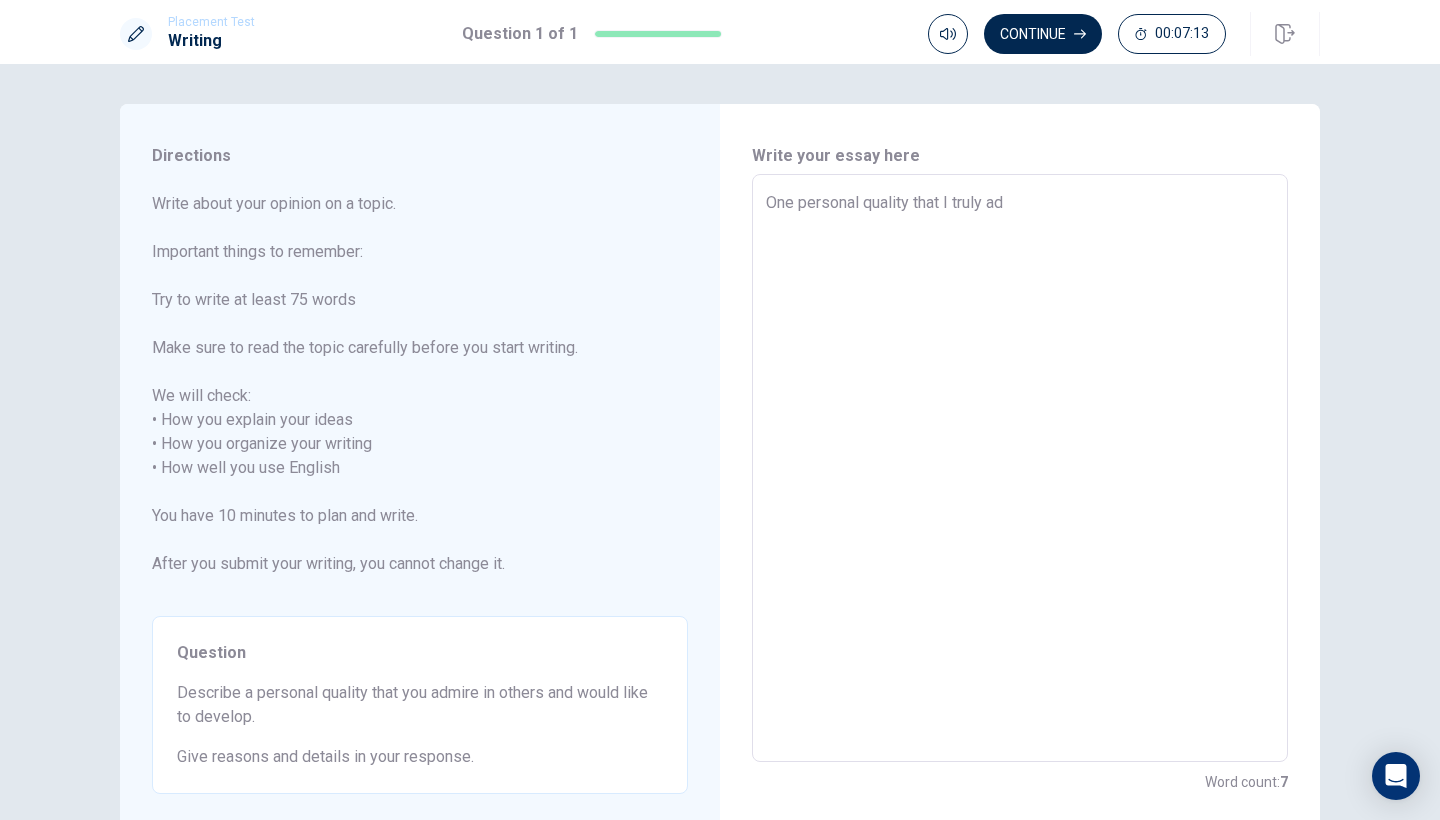 type on "x" 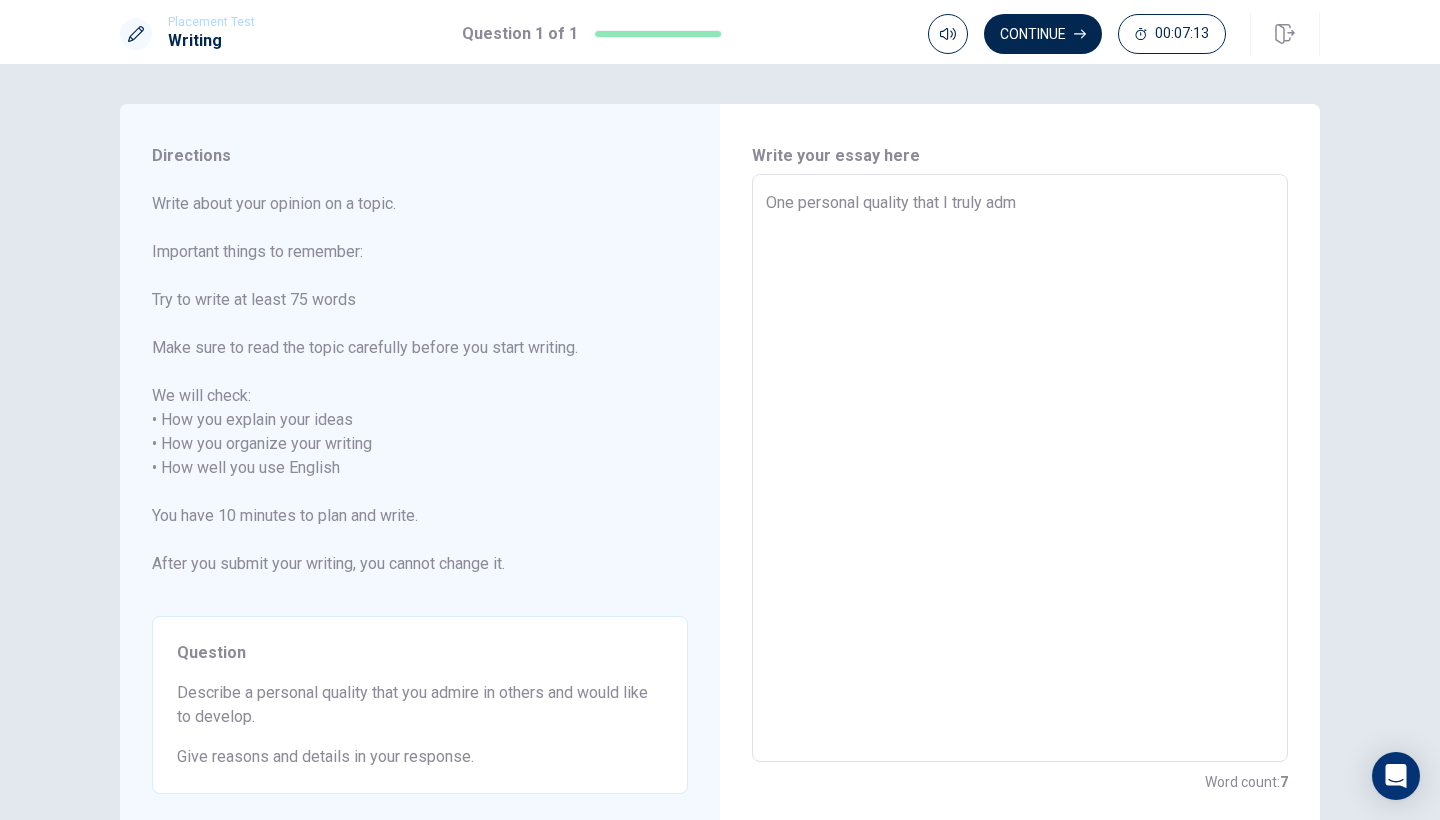 type on "x" 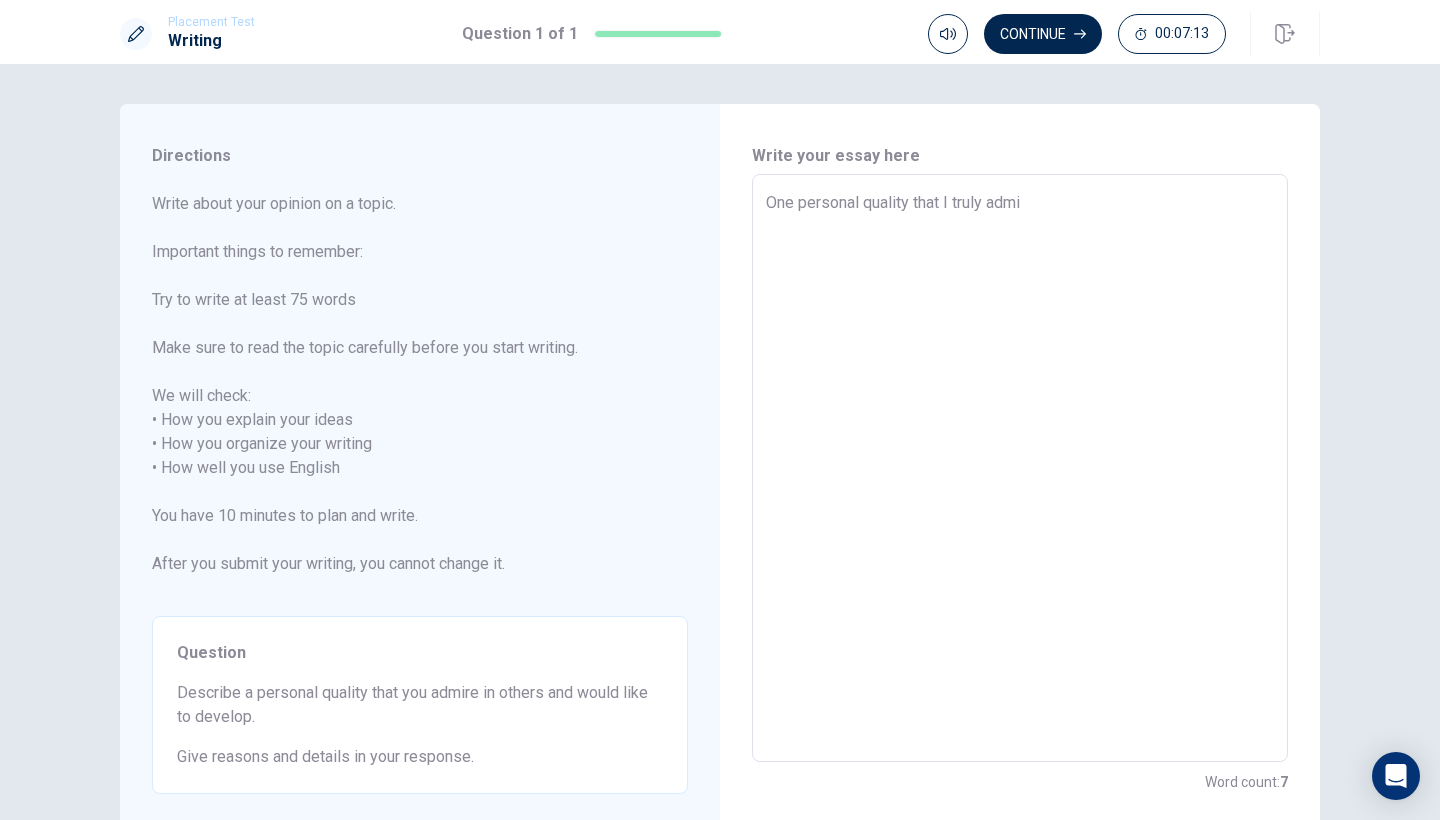 type on "x" 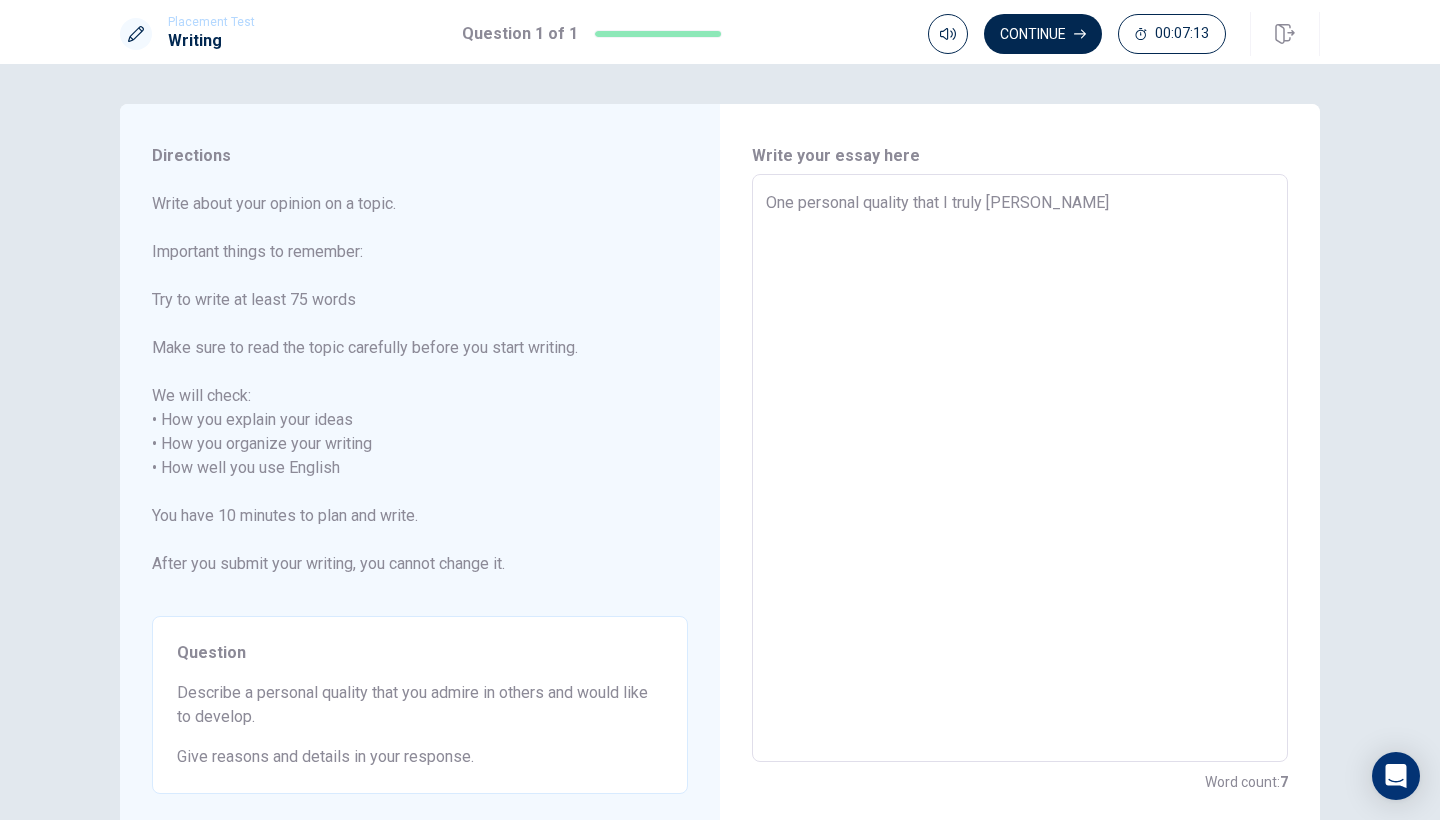 type on "x" 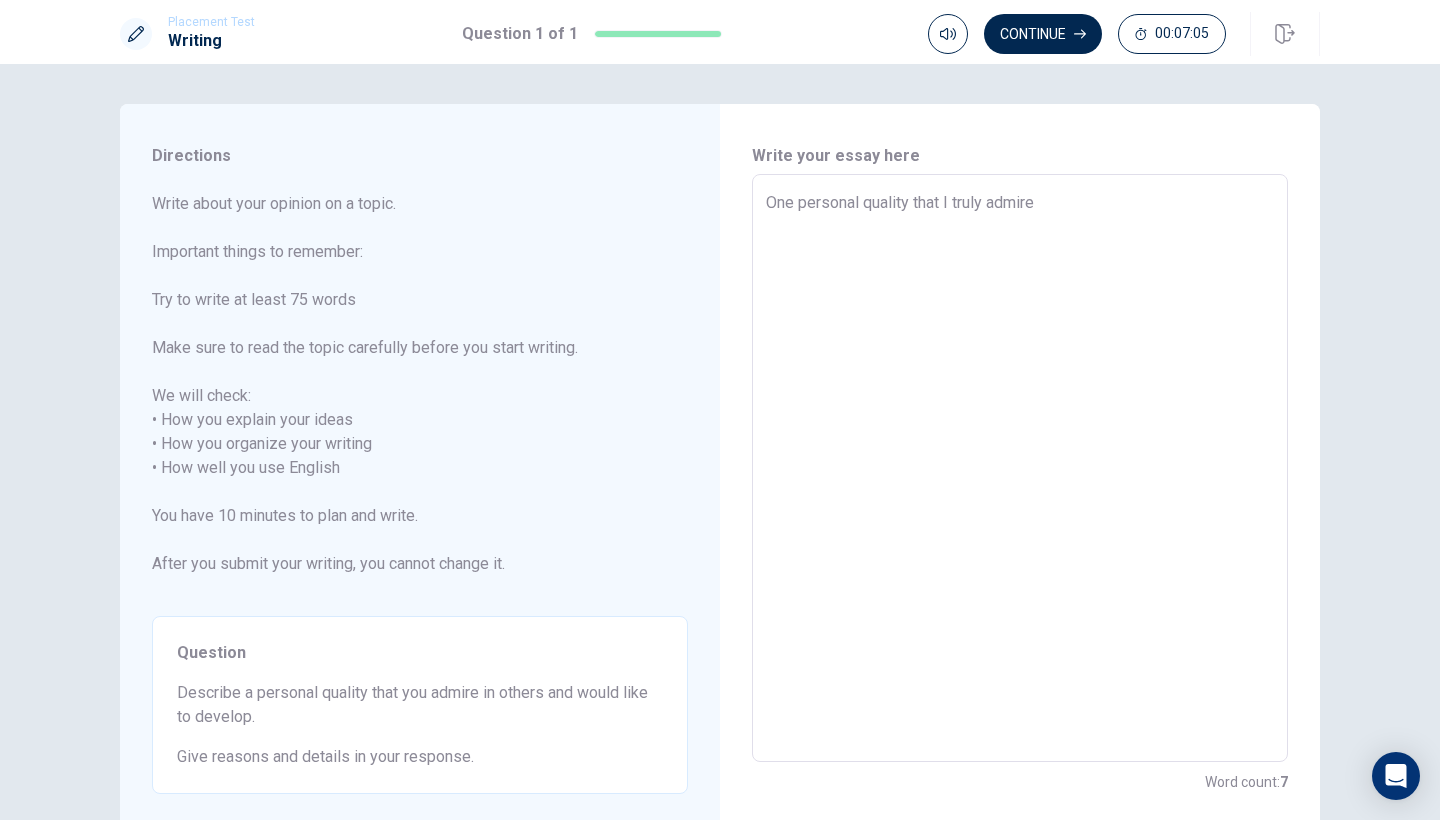 type on "x" 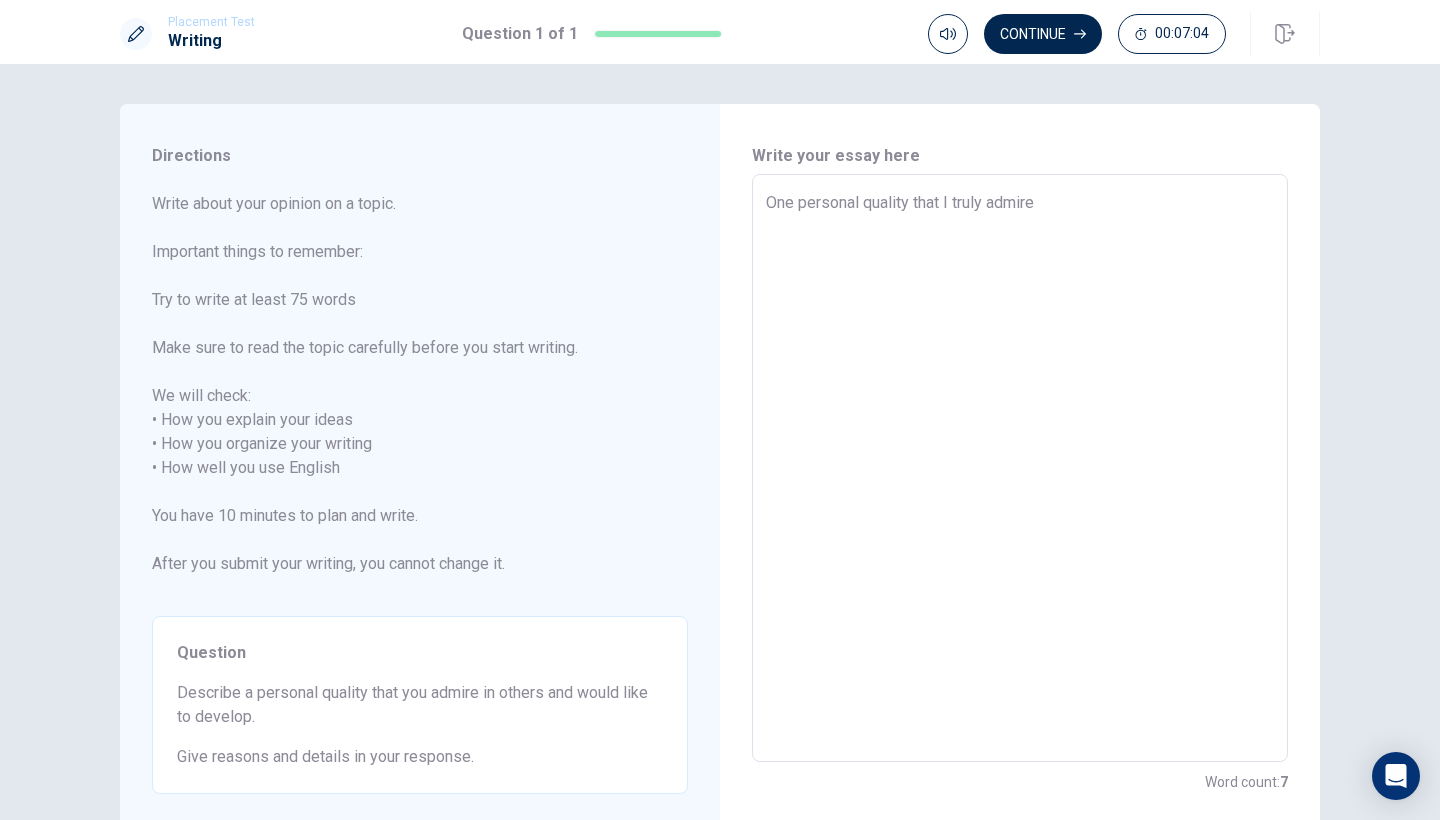 type on "One personal quality that I truly admire" 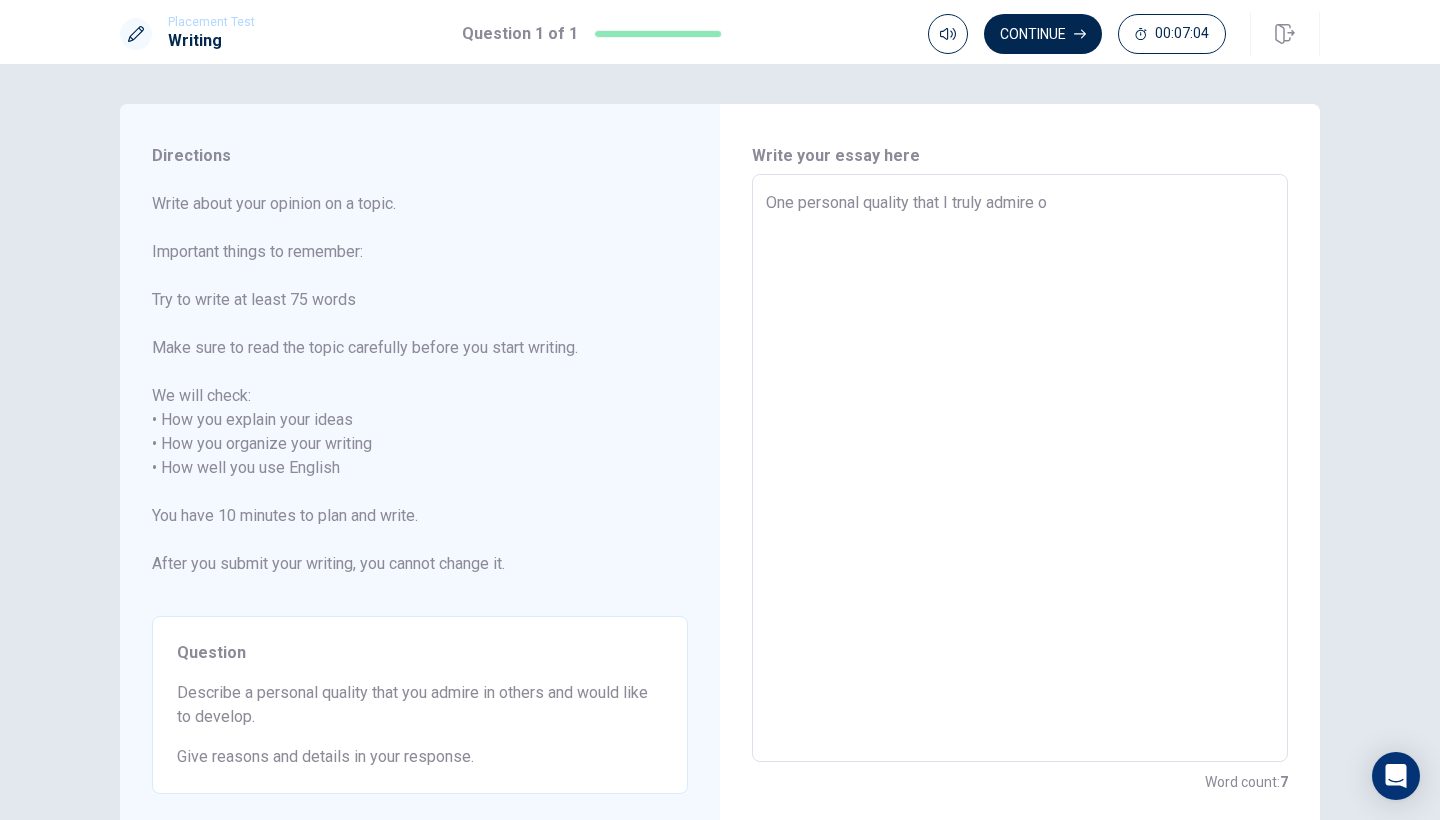 type on "x" 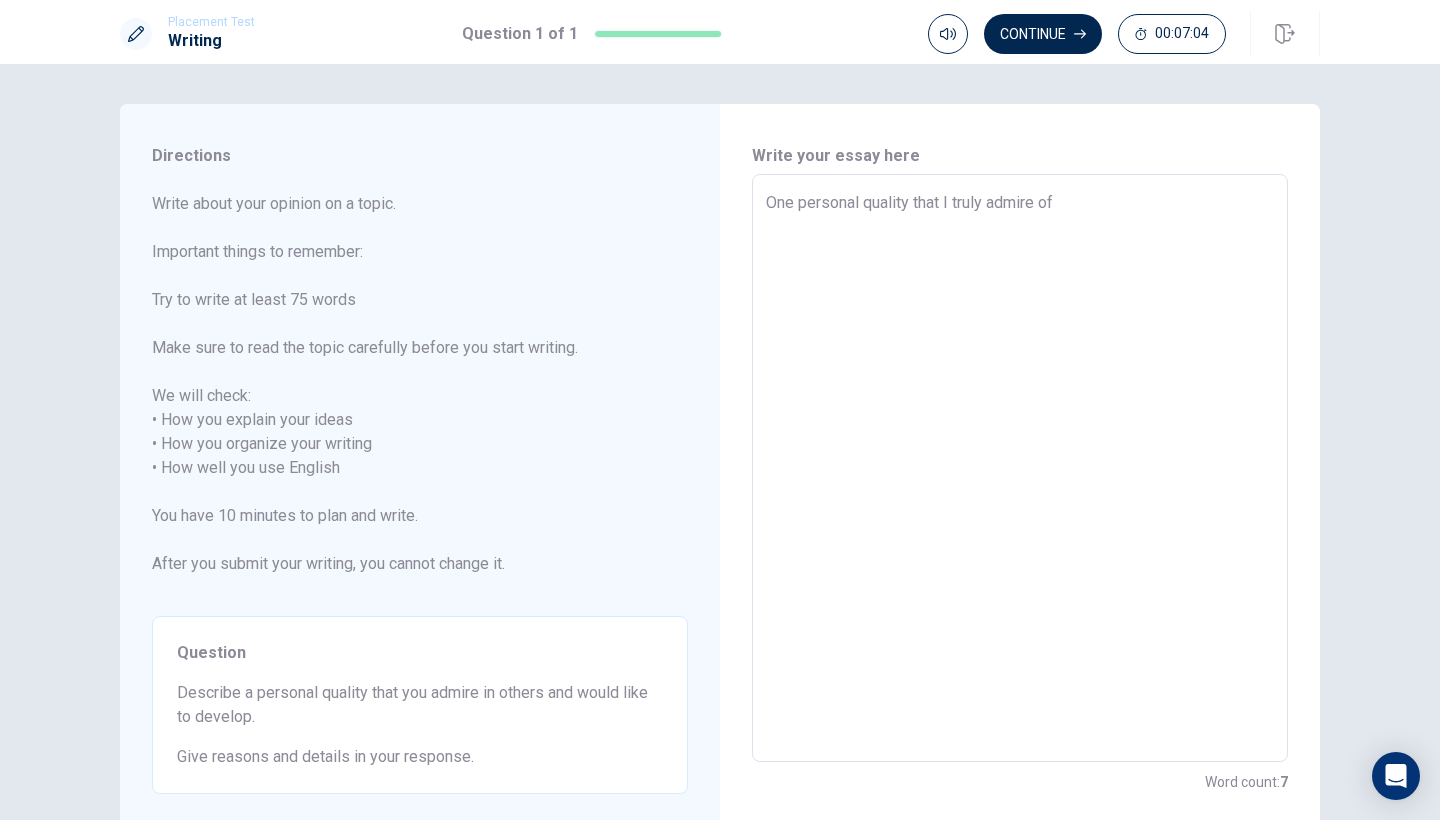 type on "x" 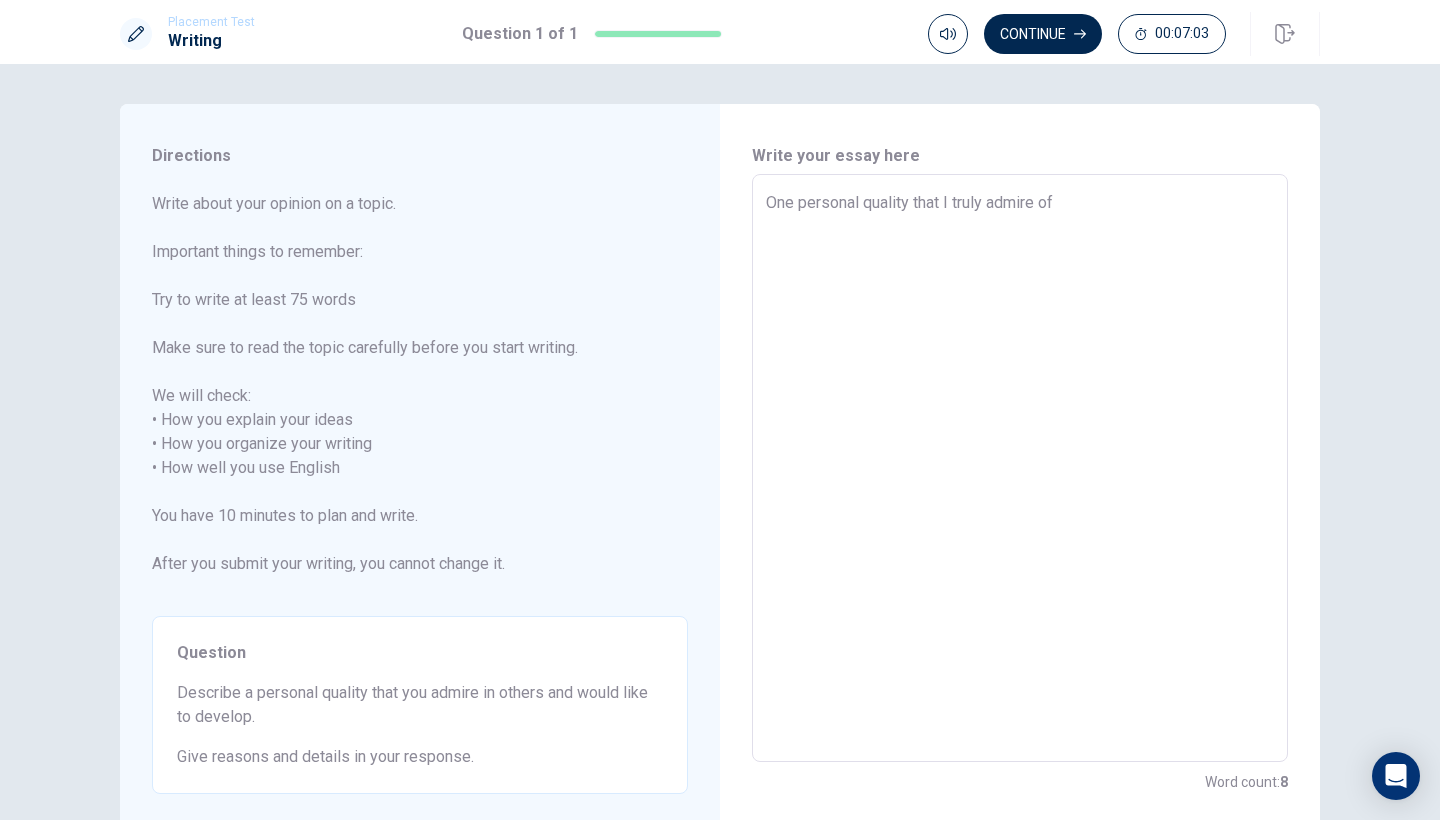 type on "One personal quality that I truly admire of" 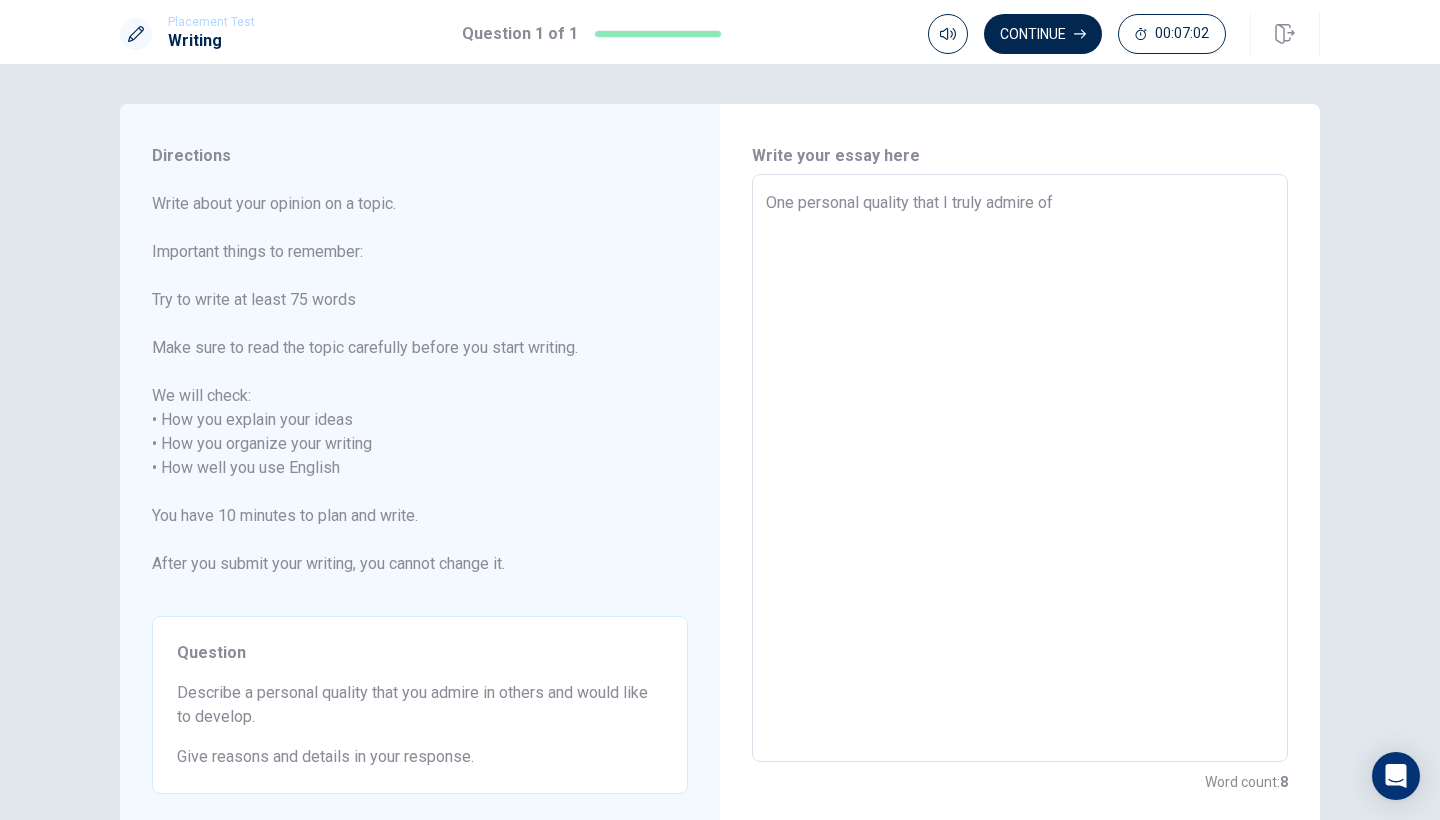 type on "One personal quality that I truly admire of" 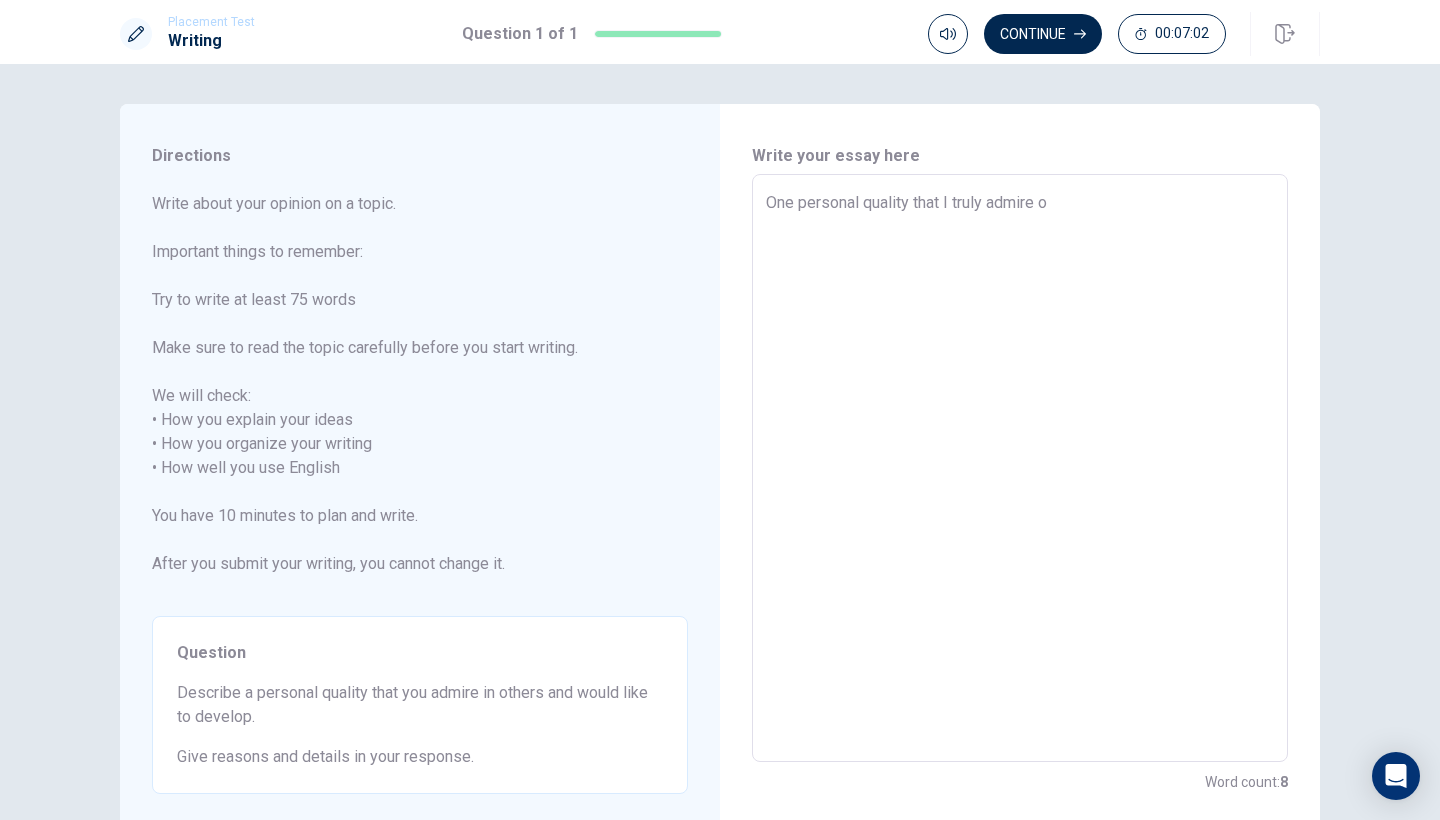 type on "x" 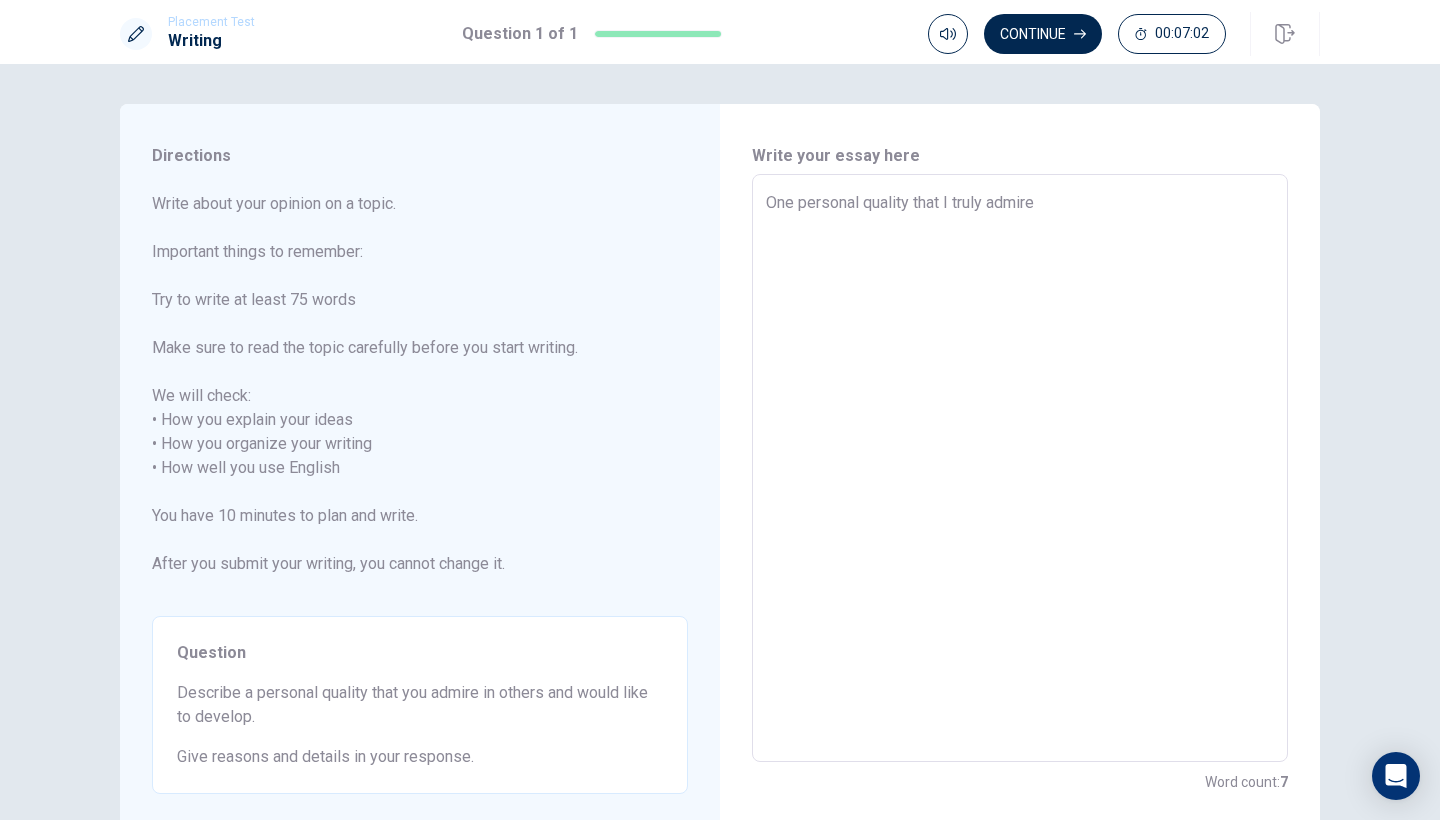 type on "x" 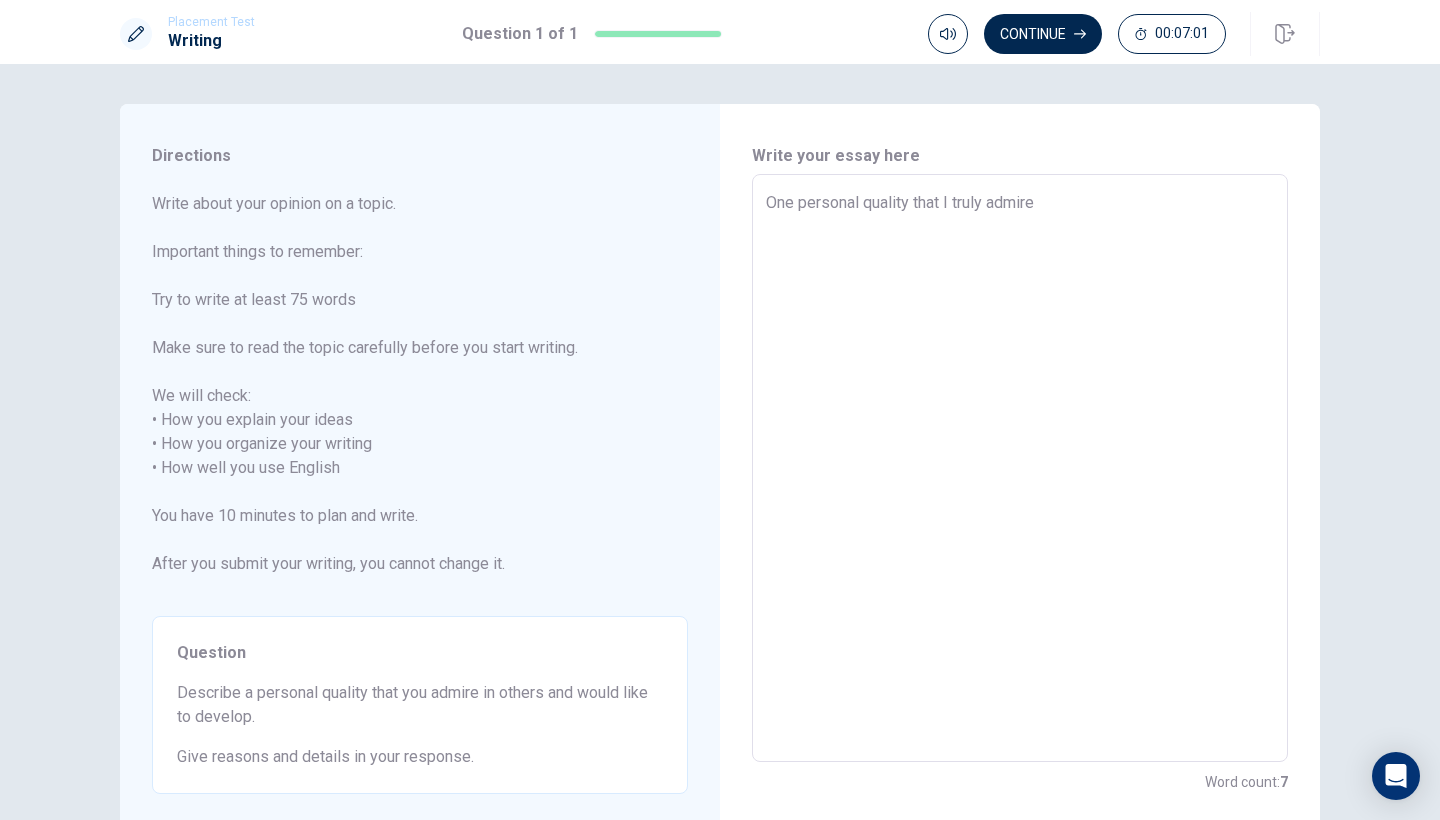 type on "One personal quality that I truly admire t" 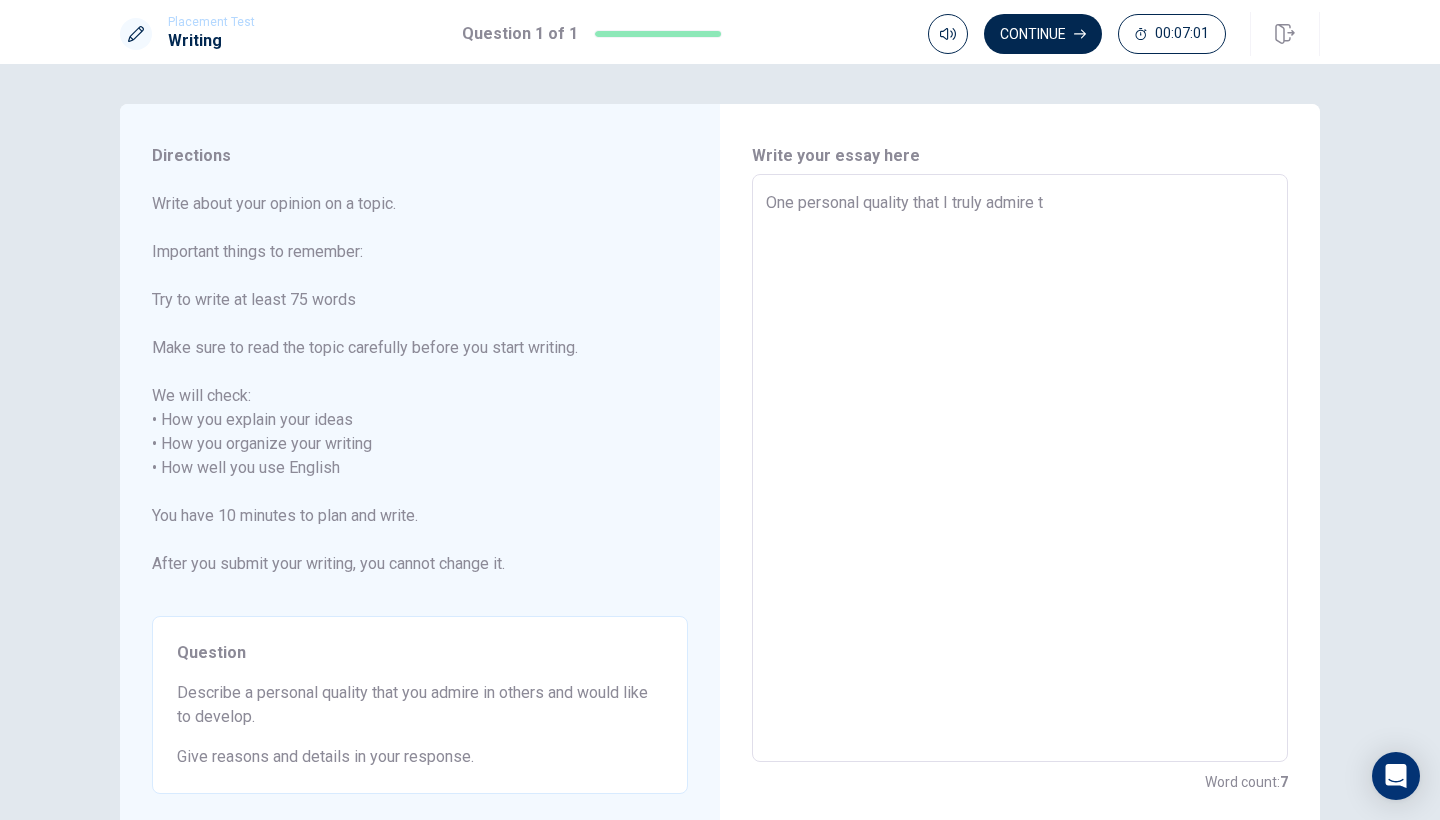 type on "x" 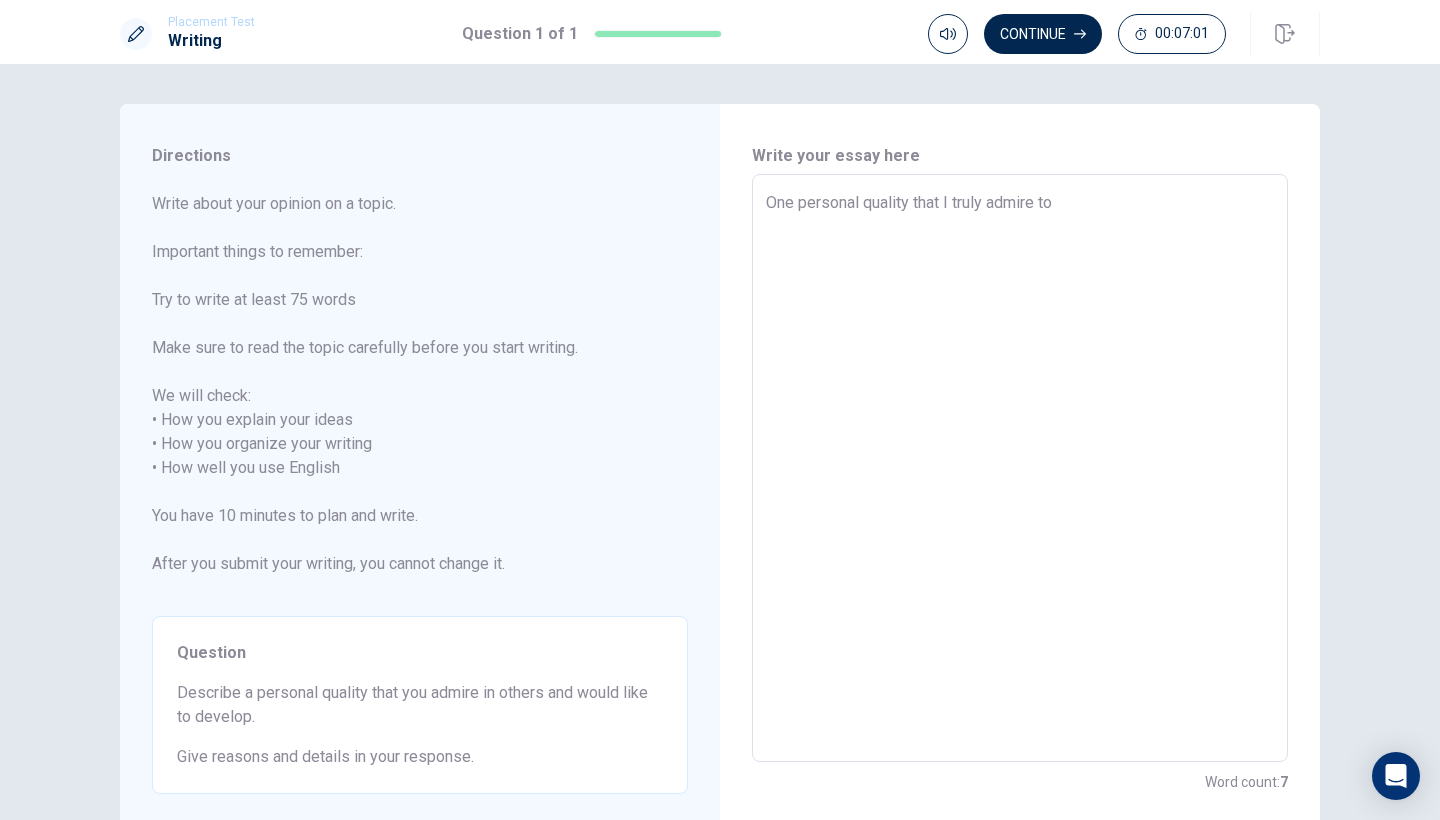 type on "x" 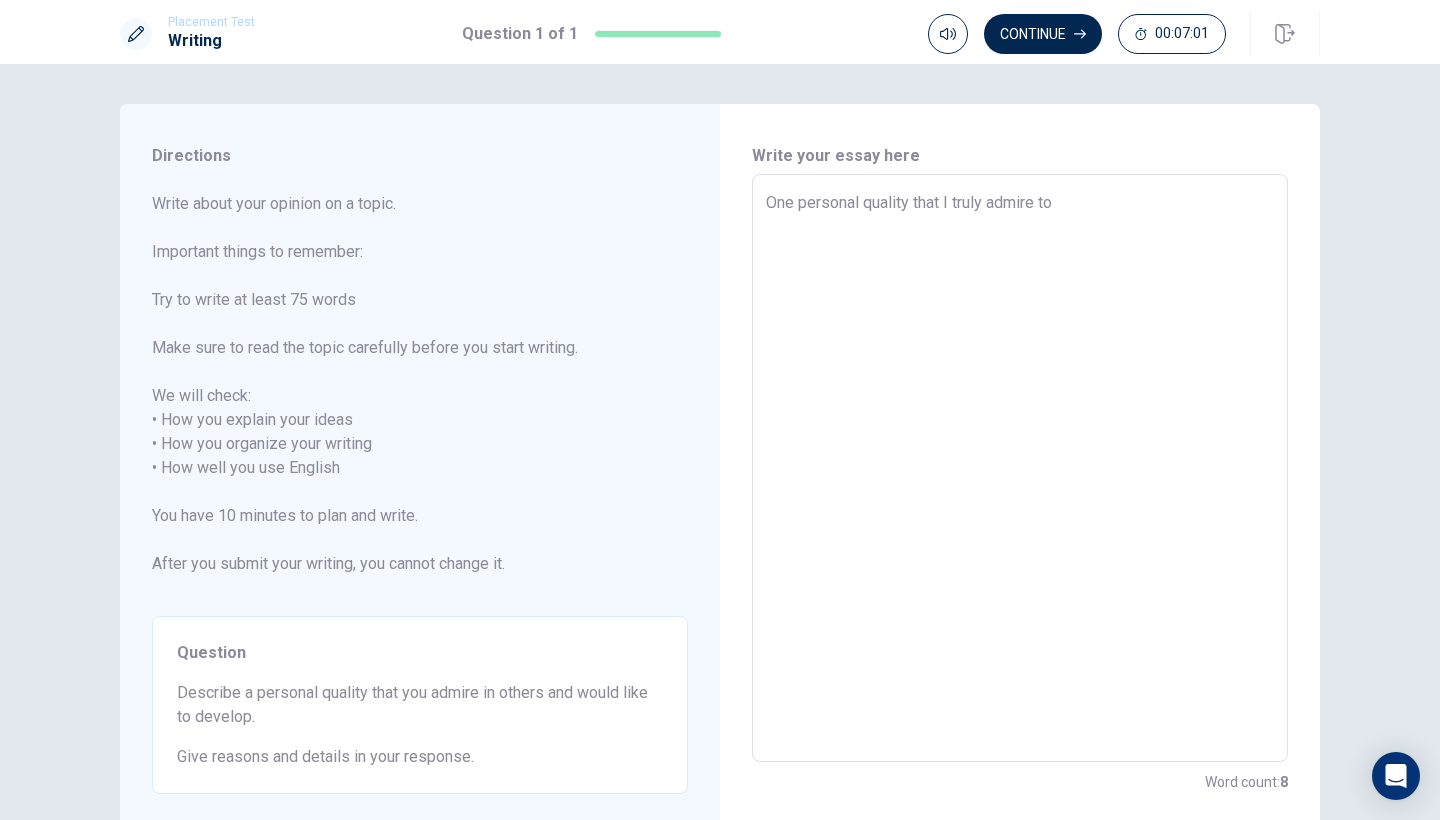 type on "One personal quality that I truly admire to" 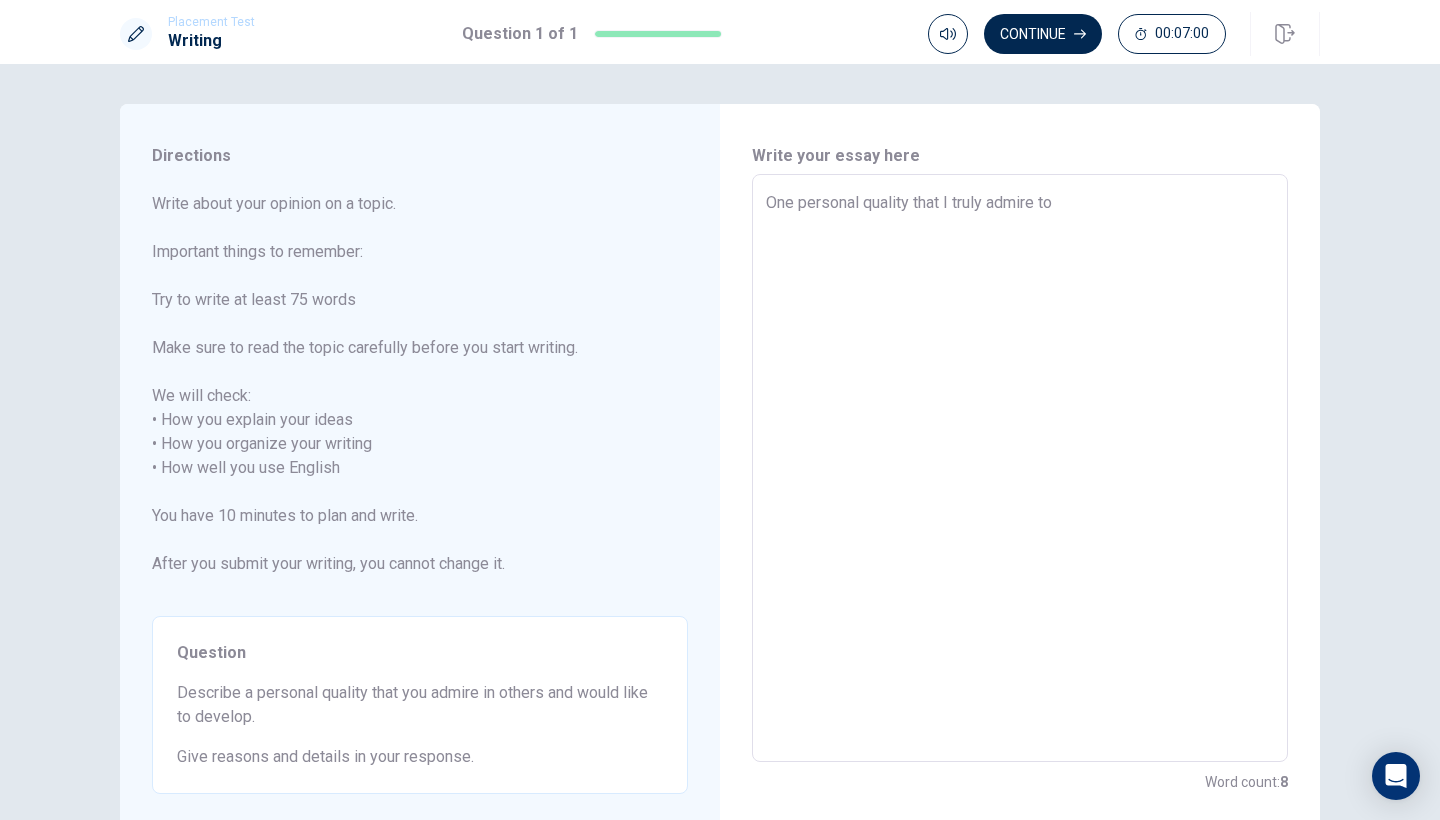 type on "One personal quality that I truly admire to s" 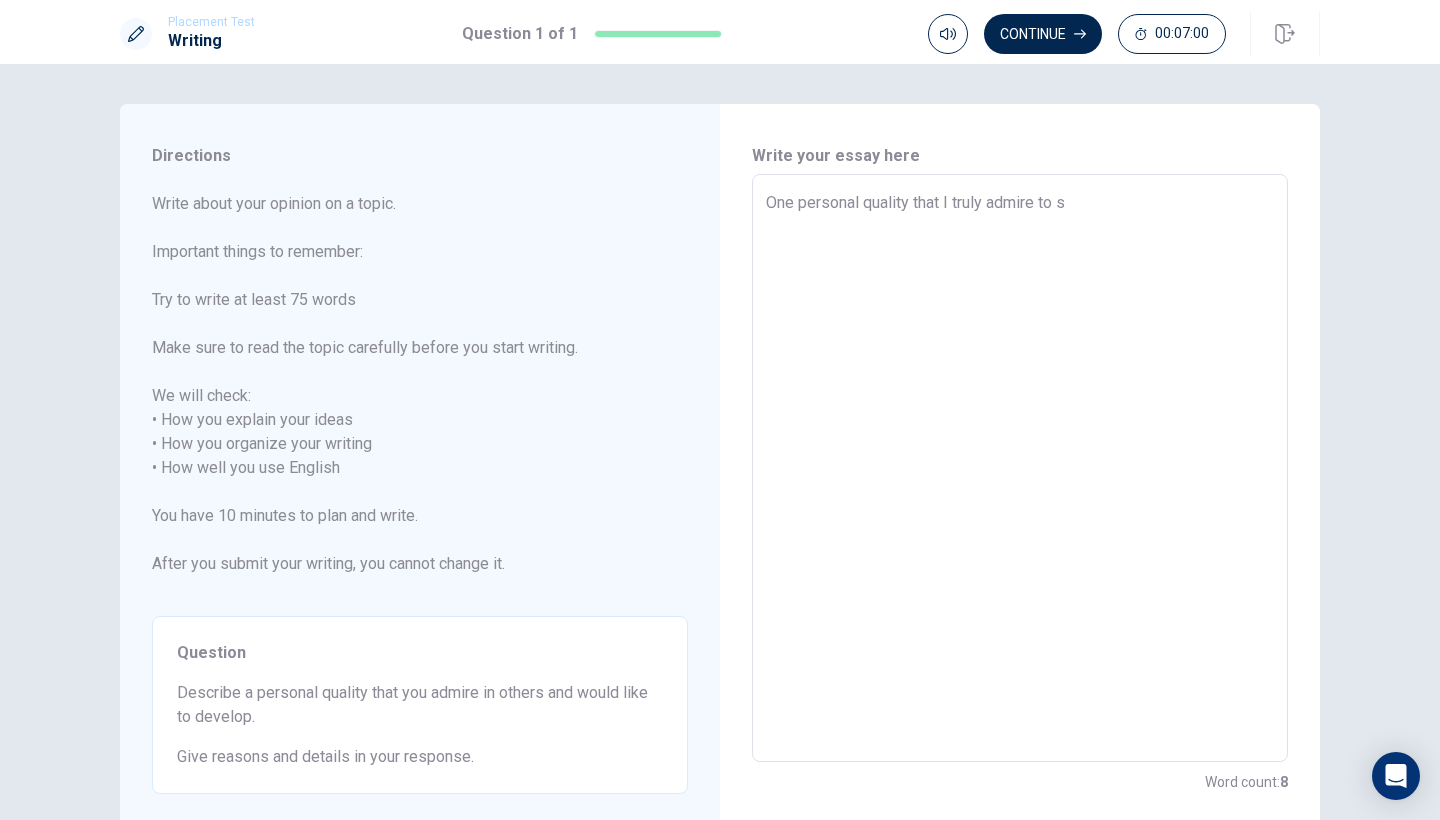 type on "x" 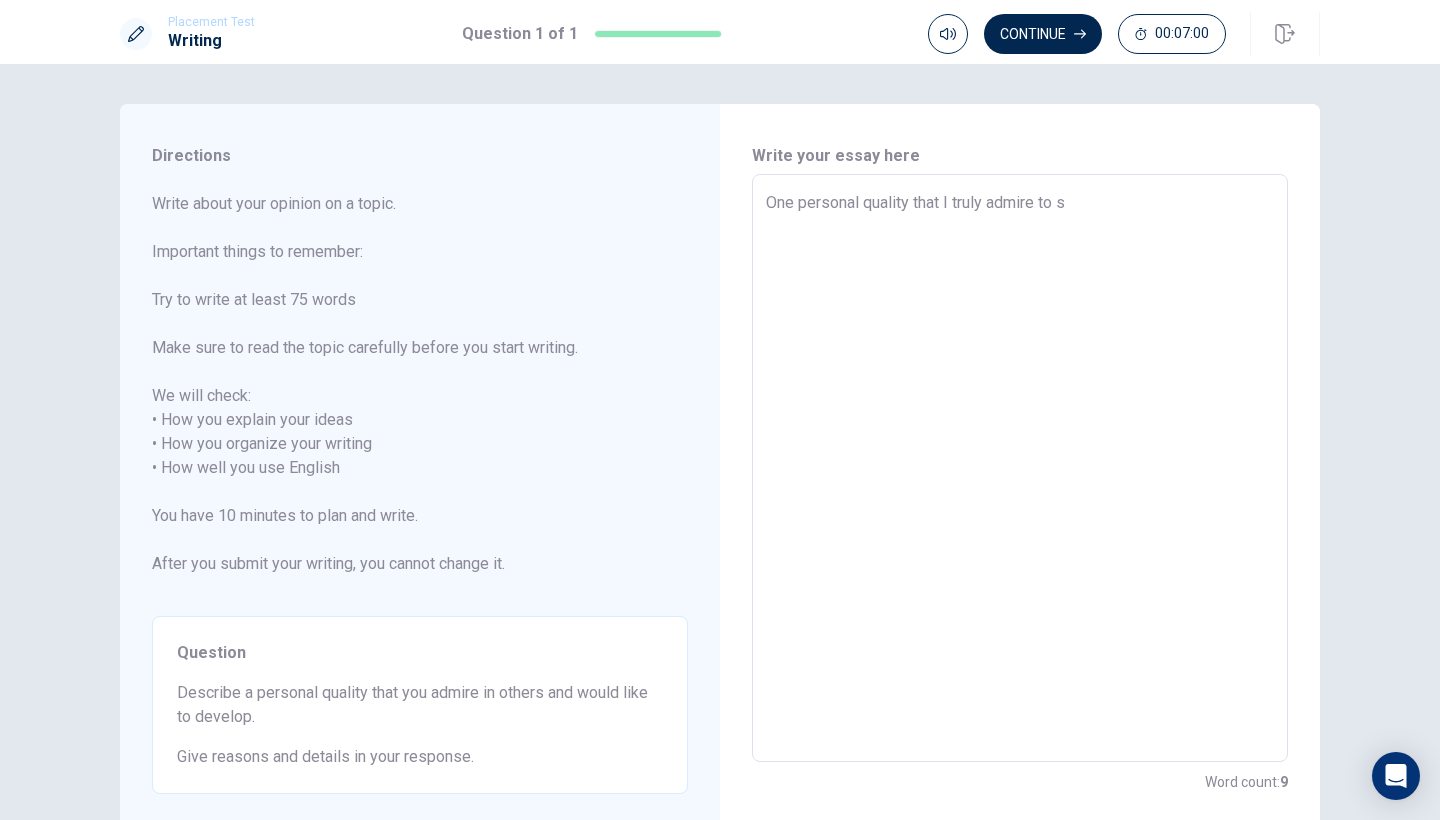 type on "One personal quality that I truly admire to se" 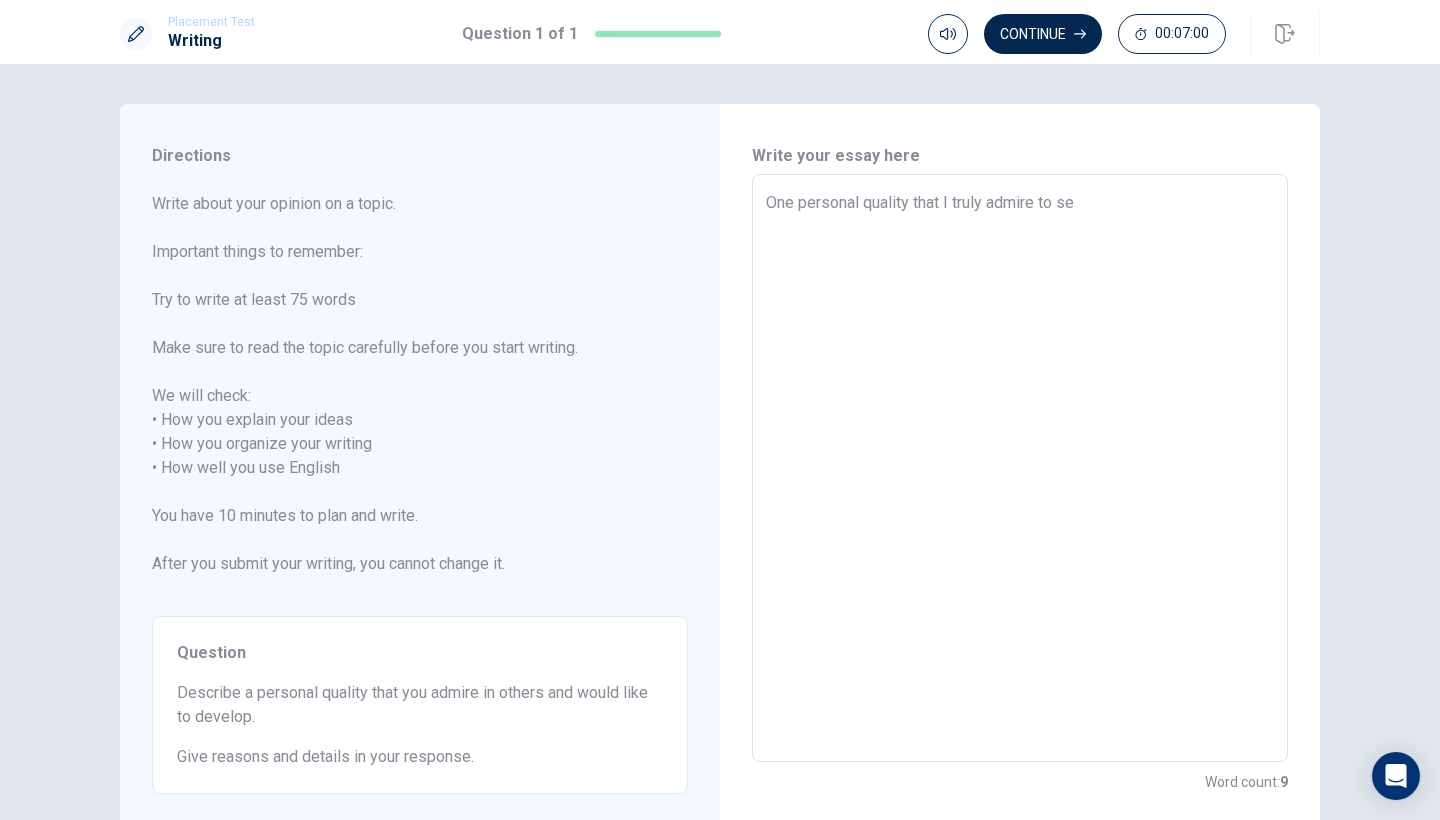 type on "x" 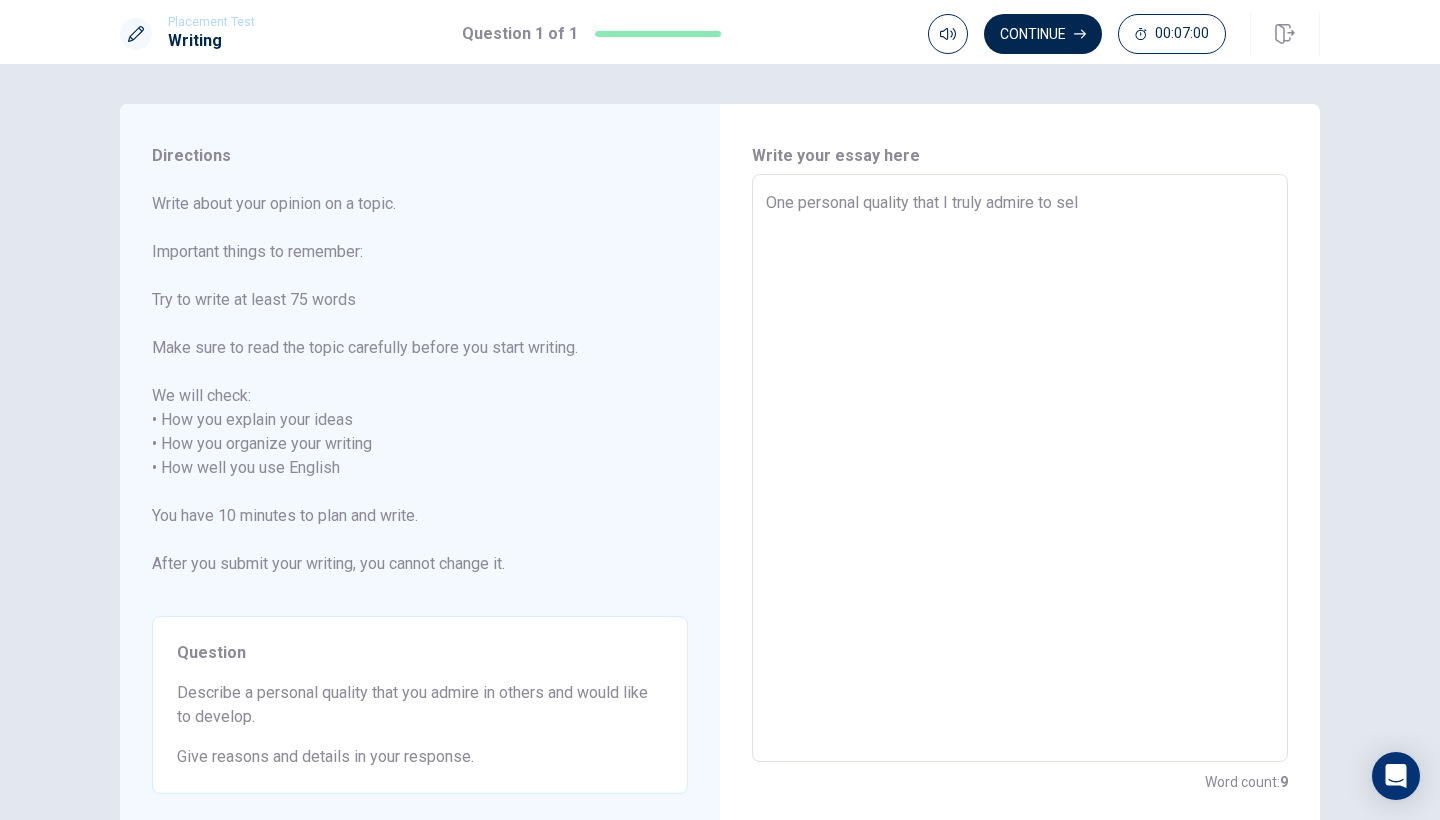type on "x" 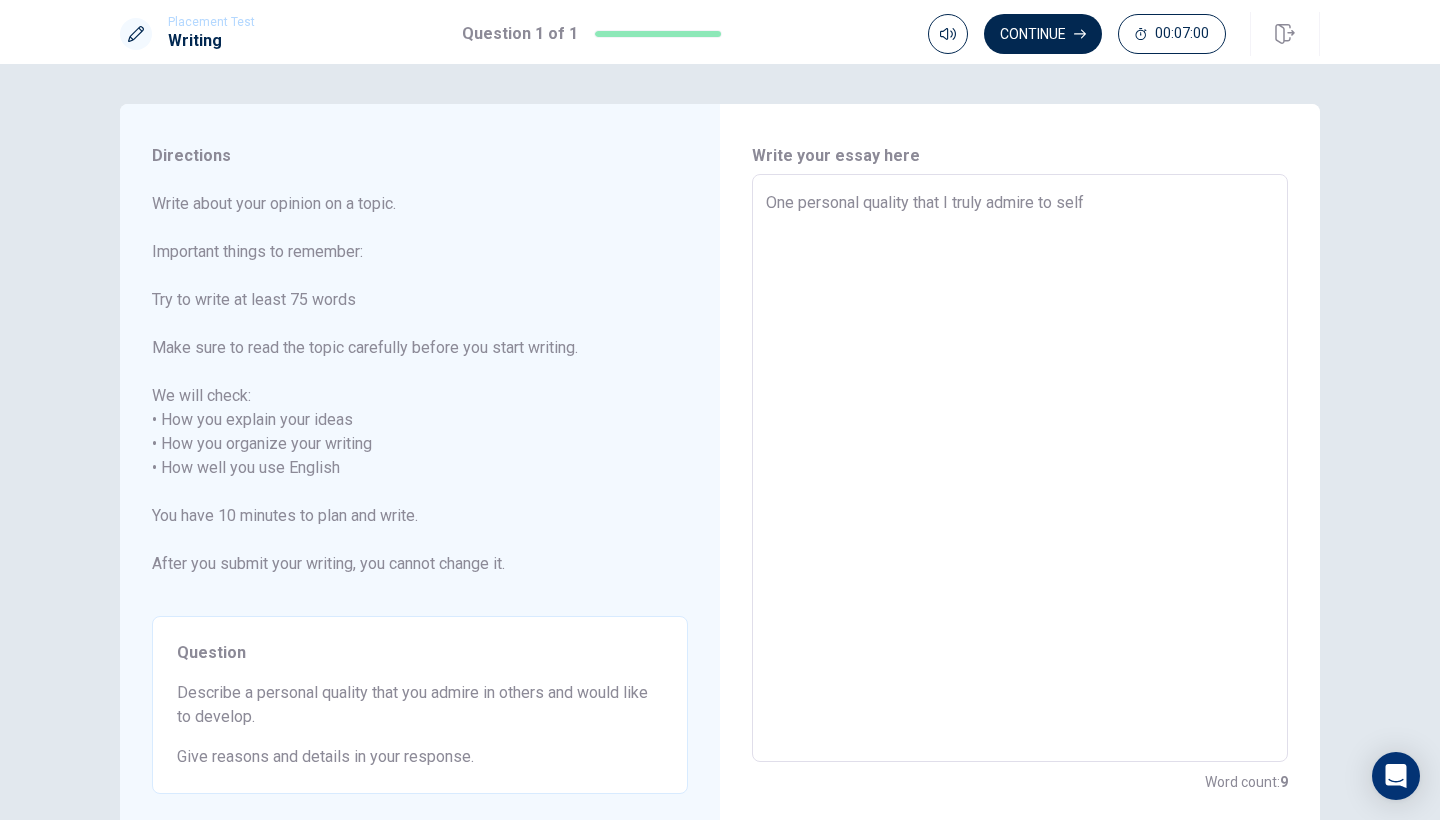 type on "x" 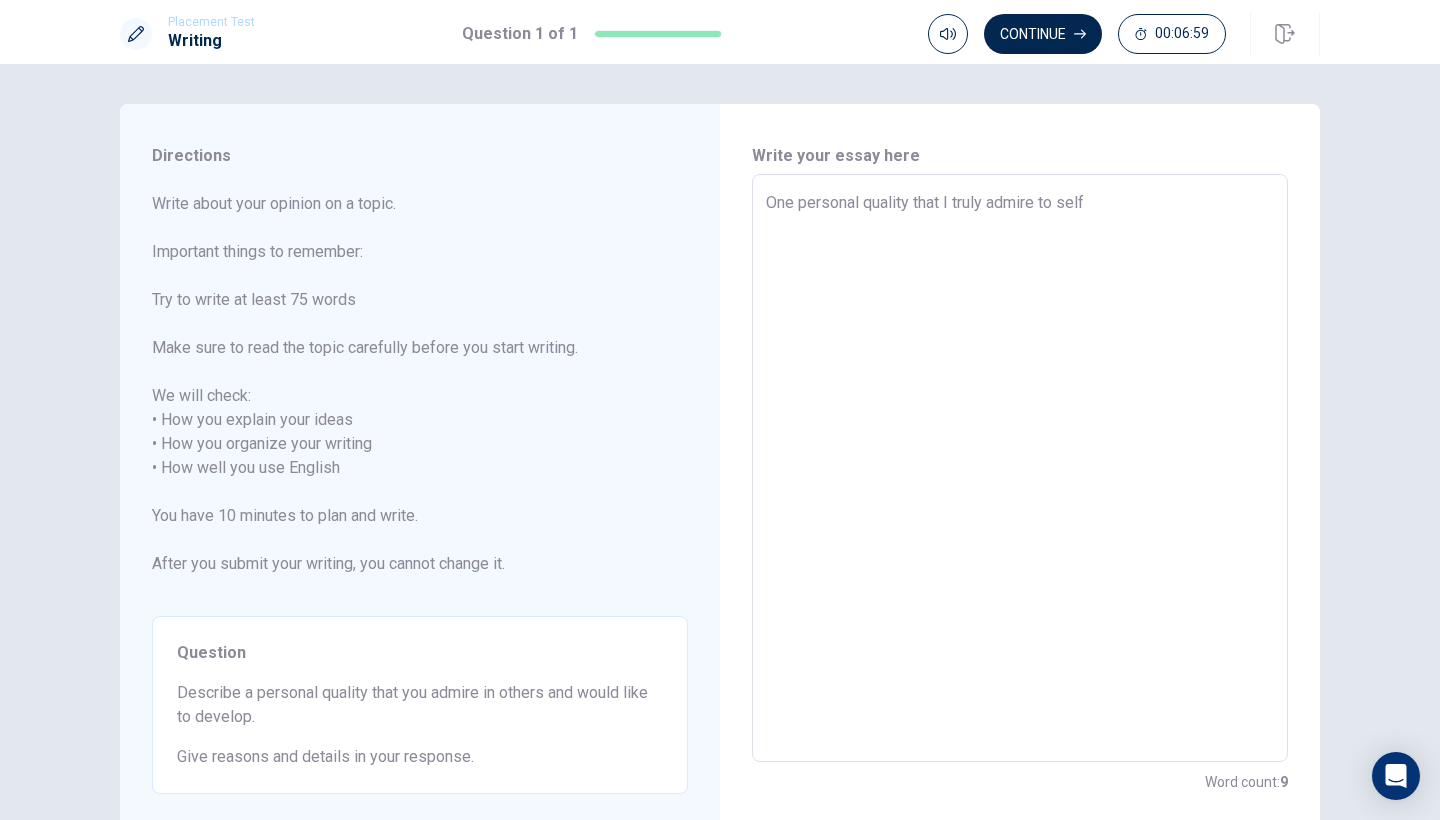 type on "One personal quality that I truly admire to self" 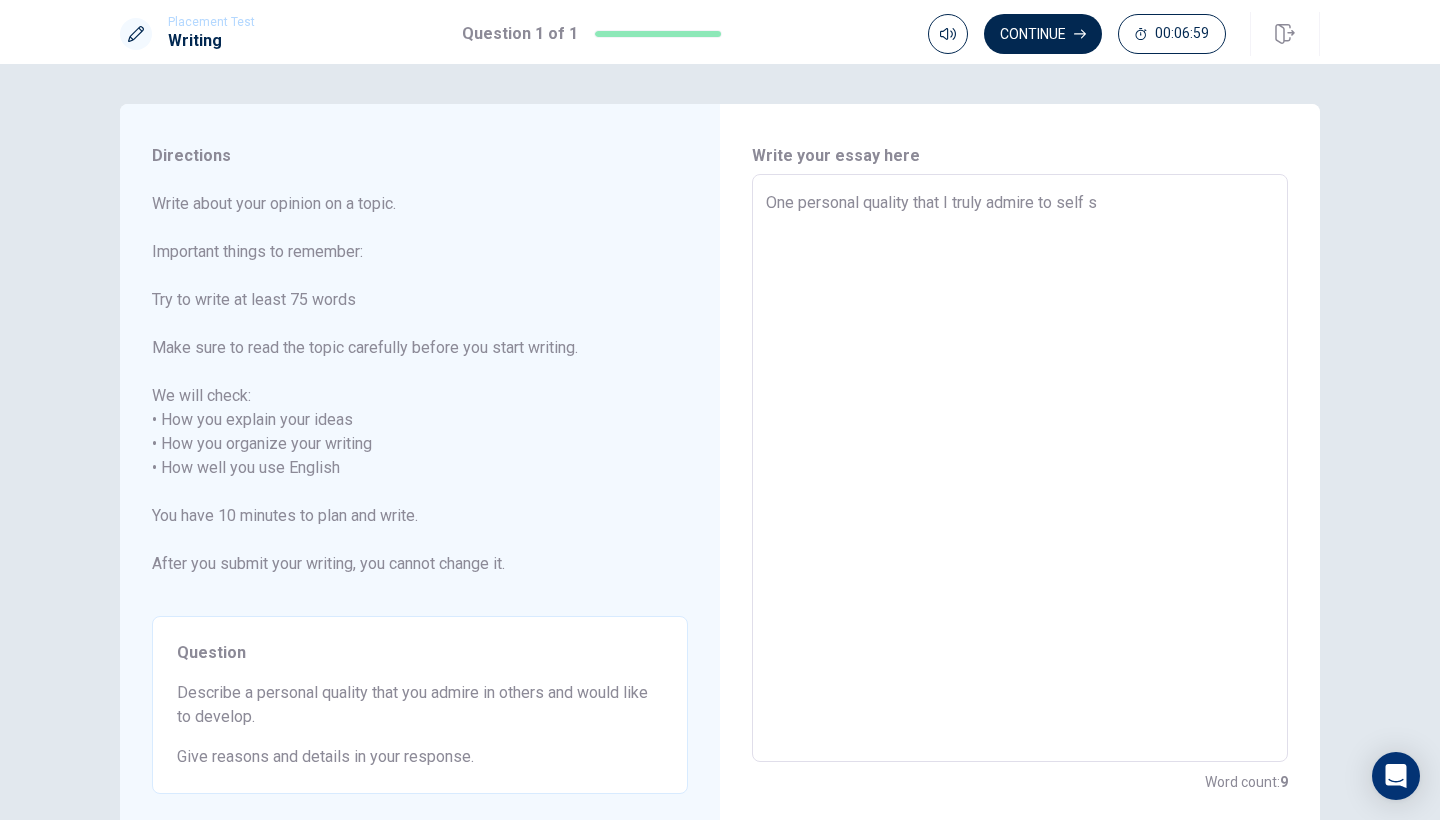 type on "x" 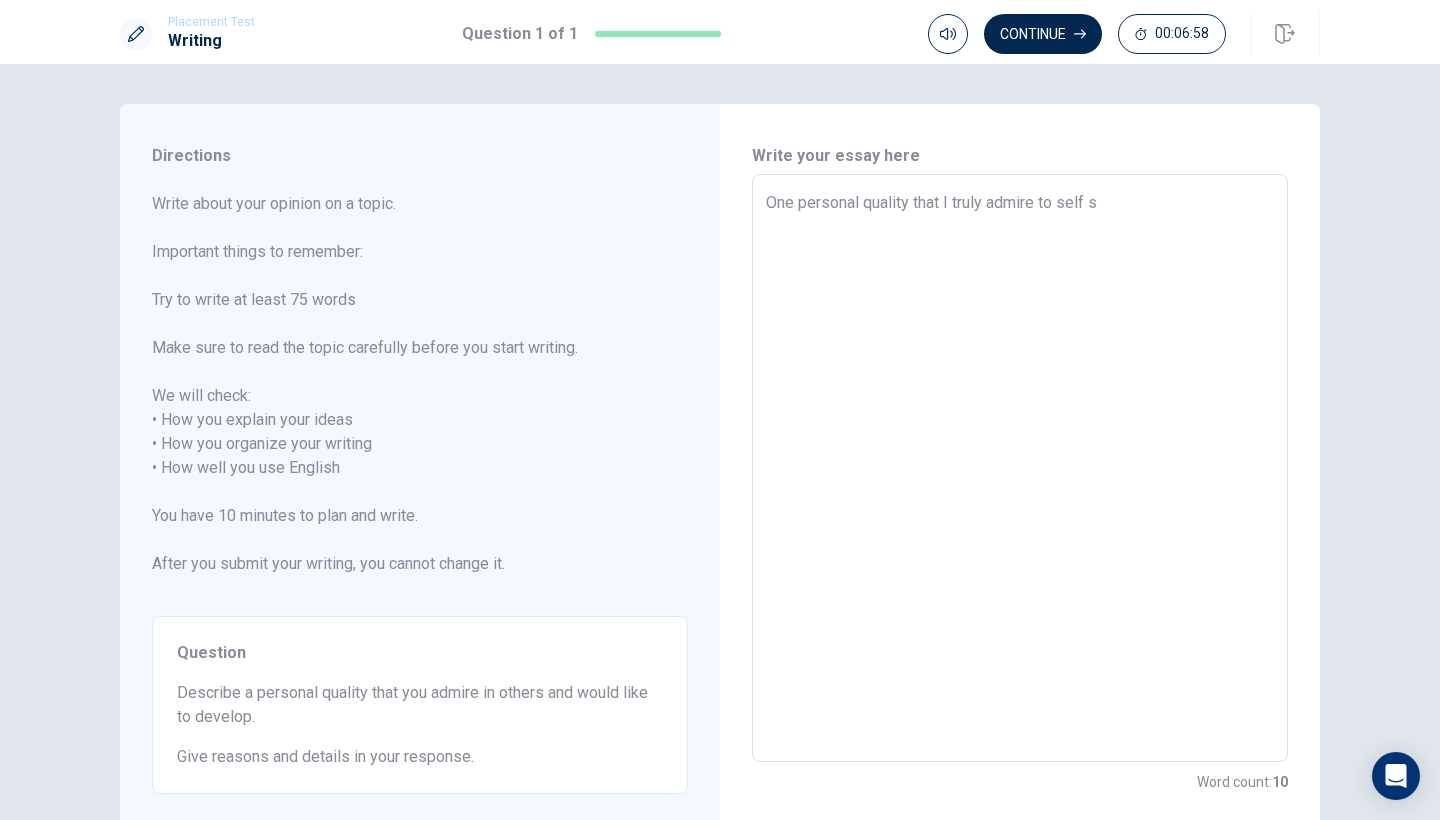type on "One personal quality that I truly admire to self" 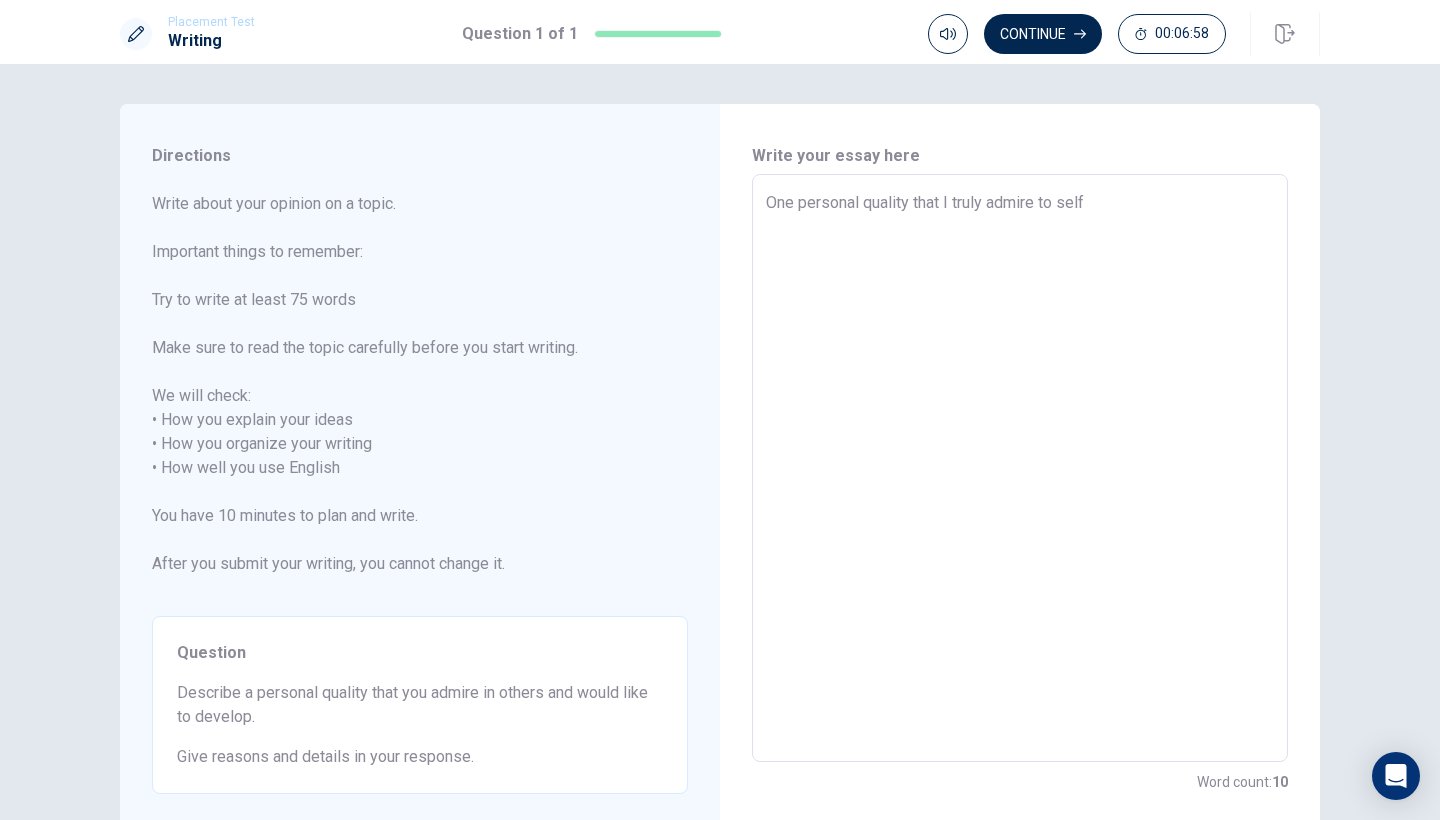 type 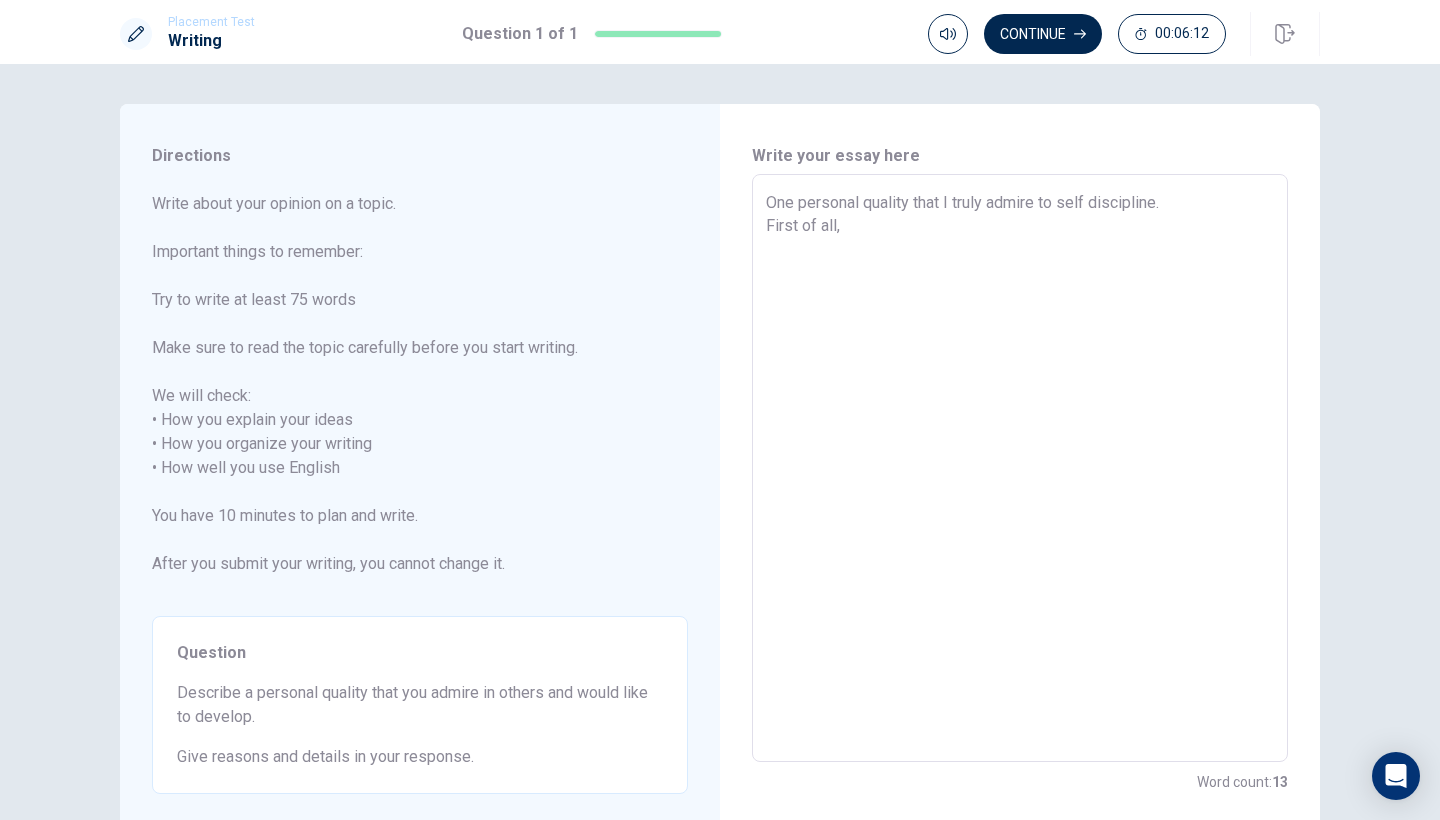 click on "One personal quality that I truly admire to self discipline.
First of all," at bounding box center [1020, 468] 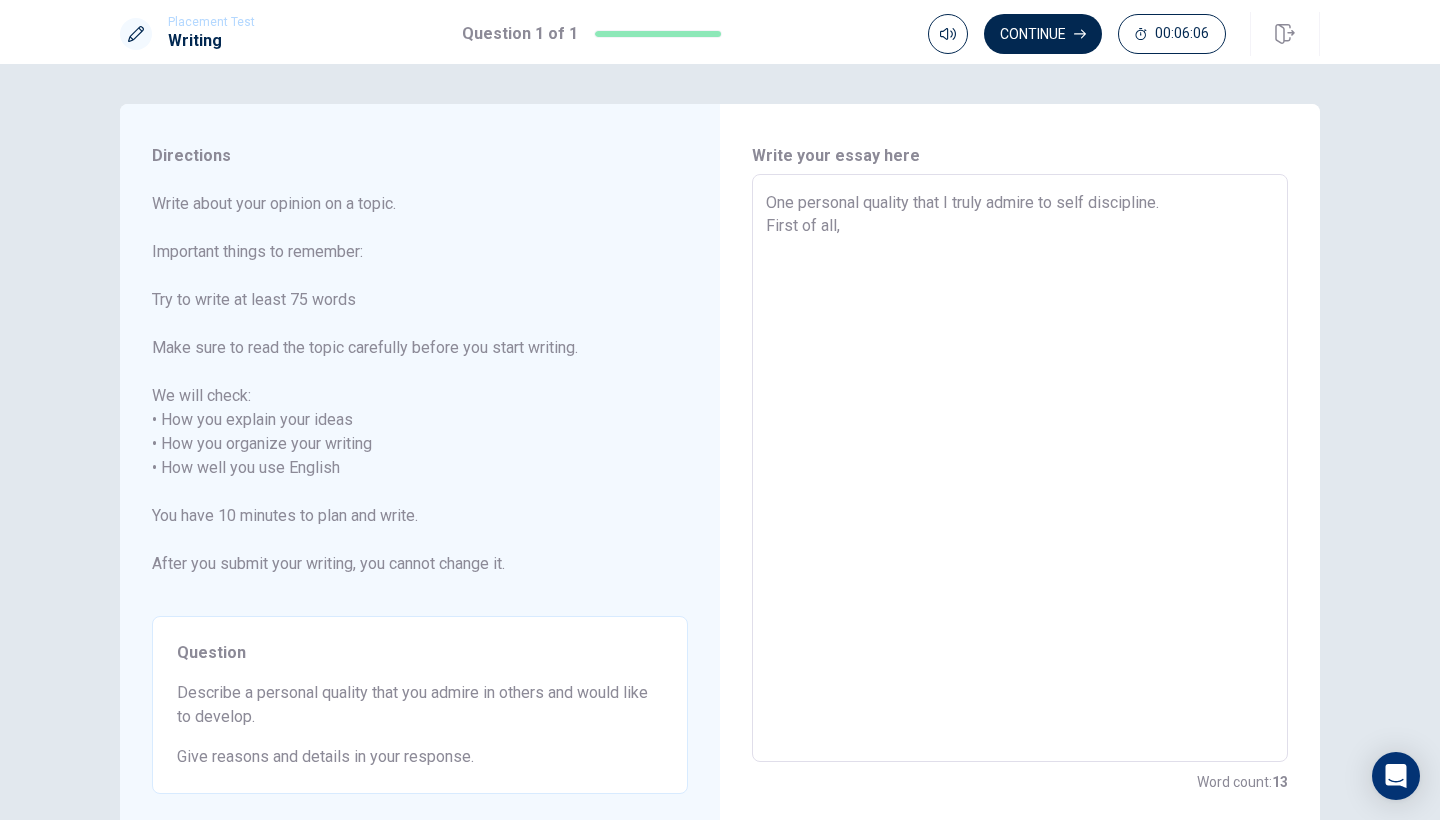click on "One personal quality that I truly admire to self discipline.
First of all," at bounding box center (1020, 468) 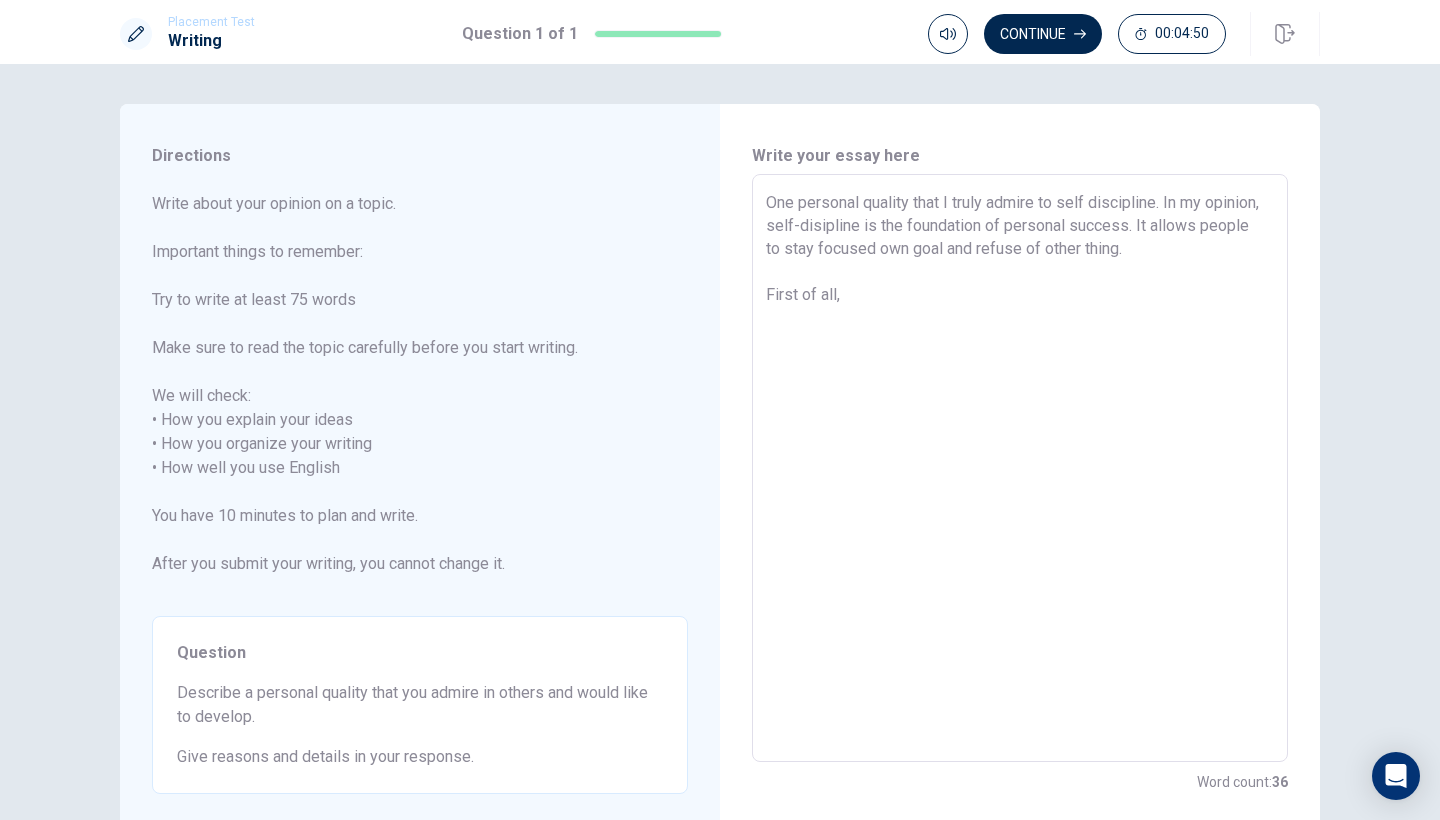 click on "One personal quality that I truly admire to self discipline. In my opinion, self-disipline is the foundation of personal success. It allows people to stay focused own goal and refuse of other thing.
First of all," at bounding box center [1020, 468] 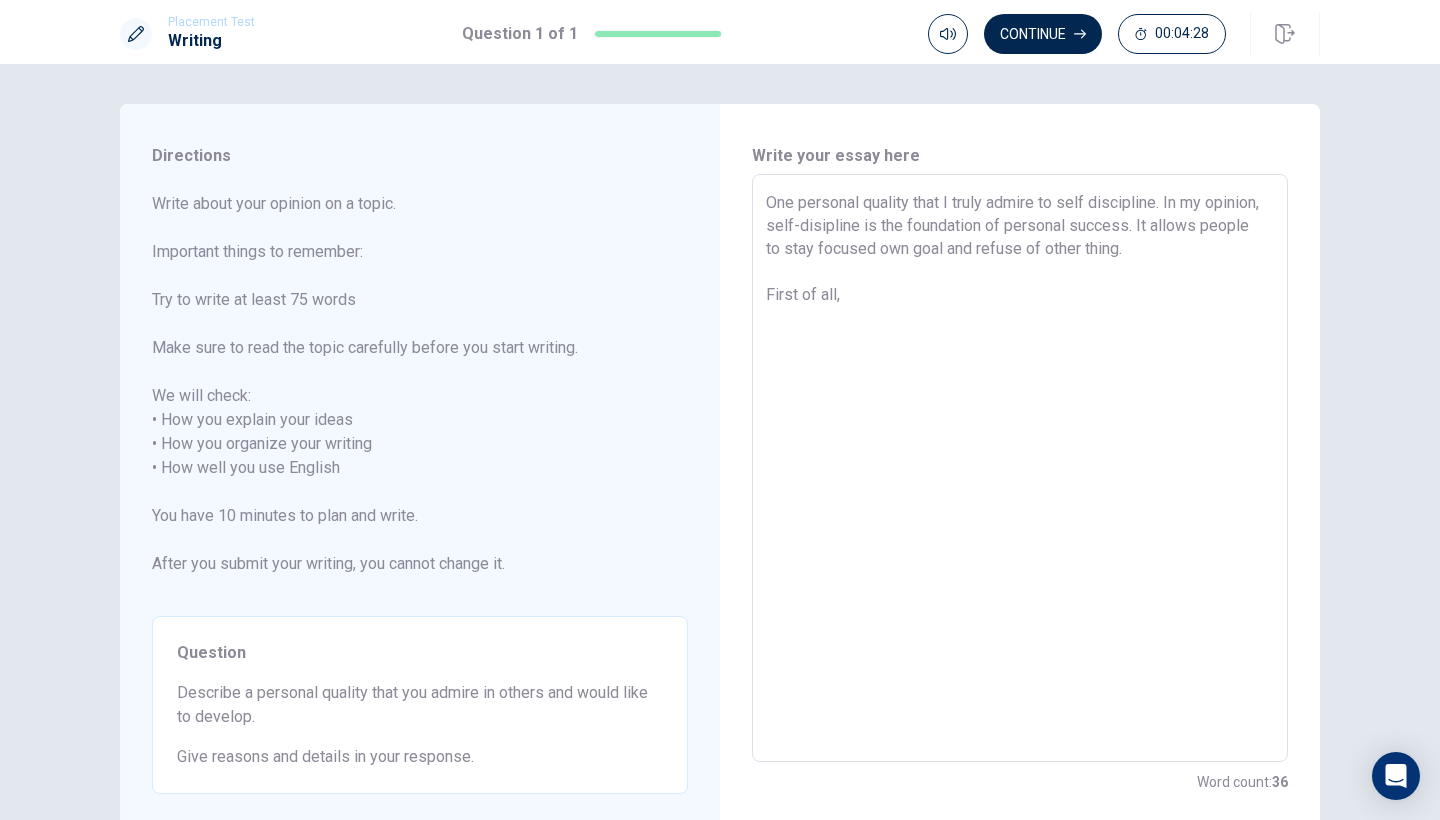 drag, startPoint x: 1219, startPoint y: 251, endPoint x: 791, endPoint y: 254, distance: 428.01053 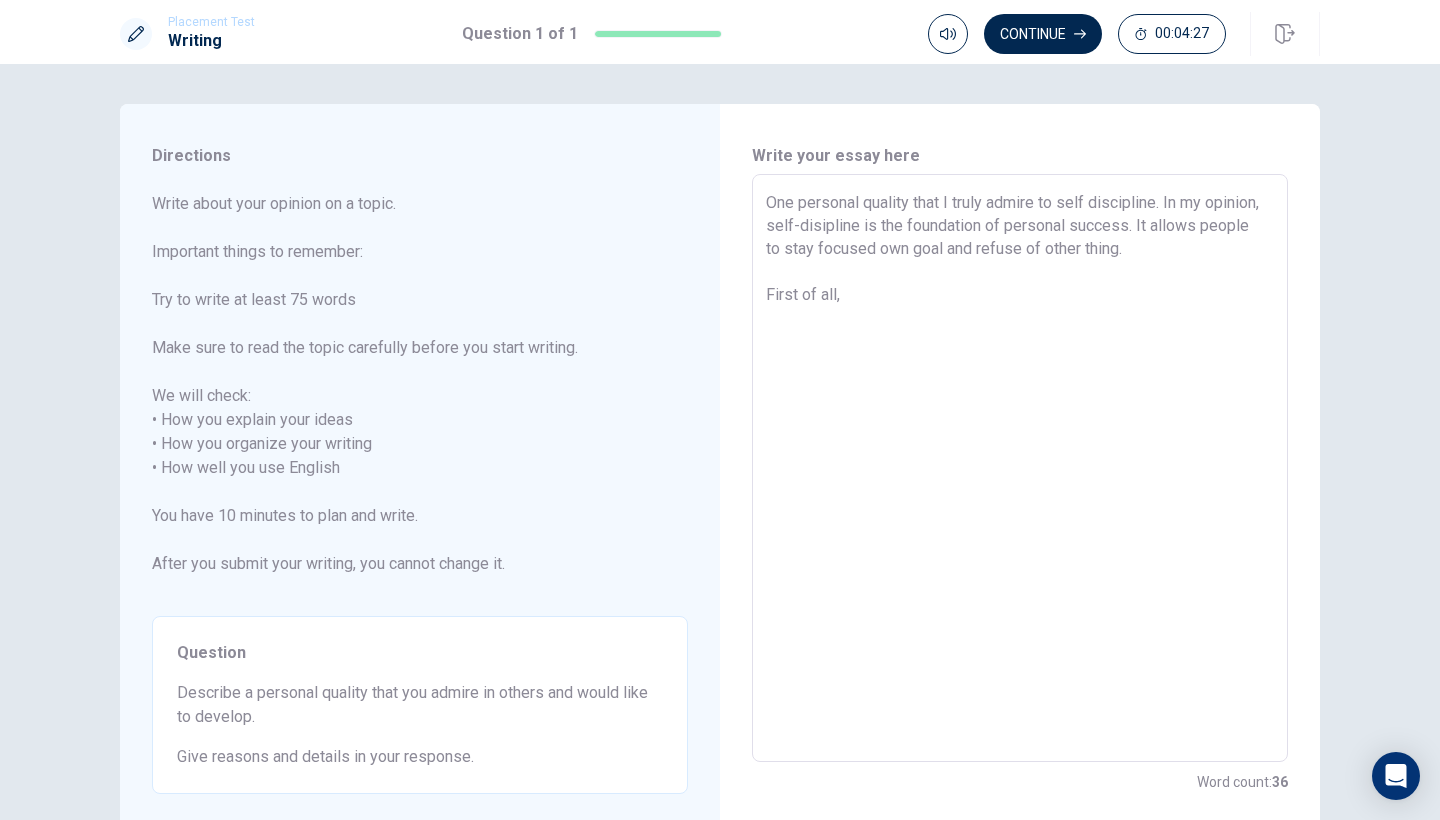 click on "One personal quality that I truly admire to self discipline. In my opinion, self-disipline is the foundation of personal success. It allows people to stay focused own goal and refuse of other thing.
First of all," at bounding box center [1020, 468] 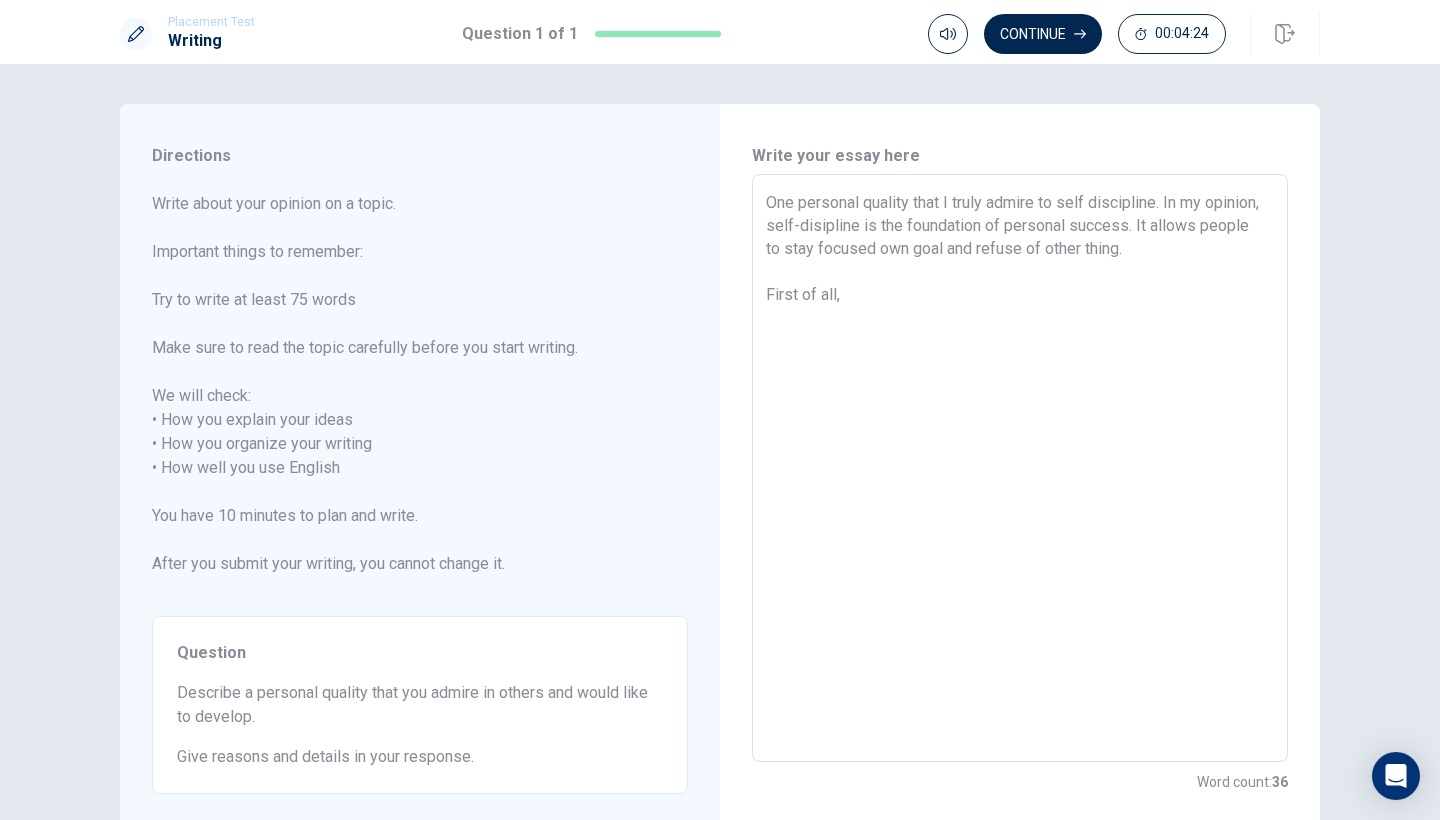 click on "One personal quality that I truly admire to self discipline. In my opinion, self-disipline is the foundation of personal success. It allows people to stay focused own goal and refuse of other thing.
First of all," at bounding box center (1020, 468) 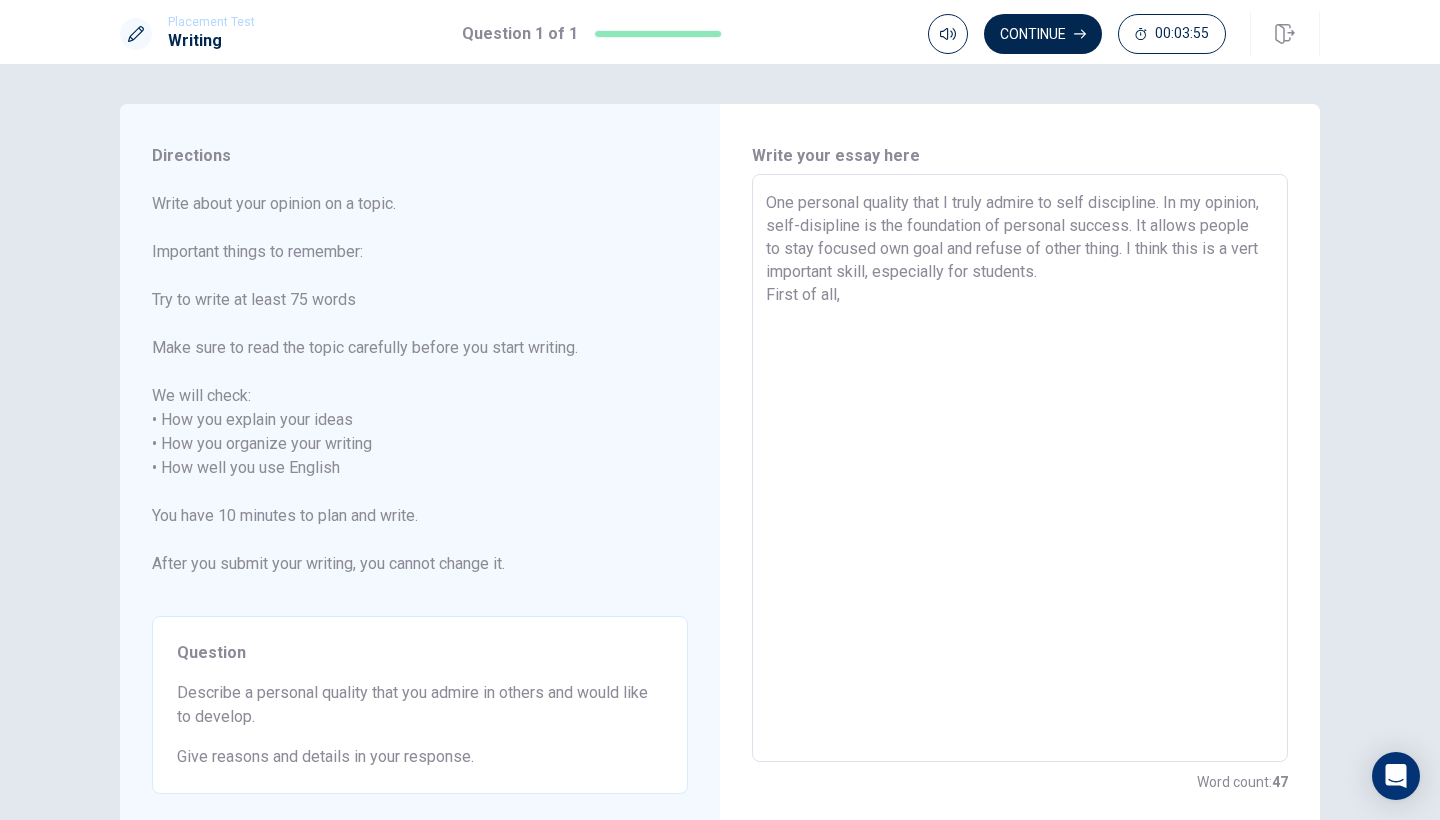 click on "One personal quality that I truly admire to self discipline. In my opinion, self-disipline is the foundation of personal success. It allows people to stay focused own goal and refuse of other thing. I think this is a vert important skill, especially for students.
First of all," at bounding box center (1020, 468) 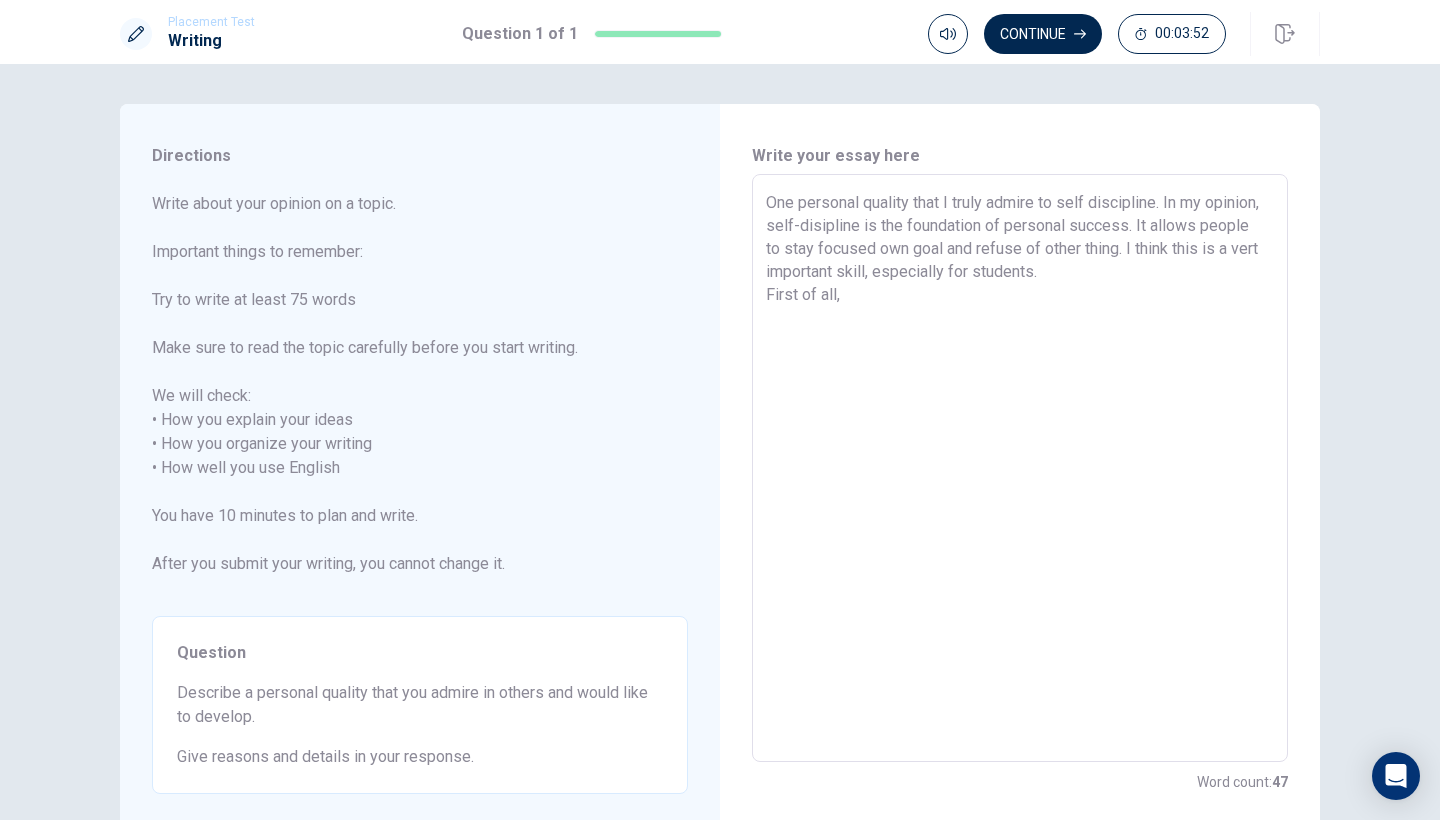 click on "One personal quality that I truly admire to self discipline. In my opinion, self-disipline is the foundation of personal success. It allows people to stay focused own goal and refuse of other thing. I think this is a vert important skill, especially for students.
First of all," at bounding box center (1020, 468) 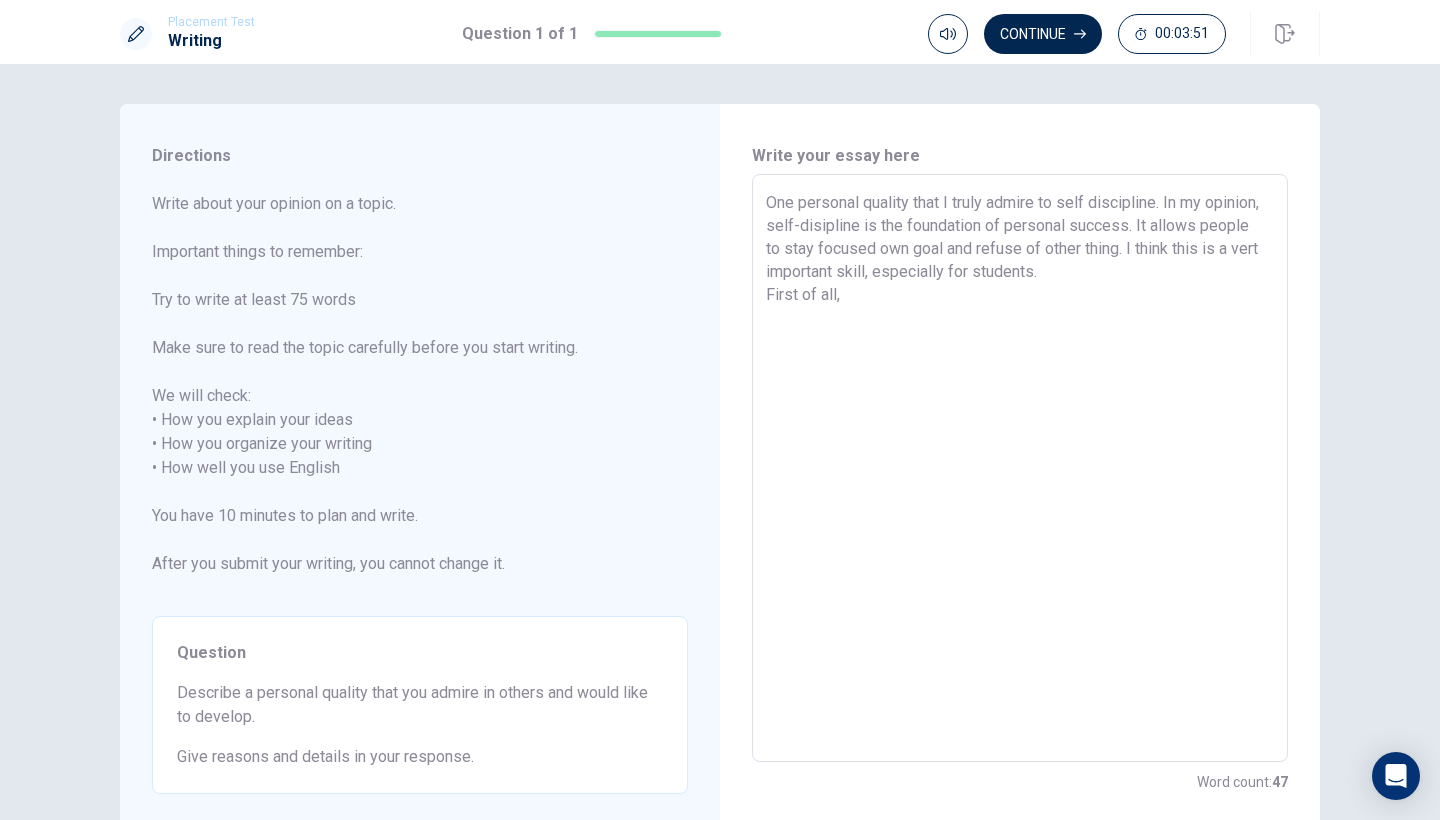 click on "One personal quality that I truly admire to self discipline. In my opinion, self-disipline is the foundation of personal success. It allows people to stay focused own goal and refuse of other thing. I think this is a vert important skill, especially for students.
First of all," at bounding box center (1020, 468) 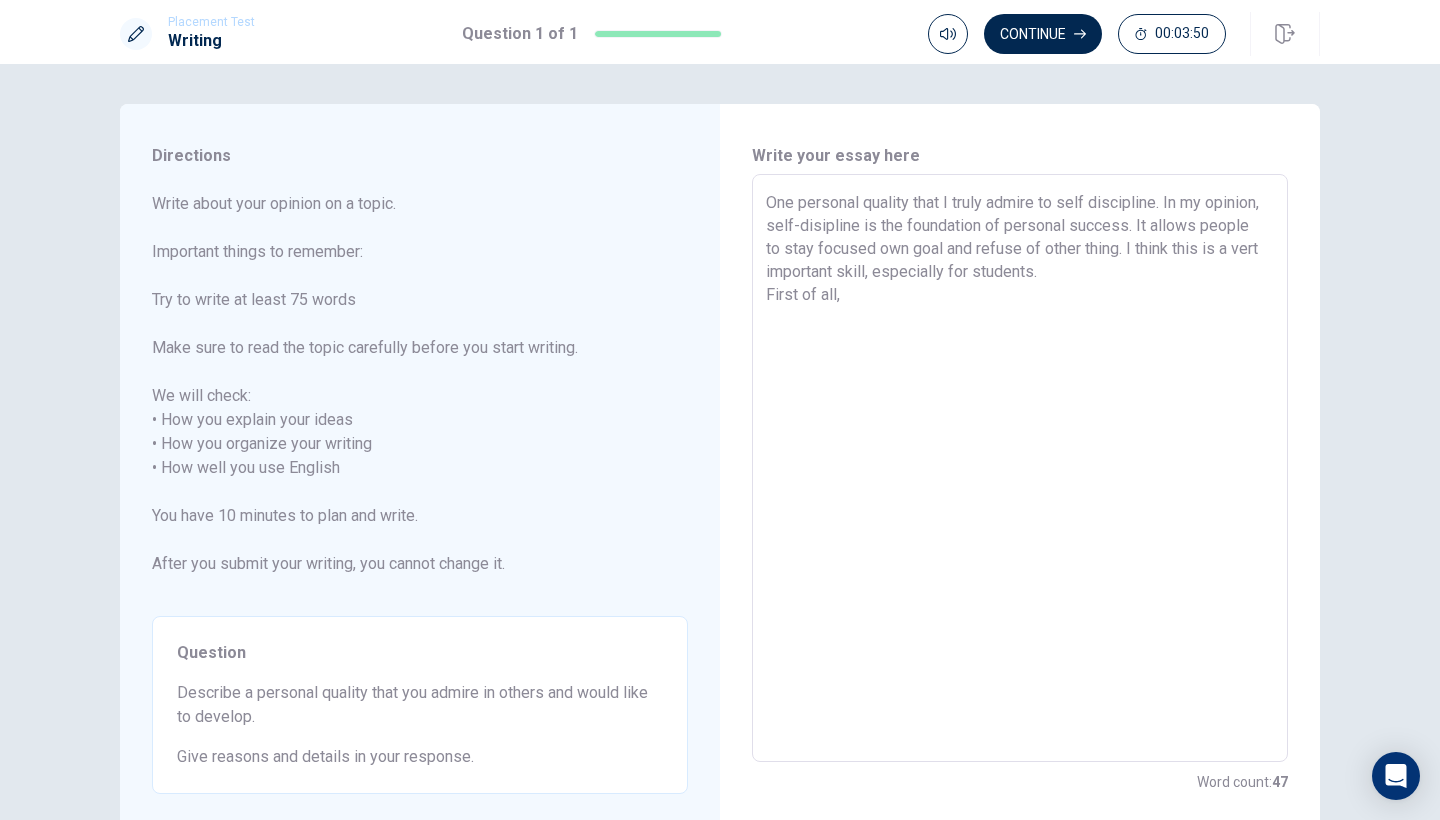 click on "One personal quality that I truly admire to self discipline. In my opinion, self-disipline is the foundation of personal success. It allows people to stay focused own goal and refuse of other thing. I think this is a vert important skill, especially for students.
First of all," at bounding box center [1020, 468] 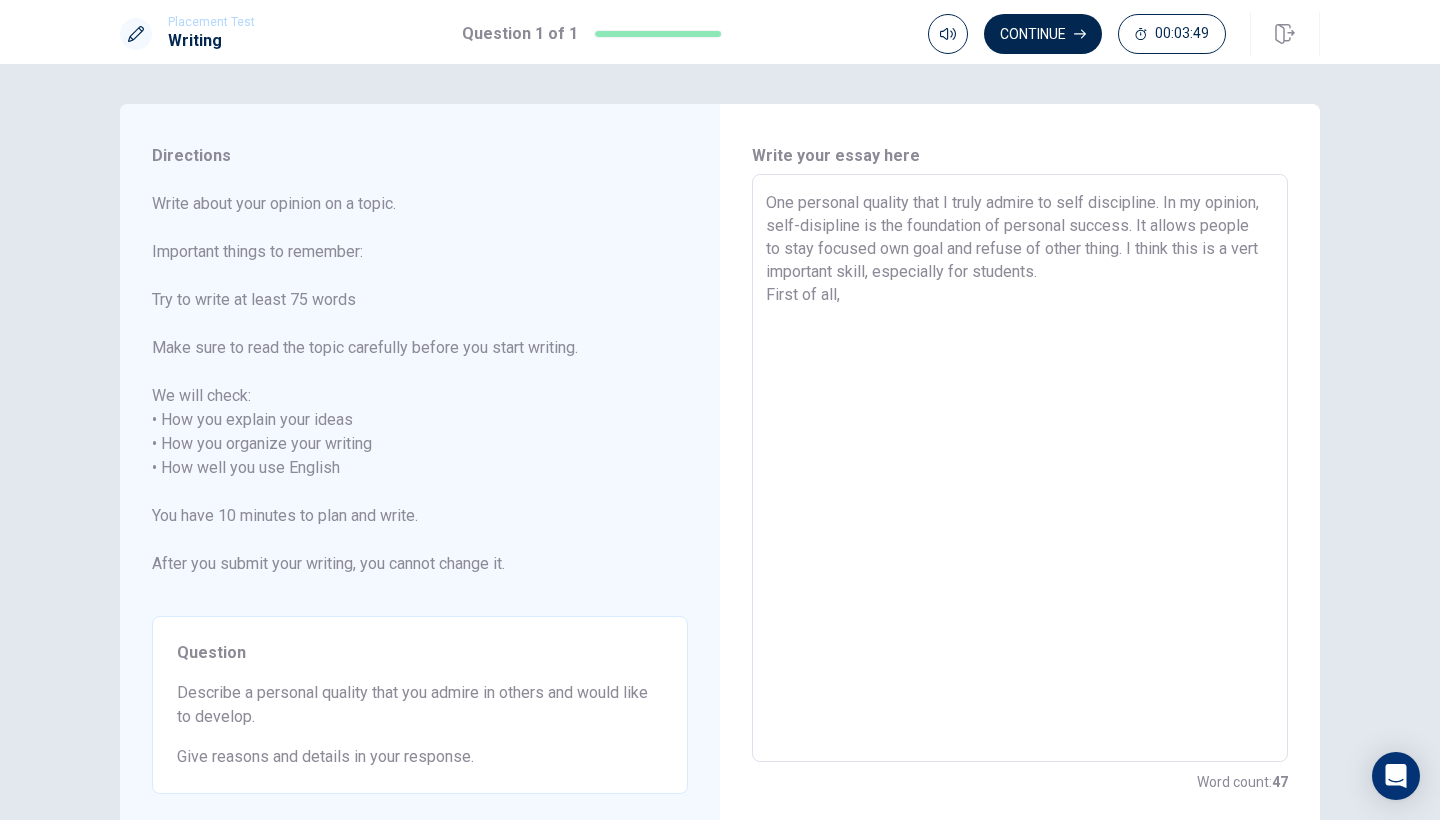 click on "One personal quality that I truly admire to self discipline. In my opinion, self-disipline is the foundation of personal success. It allows people to stay focused own goal and refuse of other thing. I think this is a vert important skill, especially for students.
First of all," at bounding box center [1020, 468] 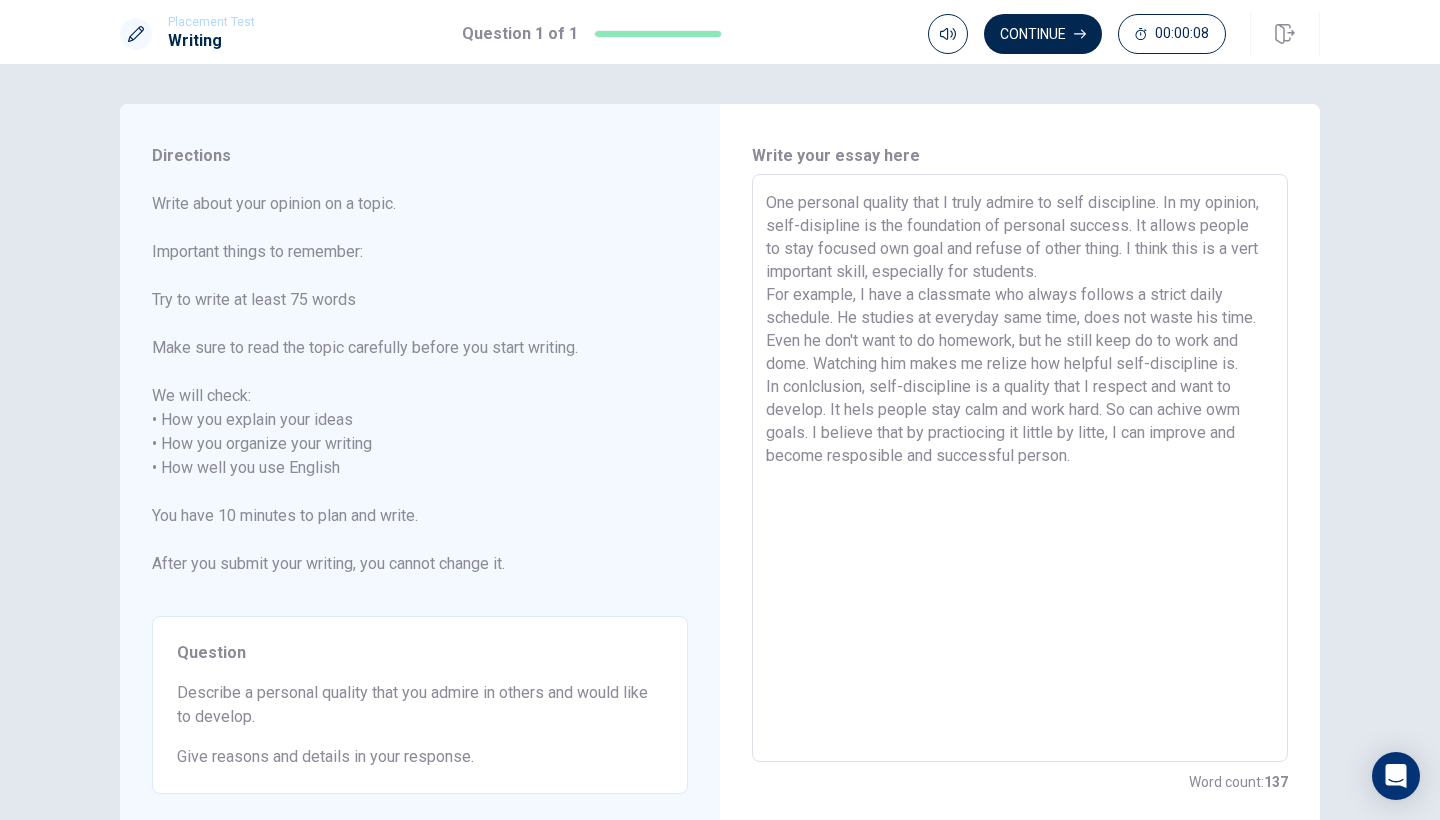 click on "One personal quality that I truly admire to self discipline. In my opinion, self-disipline is the foundation of personal success. It allows people to stay focused own goal and refuse of other thing. I think this is a vert important skill, especially for students.
For example, I have a classmate who always follows a strict daily schedule. He studies at everyday same time, does not waste his time. Even he don't want to do homework, but he still keep do to work and dome. Watching him makes me relize how helpful self-discipline is.
In conlclusion, self-discipline is a quality that I respect and want to develop. It hels people stay calm and work hard. So can achive owm goals. I believe that by practiocing it little by litte, I can improve and become resposible and successful person." at bounding box center [1020, 468] 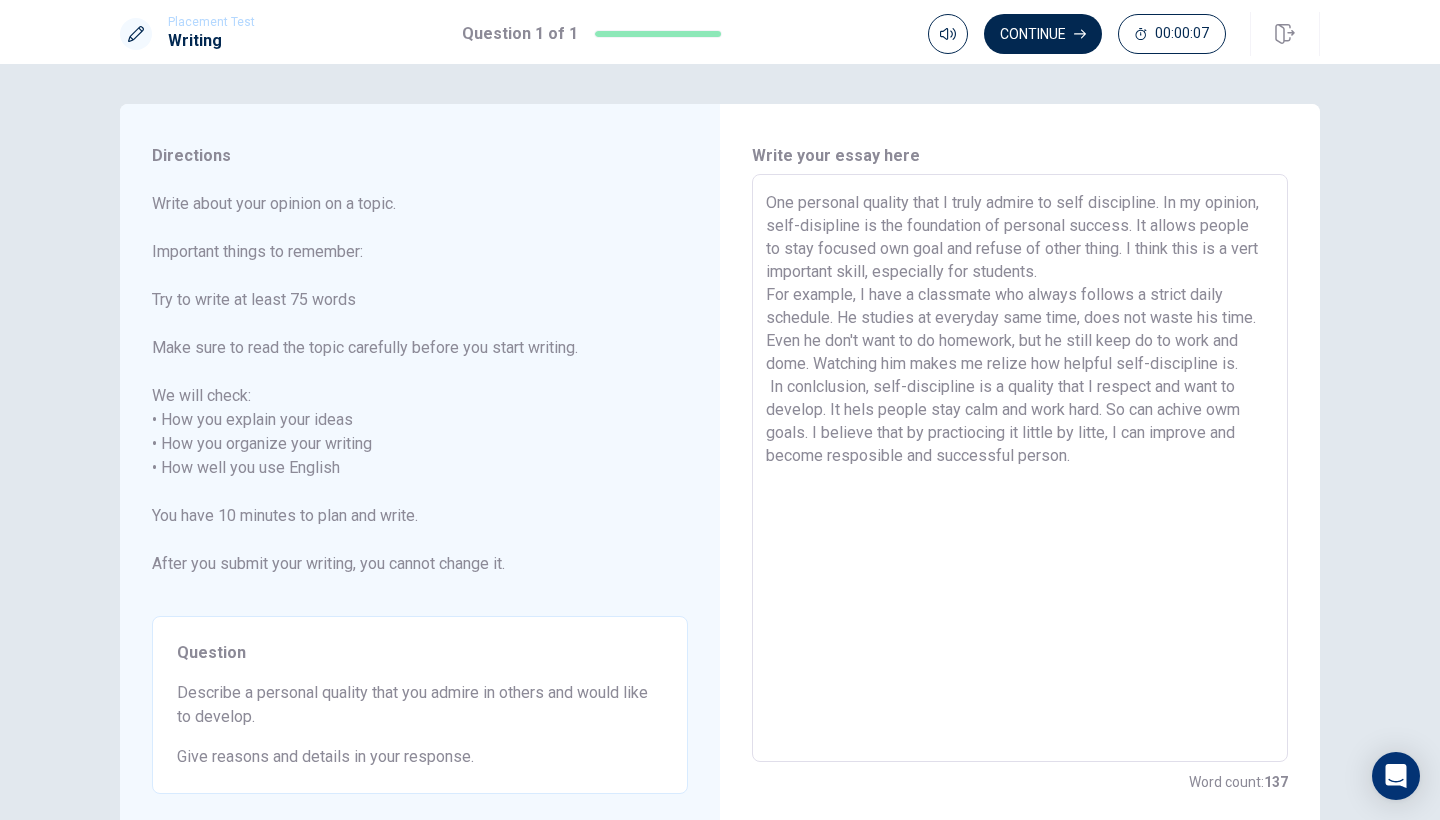 click on "One personal quality that I truly admire to self discipline. In my opinion, self-disipline is the foundation of personal success. It allows people to stay focused own goal and refuse of other thing. I think this is a vert important skill, especially for students.
For example, I have a classmate who always follows a strict daily schedule. He studies at everyday same time, does not waste his time. Even he don't want to do homework, but he still keep do to work and dome. Watching him makes me relize how helpful self-discipline is.
In conlclusion, self-discipline is a quality that I respect and want to develop. It hels people stay calm and work hard. So can achive owm goals. I believe that by practiocing it little by litte, I can improve and become resposible and successful person." at bounding box center (1020, 468) 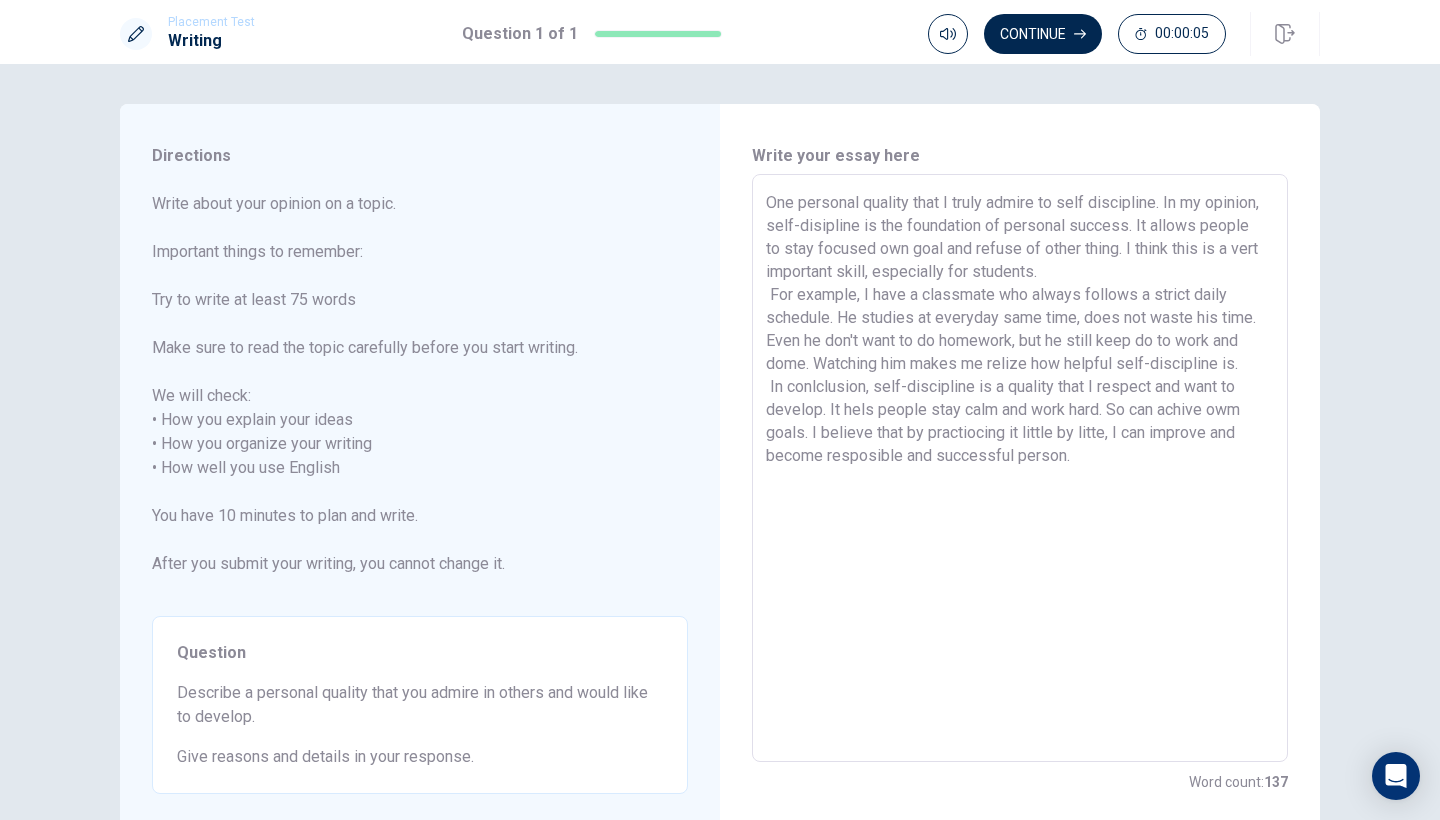 click on "One personal quality that I truly admire to self discipline. In my opinion, self-disipline is the foundation of personal success. It allows people to stay focused own goal and refuse of other thing. I think this is a vert important skill, especially for students.
For example, I have a classmate who always follows a strict daily schedule. He studies at everyday same time, does not waste his time. Even he don't want to do homework, but he still keep do to work and dome. Watching him makes me relize how helpful self-discipline is.
In conlclusion, self-discipline is a quality that I respect and want to develop. It hels people stay calm and work hard. So can achive owm goals. I believe that by practiocing it little by litte, I can improve and become resposible and successful person." at bounding box center [1020, 468] 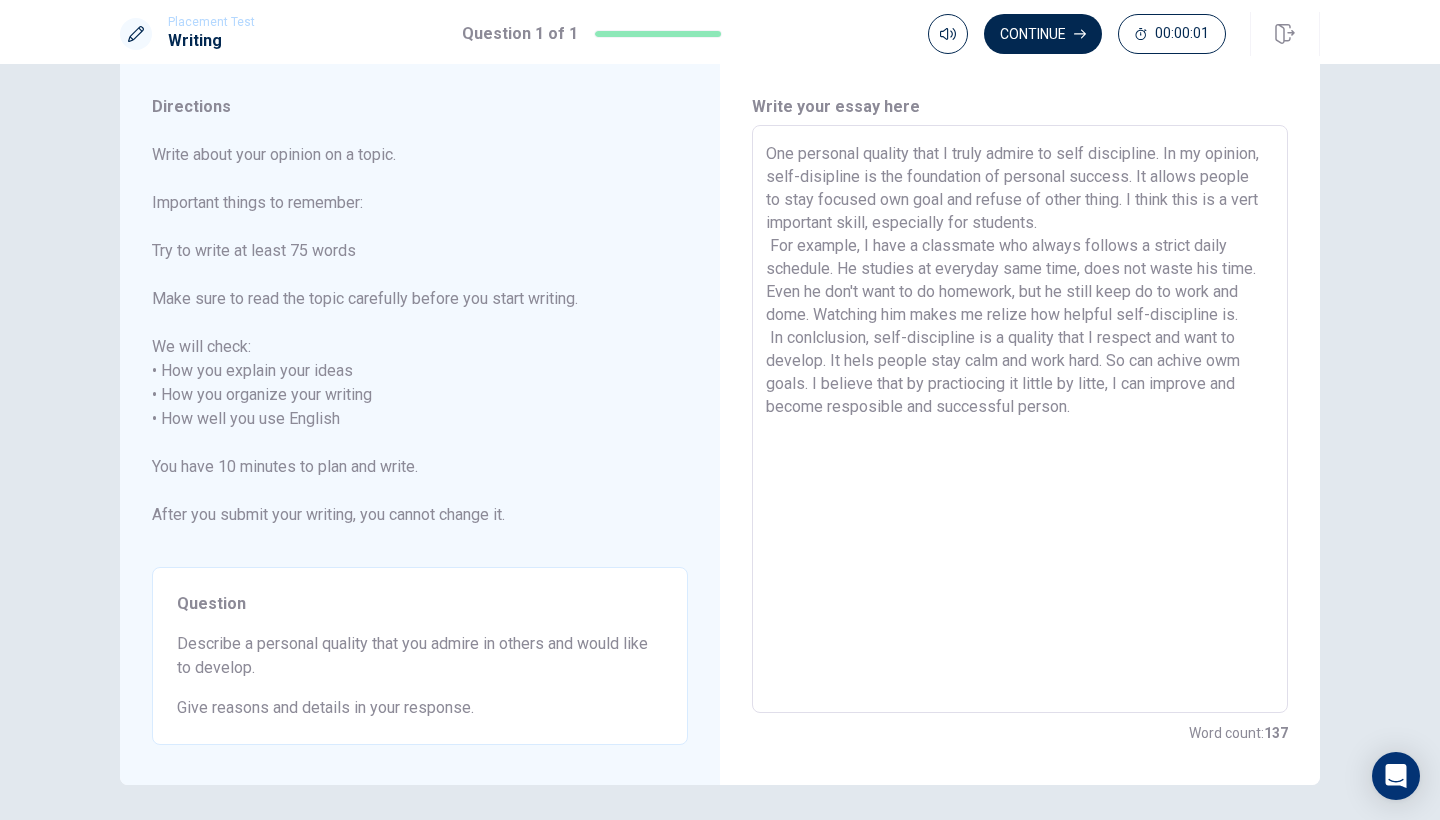scroll, scrollTop: 56, scrollLeft: 0, axis: vertical 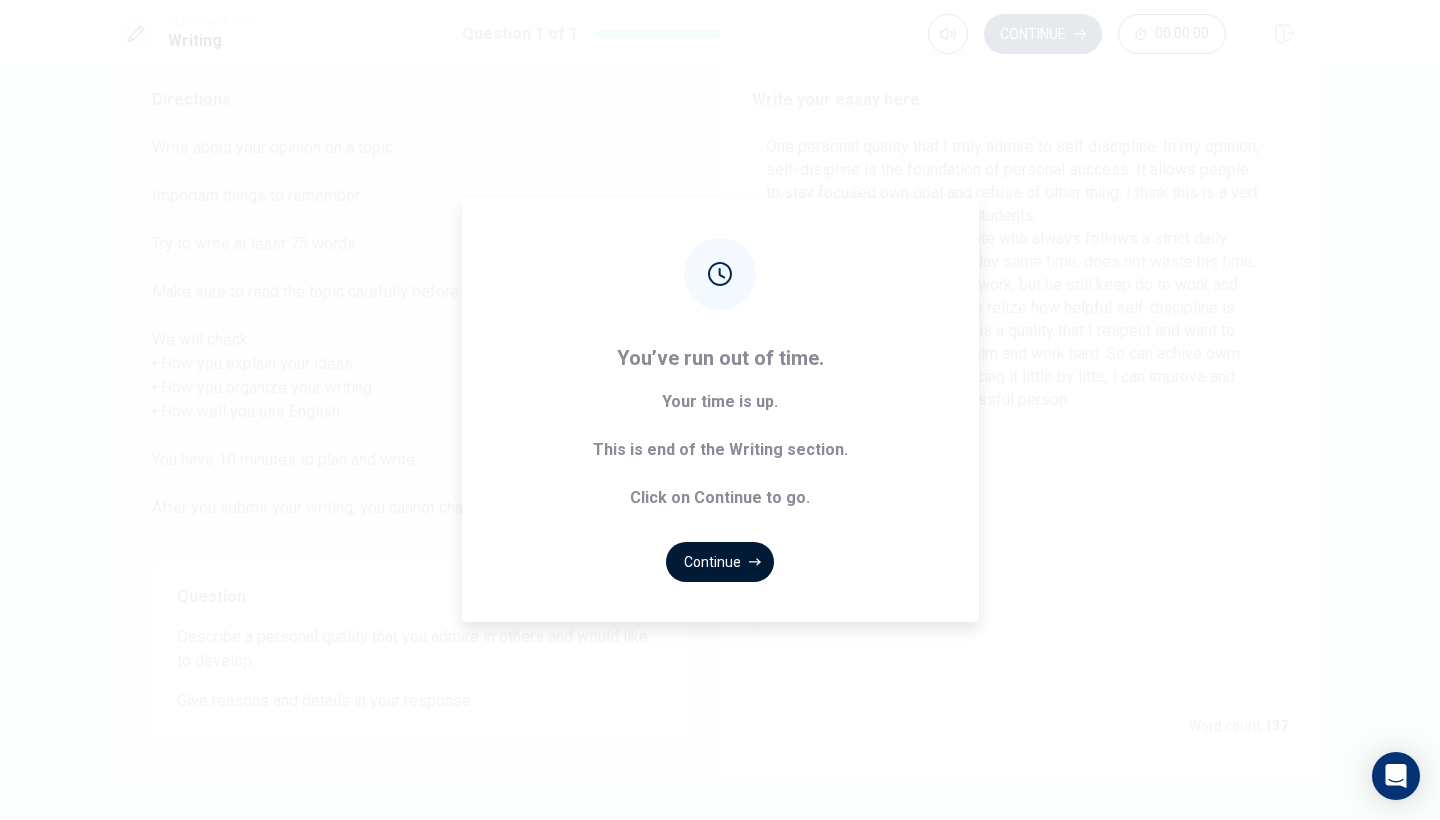 click on "Continue" at bounding box center [720, 562] 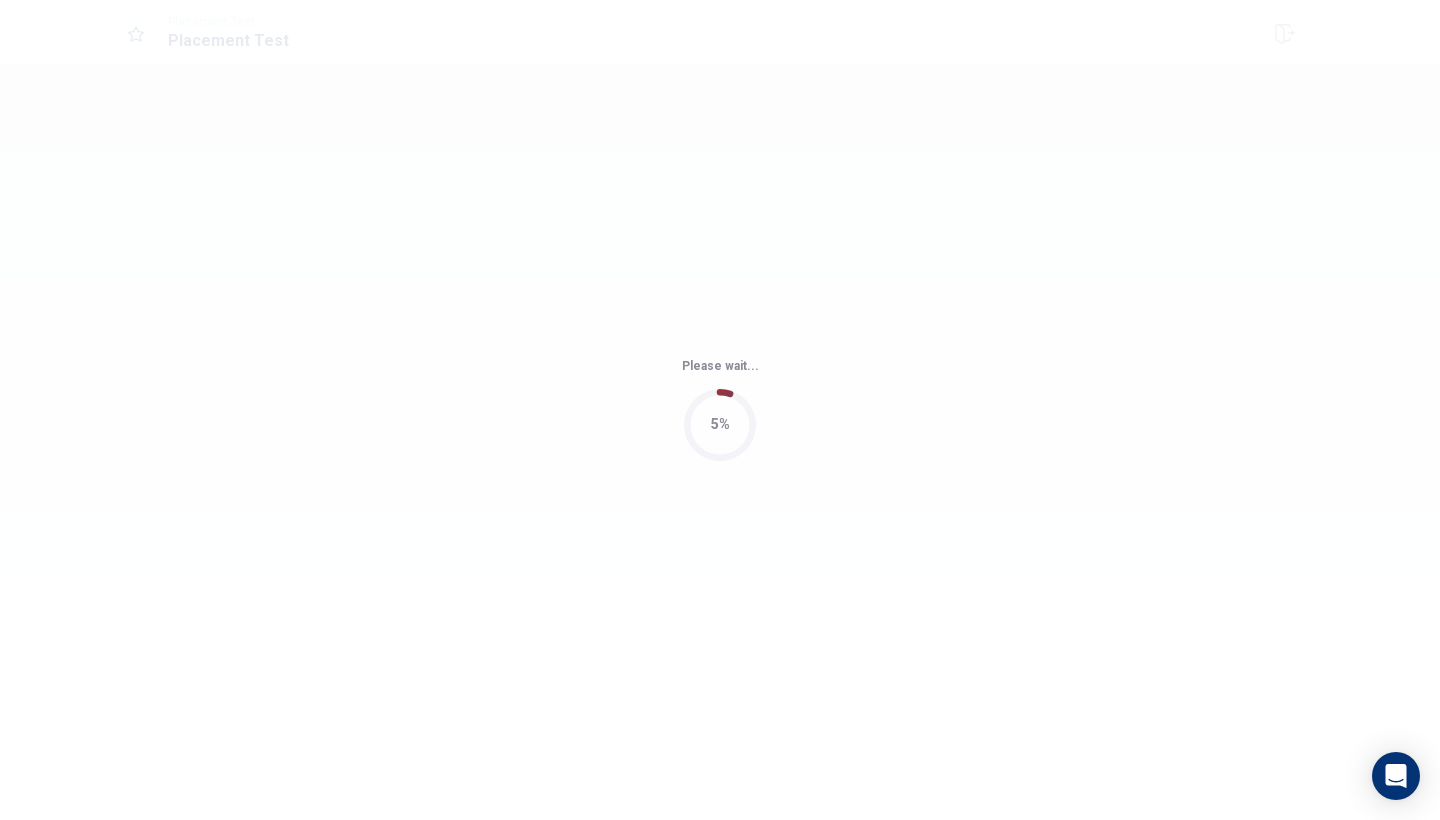 scroll, scrollTop: 0, scrollLeft: 0, axis: both 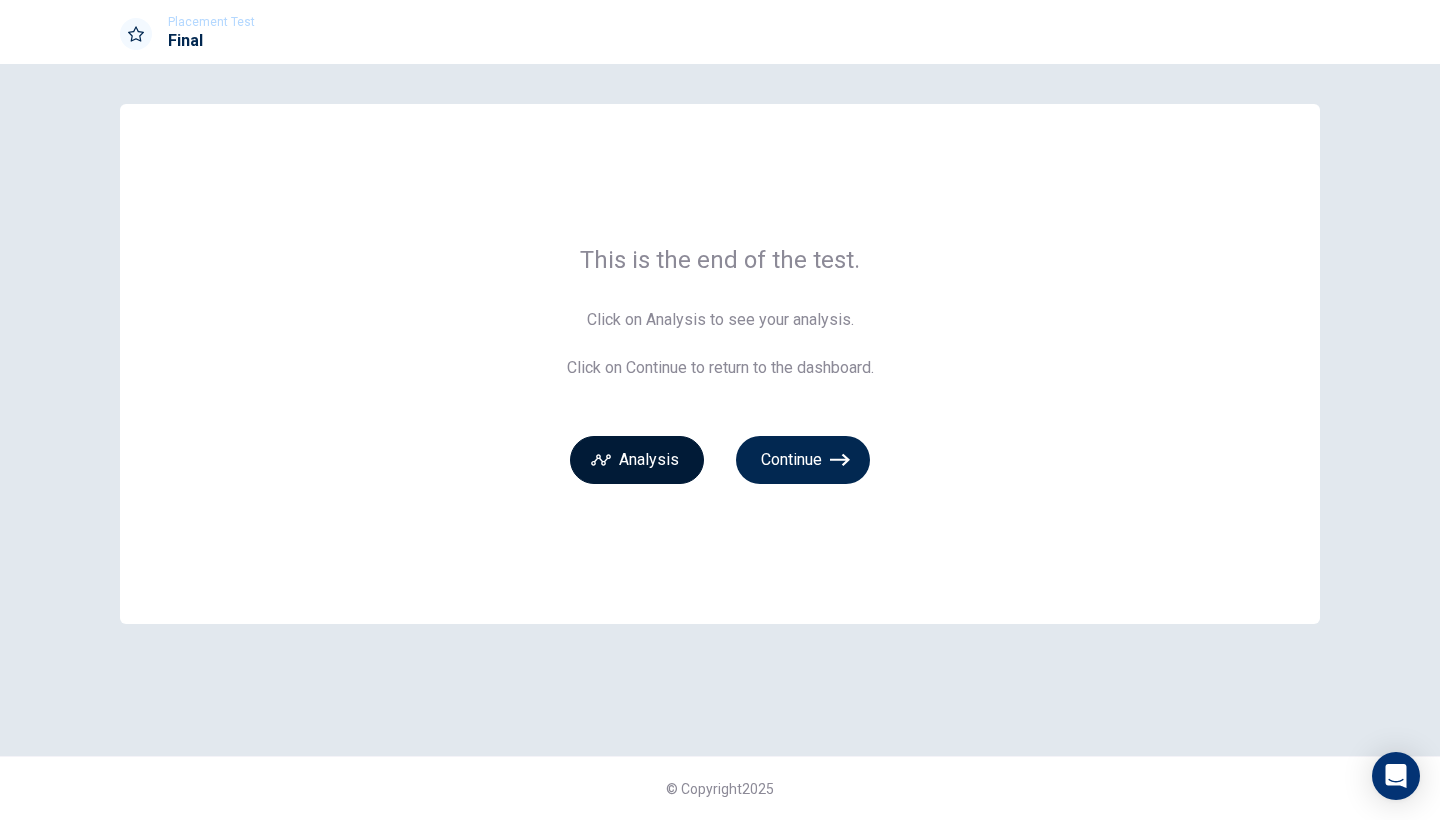 click on "Analysis" at bounding box center [637, 460] 